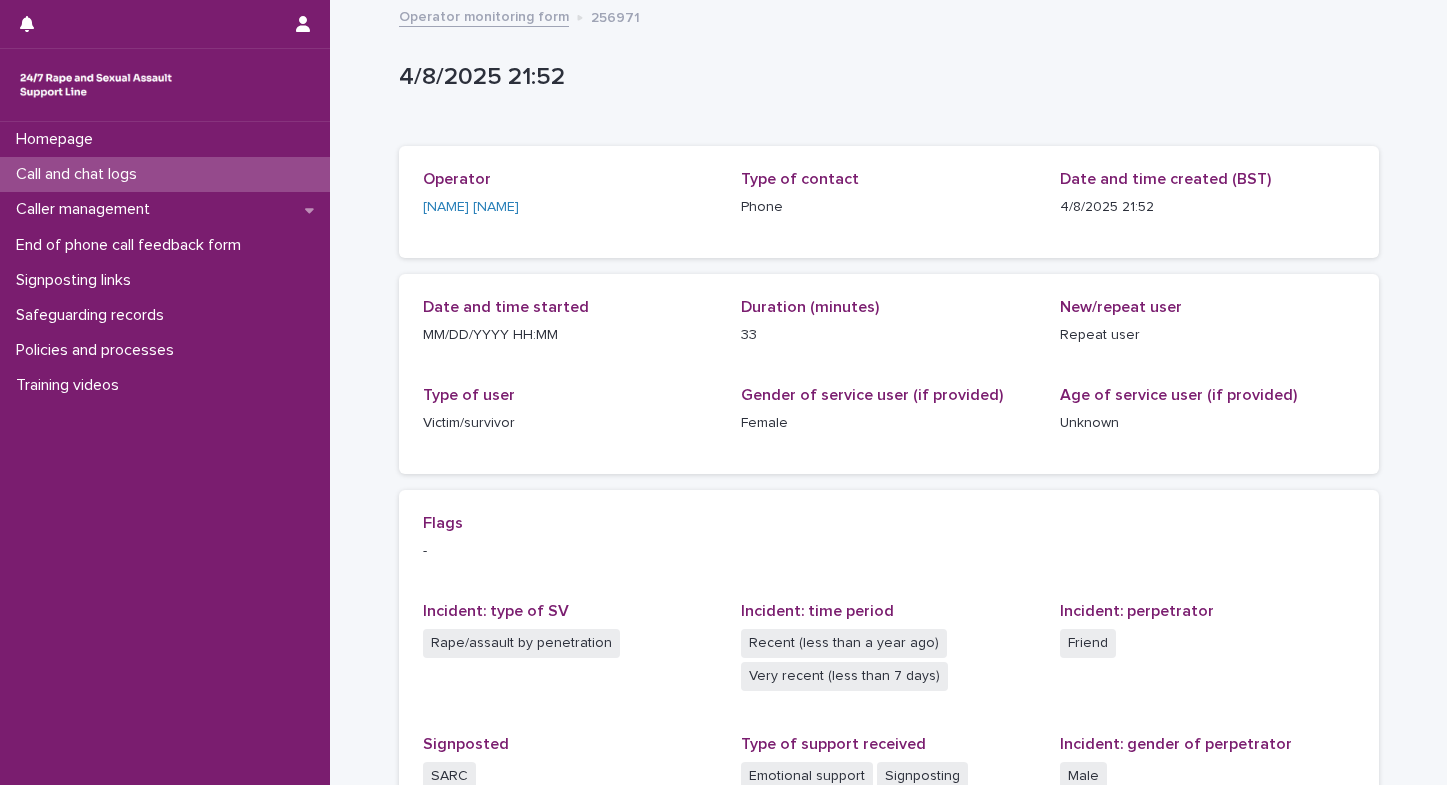 scroll, scrollTop: 0, scrollLeft: 0, axis: both 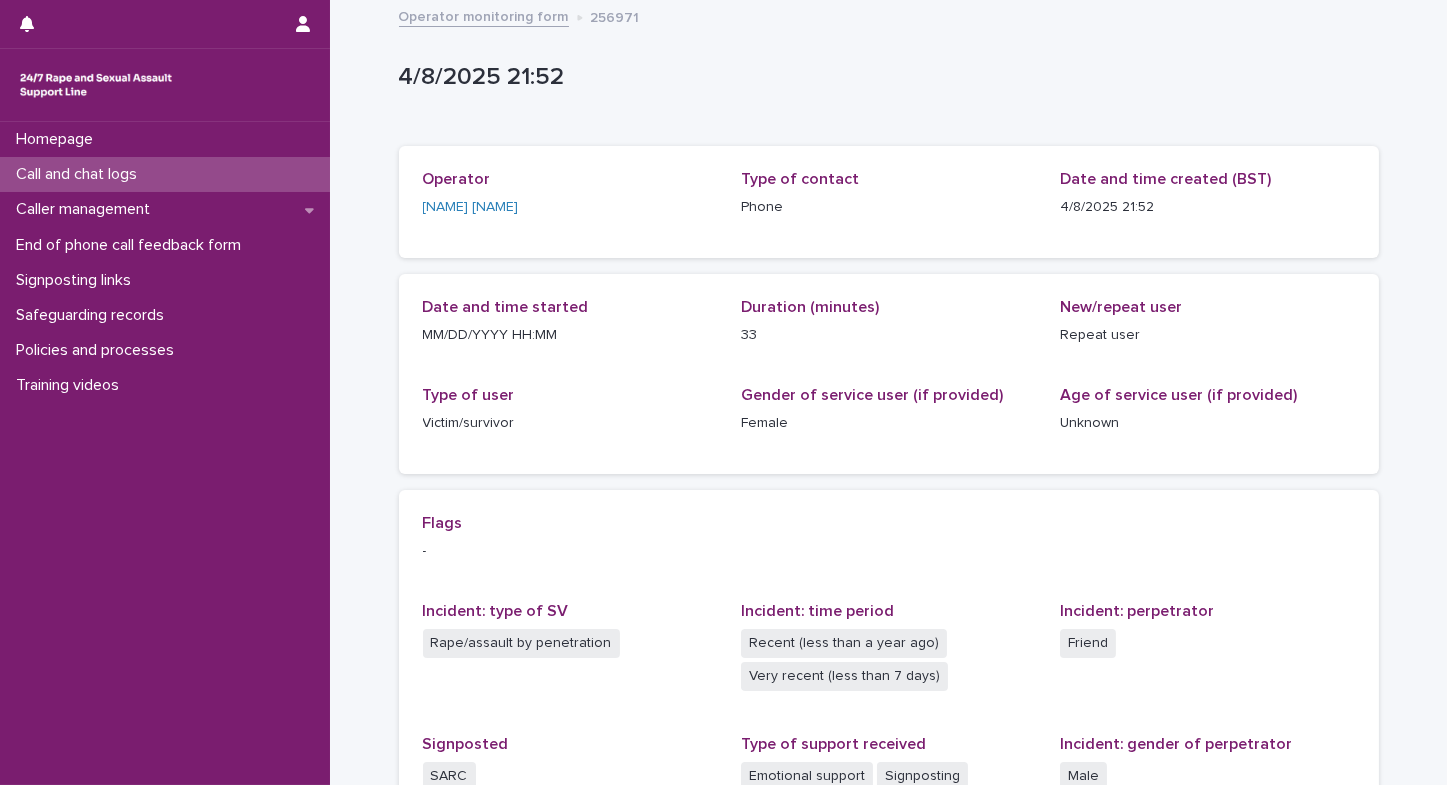 click on "Call and chat logs" at bounding box center [80, 174] 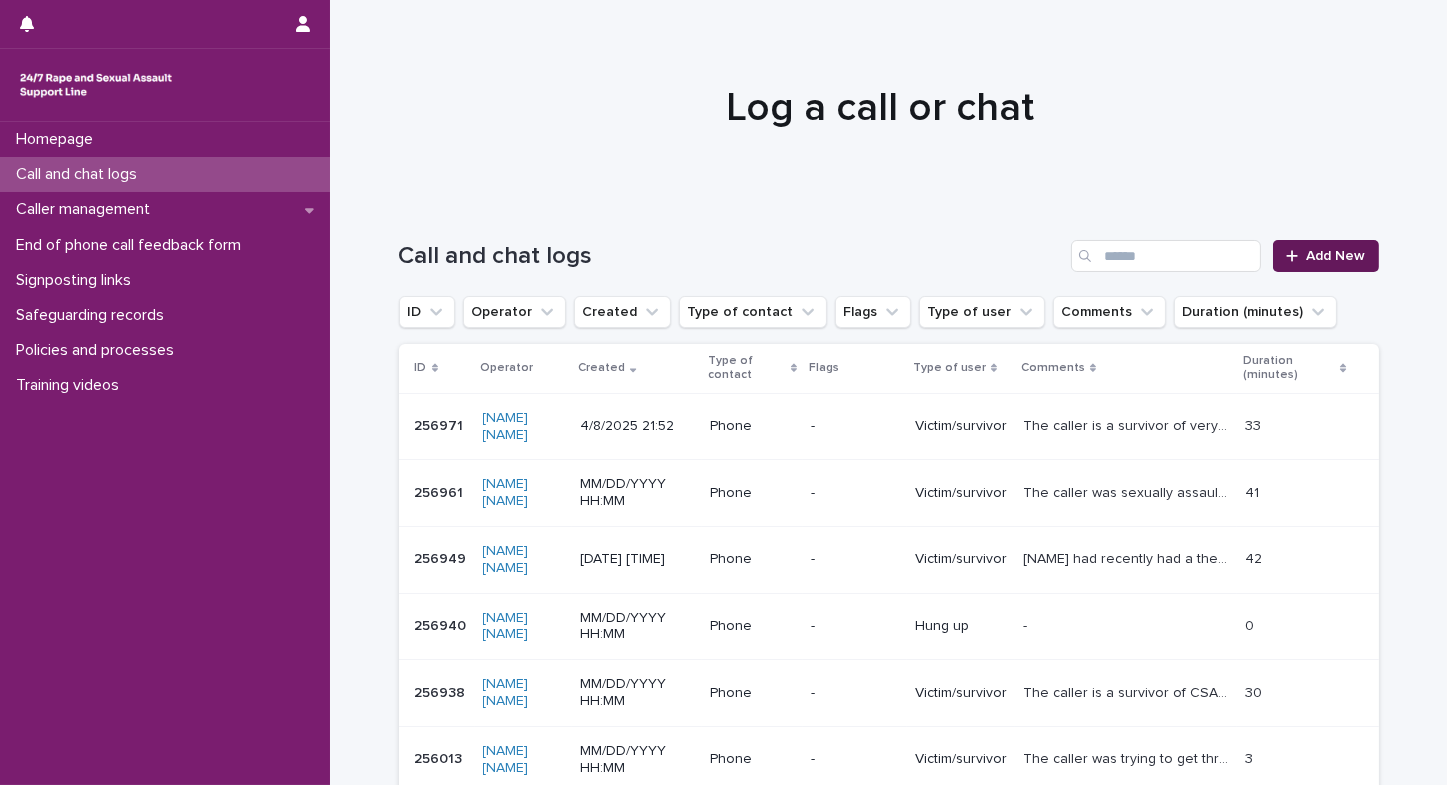 click on "Add New" at bounding box center [1336, 256] 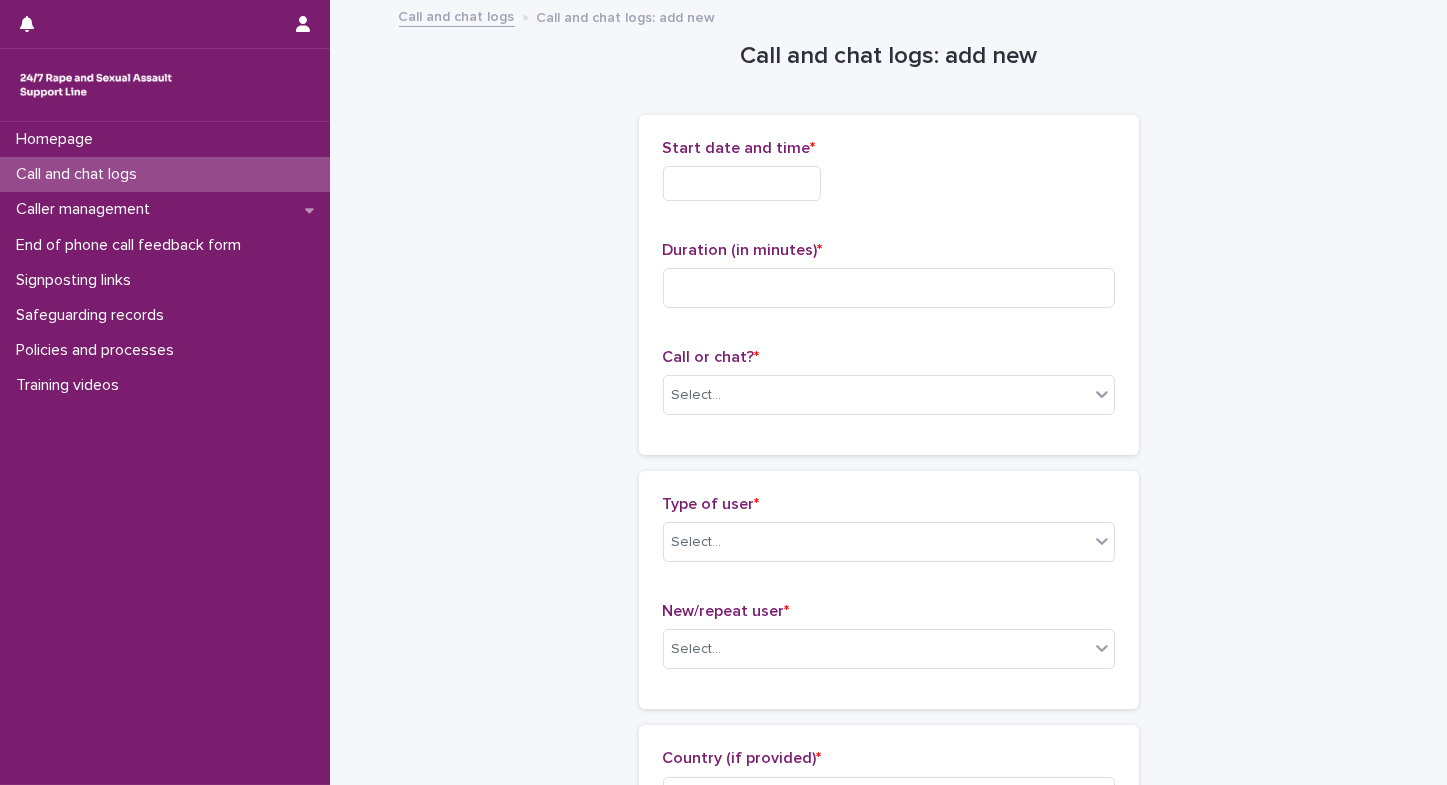 click at bounding box center (742, 183) 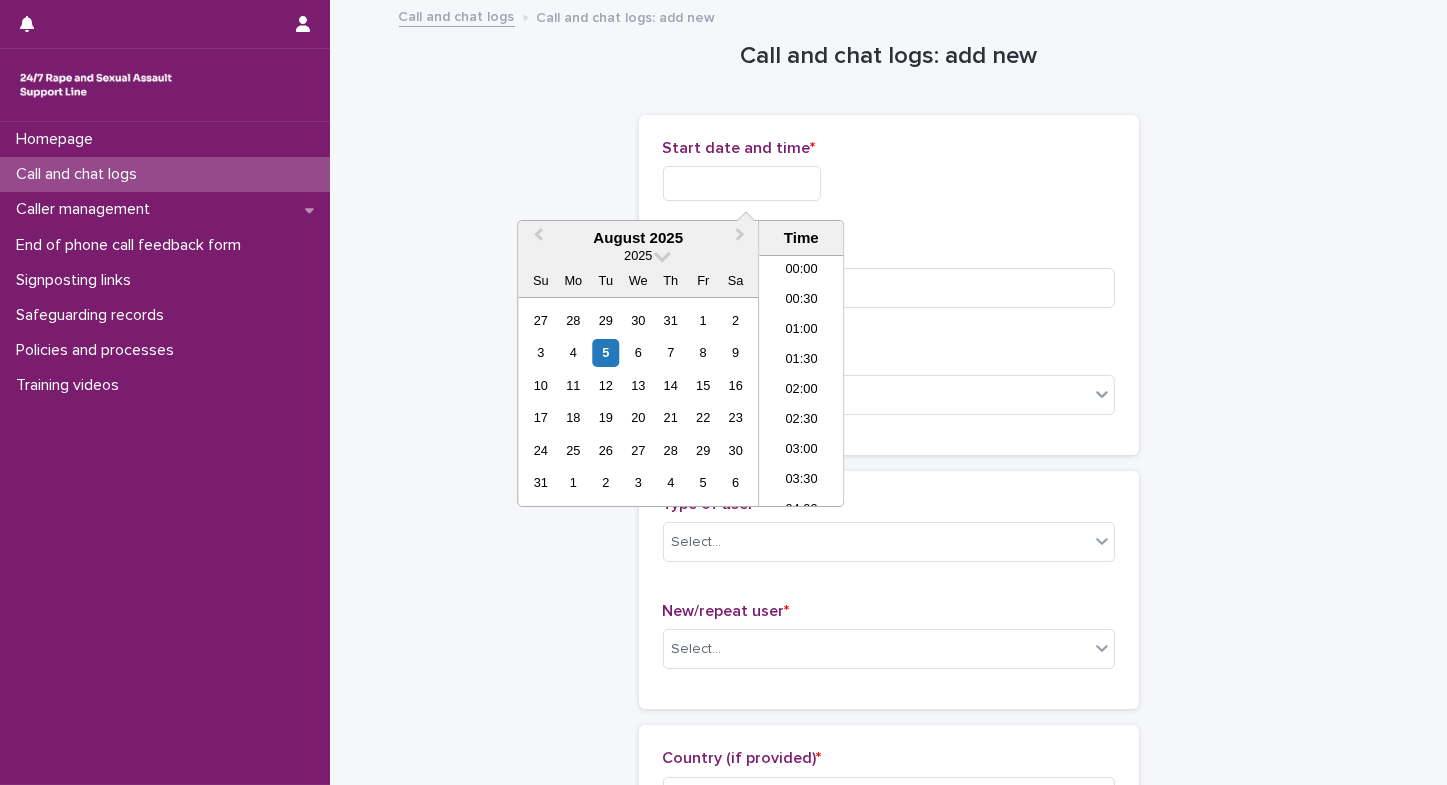 scroll, scrollTop: 550, scrollLeft: 0, axis: vertical 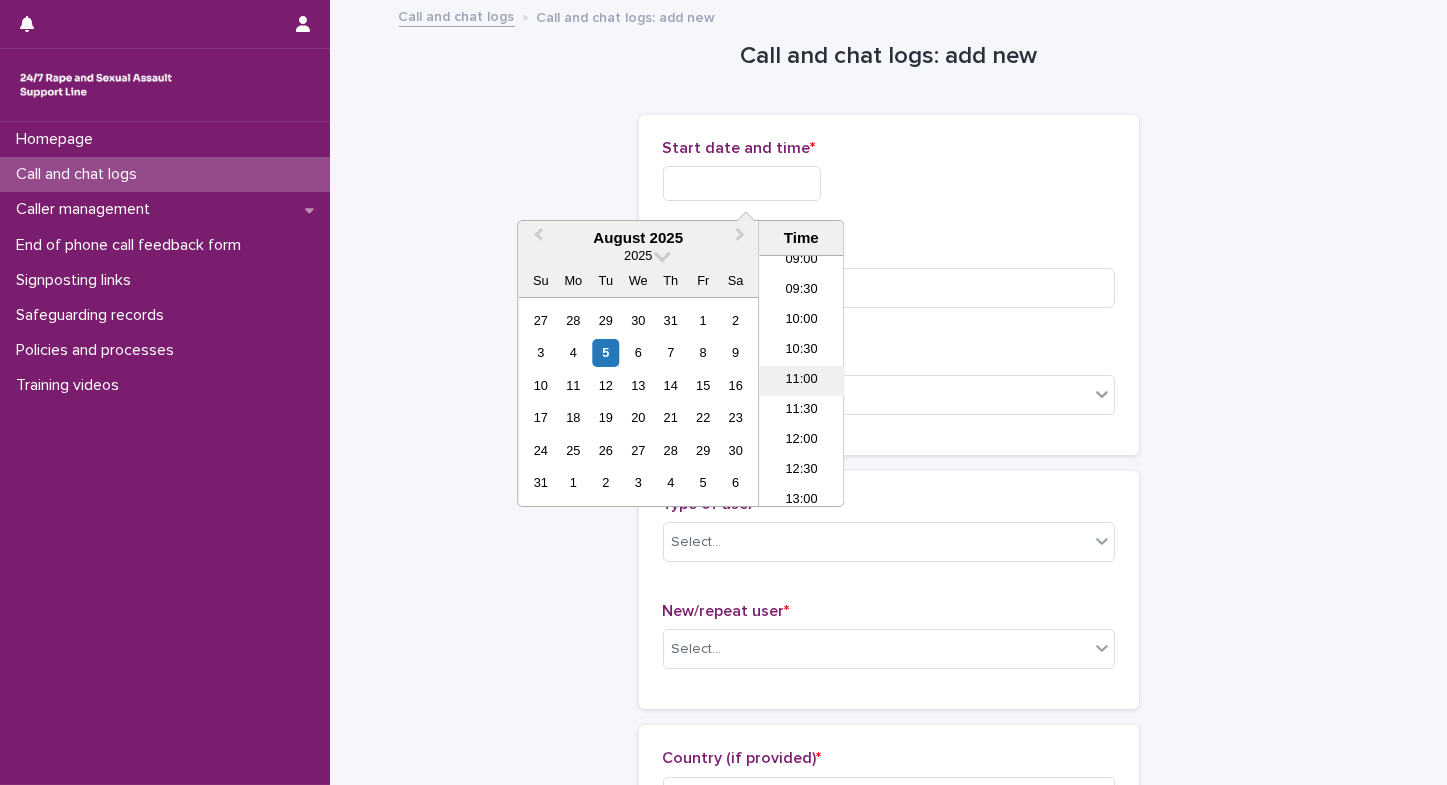 click on "11:00" at bounding box center [801, 381] 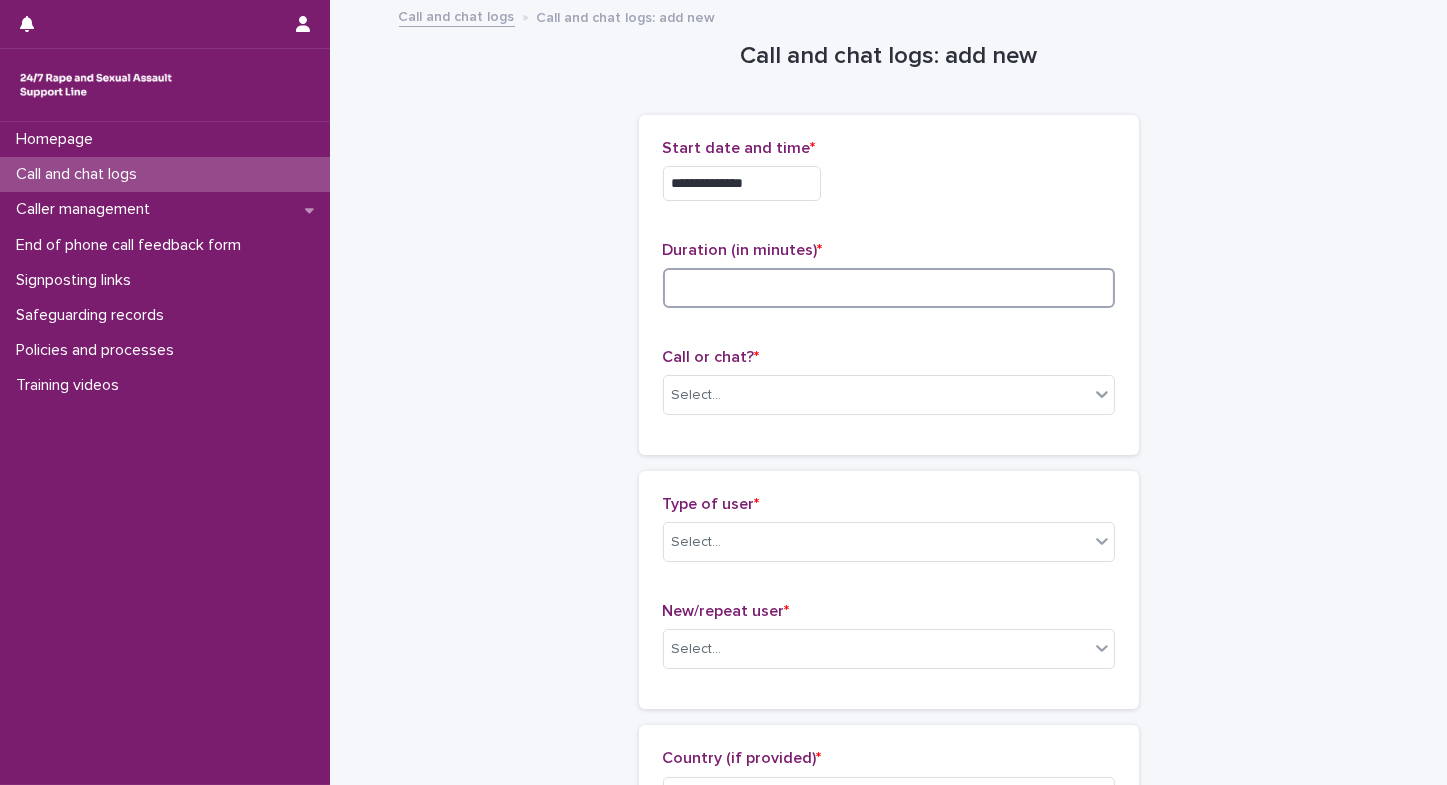 click at bounding box center [889, 288] 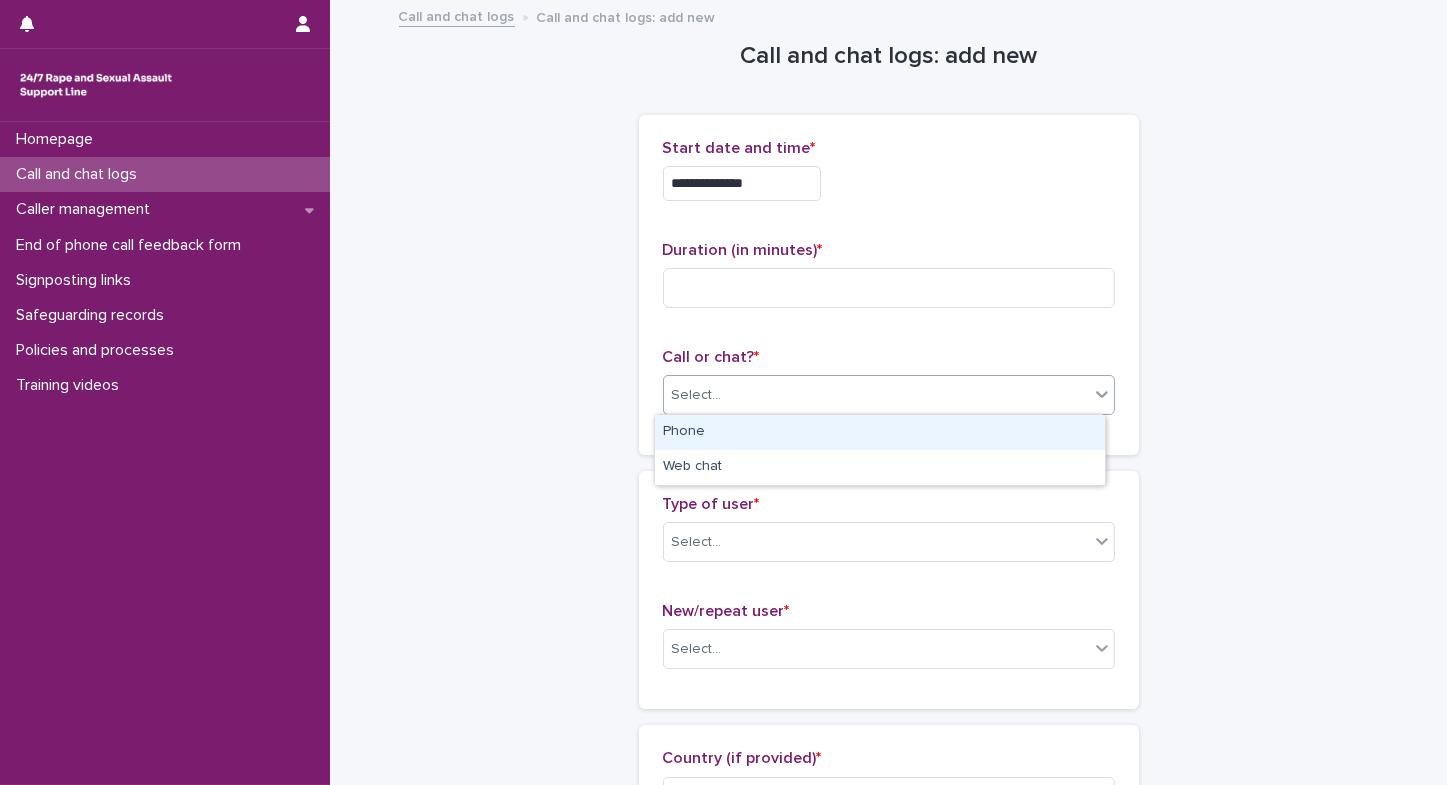 click on "Select..." at bounding box center (876, 395) 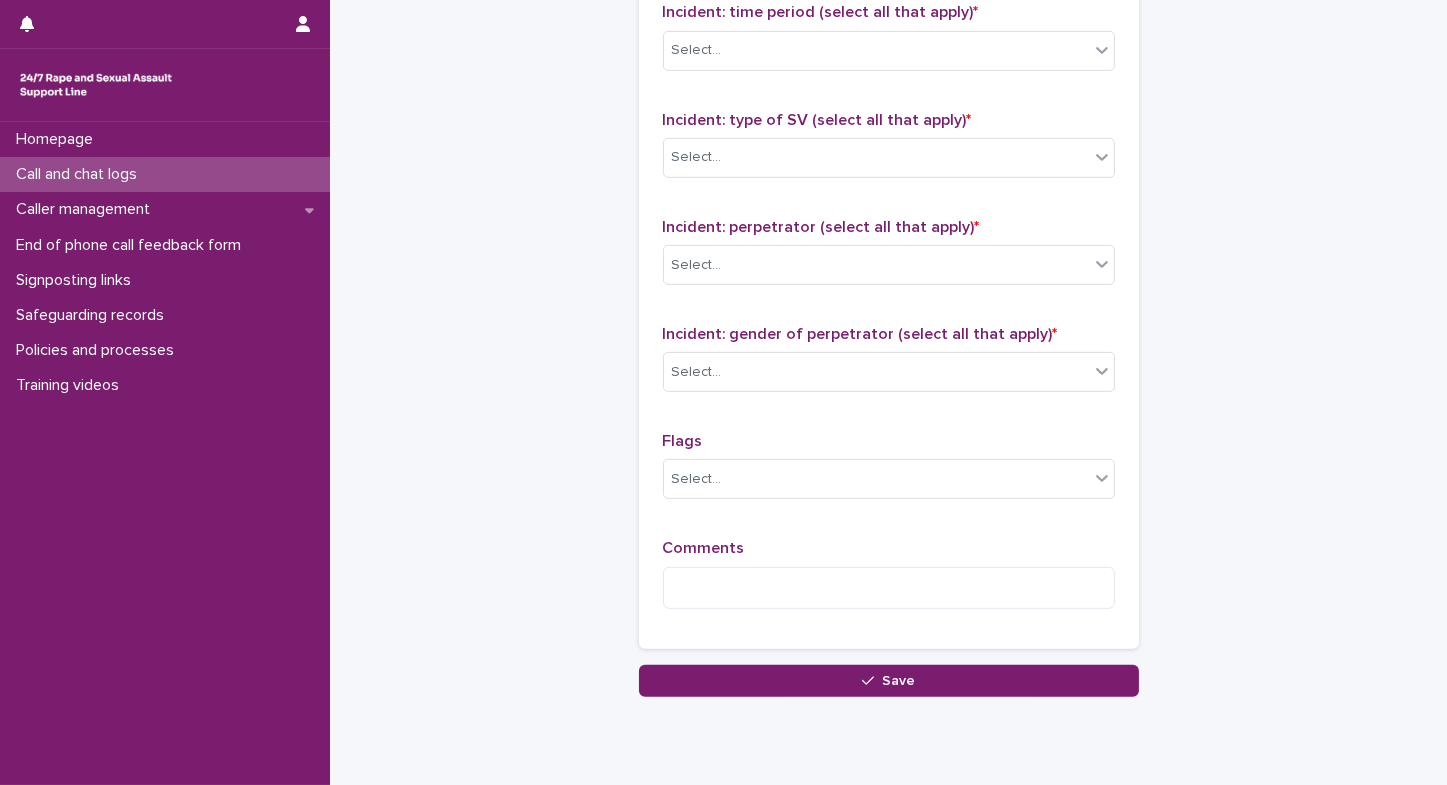 scroll, scrollTop: 1503, scrollLeft: 0, axis: vertical 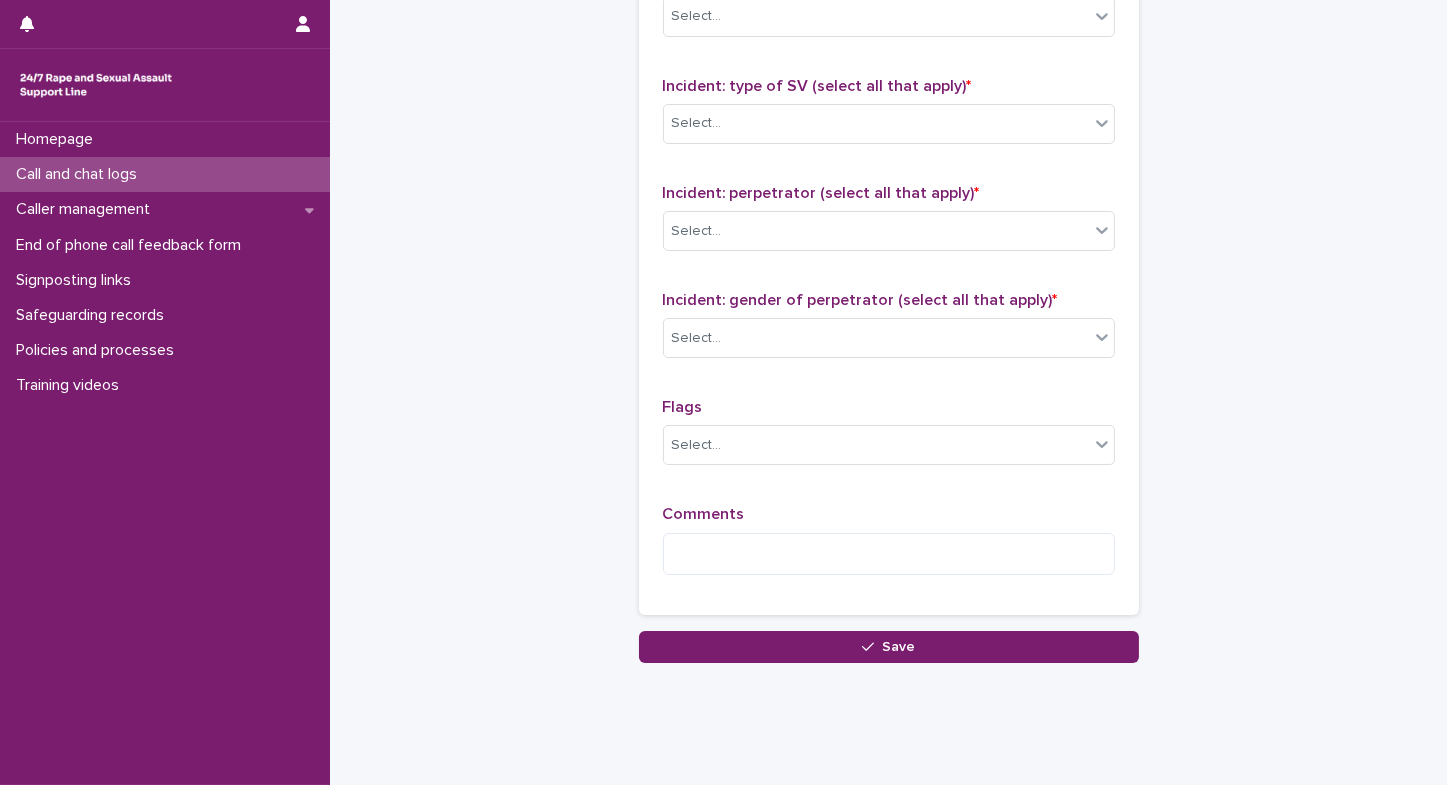 click on "Comments" at bounding box center (889, 548) 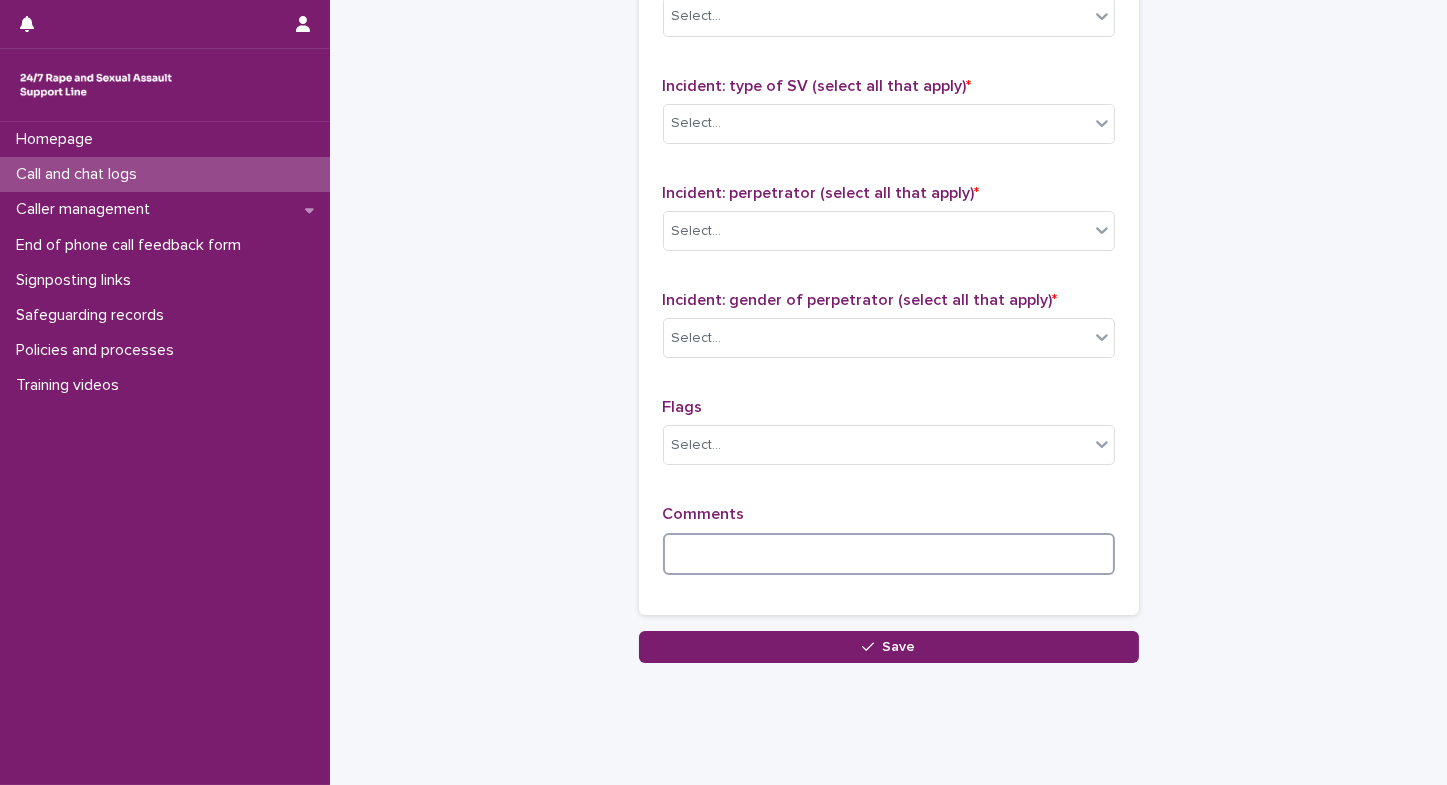 click at bounding box center (889, 554) 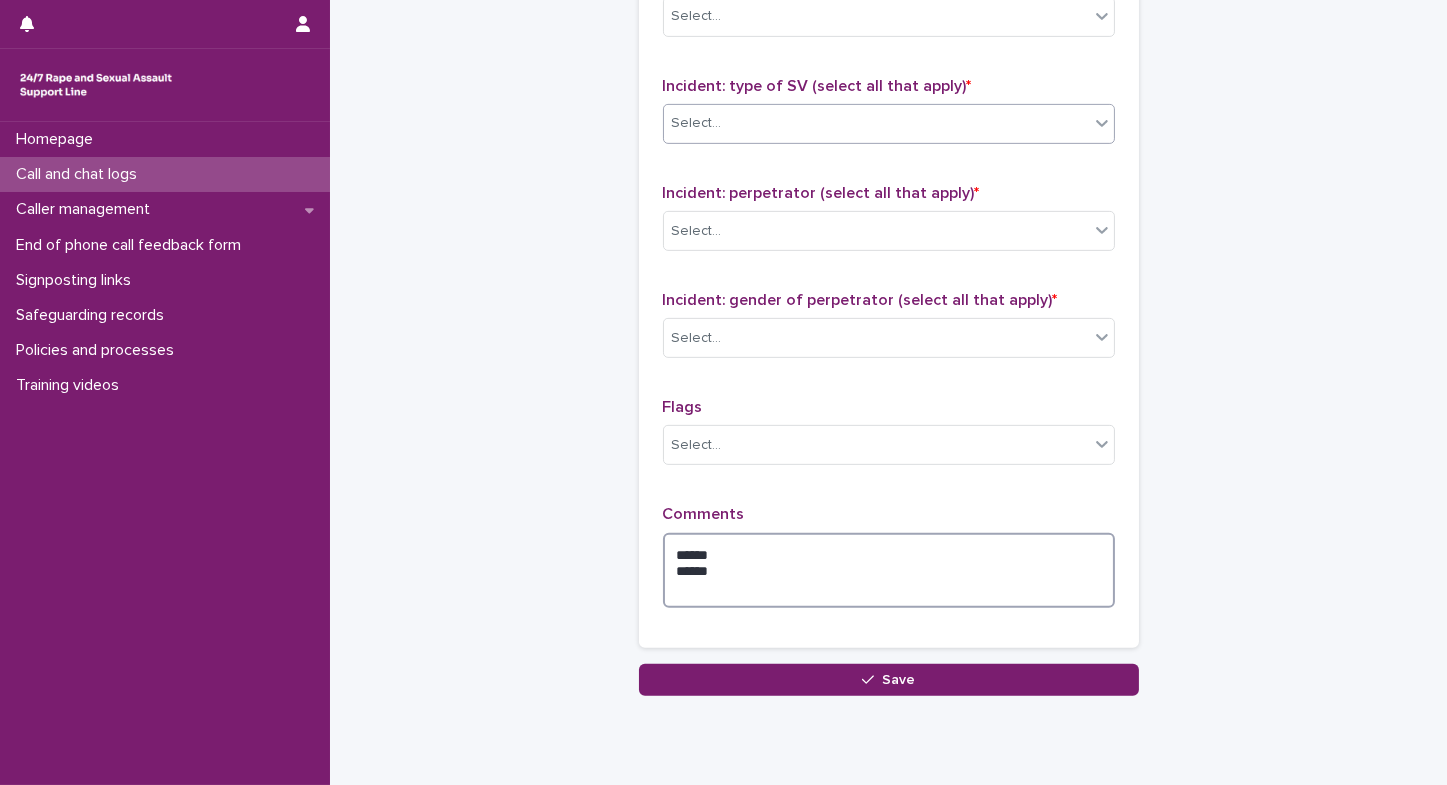 type on "******
*****" 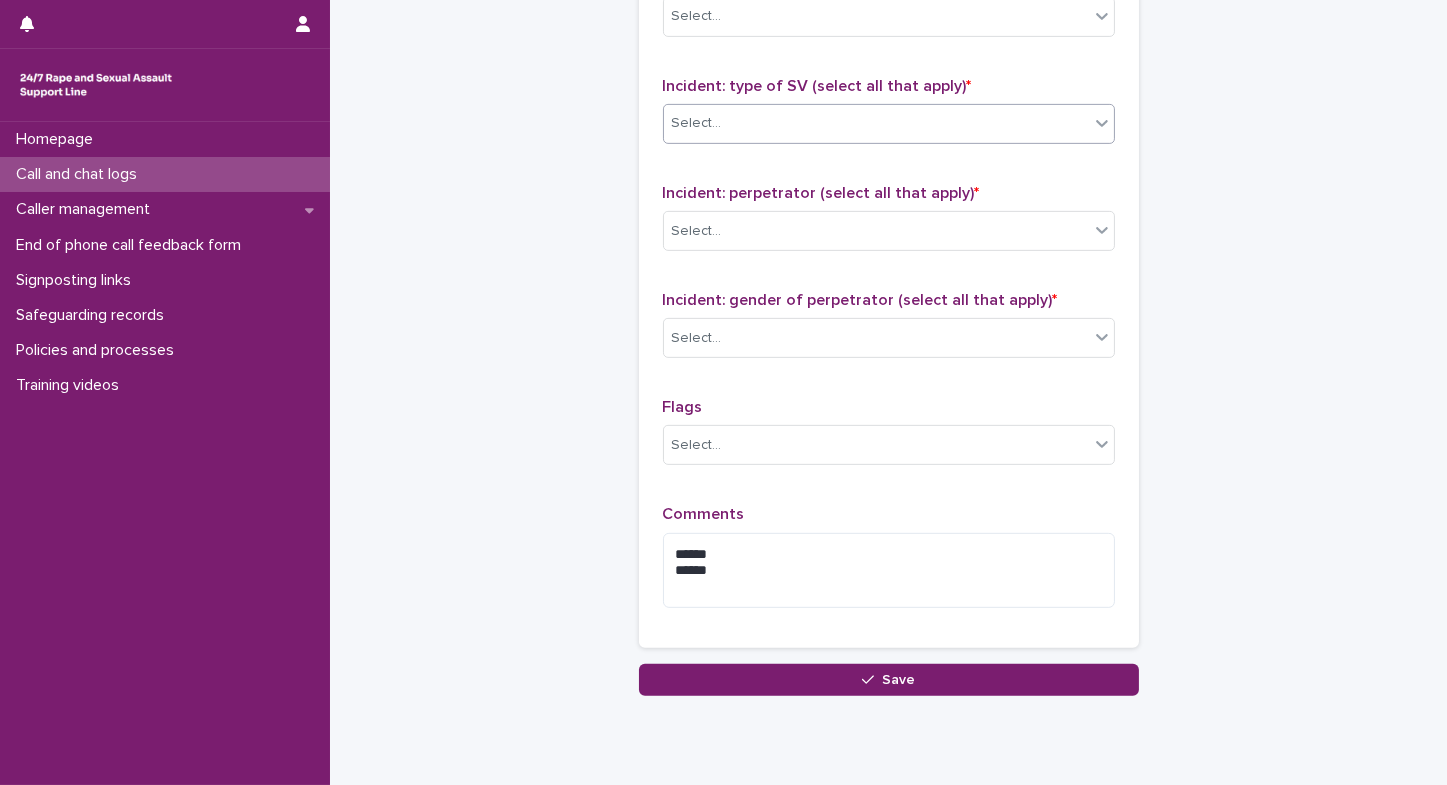 click on "Select..." at bounding box center [876, 123] 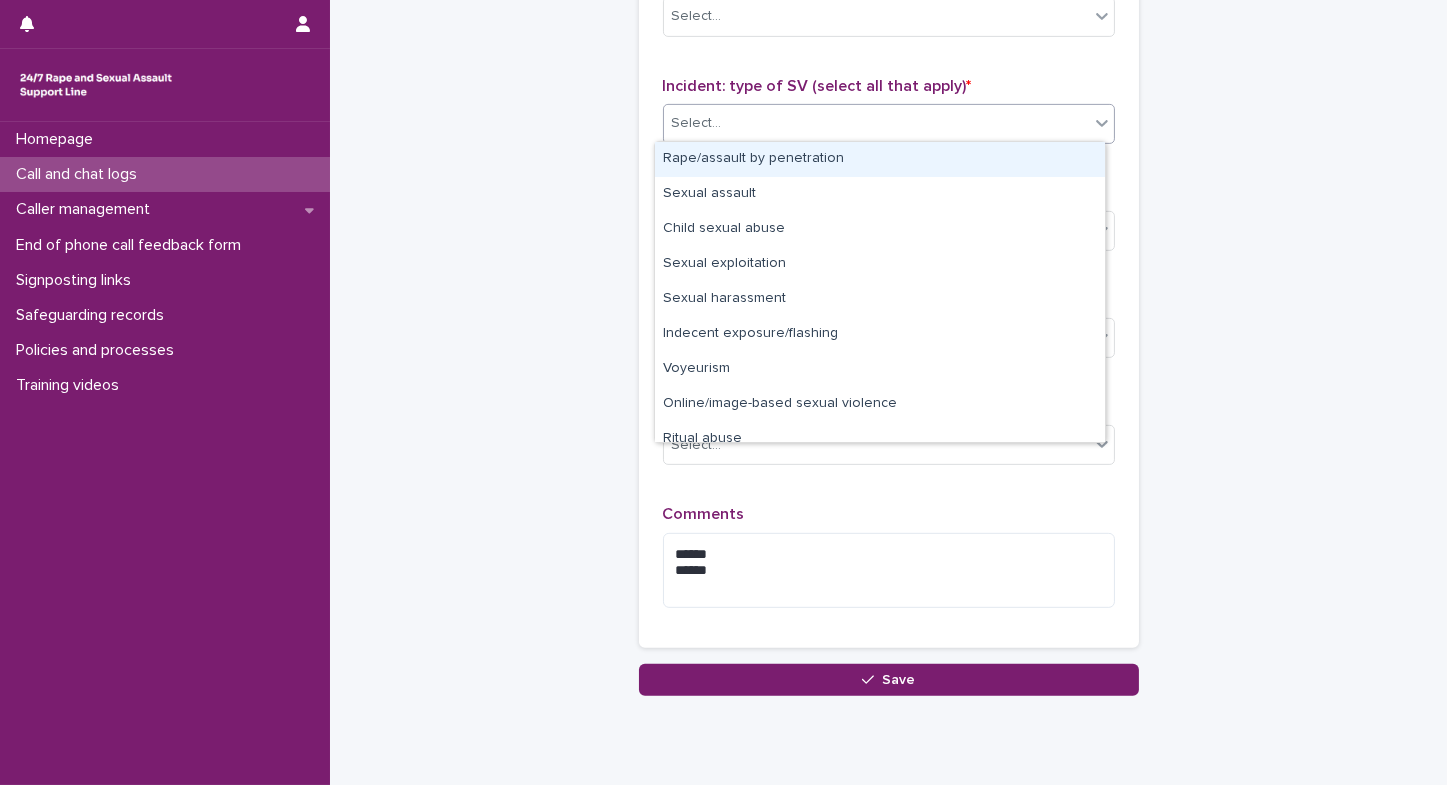 click on "Rape/assault by penetration" at bounding box center (880, 159) 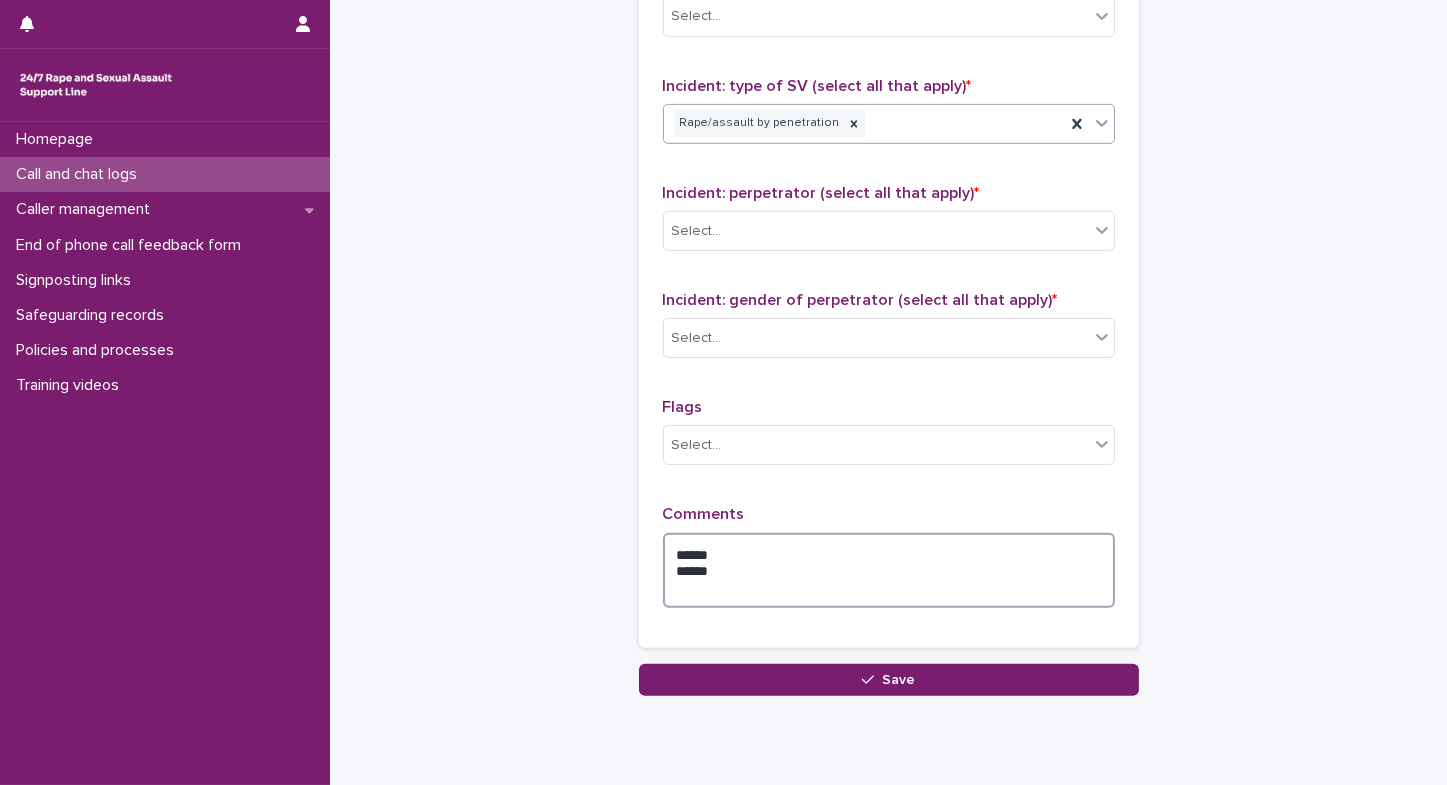 click on "******
*****" at bounding box center (889, 571) 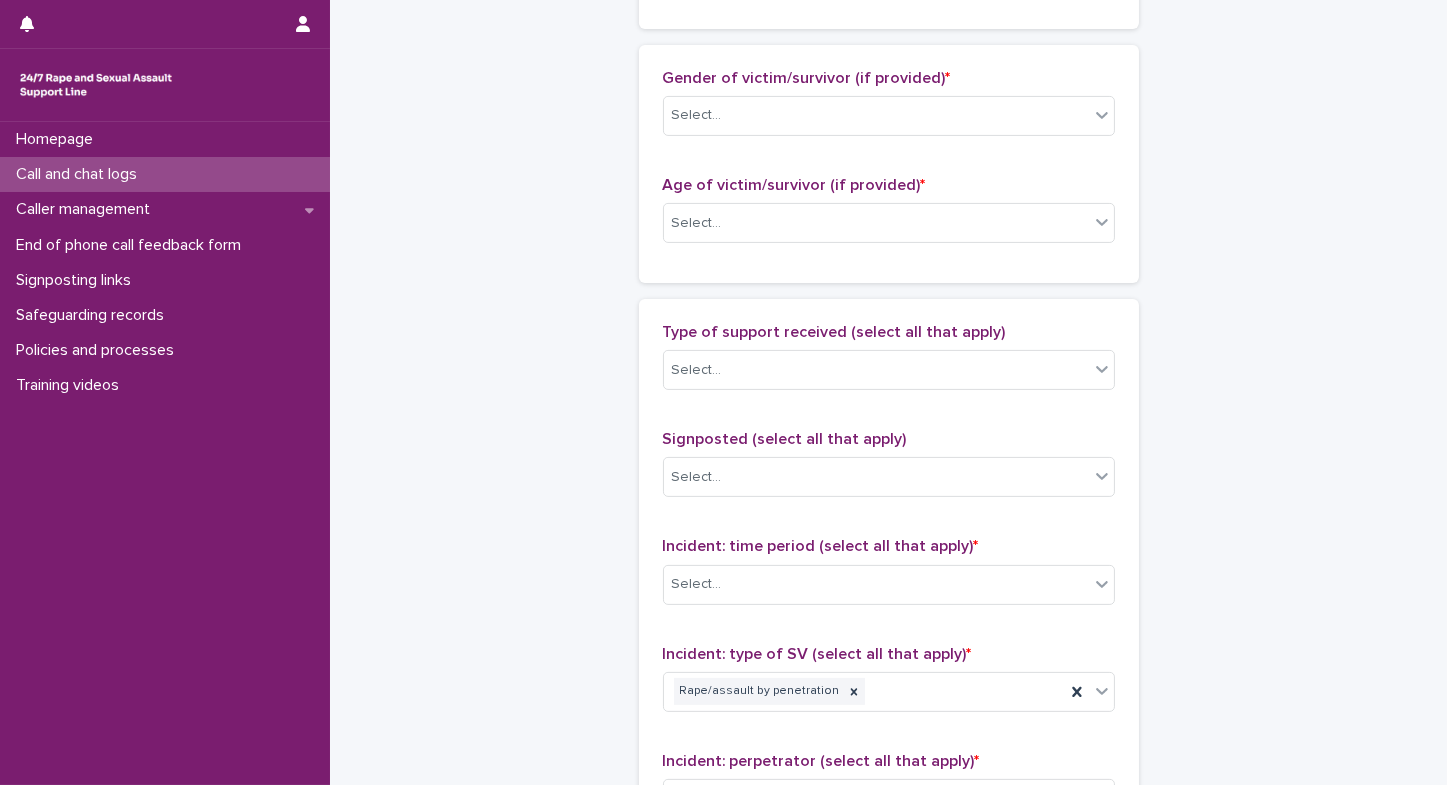 scroll, scrollTop: 920, scrollLeft: 0, axis: vertical 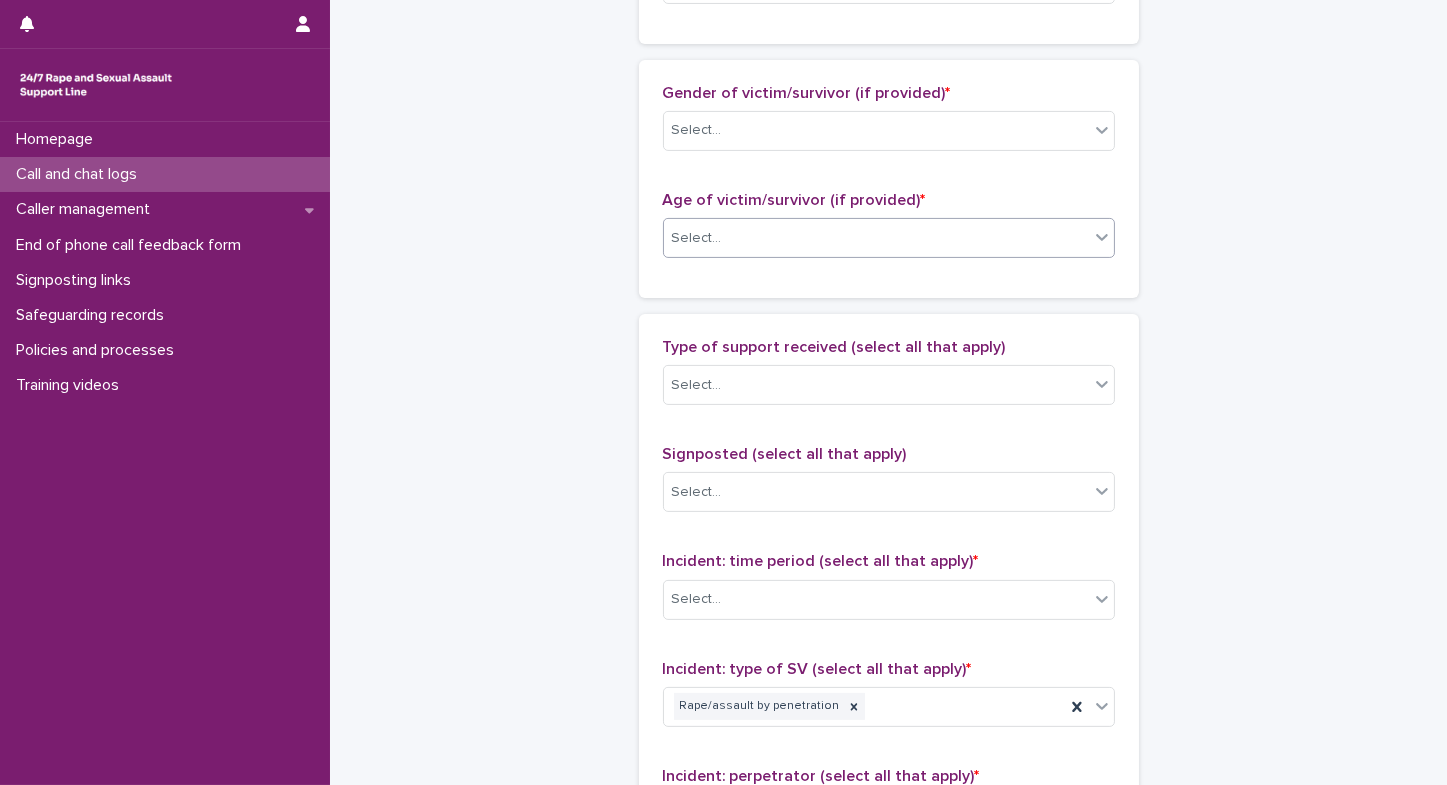 click on "Select..." at bounding box center (876, 238) 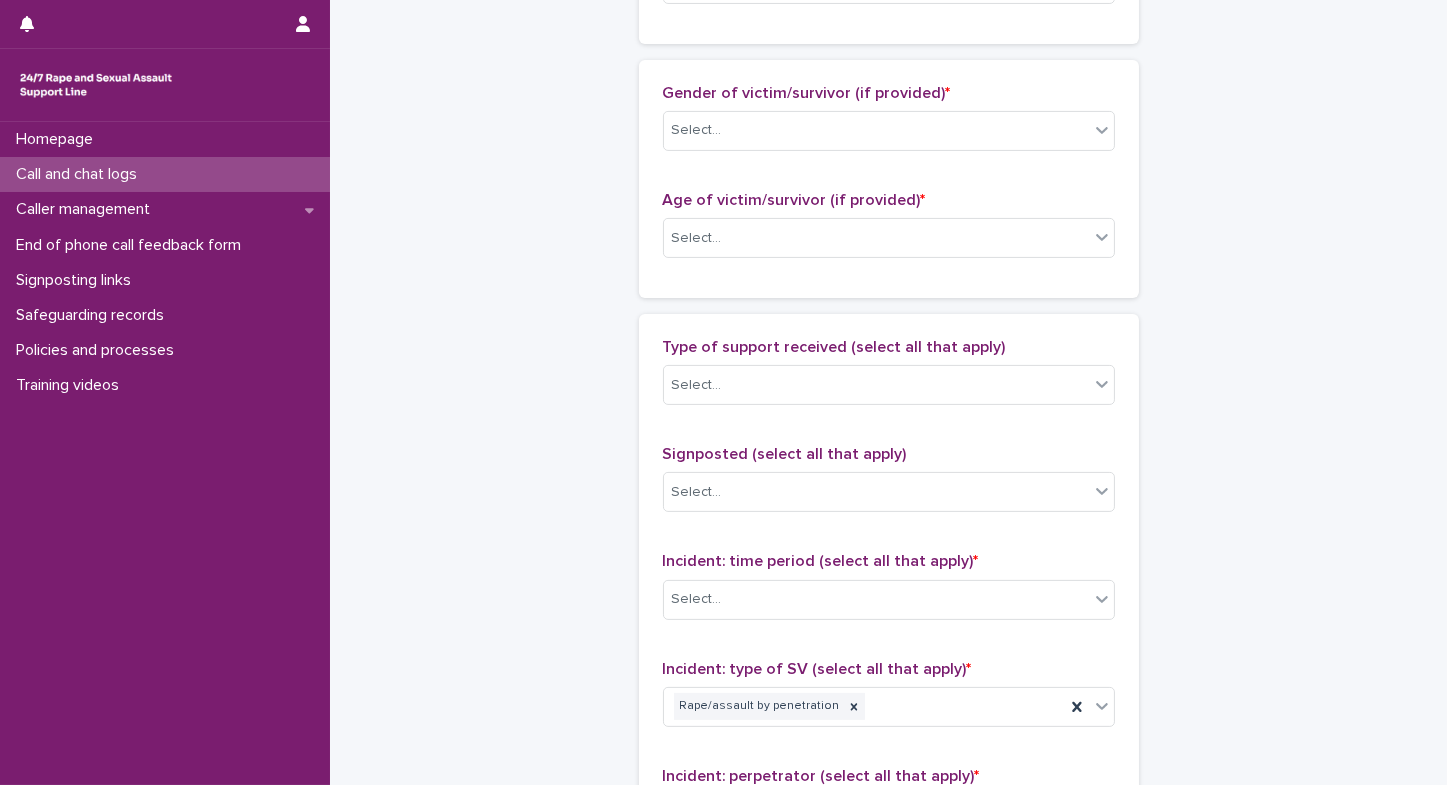 click on "**********" at bounding box center (888, 231) 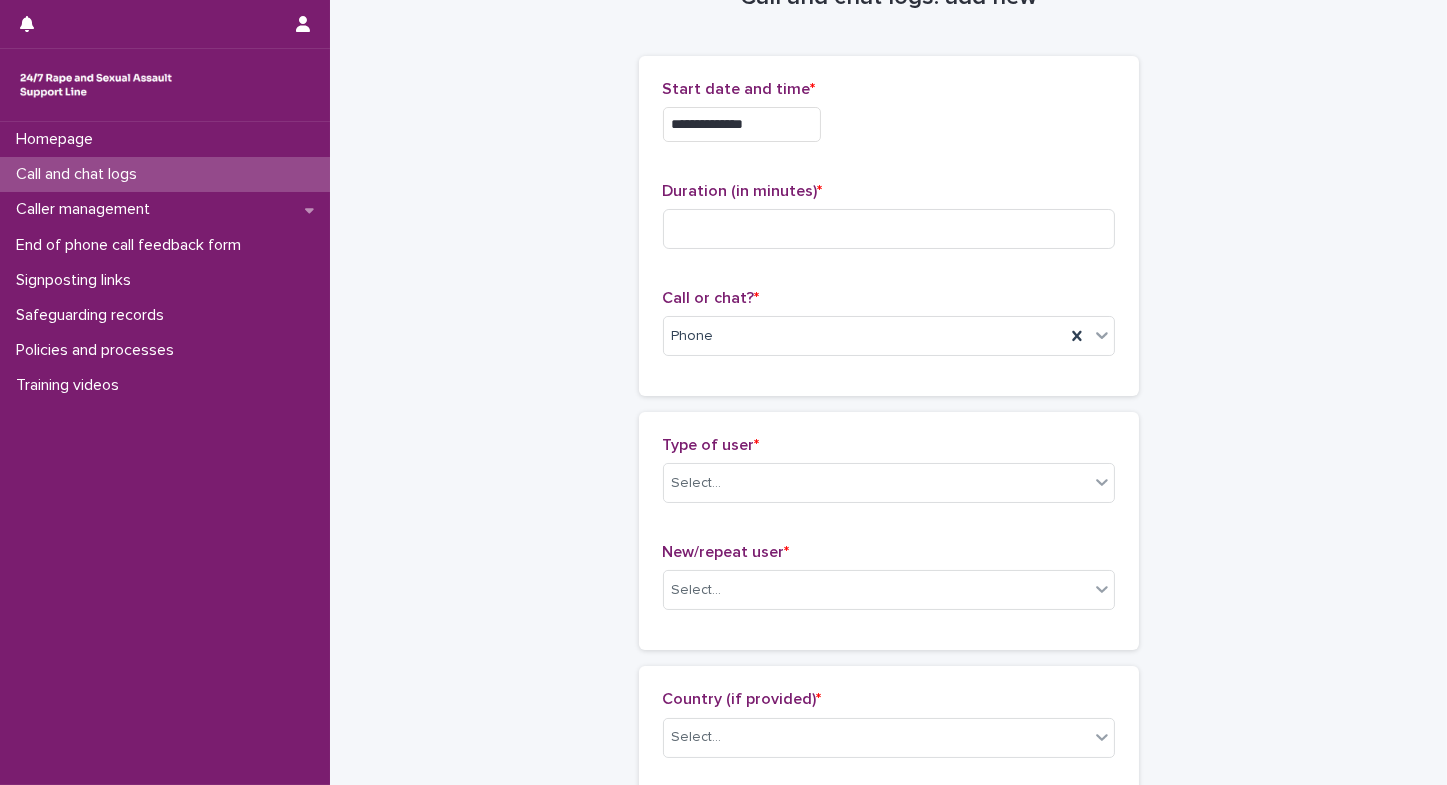scroll, scrollTop: 0, scrollLeft: 0, axis: both 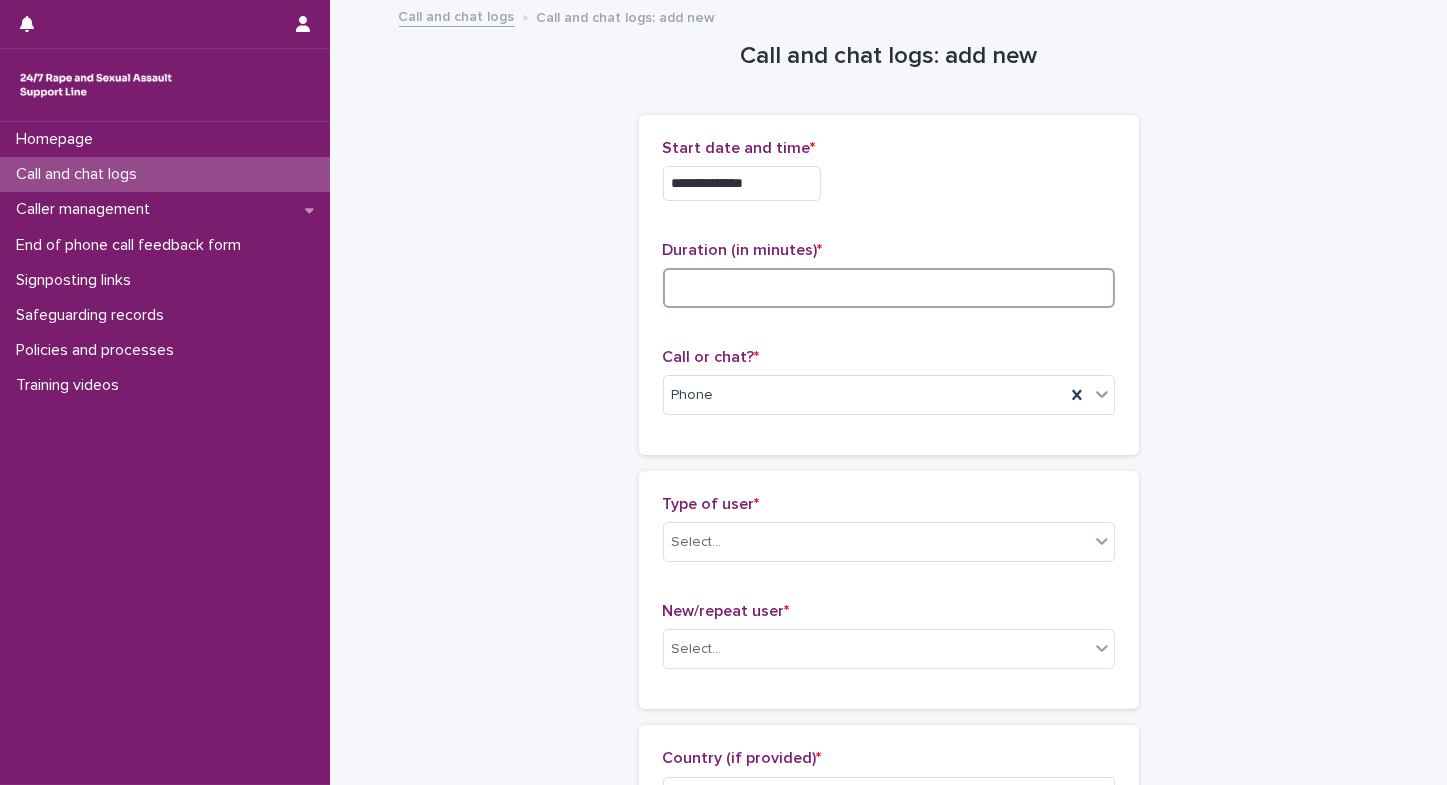 click at bounding box center [889, 288] 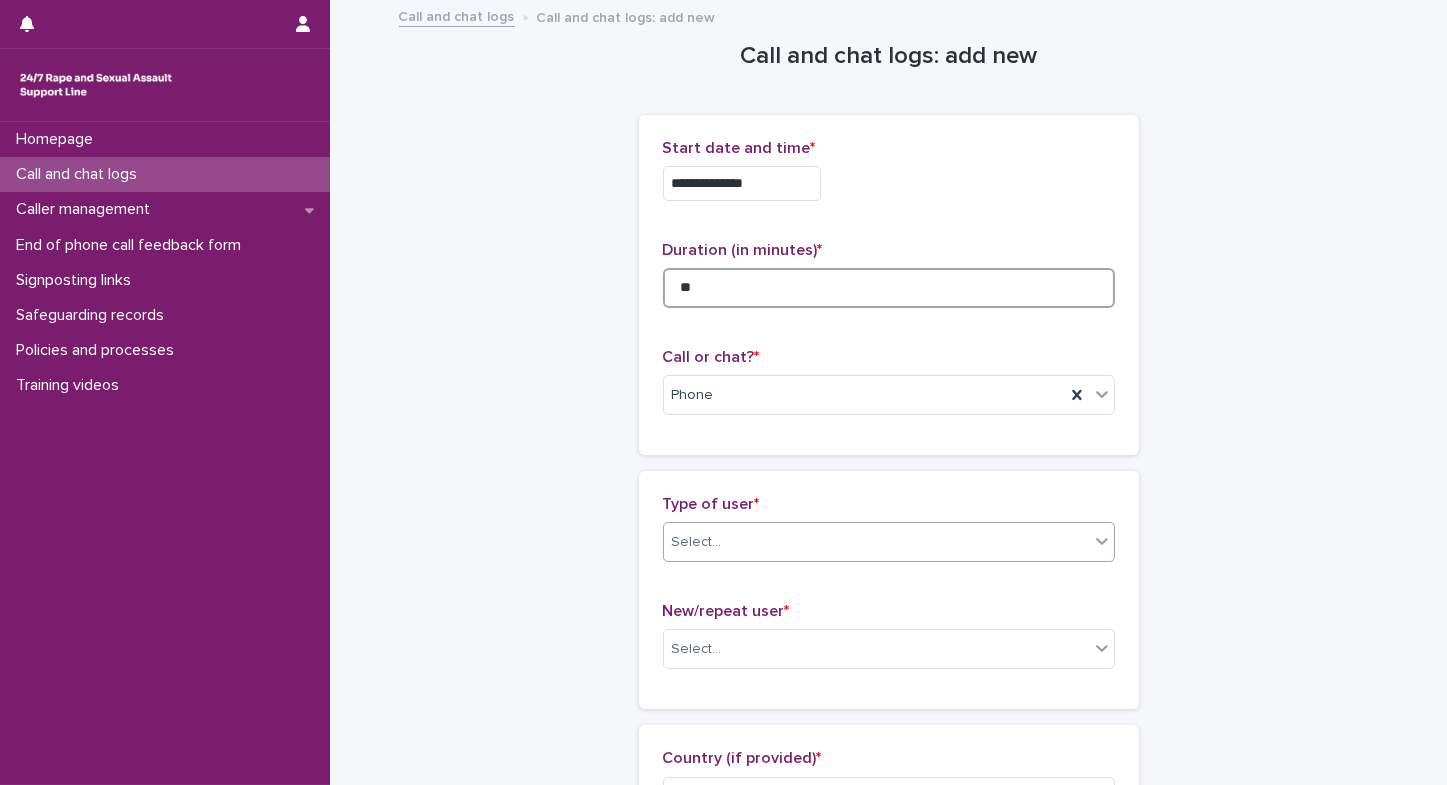 type on "**" 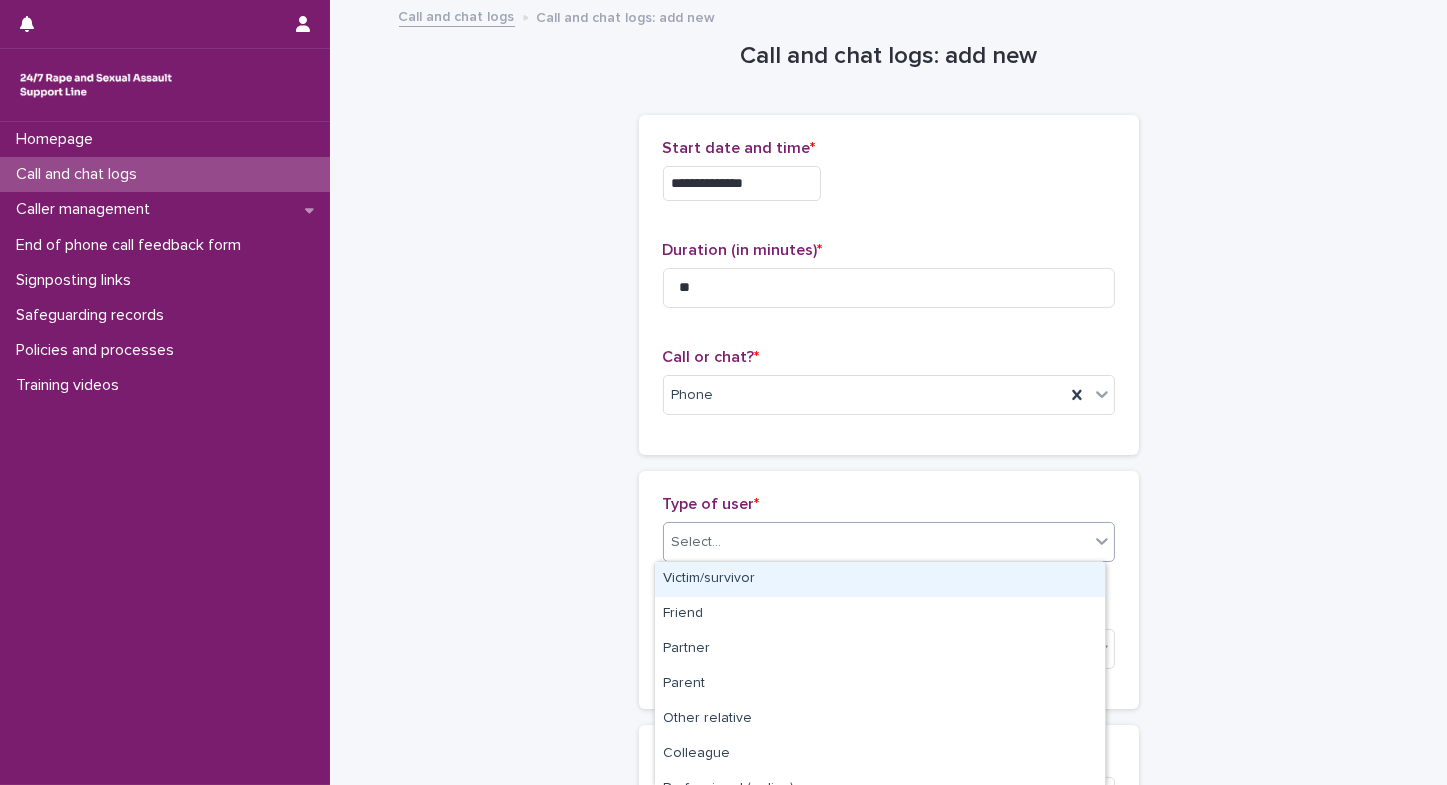 click on "Select..." at bounding box center (876, 542) 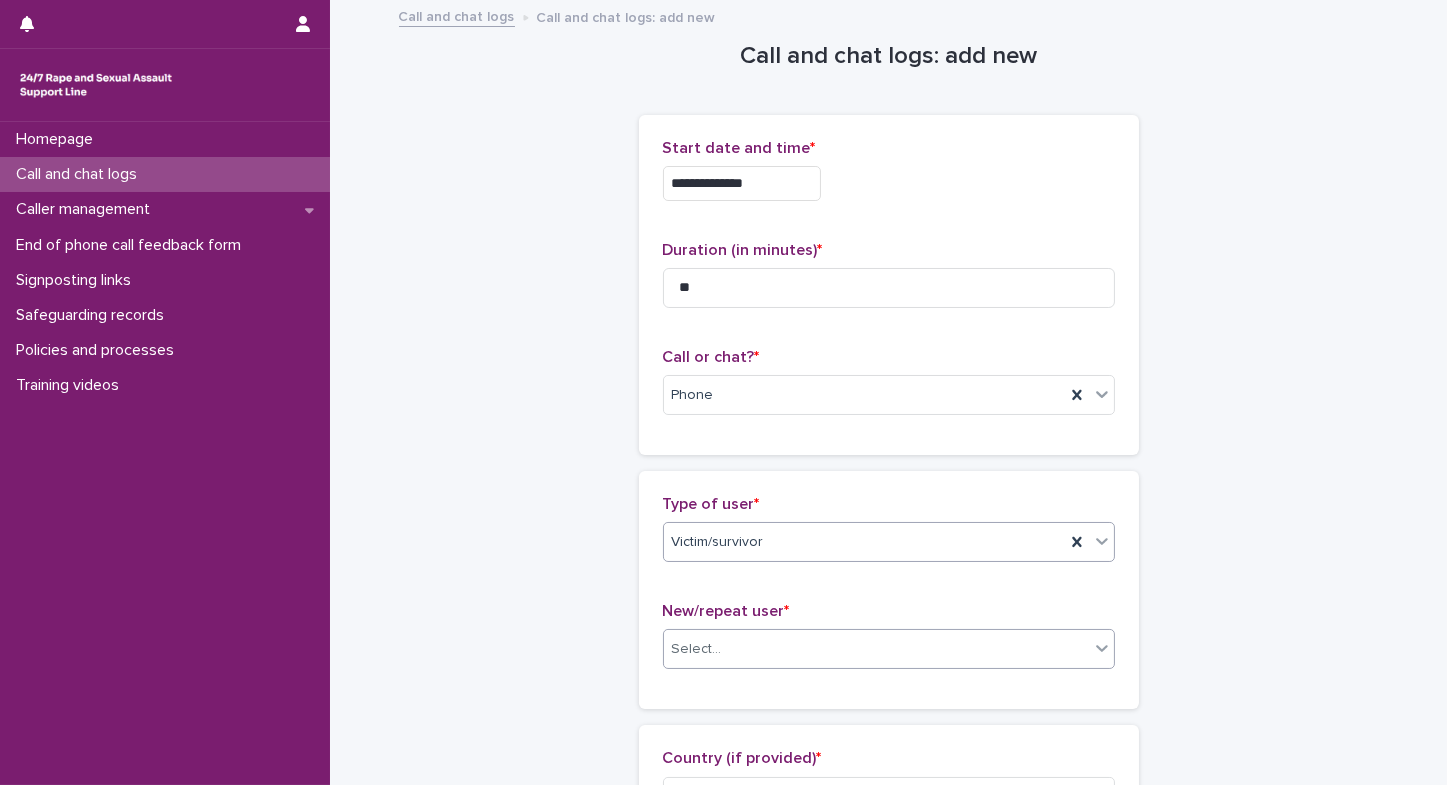 click on "Select..." at bounding box center [697, 649] 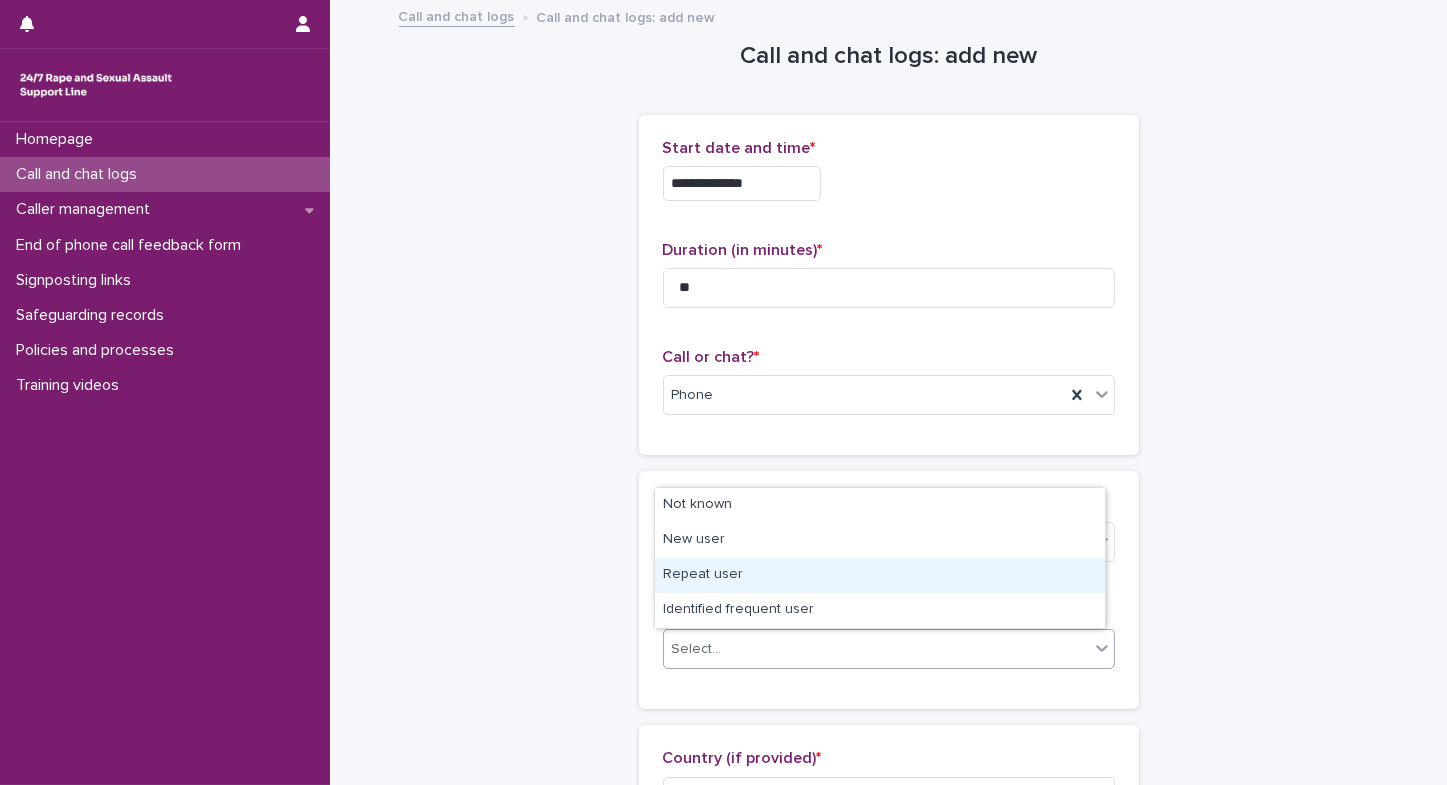 click on "Repeat user" at bounding box center (880, 575) 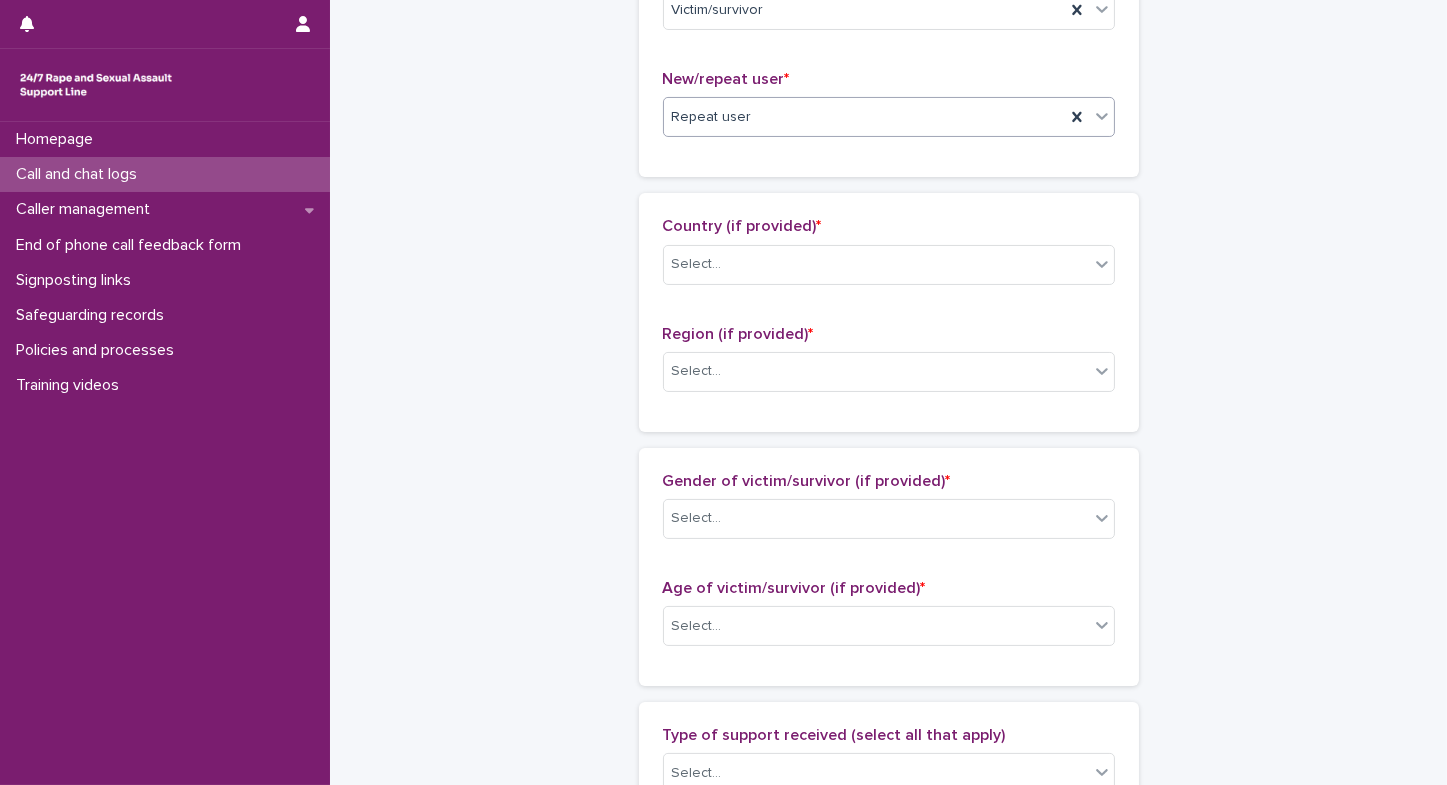 scroll, scrollTop: 537, scrollLeft: 0, axis: vertical 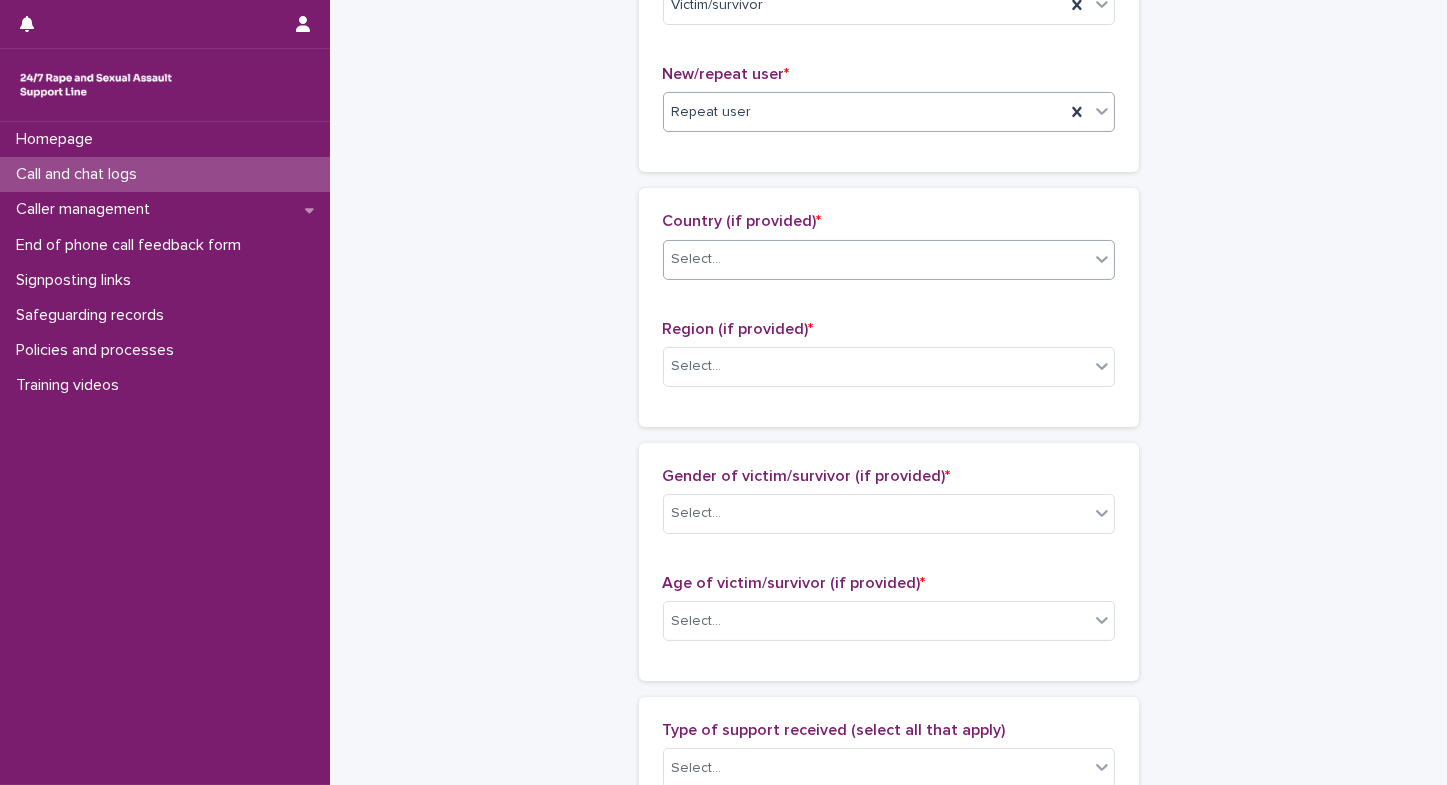 click on "Select..." at bounding box center (876, 259) 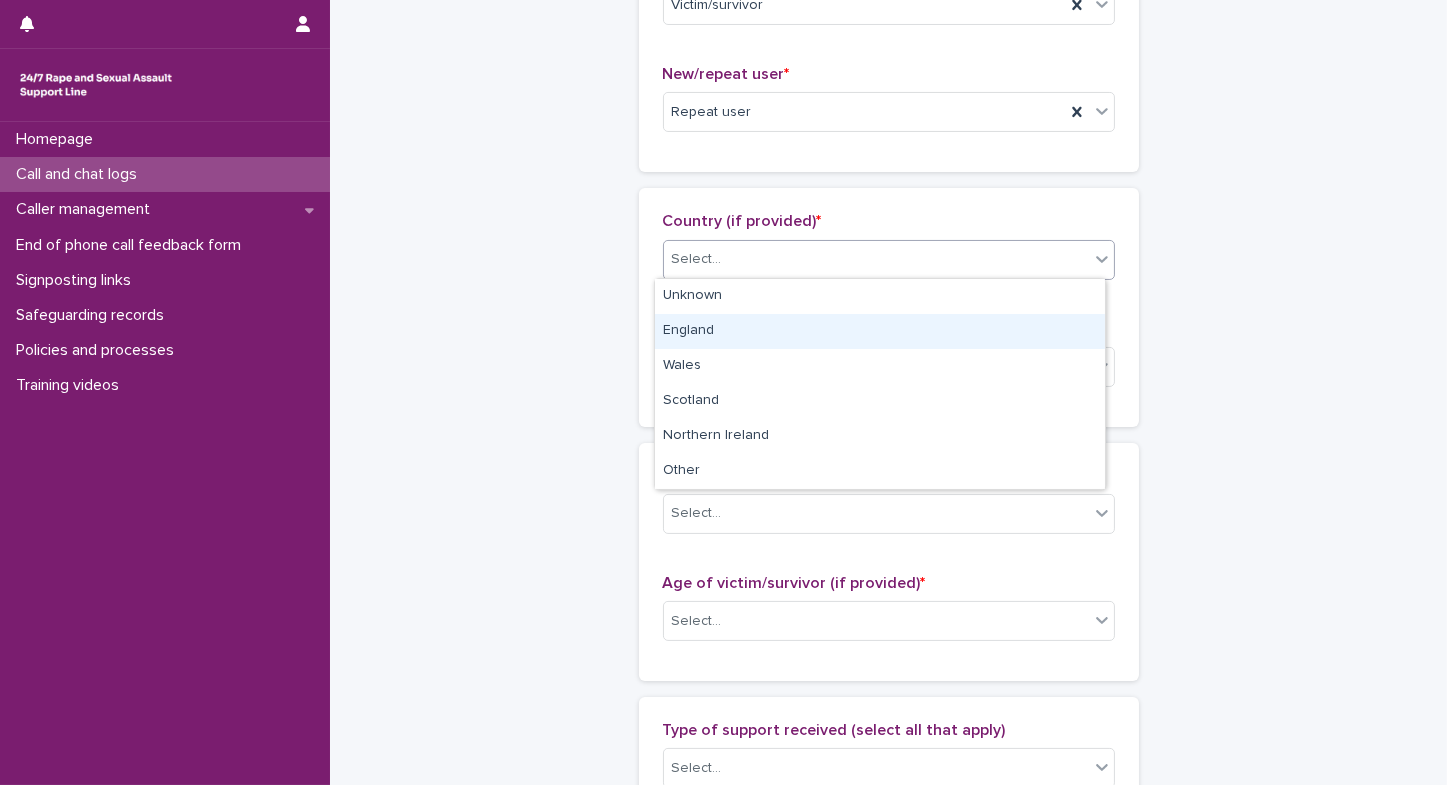 click on "England" at bounding box center (880, 331) 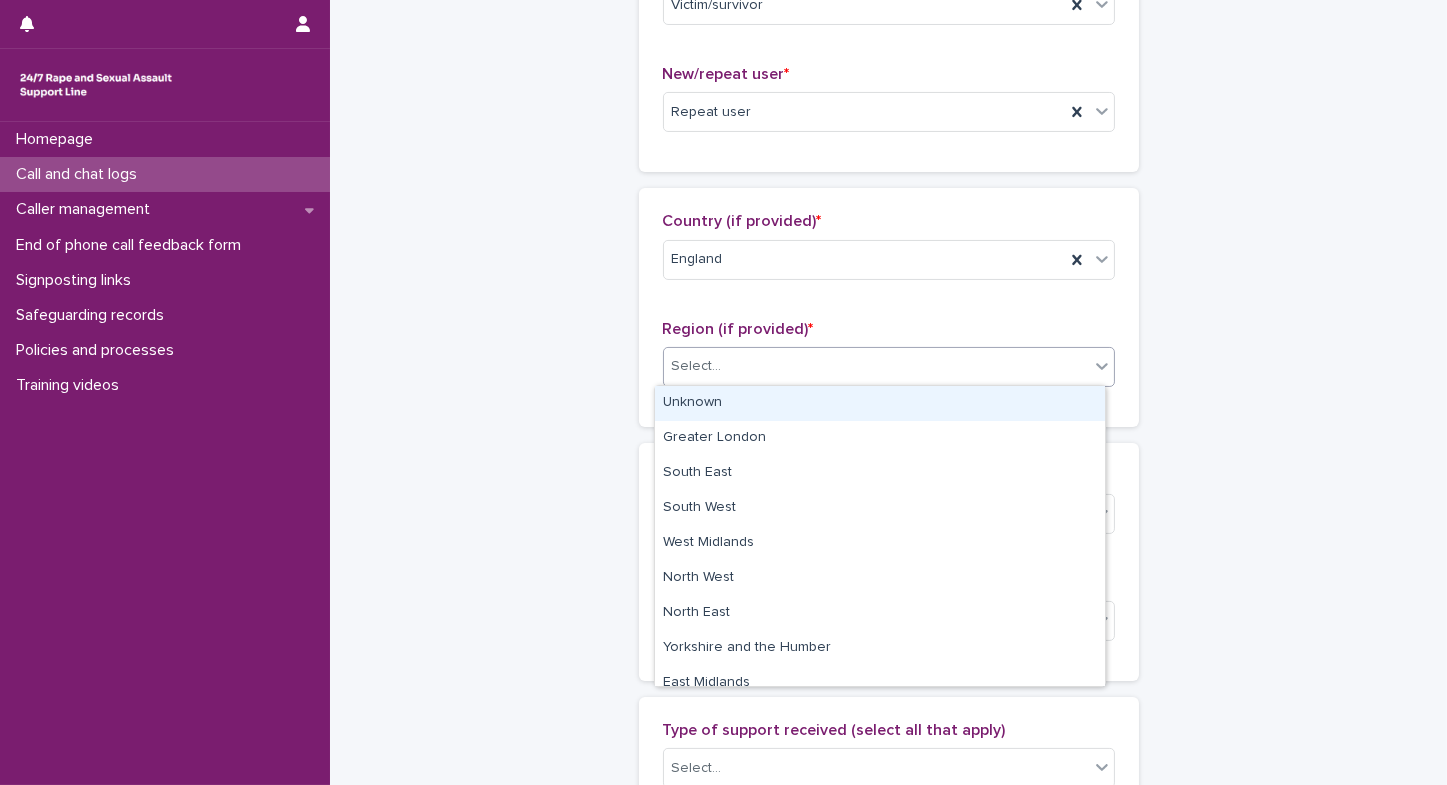 click on "Select..." at bounding box center [876, 366] 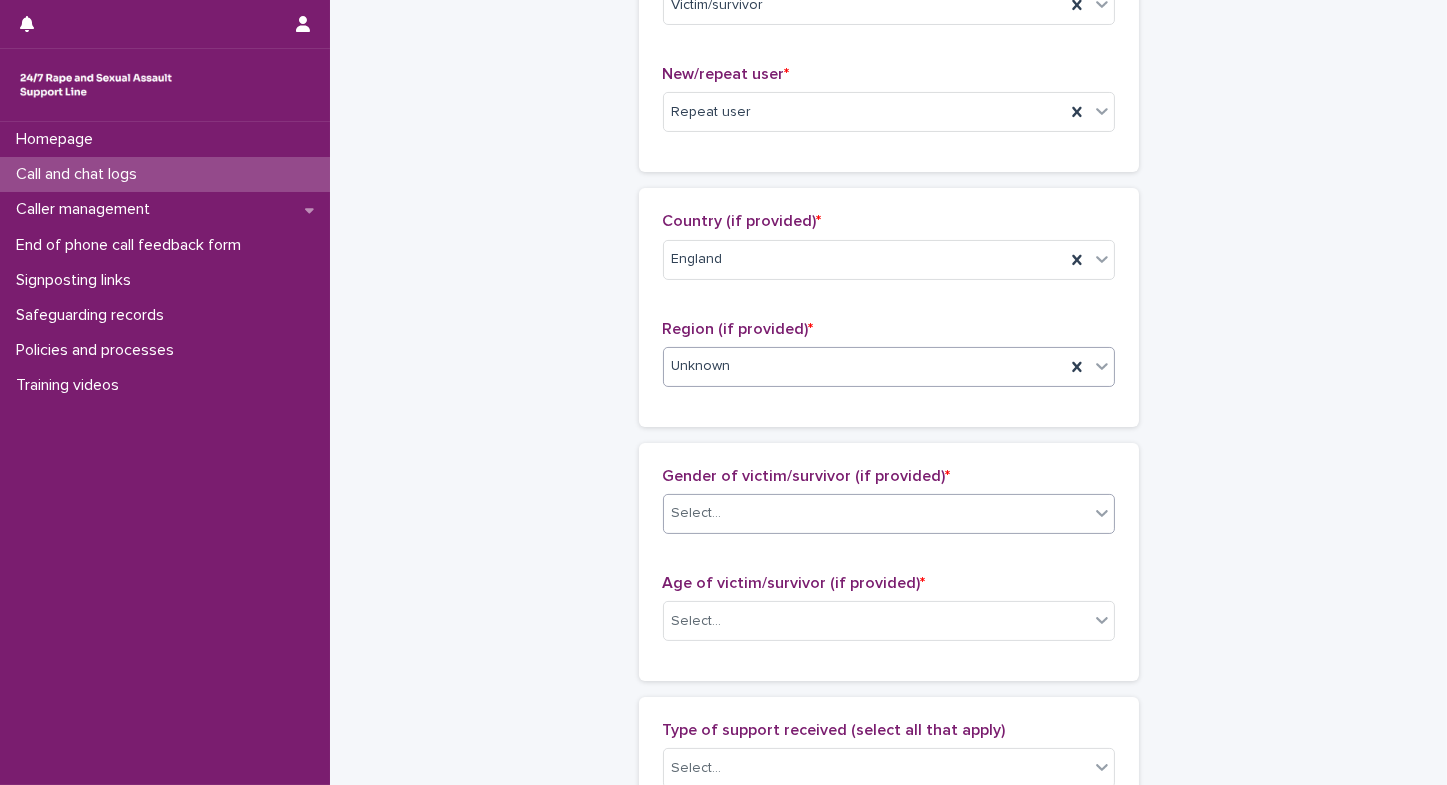 click on "Select..." at bounding box center (697, 513) 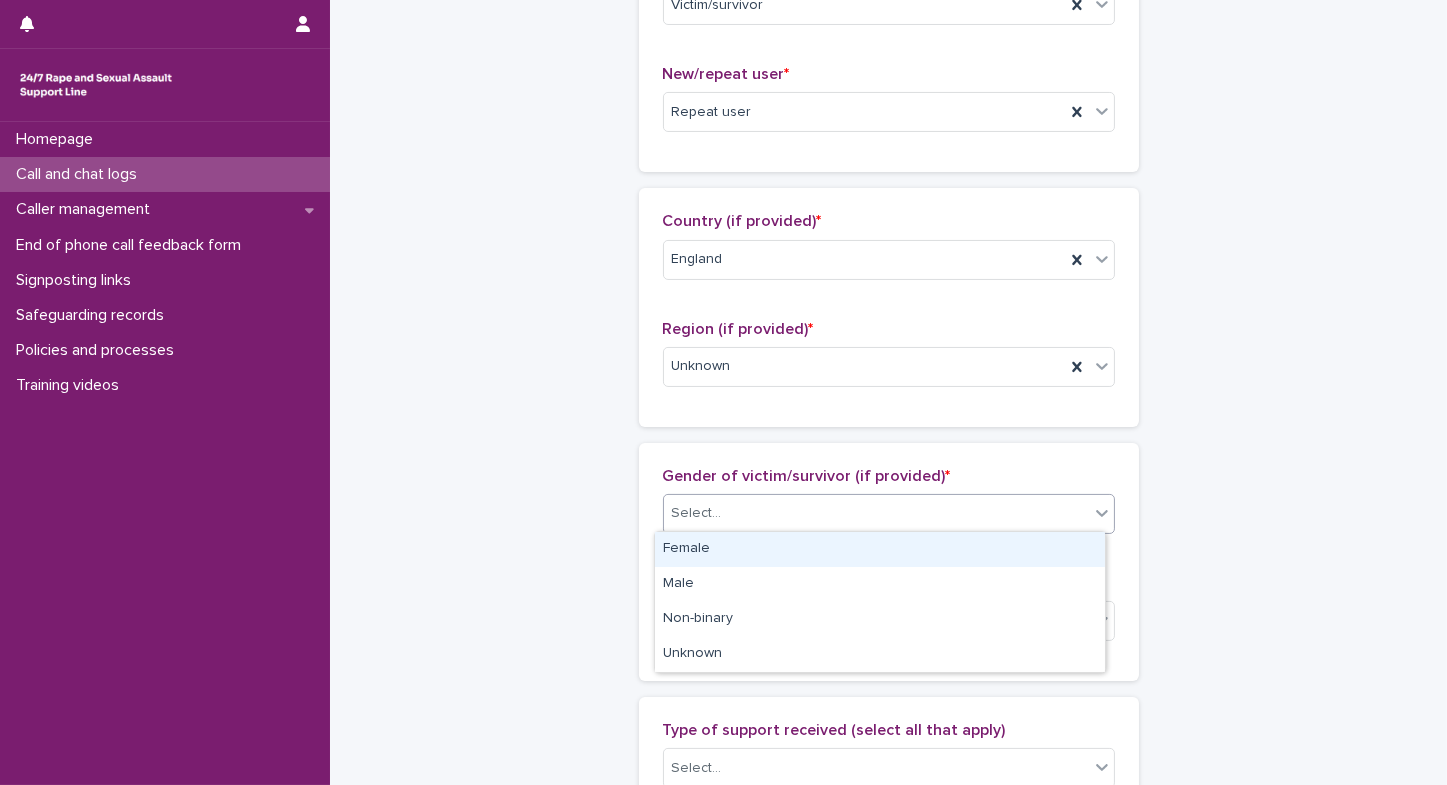 click on "Female" at bounding box center (880, 549) 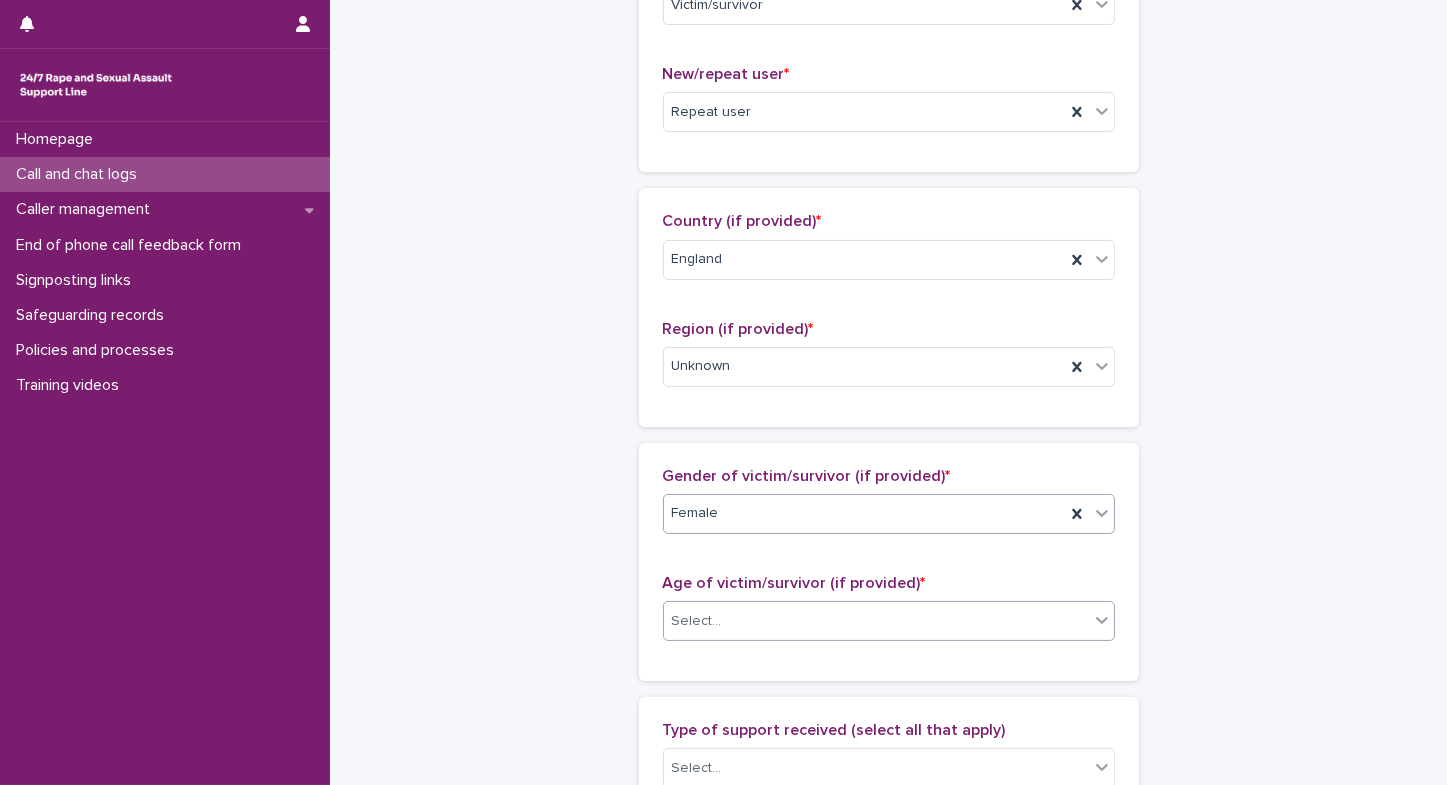 click on "Select..." at bounding box center (697, 621) 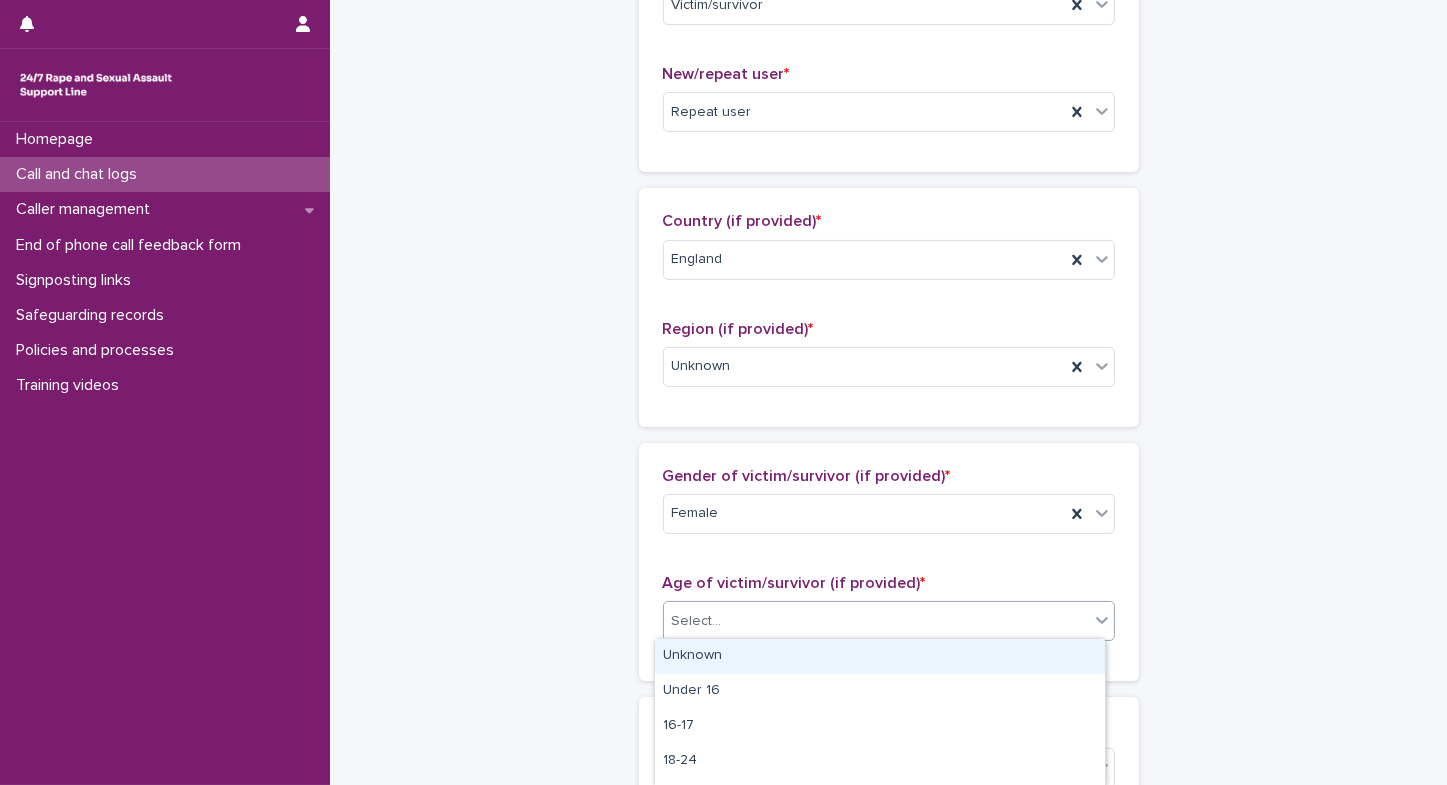 click on "Unknown" at bounding box center (880, 656) 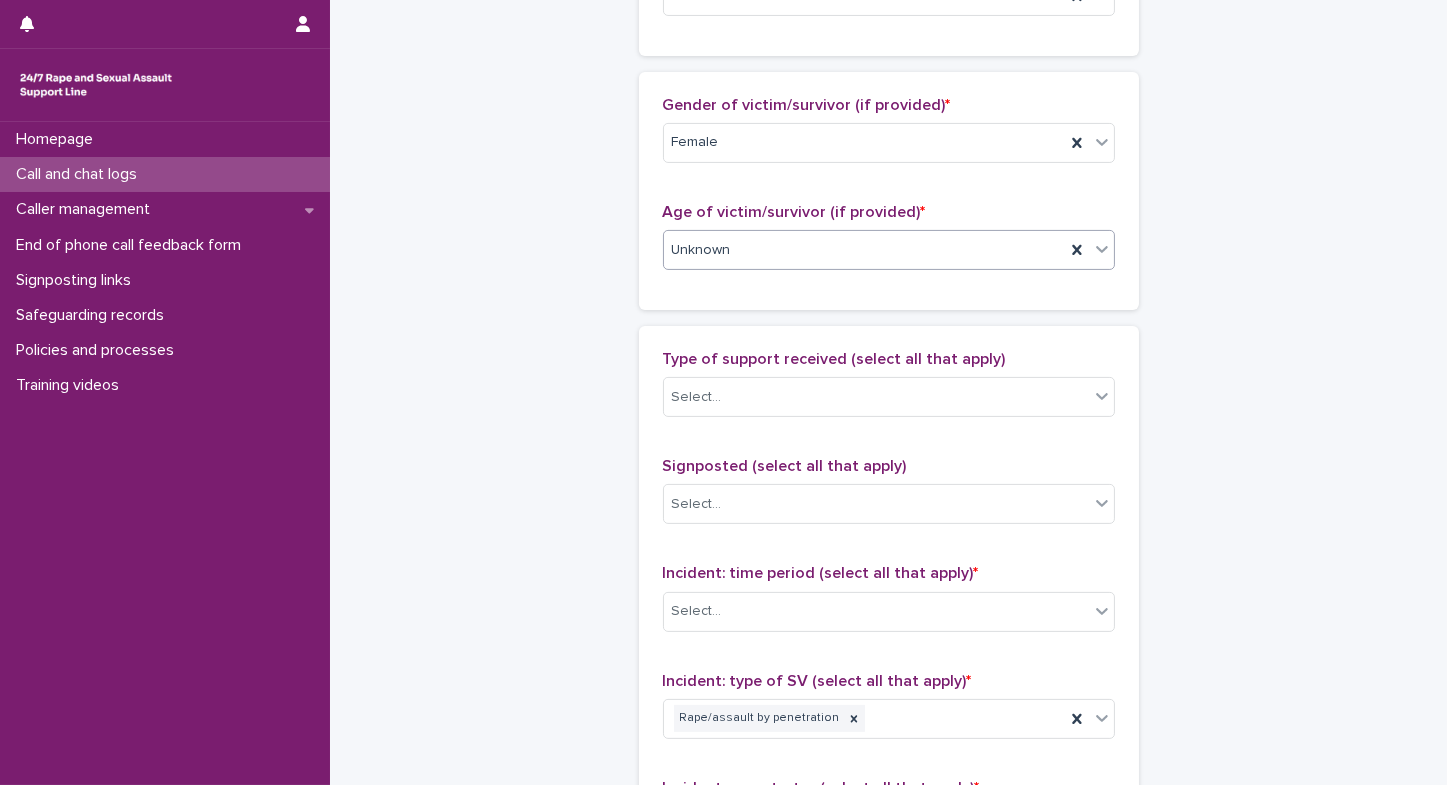 scroll, scrollTop: 919, scrollLeft: 0, axis: vertical 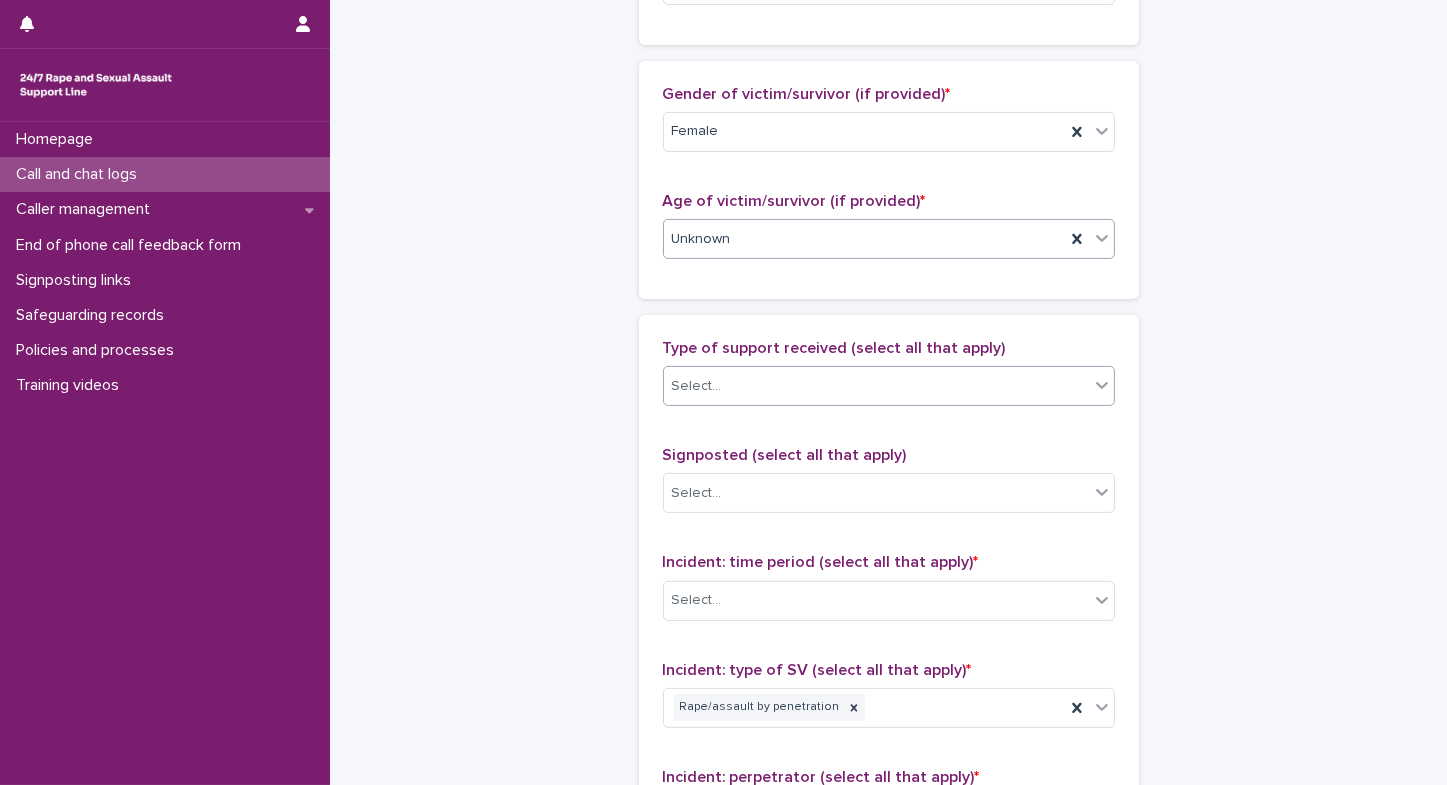 click on "Select..." at bounding box center [697, 386] 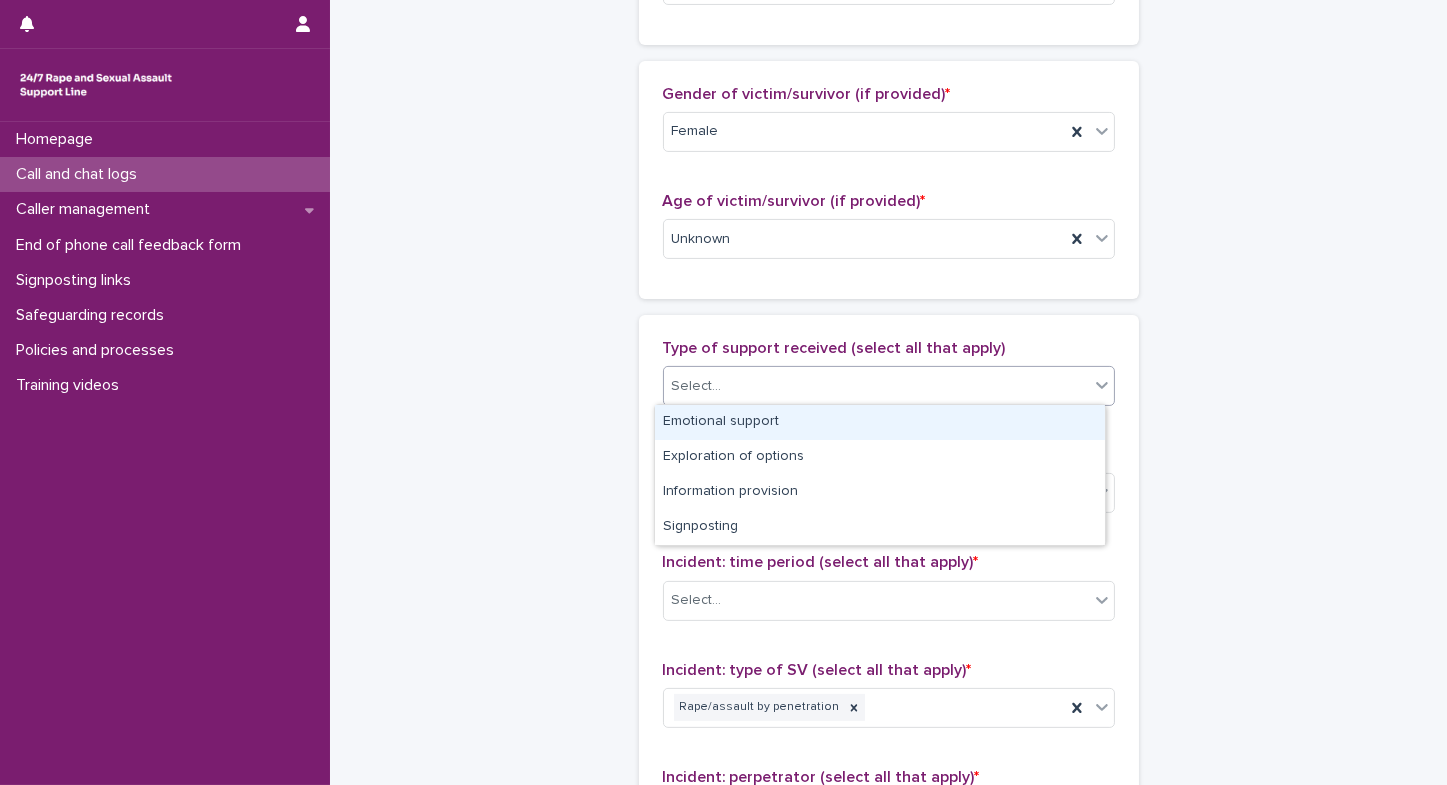 click on "Emotional support" at bounding box center [880, 422] 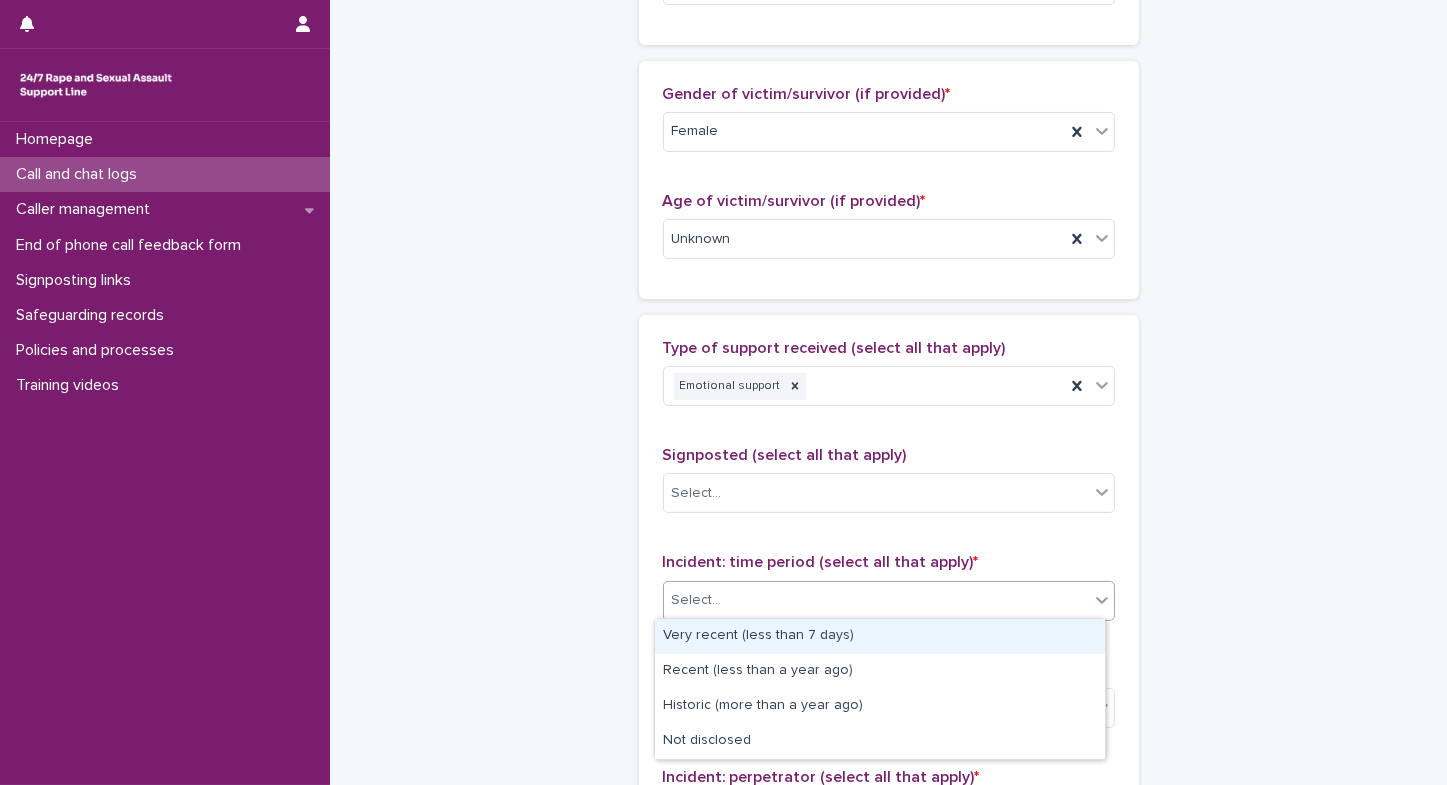 click on "Select..." at bounding box center [697, 600] 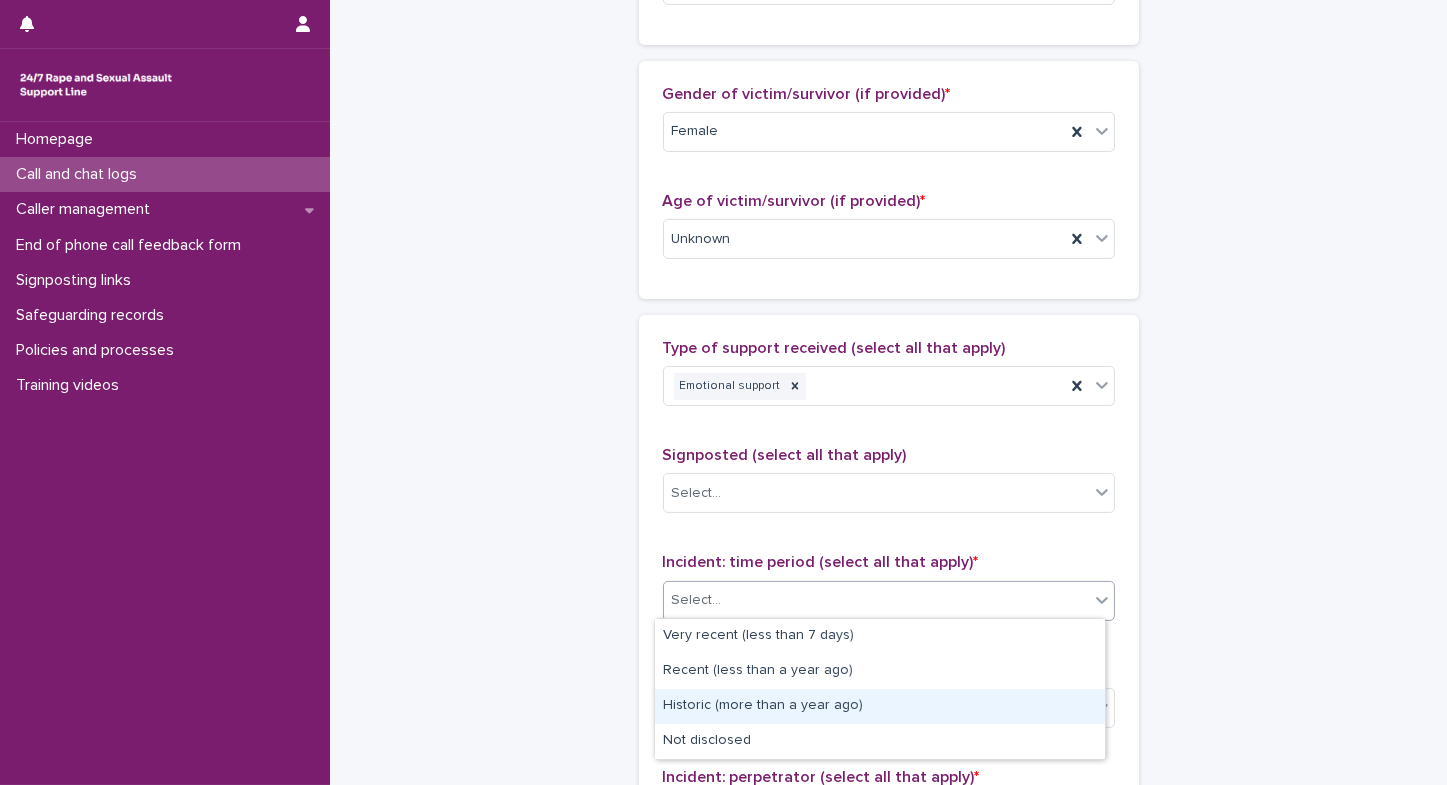 click on "Historic (more than a year ago)" at bounding box center (880, 706) 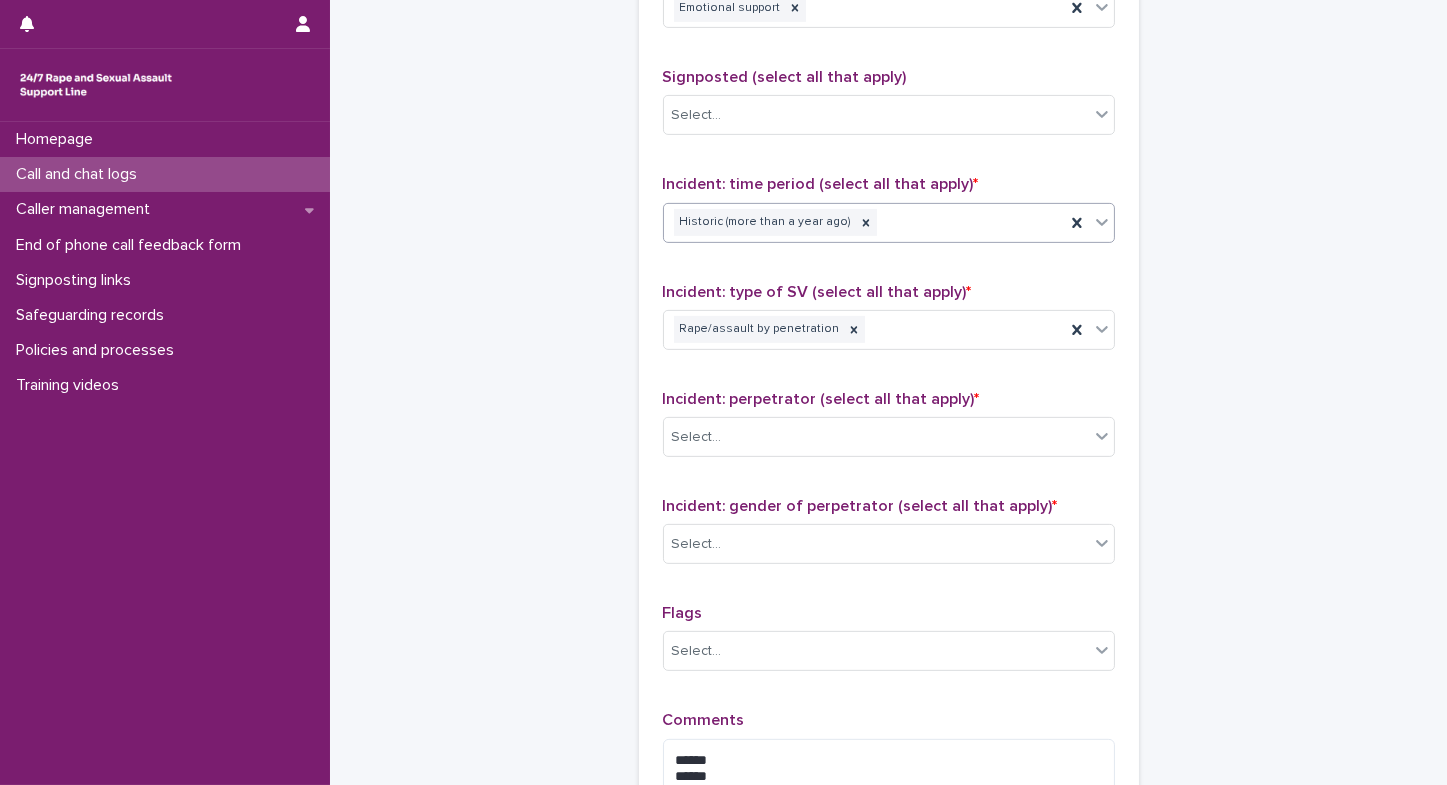 scroll, scrollTop: 1300, scrollLeft: 0, axis: vertical 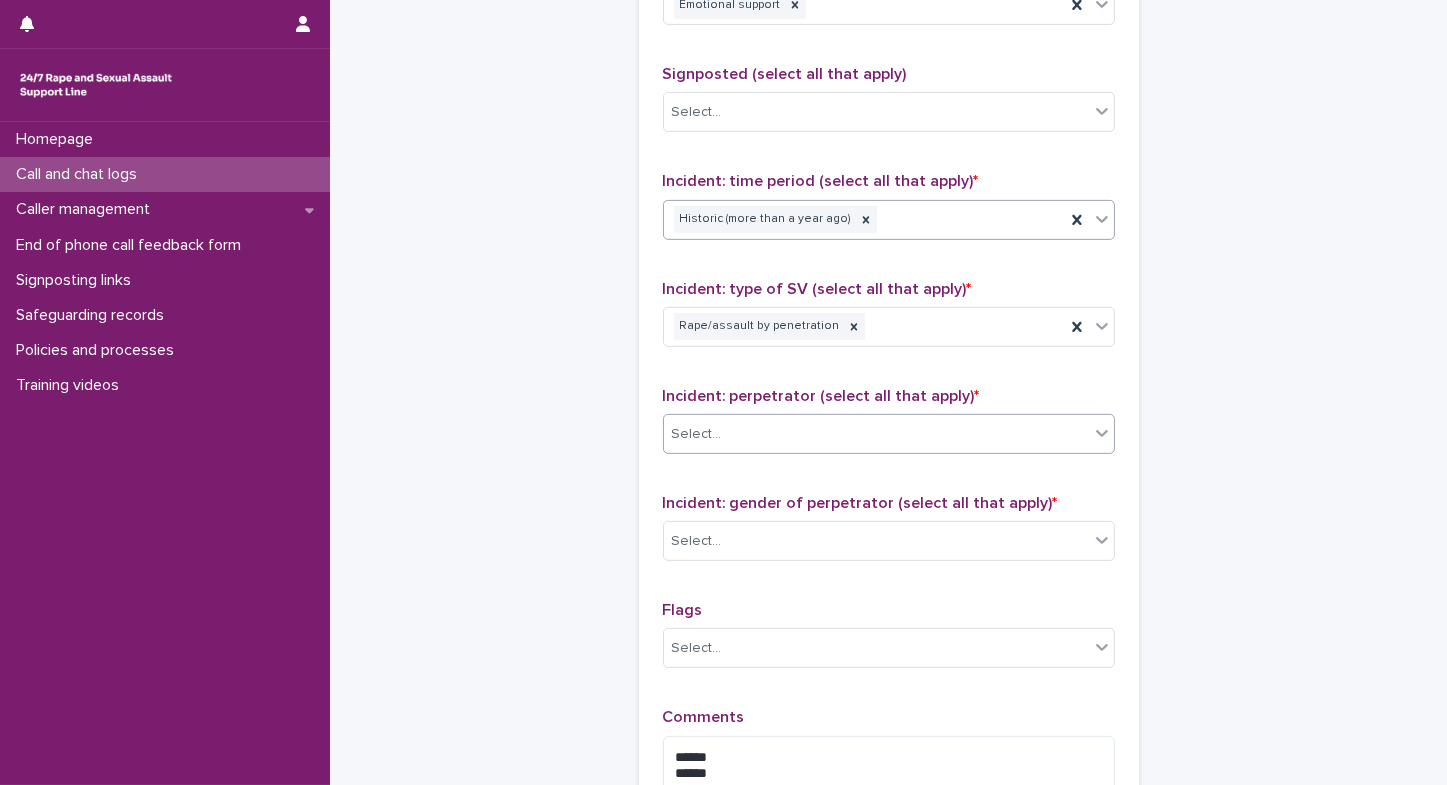 click on "Select..." at bounding box center (876, 434) 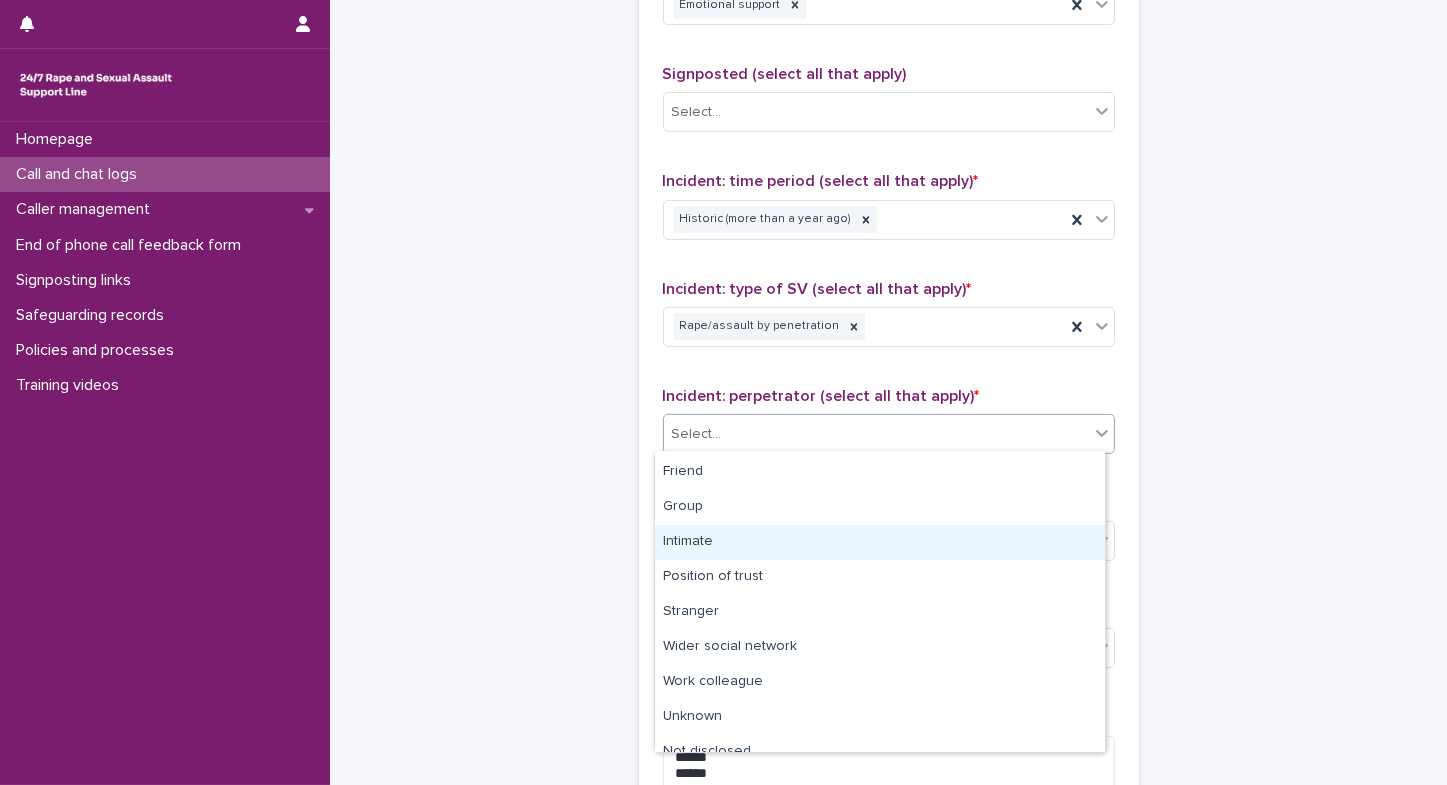 scroll, scrollTop: 84, scrollLeft: 0, axis: vertical 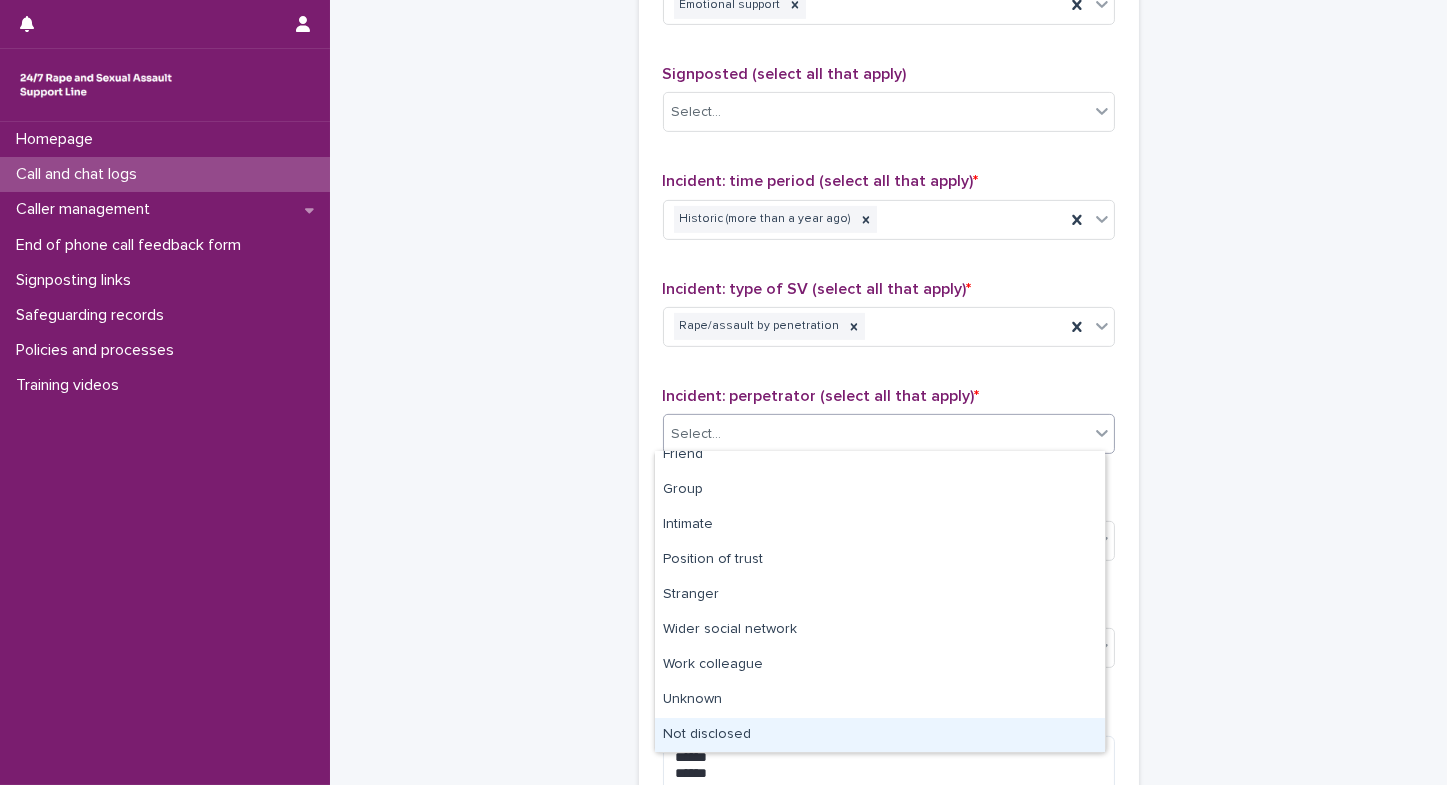 click on "Not disclosed" at bounding box center (880, 735) 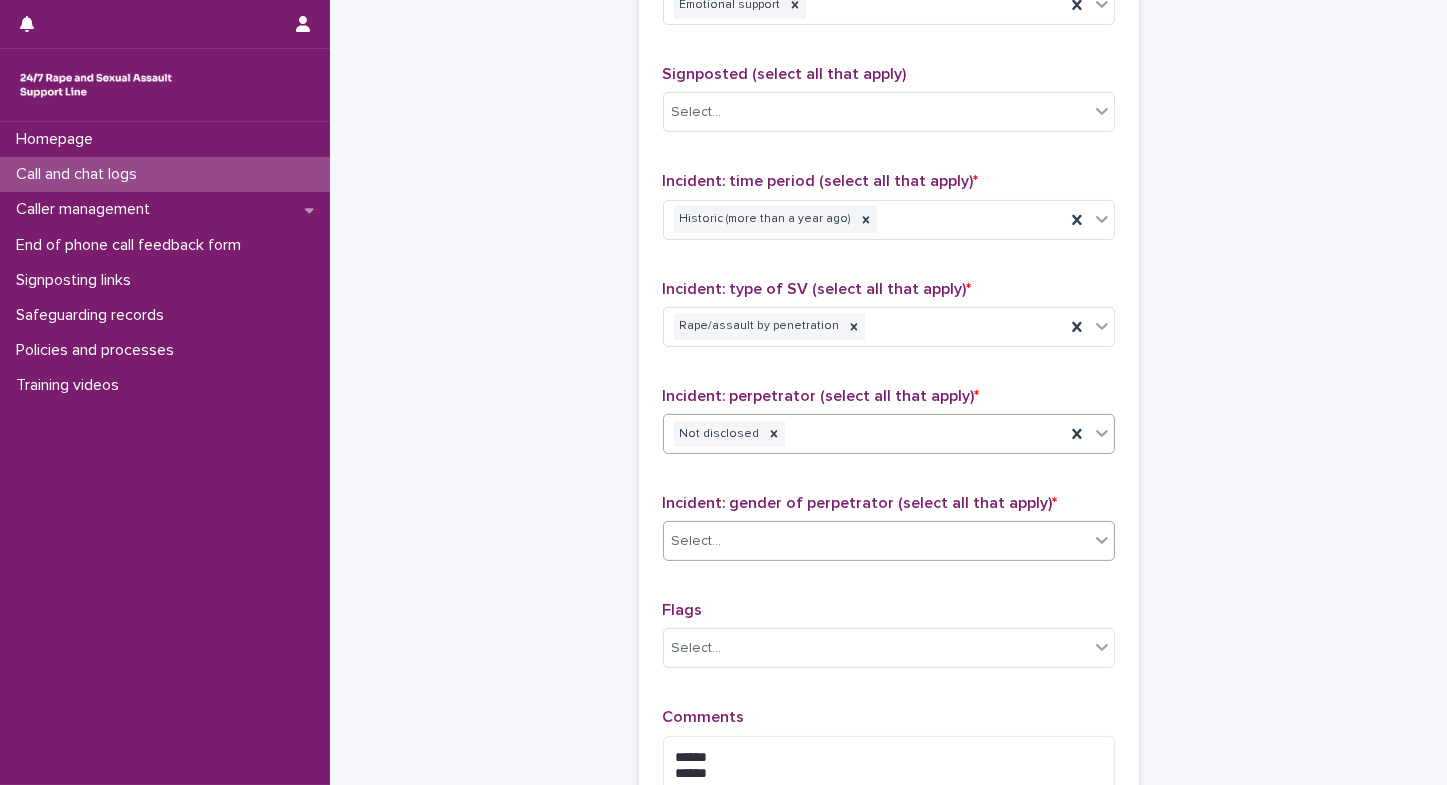 click on "Select..." at bounding box center [876, 541] 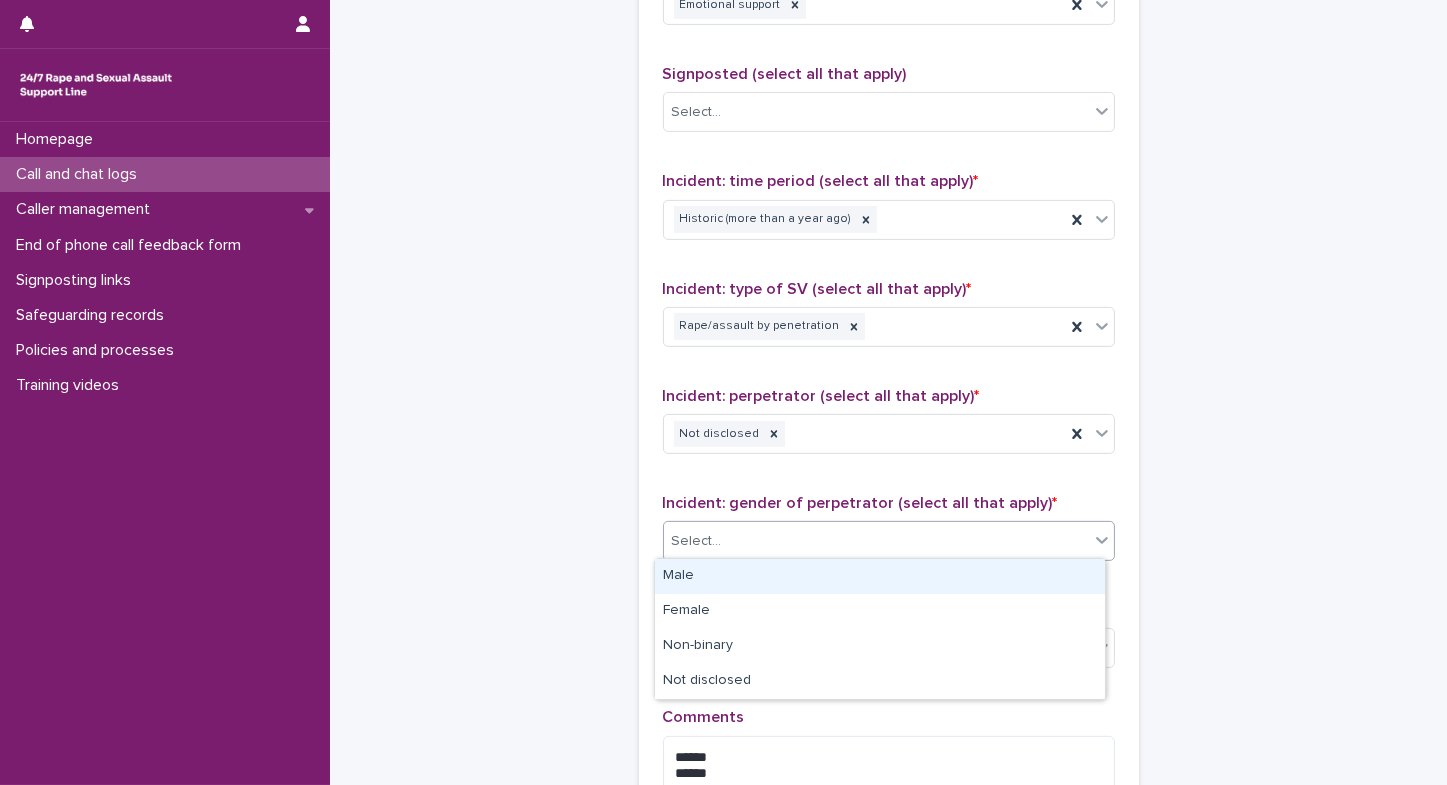 click on "Male" at bounding box center [880, 576] 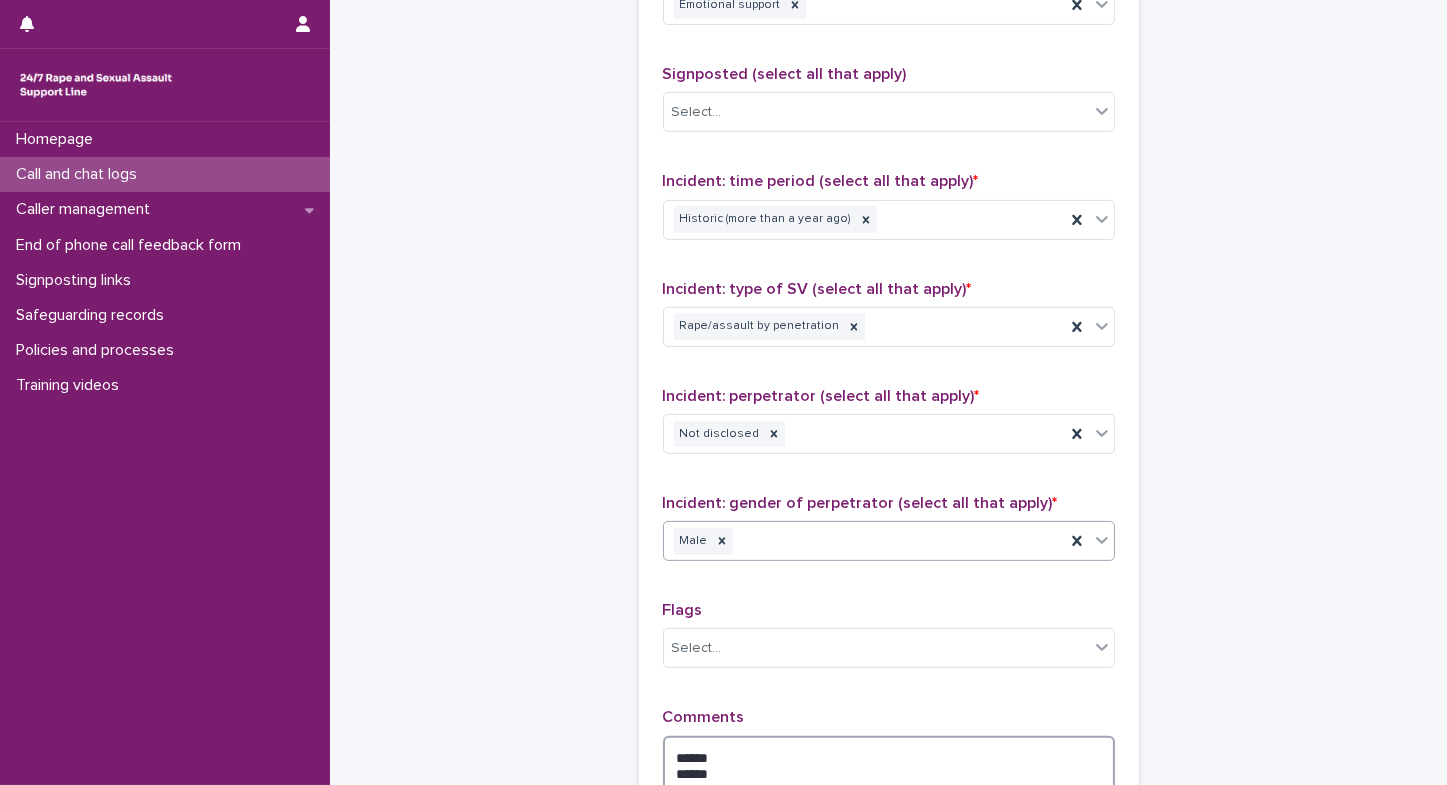 click on "******
*****" at bounding box center (889, 774) 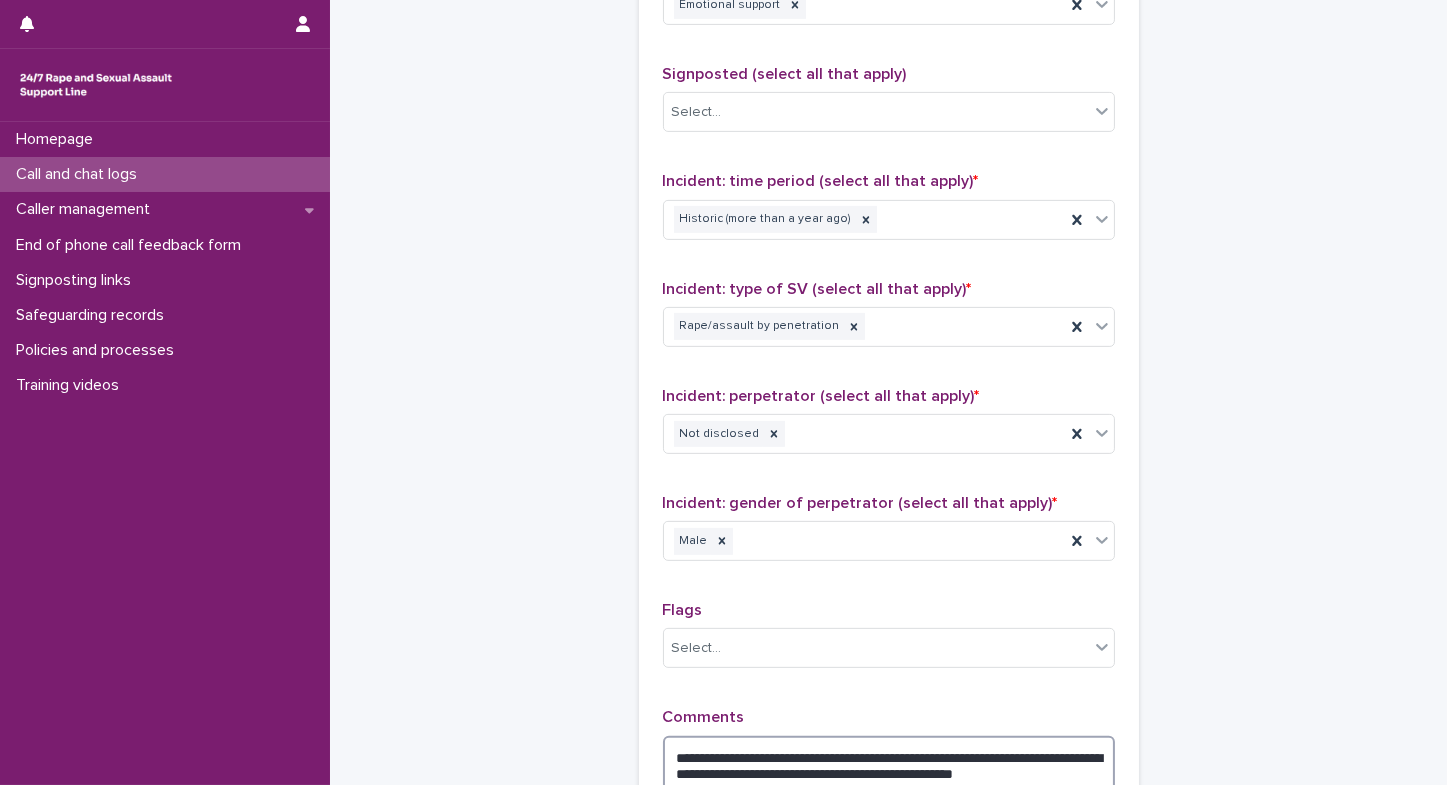 scroll, scrollTop: 1309, scrollLeft: 0, axis: vertical 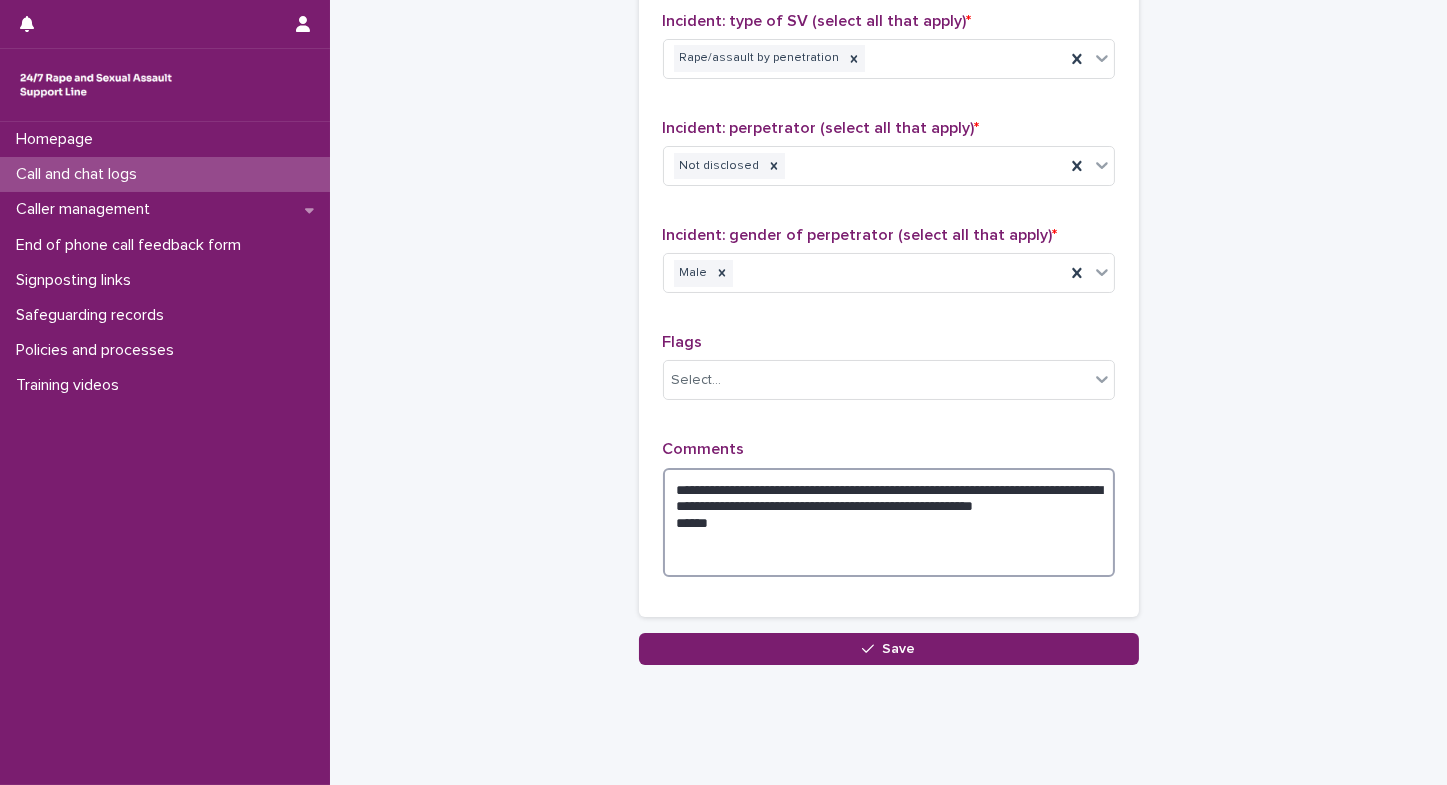 click on "**********" at bounding box center (889, 523) 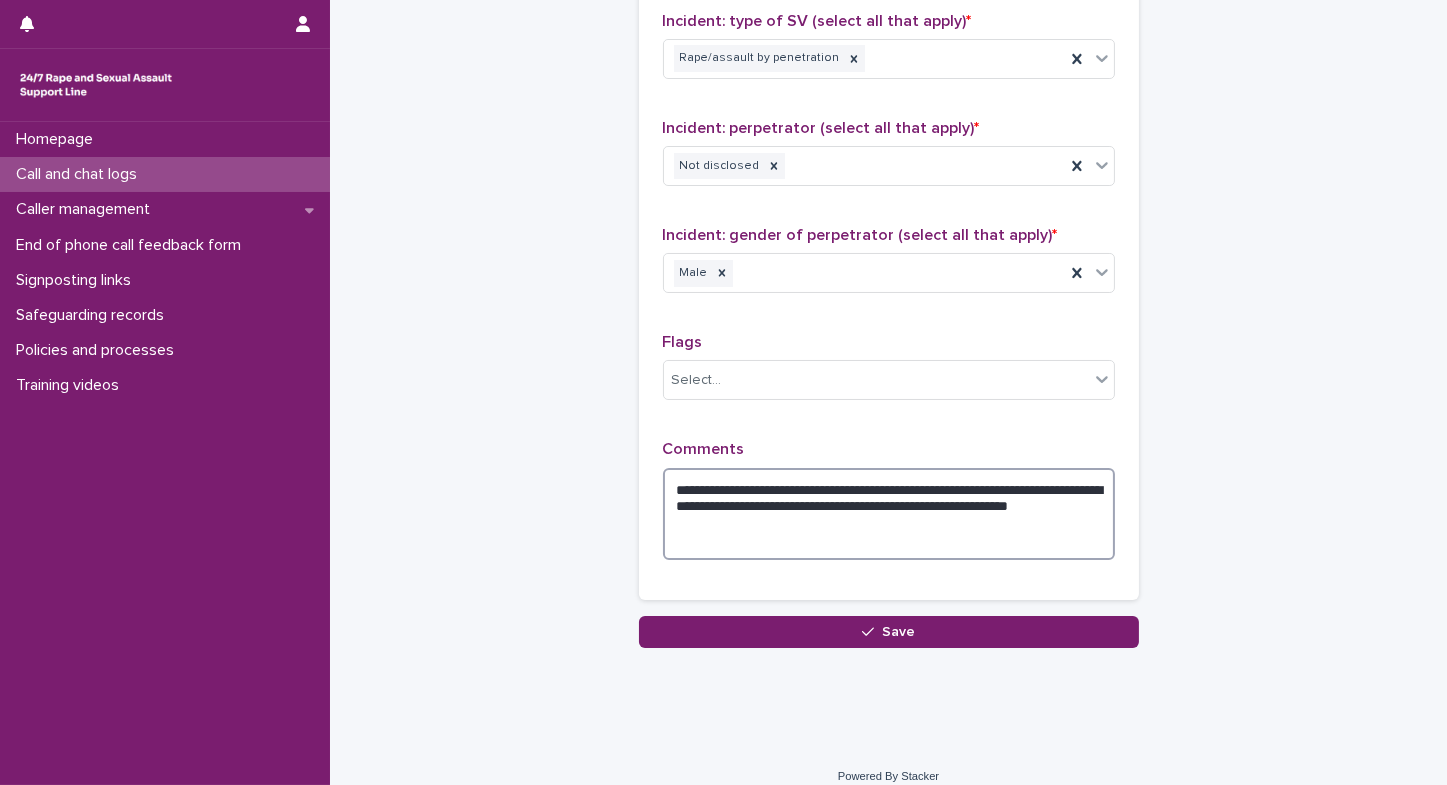 click on "**********" at bounding box center [889, 514] 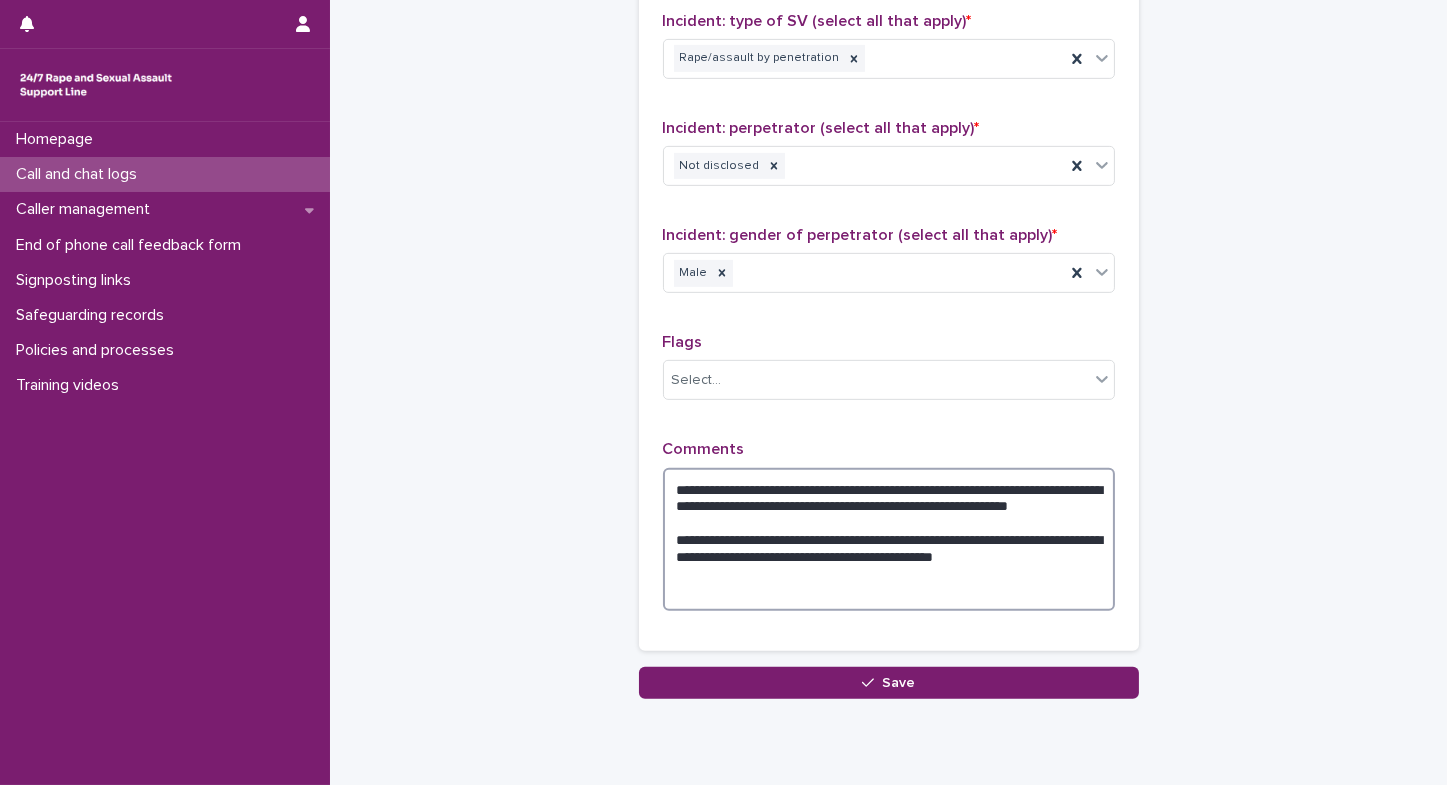 click on "**********" at bounding box center [889, 540] 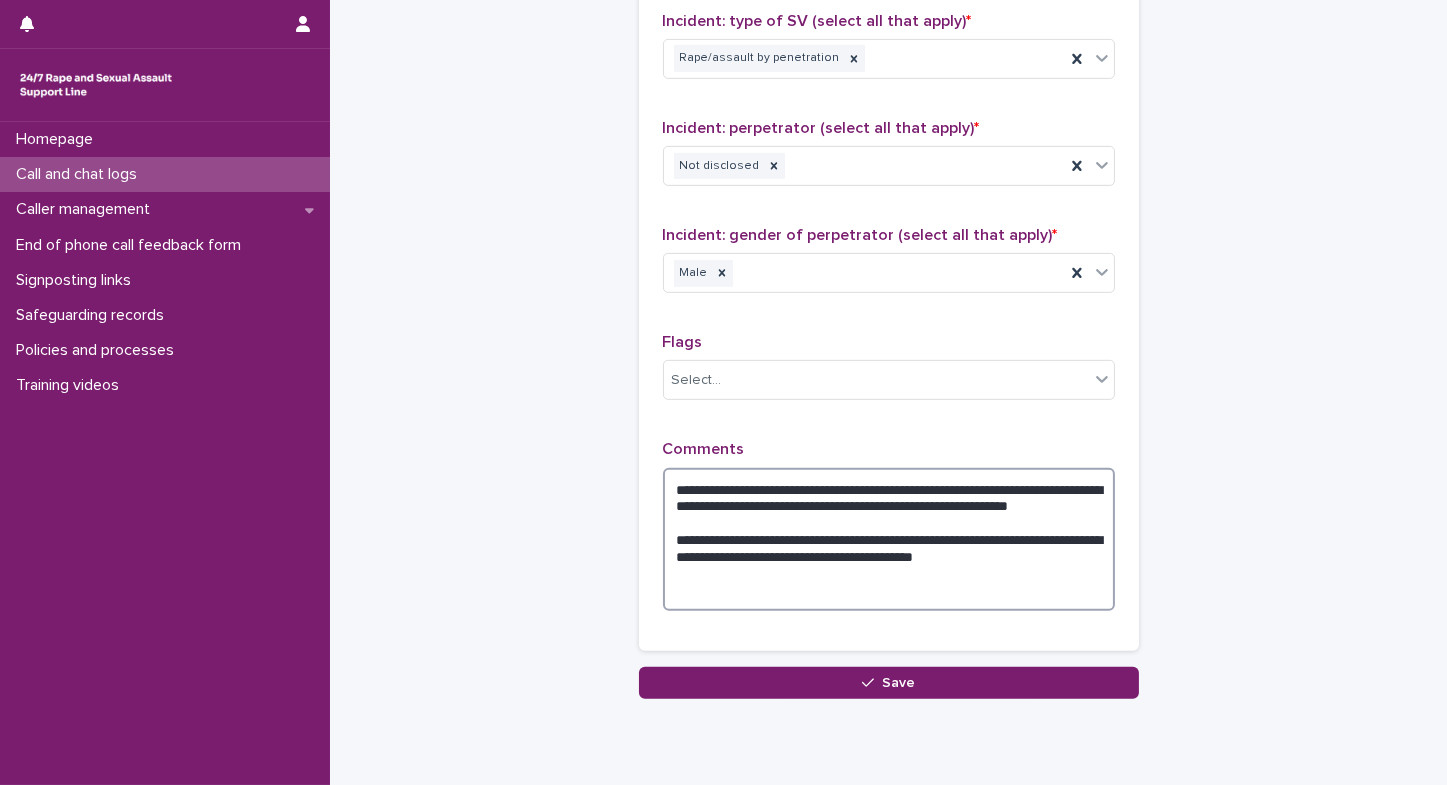click on "**********" at bounding box center [889, 540] 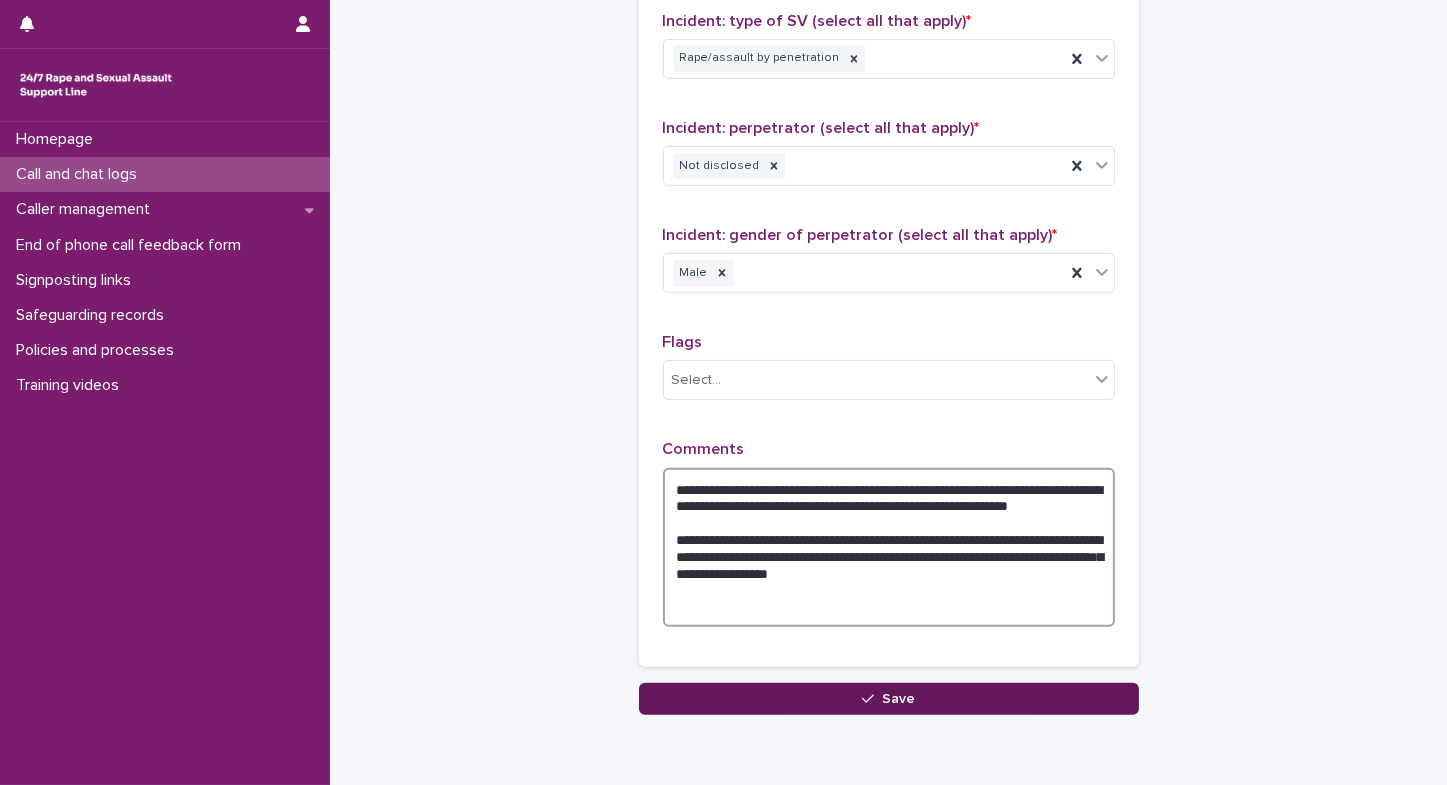 type on "**********" 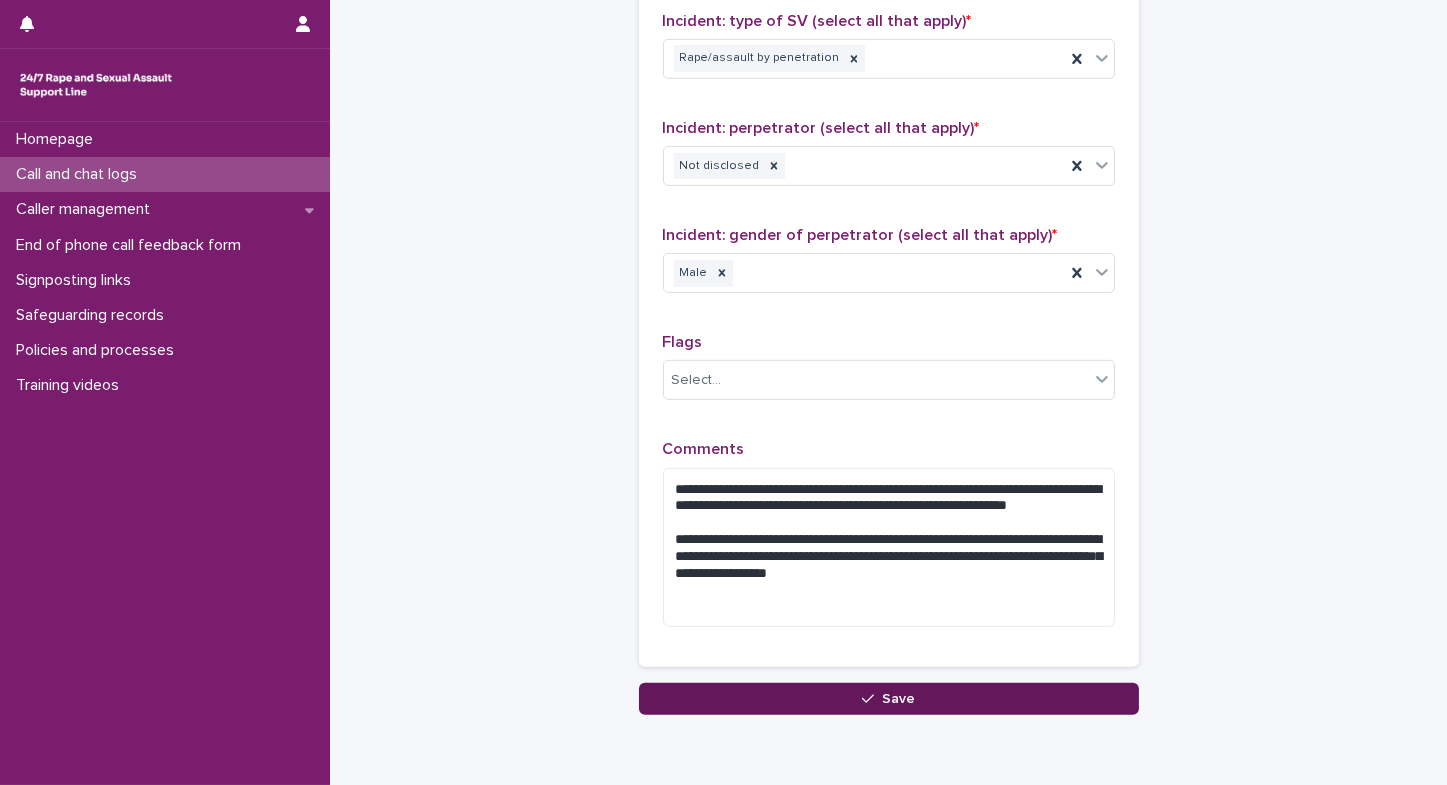 click on "Save" at bounding box center (889, 699) 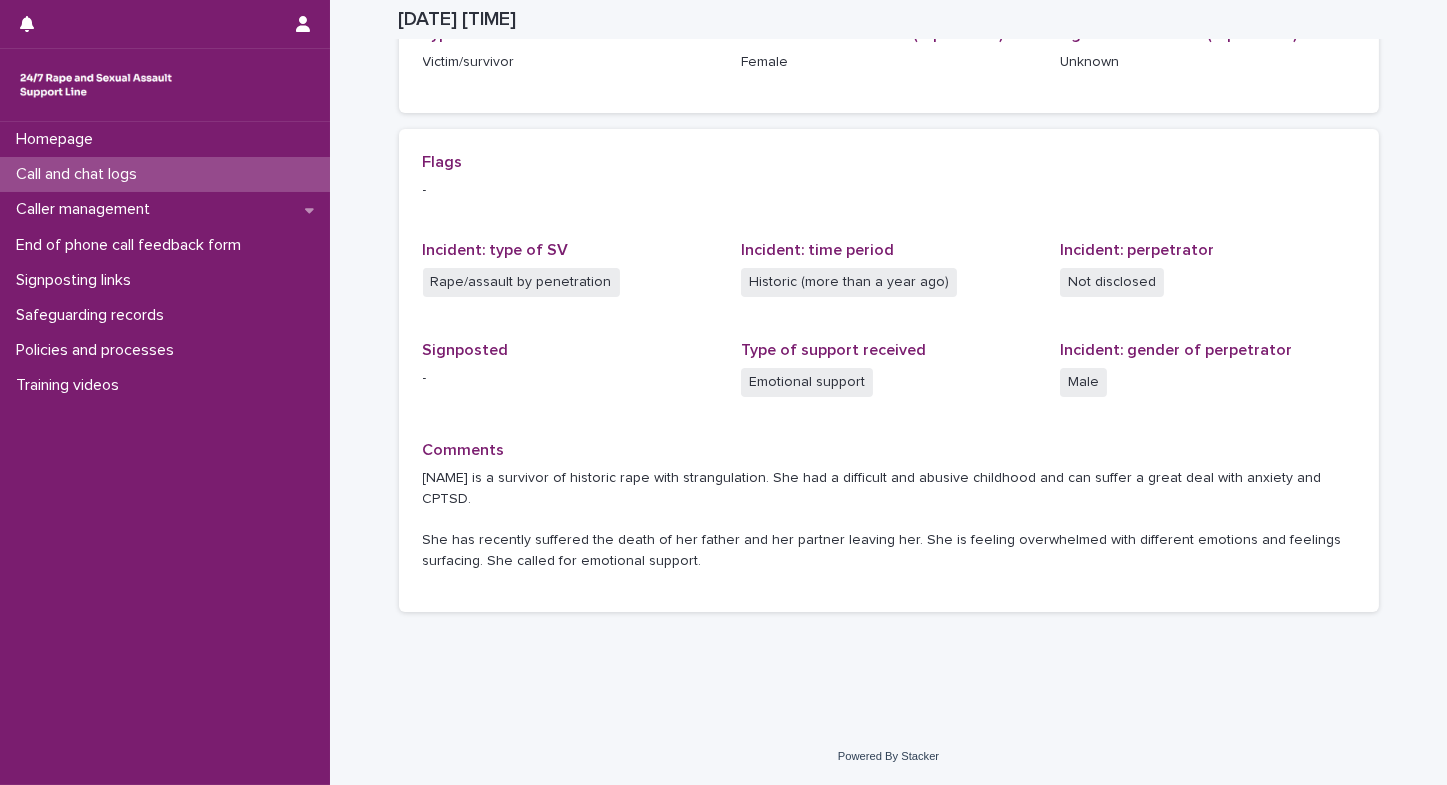 scroll, scrollTop: 340, scrollLeft: 0, axis: vertical 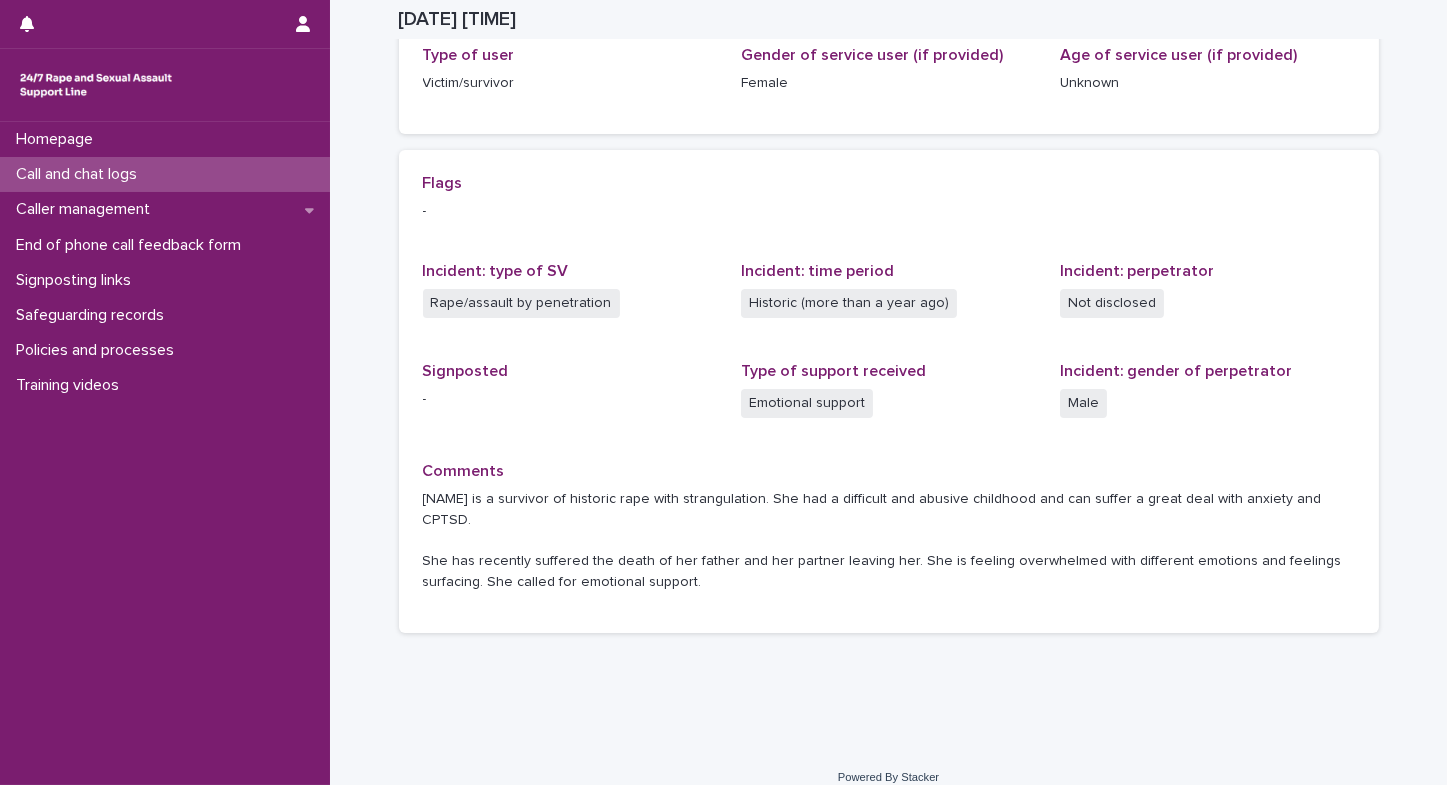 click on "Call and chat logs" at bounding box center [80, 174] 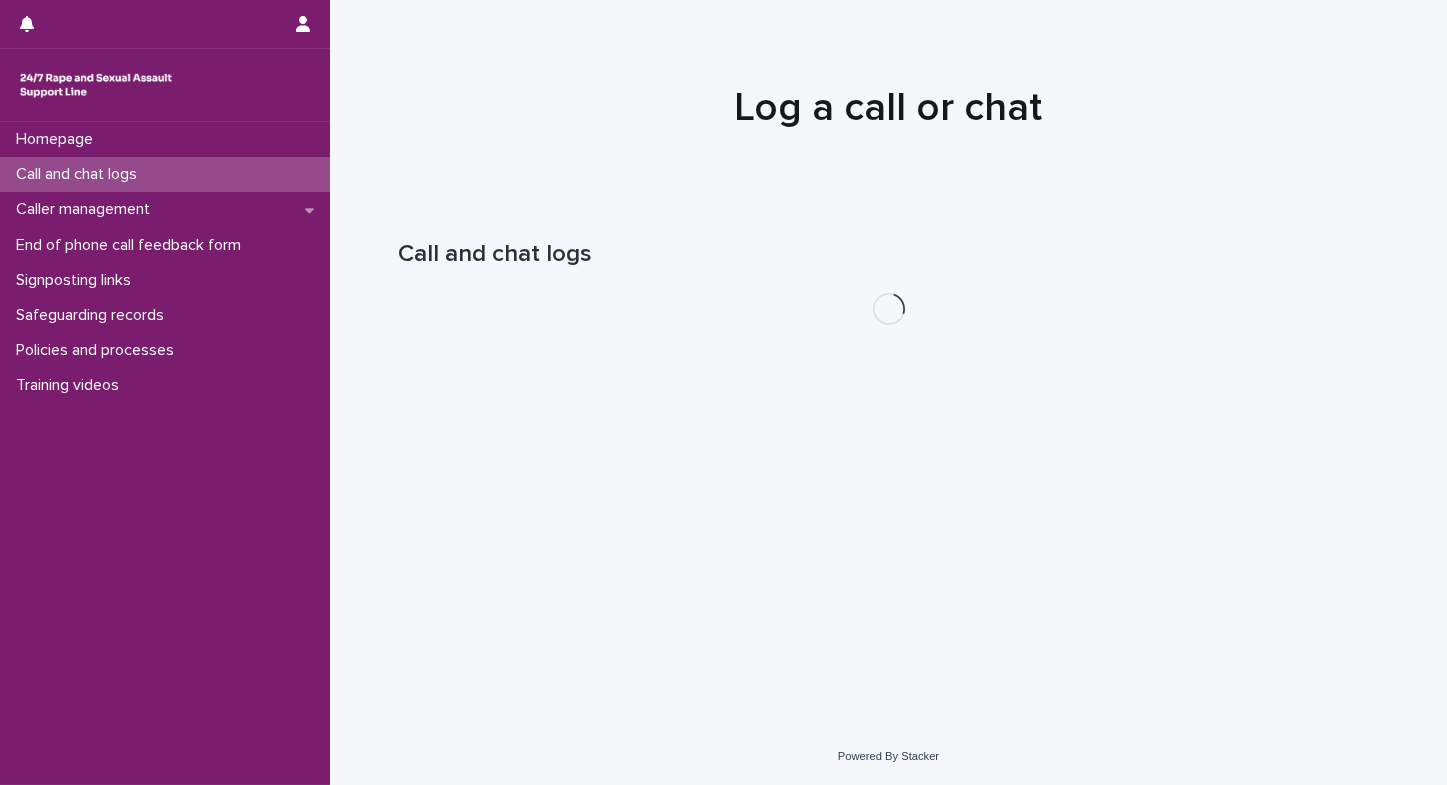 scroll, scrollTop: 0, scrollLeft: 0, axis: both 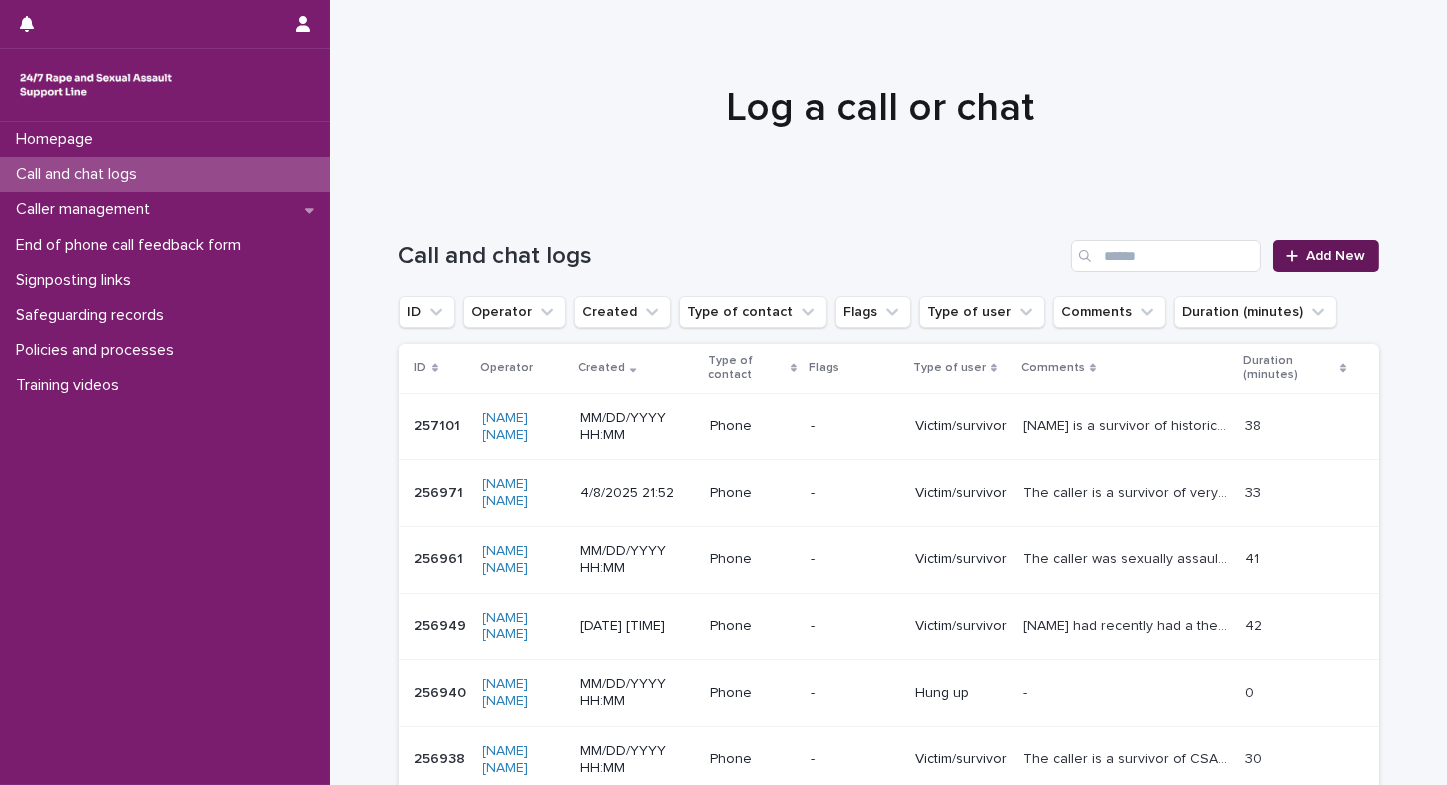 click on "Add New" at bounding box center [1336, 256] 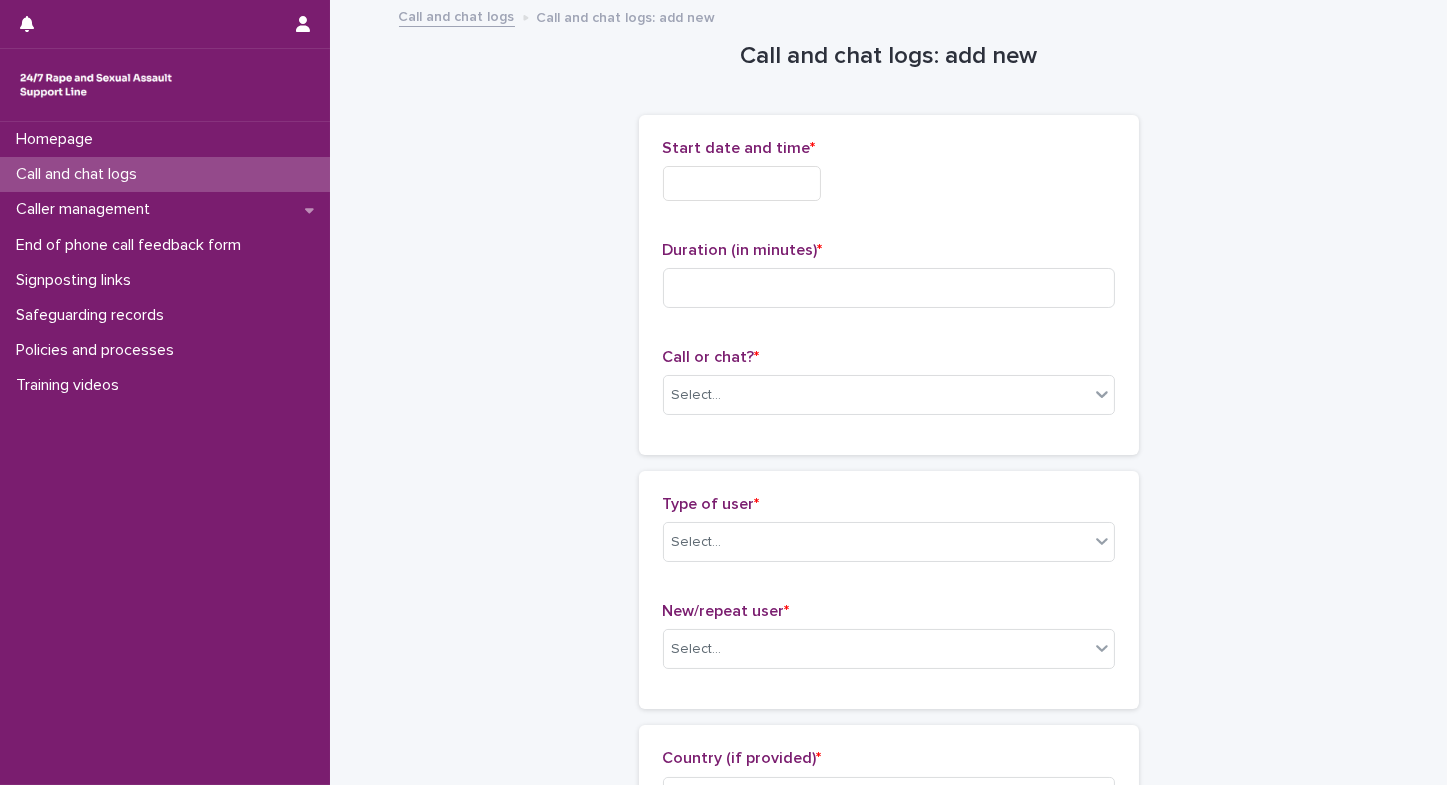 click on "Homepage Call and chat logs Caller management End of phone call feedback form Signposting links Safeguarding records Policies and processes Training videos" at bounding box center [165, 453] 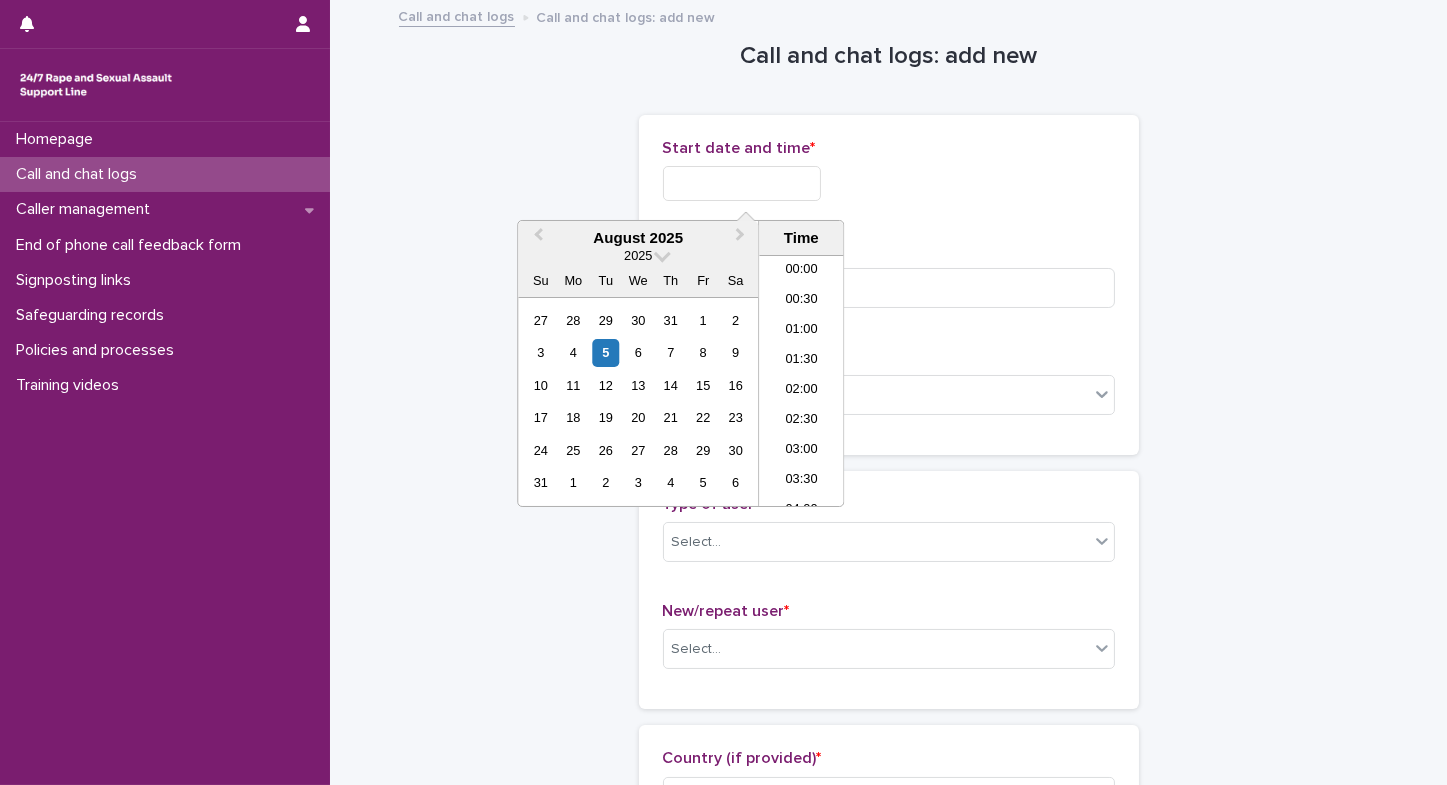 click at bounding box center [742, 183] 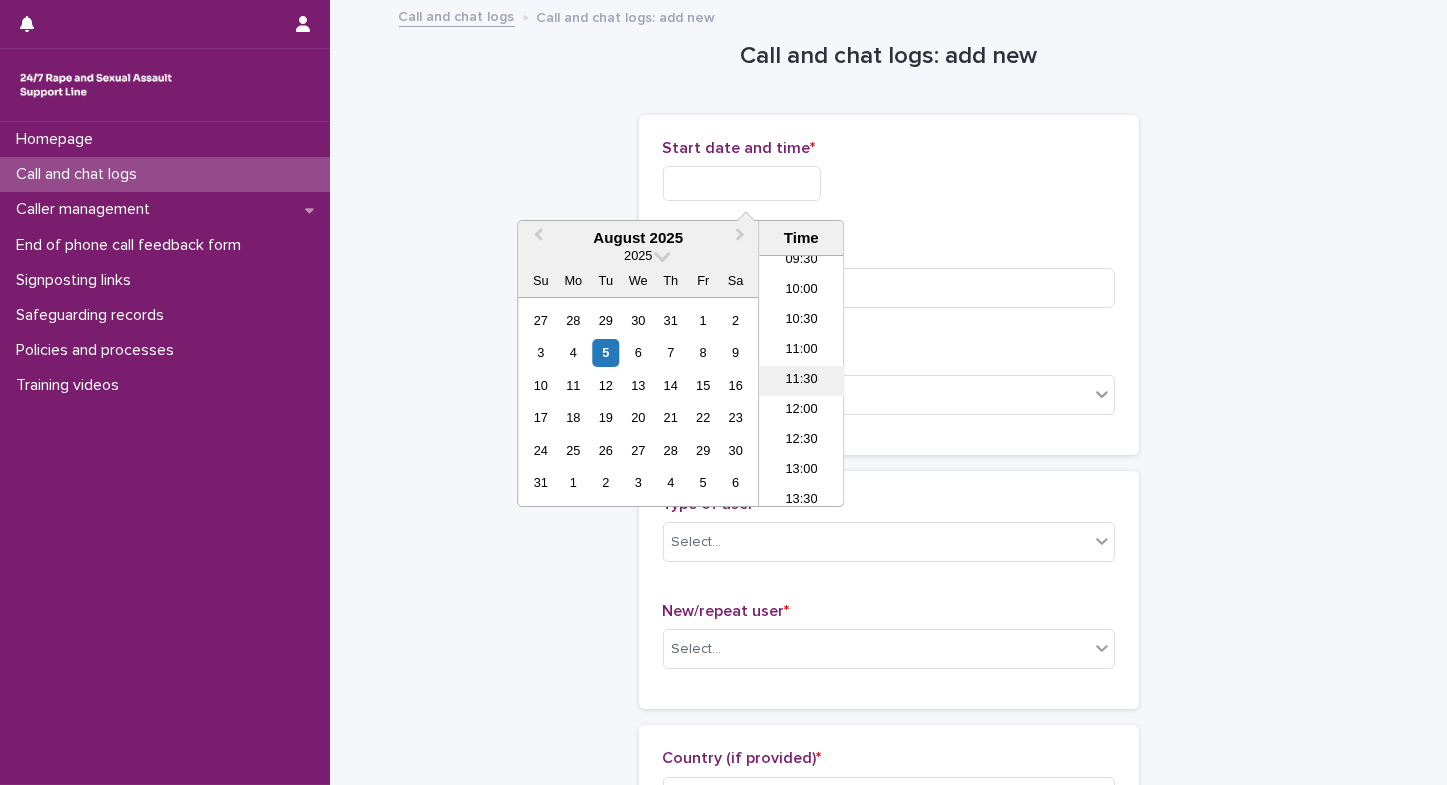 click on "11:30" at bounding box center [801, 381] 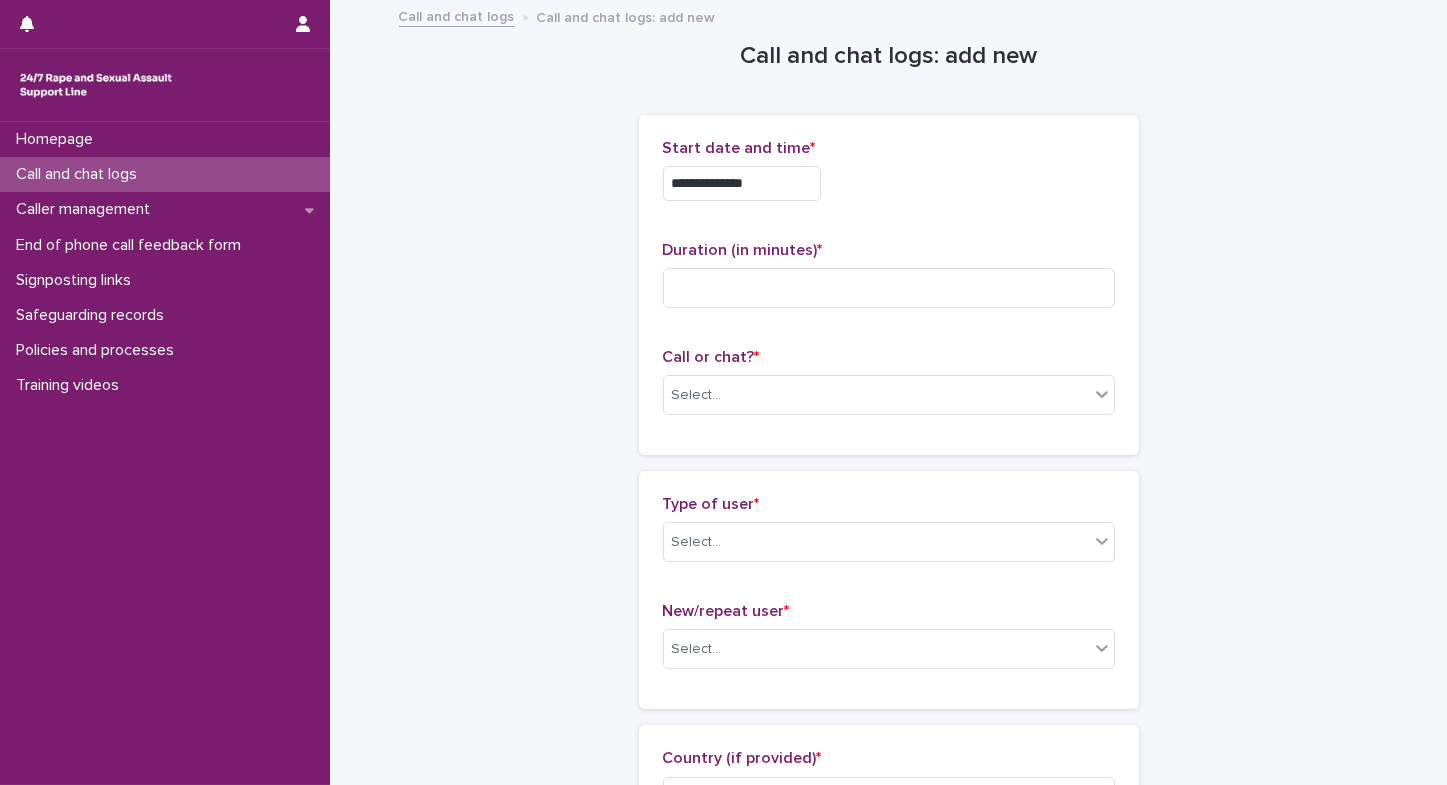 click on "**********" at bounding box center (742, 183) 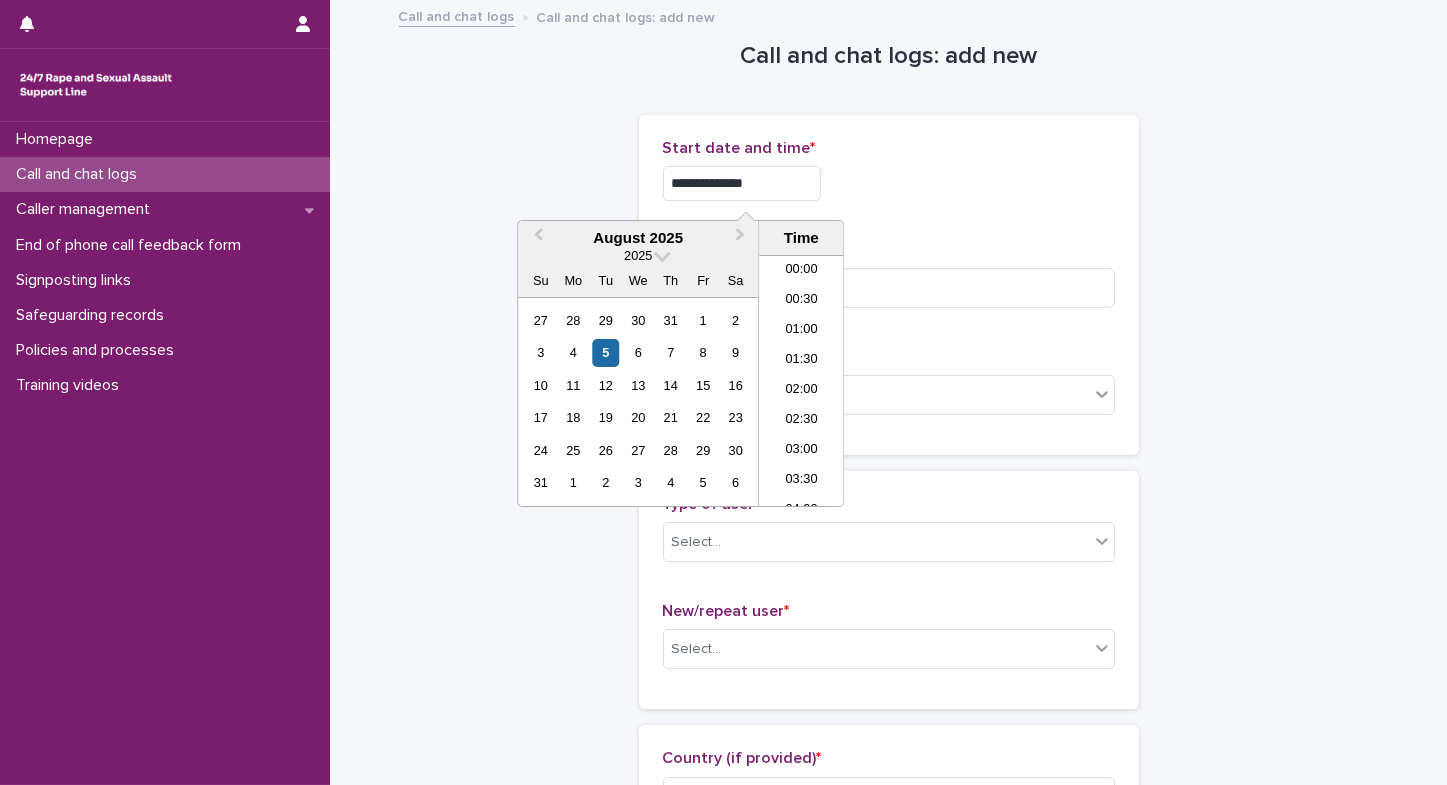 scroll, scrollTop: 580, scrollLeft: 0, axis: vertical 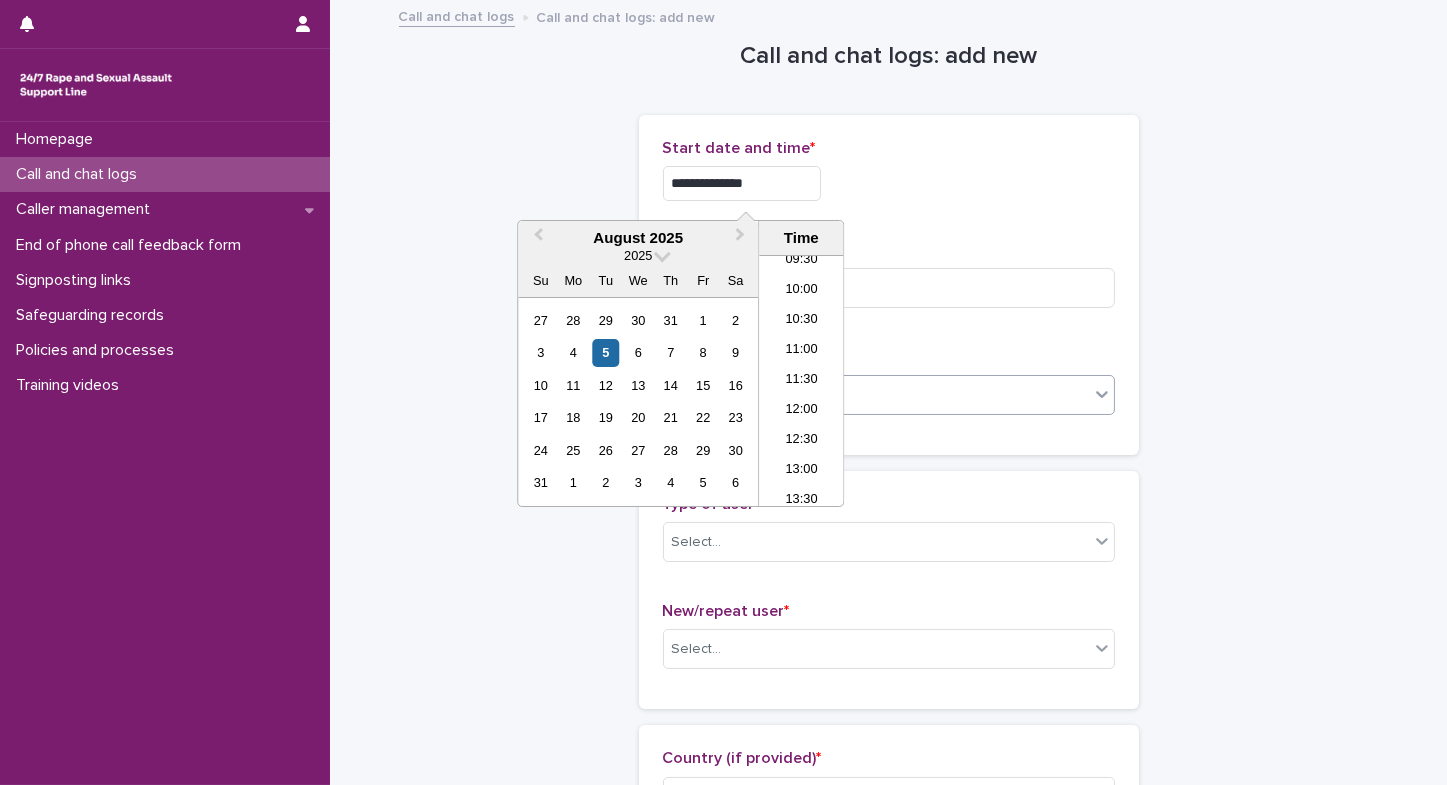 type on "**********" 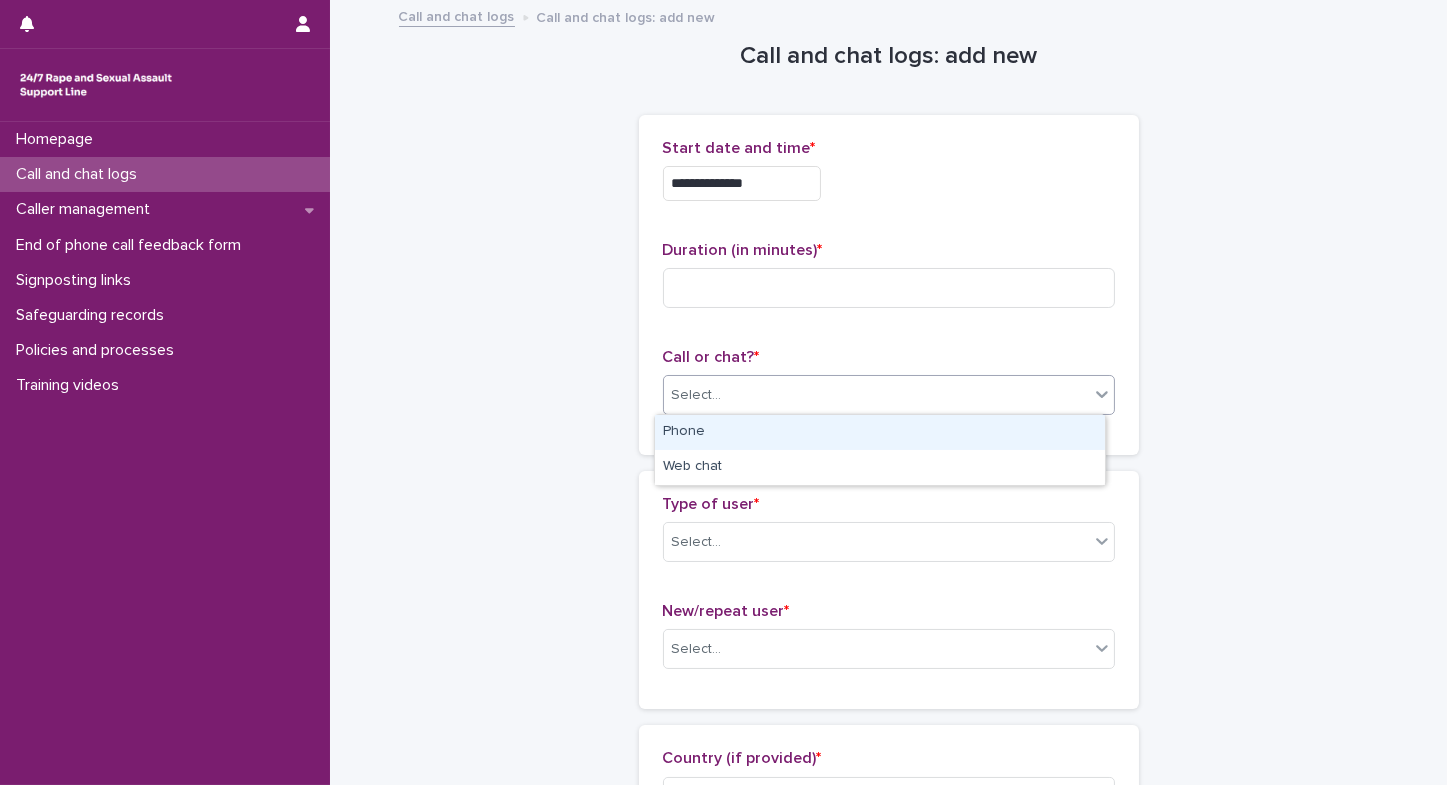click on "Select..." at bounding box center [876, 395] 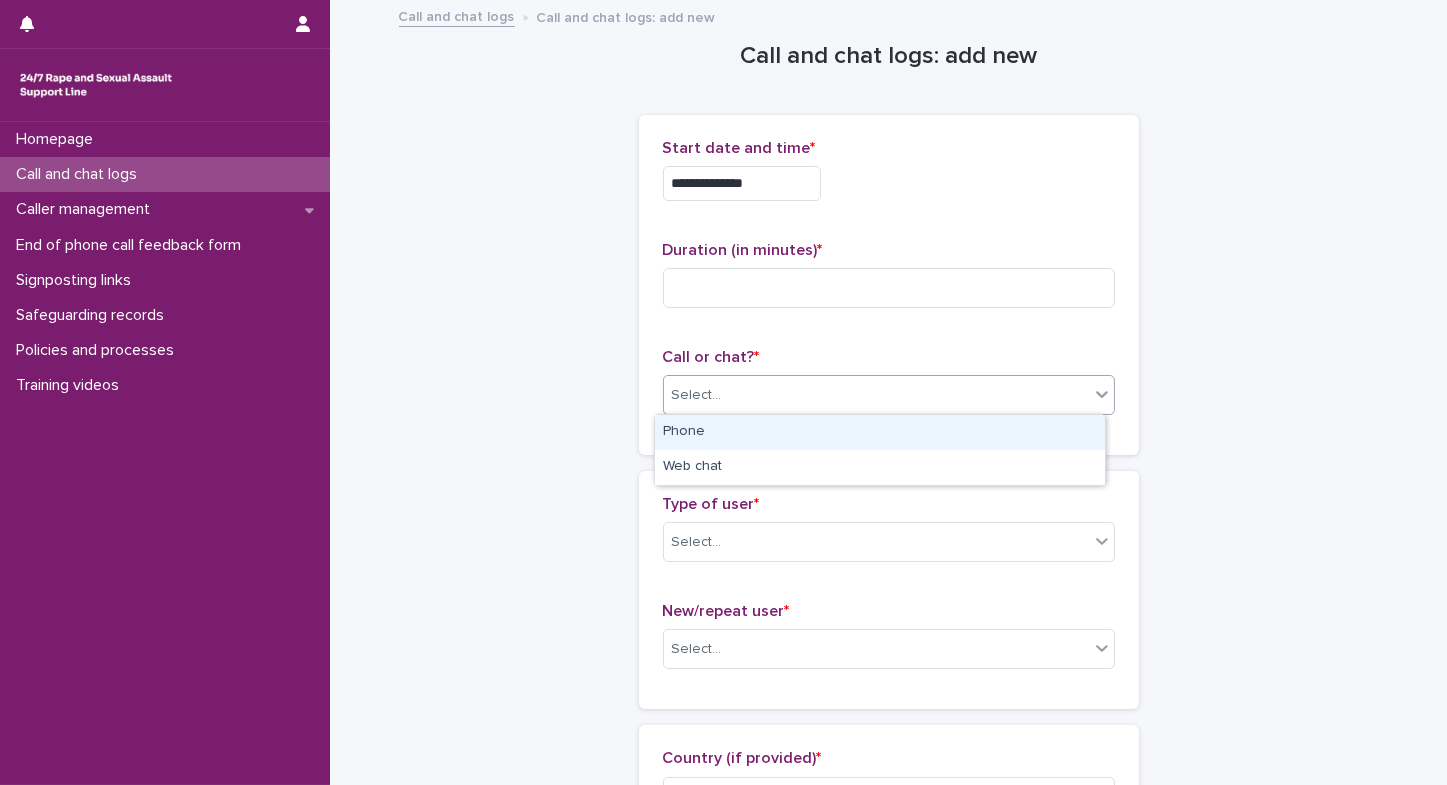 click on "Phone" at bounding box center (880, 432) 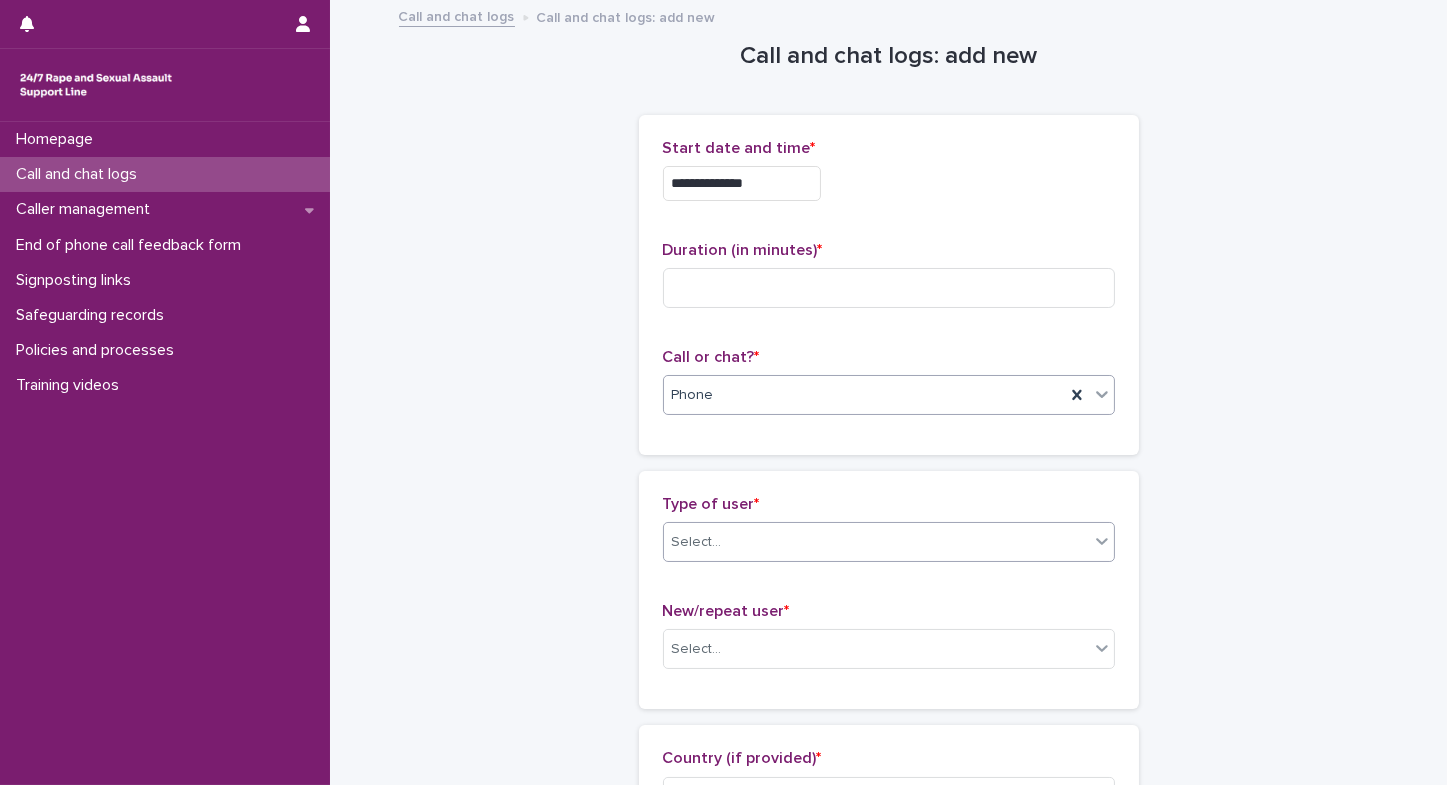 click on "Select..." at bounding box center [876, 542] 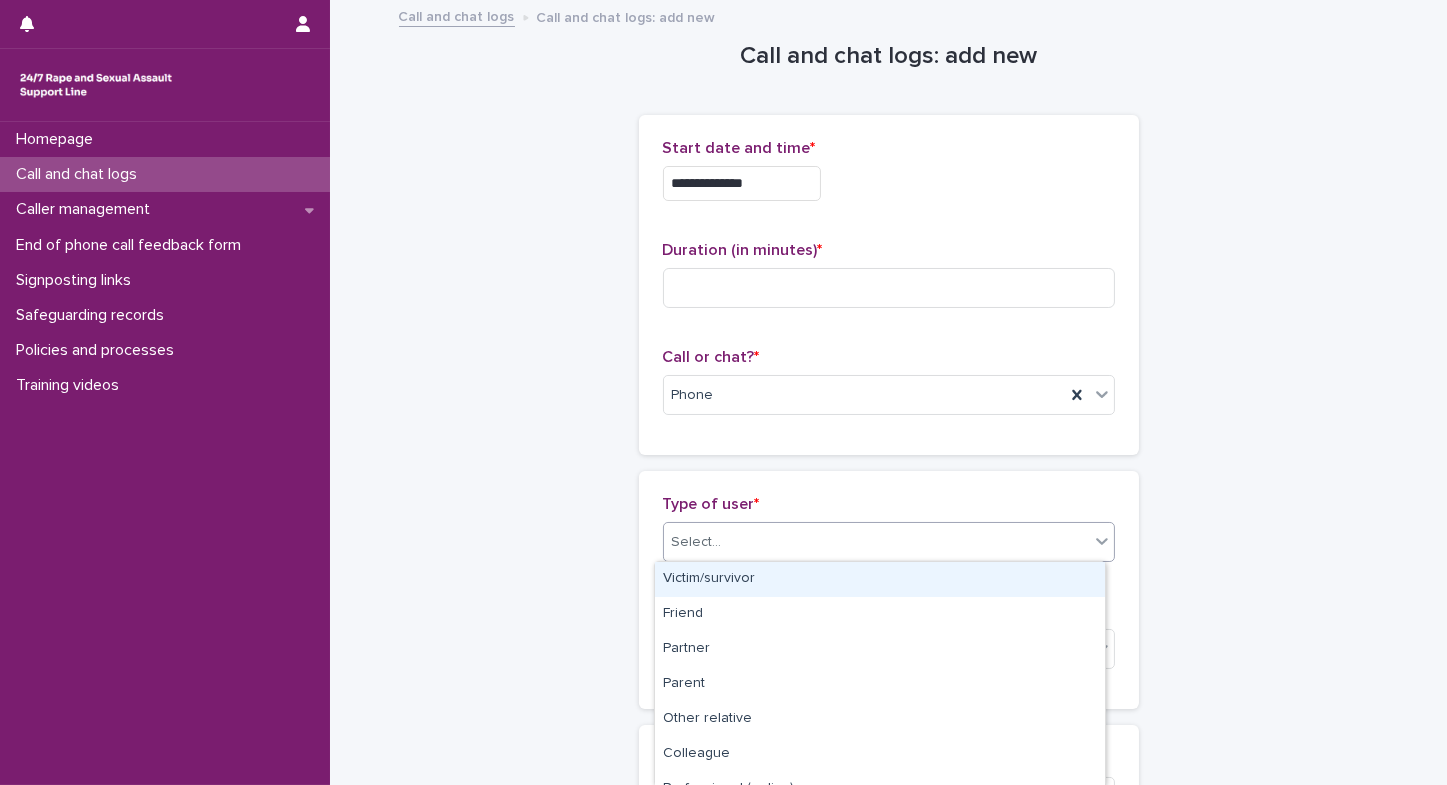 click on "Victim/survivor" at bounding box center [880, 579] 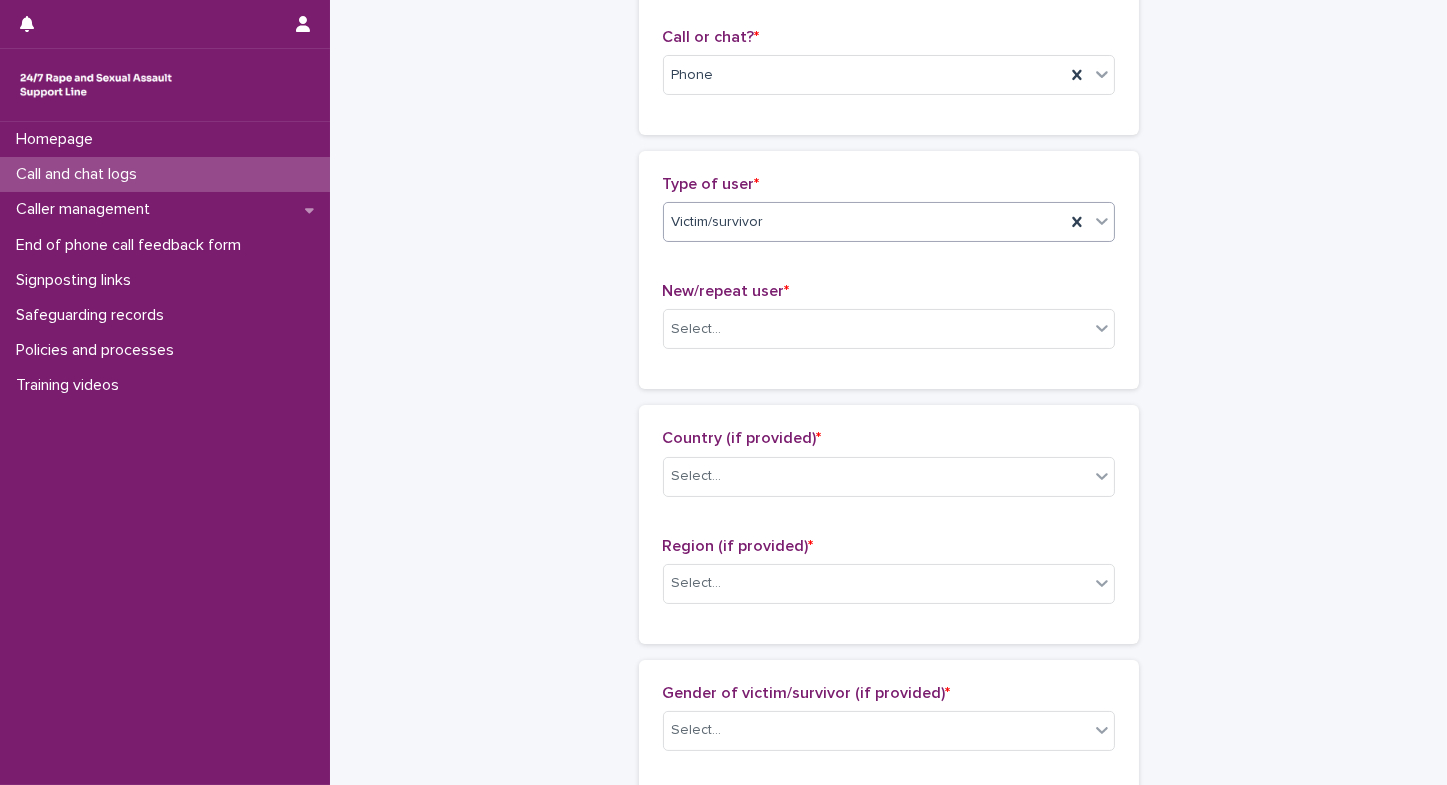 scroll, scrollTop: 395, scrollLeft: 0, axis: vertical 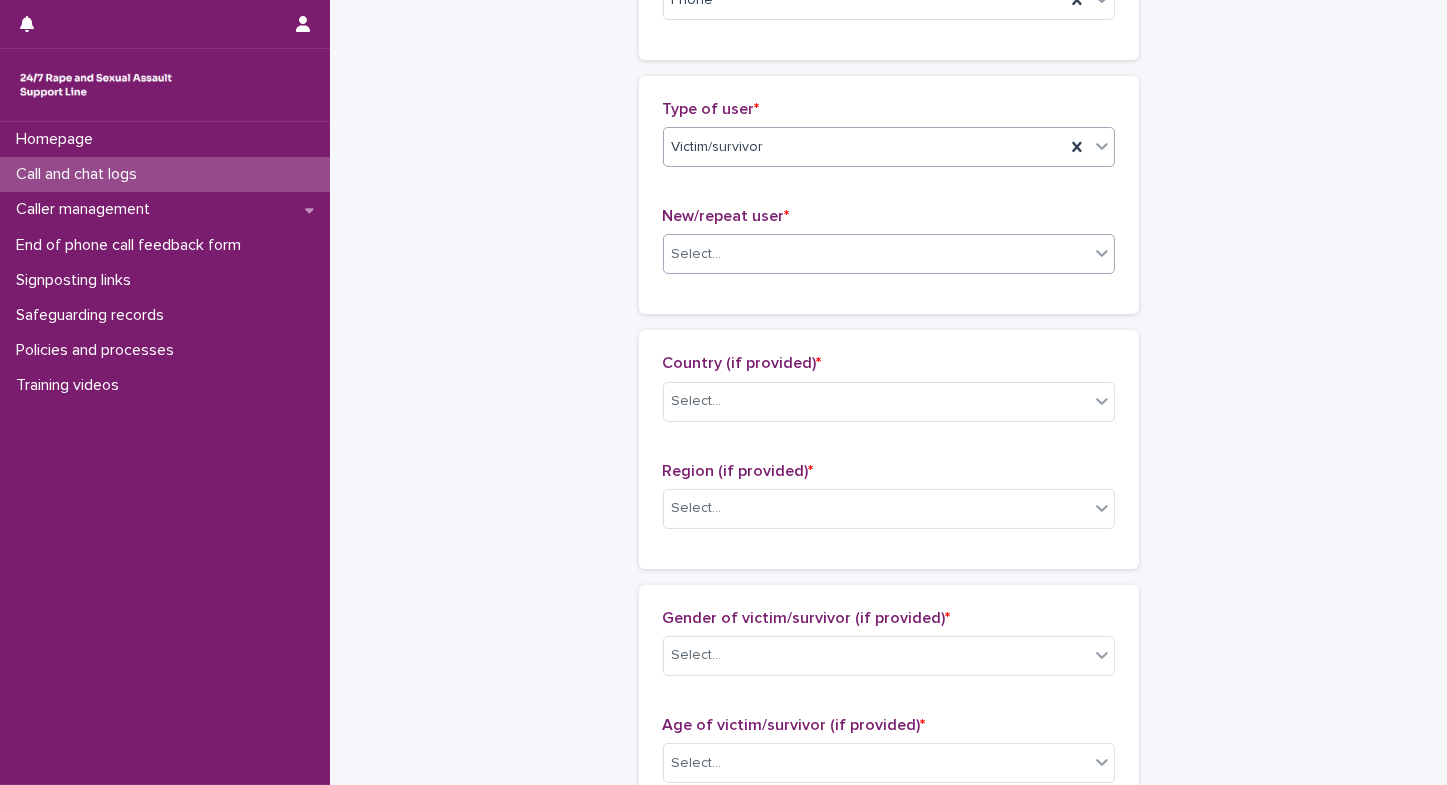 click on "Select..." at bounding box center (876, 254) 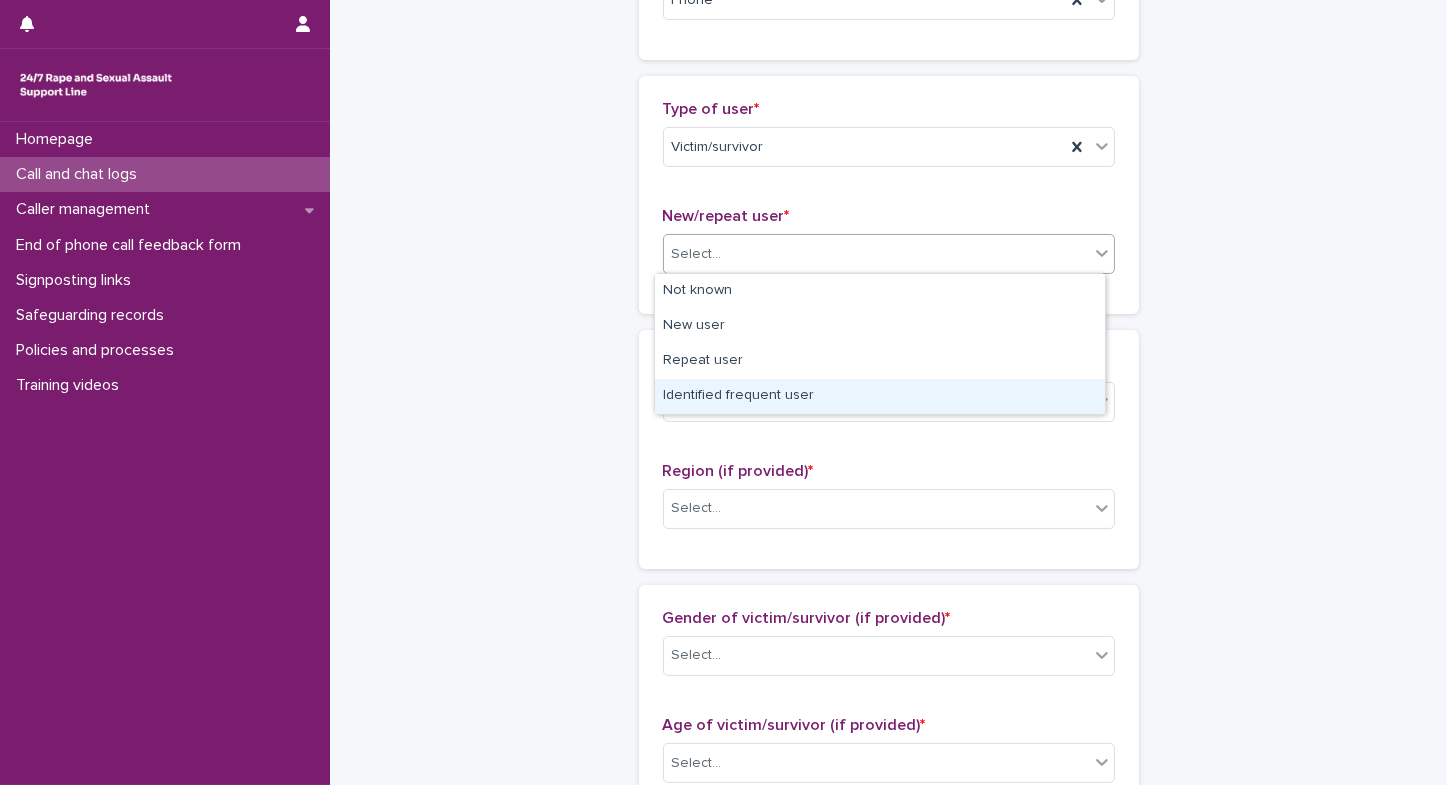 click on "Identified frequent user" at bounding box center (880, 396) 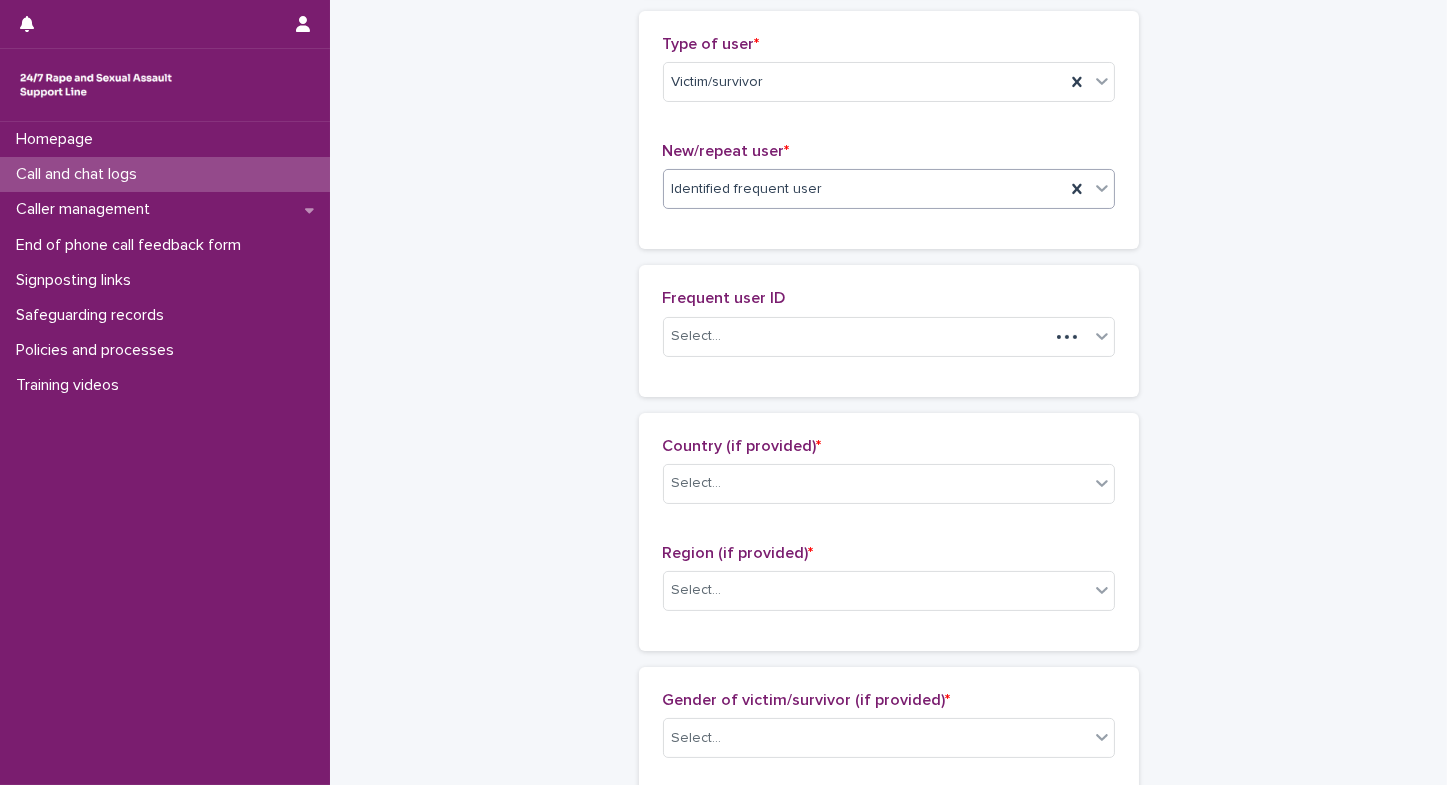 scroll, scrollTop: 468, scrollLeft: 0, axis: vertical 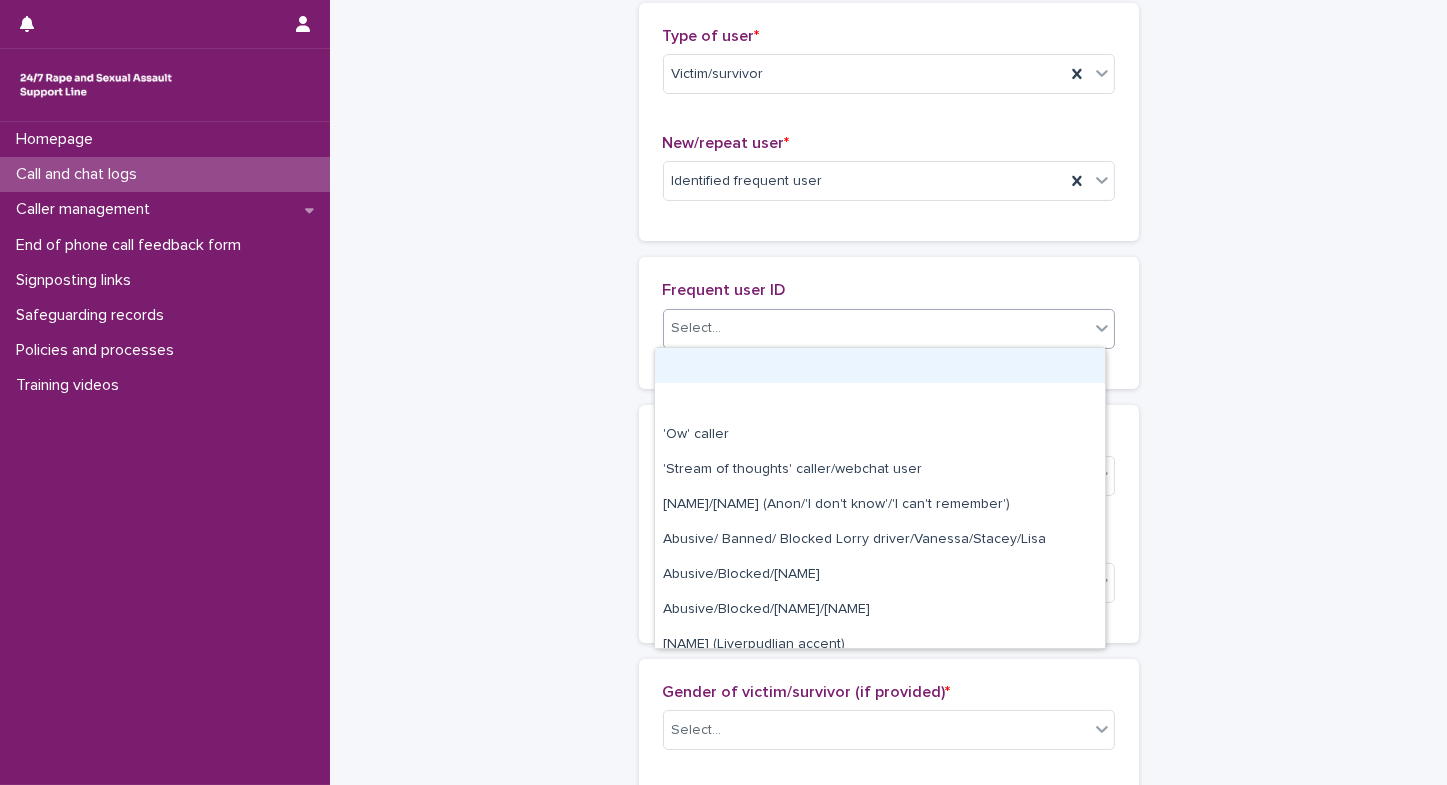 click on "Select..." at bounding box center [876, 328] 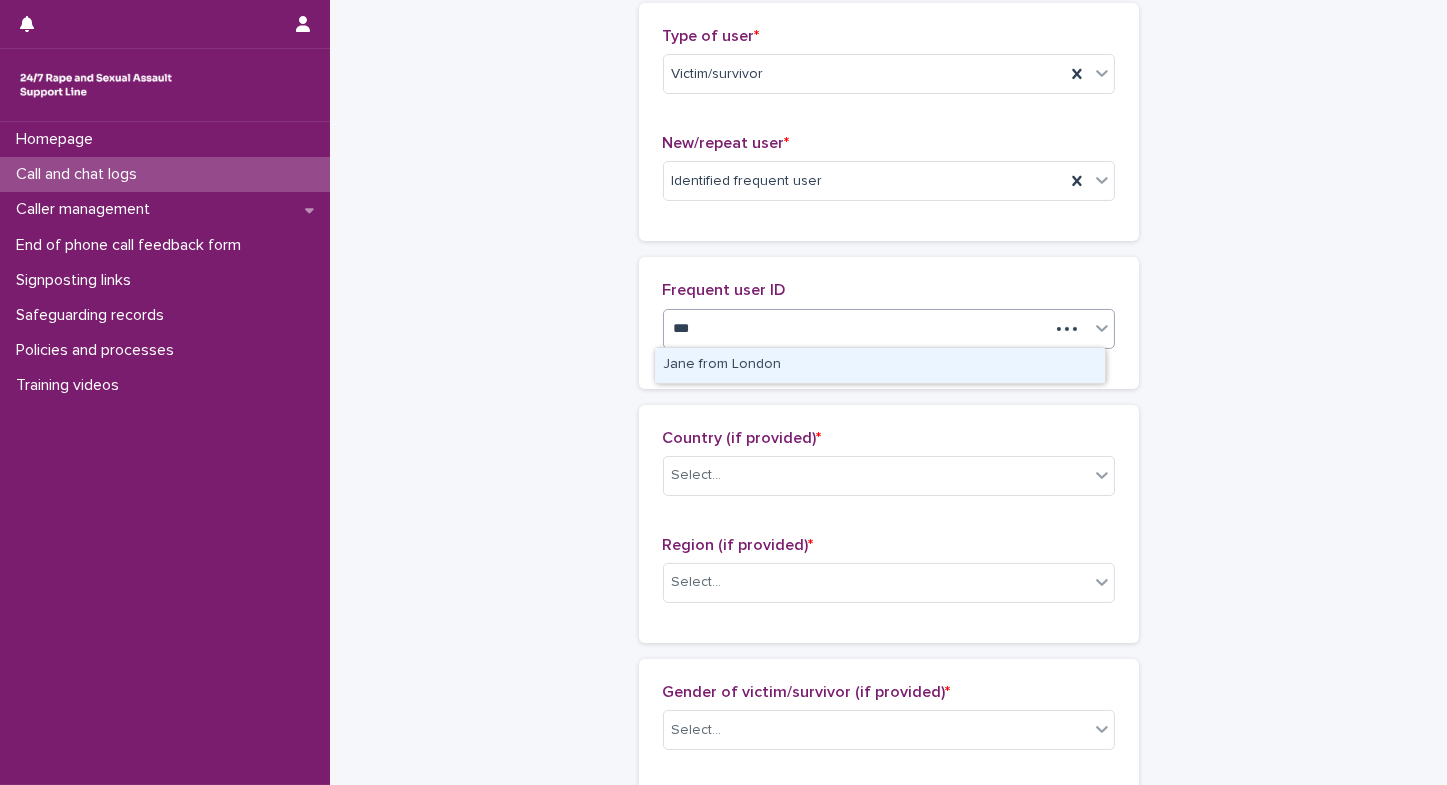 type on "****" 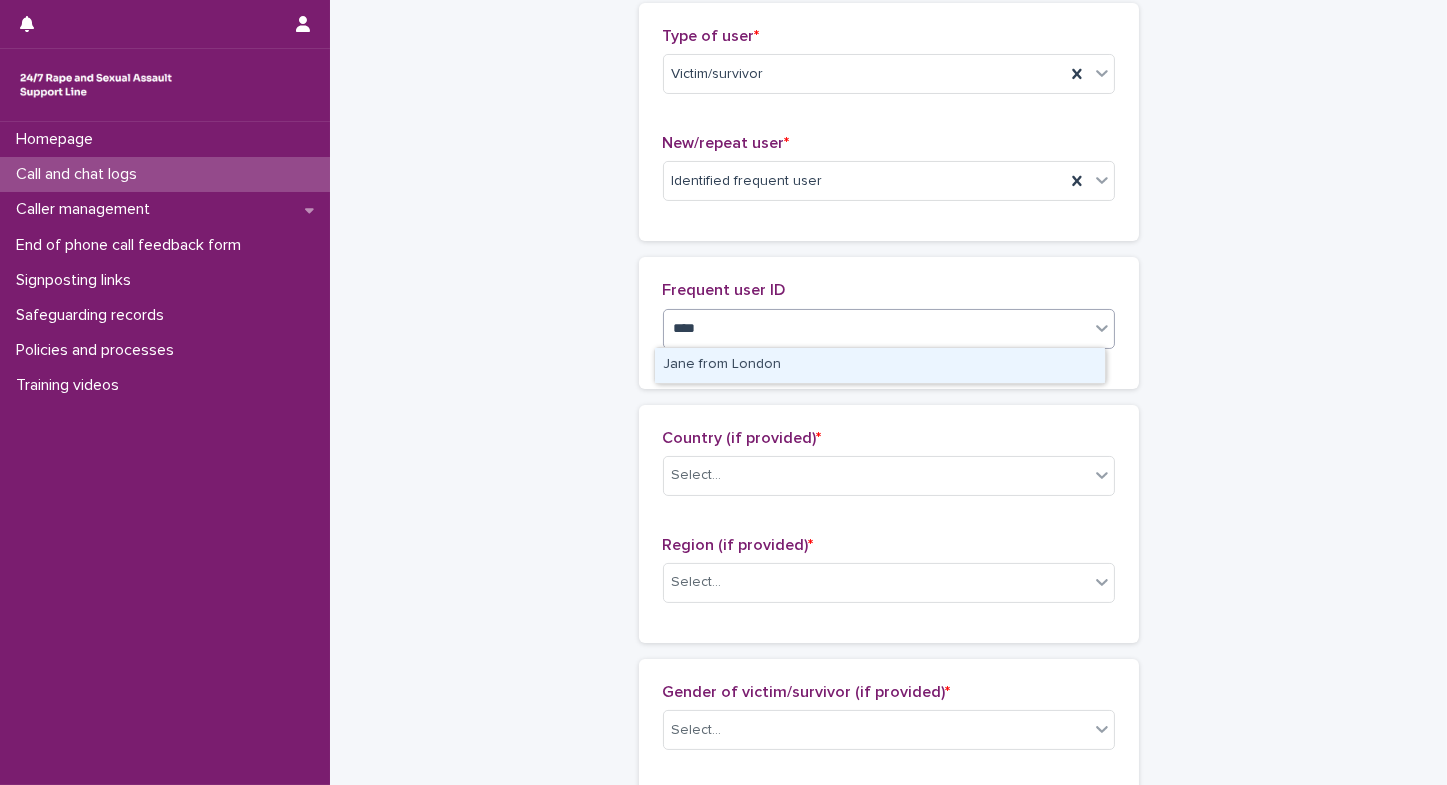 click on "Jane from London" at bounding box center (880, 365) 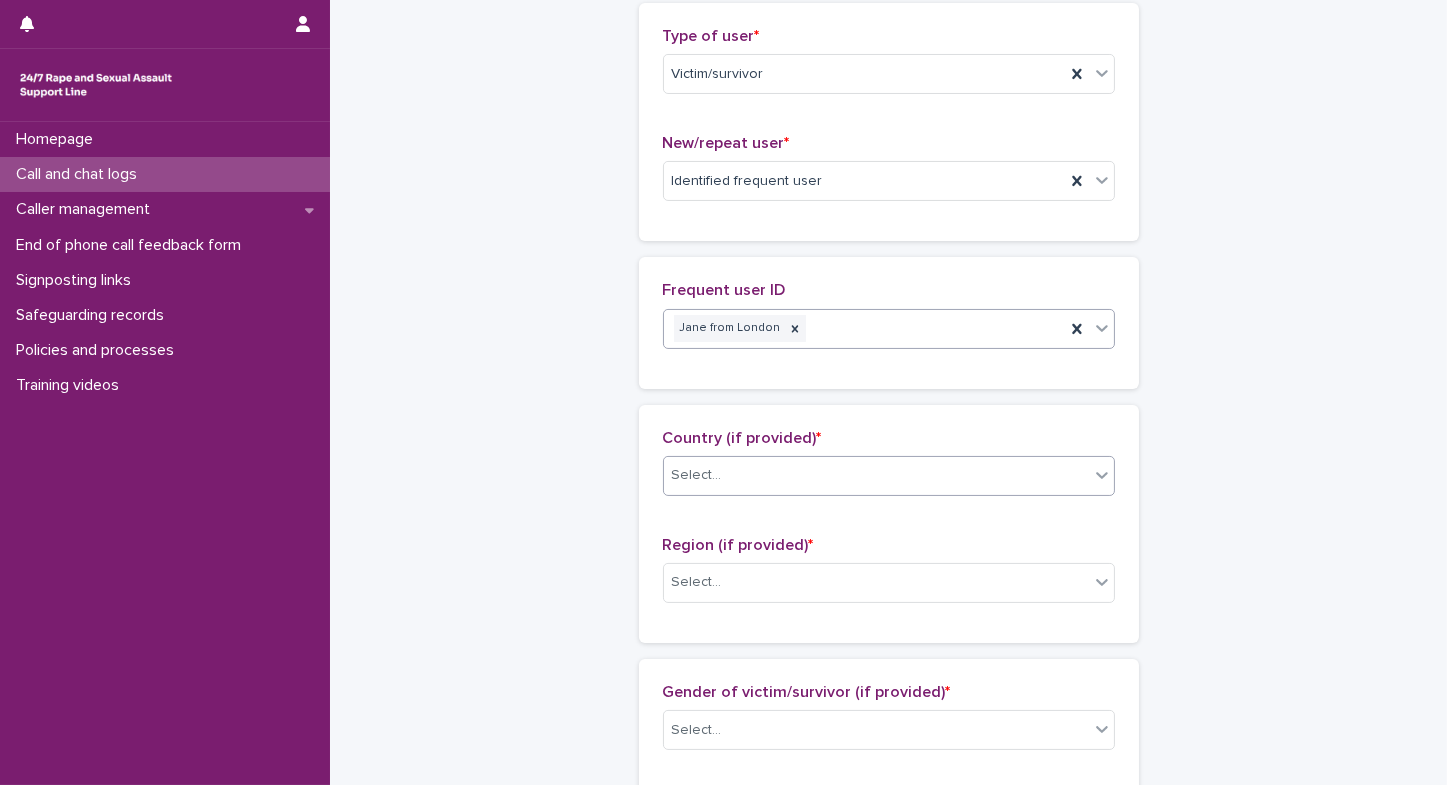 click on "Select..." at bounding box center [697, 475] 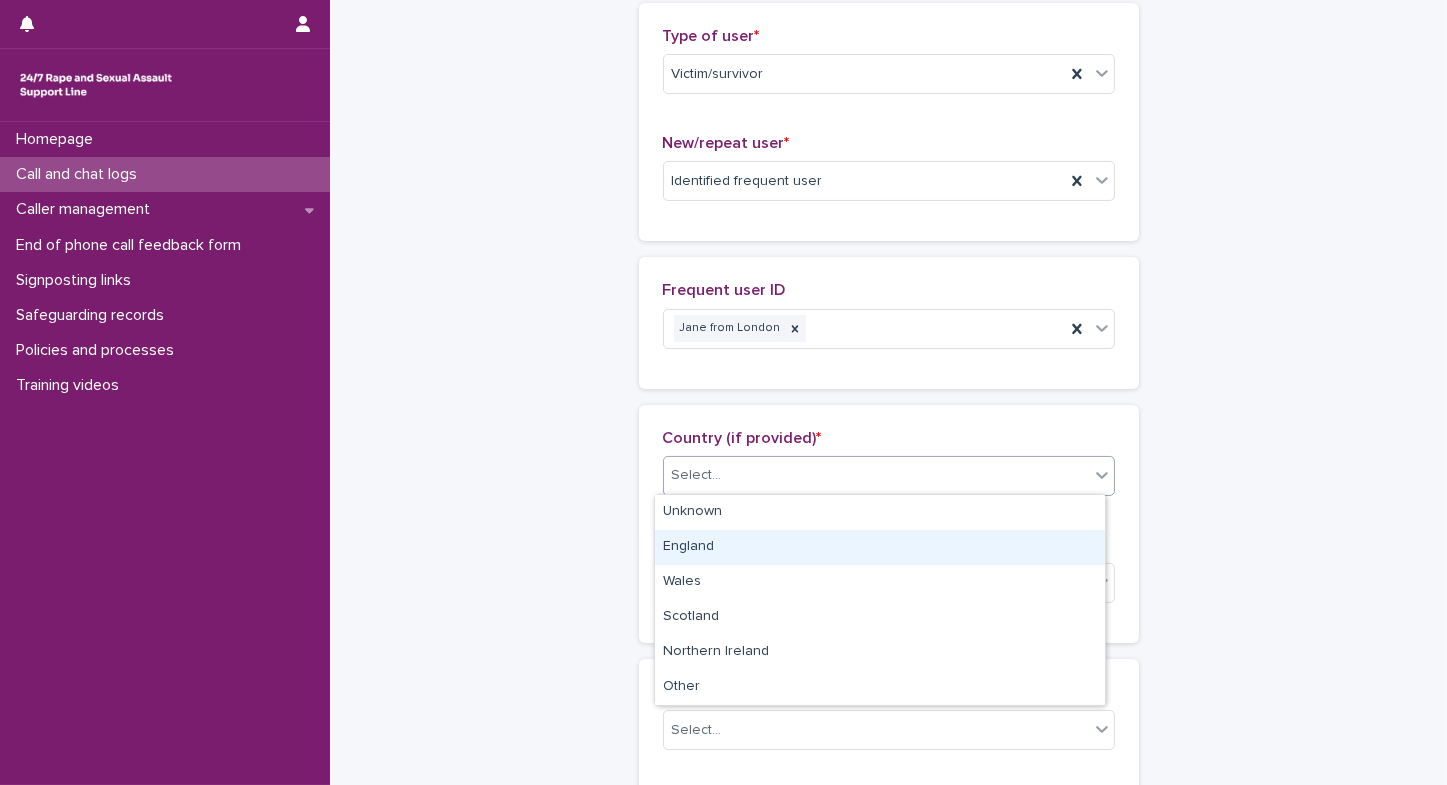 click on "England" at bounding box center (880, 547) 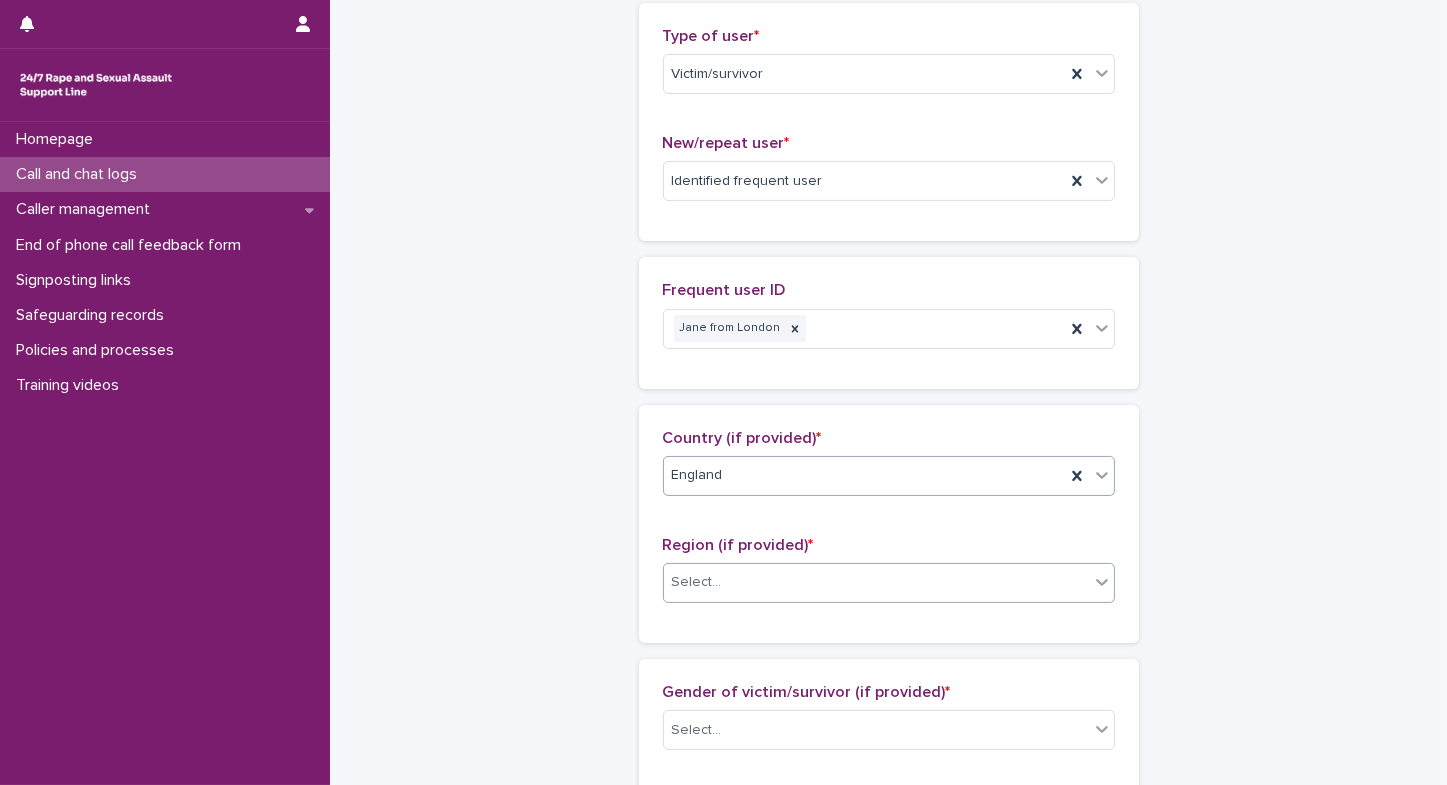 click on "Select..." at bounding box center [697, 582] 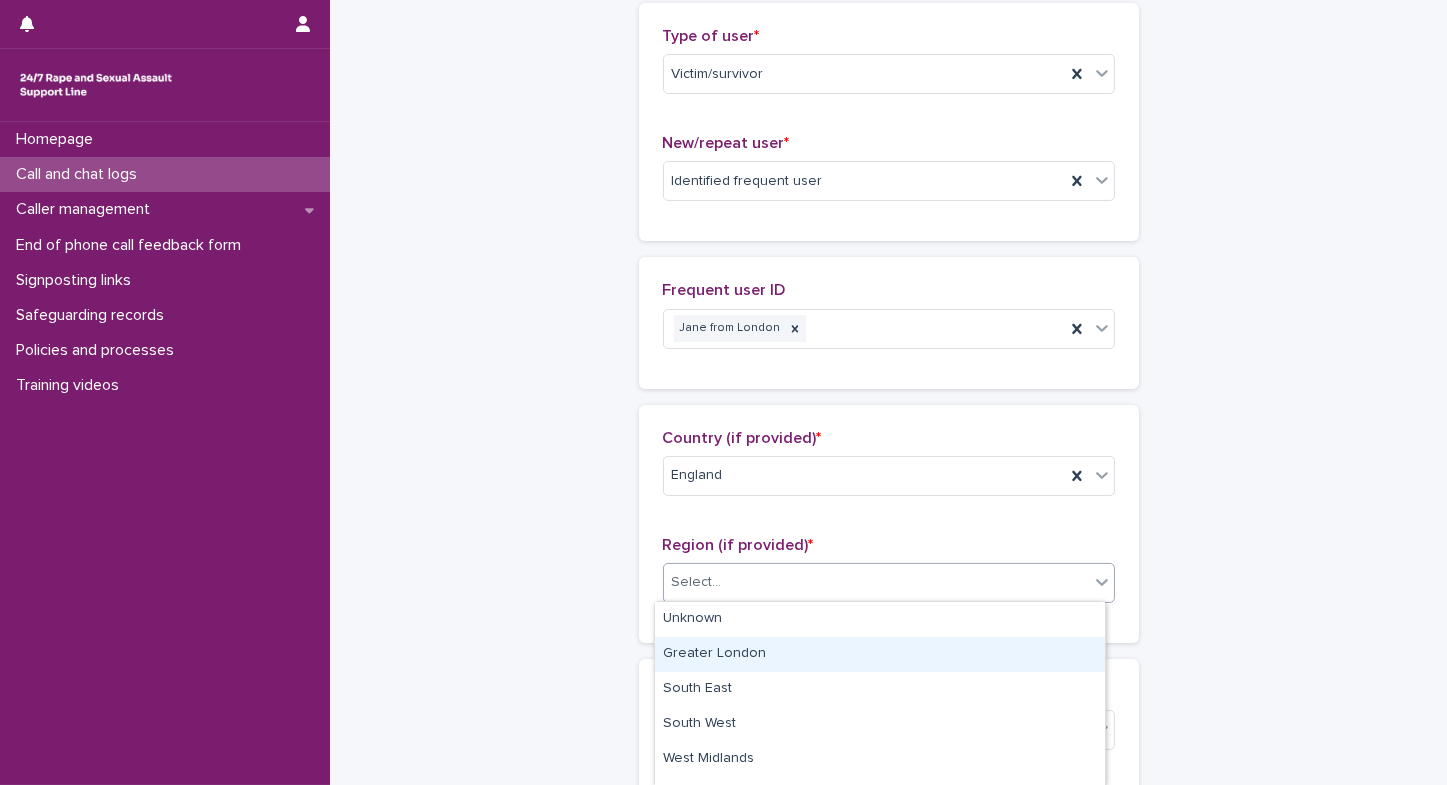 click on "Greater London" at bounding box center (880, 654) 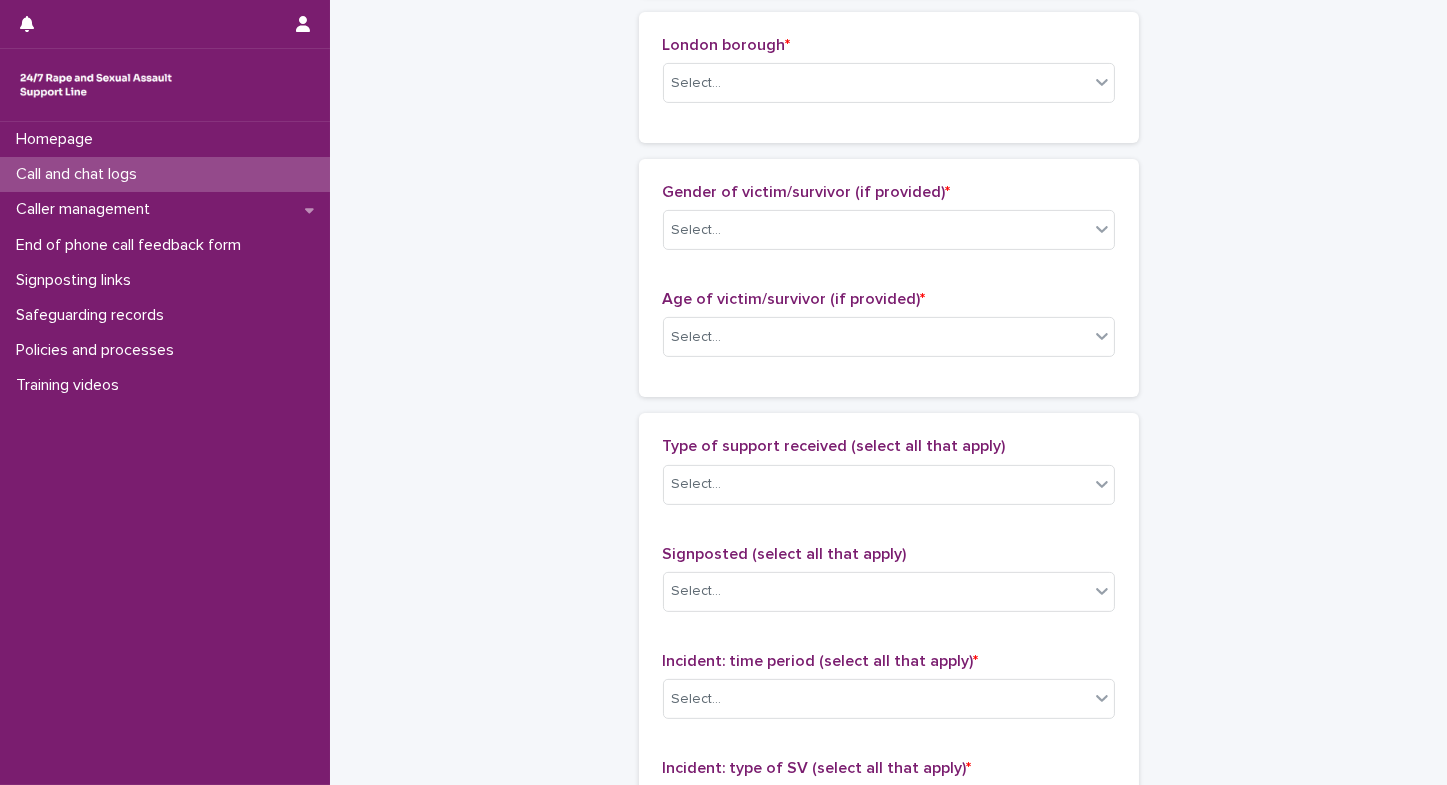 scroll, scrollTop: 1166, scrollLeft: 0, axis: vertical 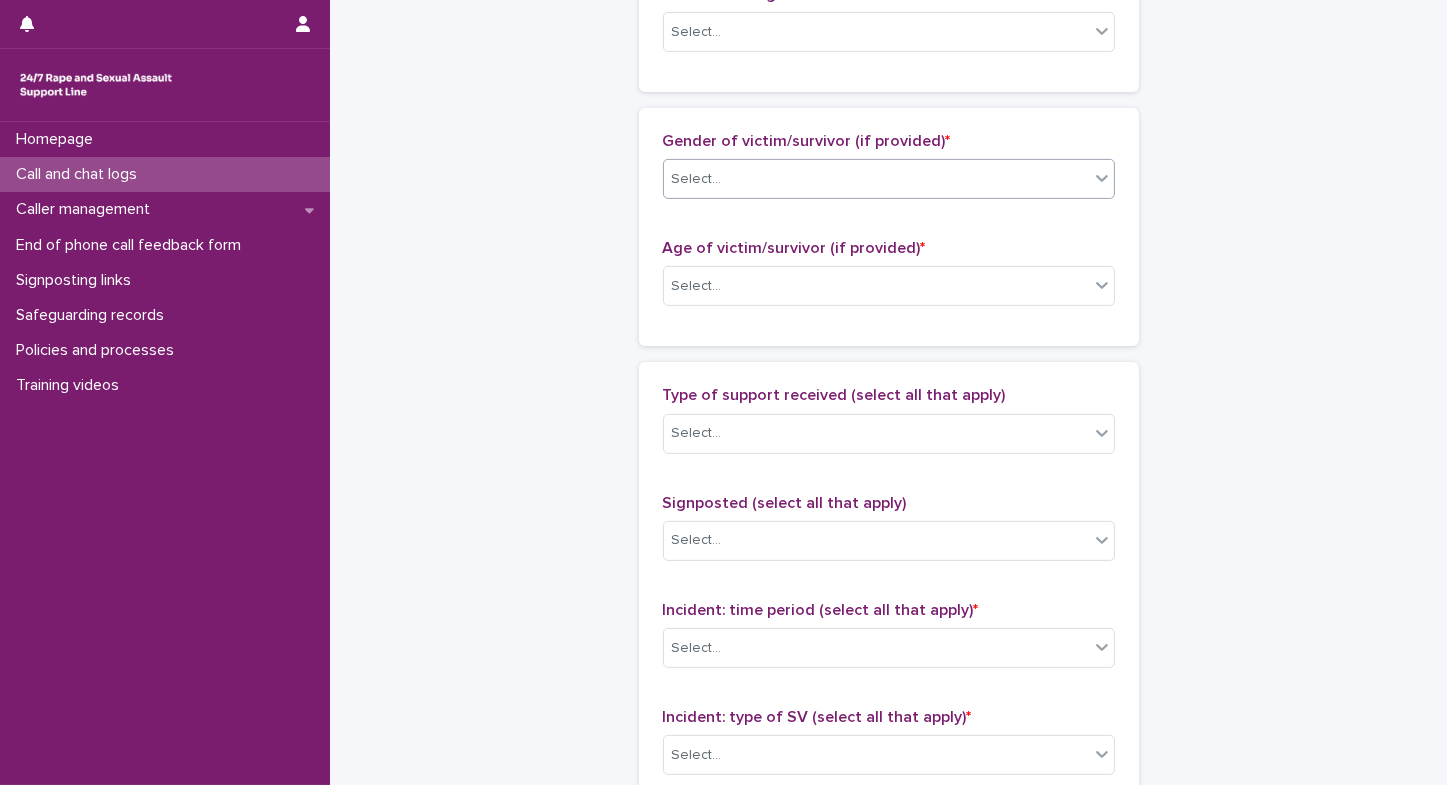 click on "Select..." at bounding box center [876, 179] 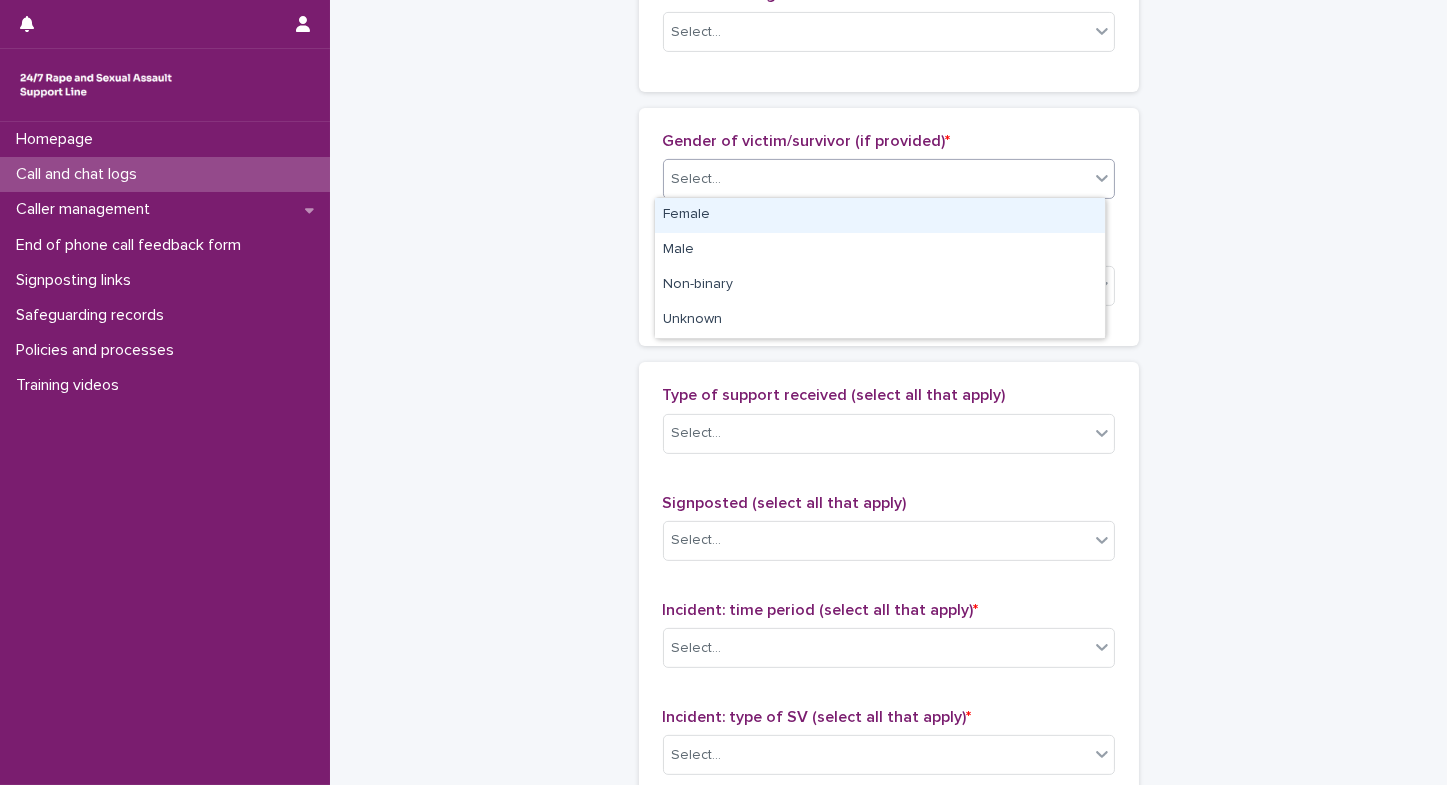 click on "Female" at bounding box center [880, 215] 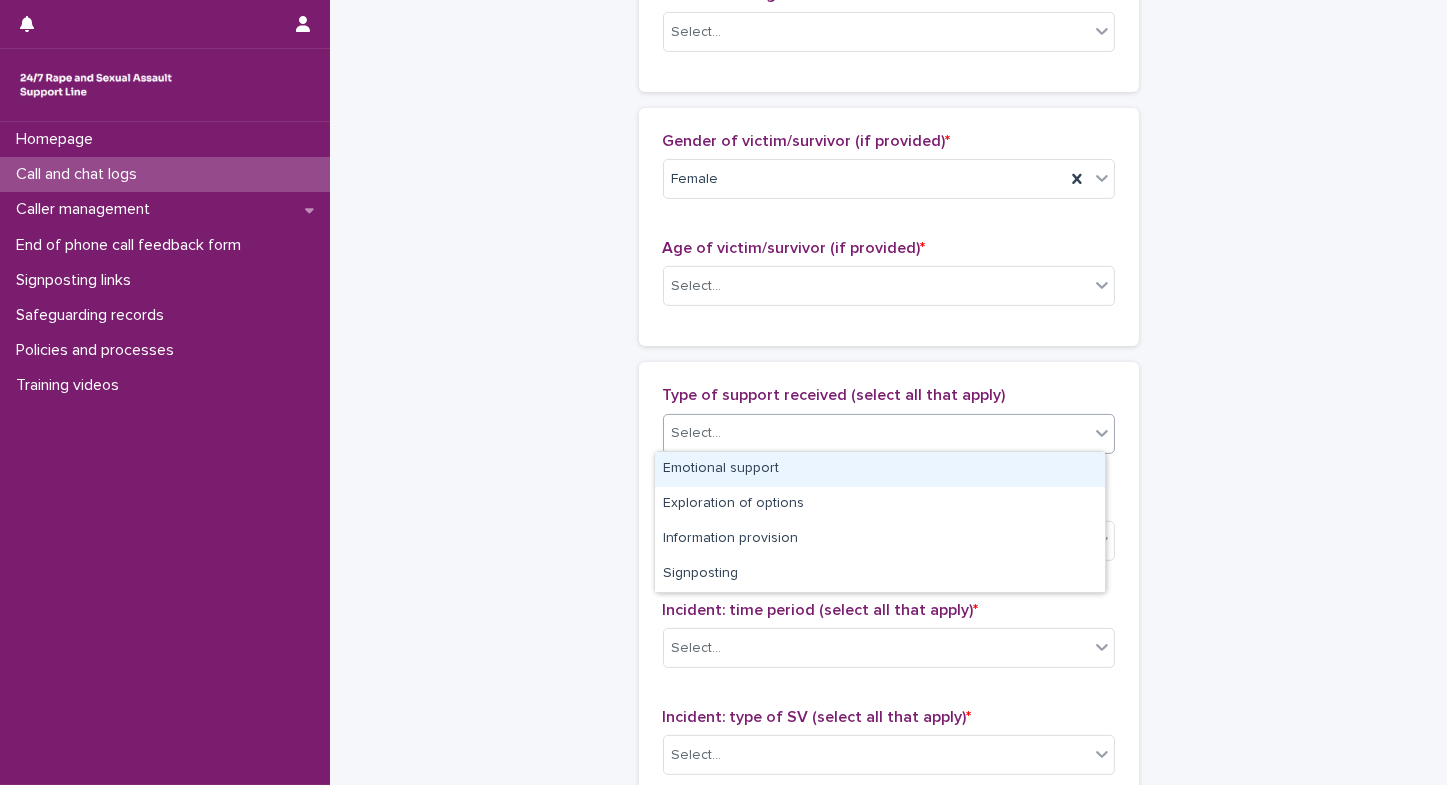 click on "Select..." at bounding box center [876, 433] 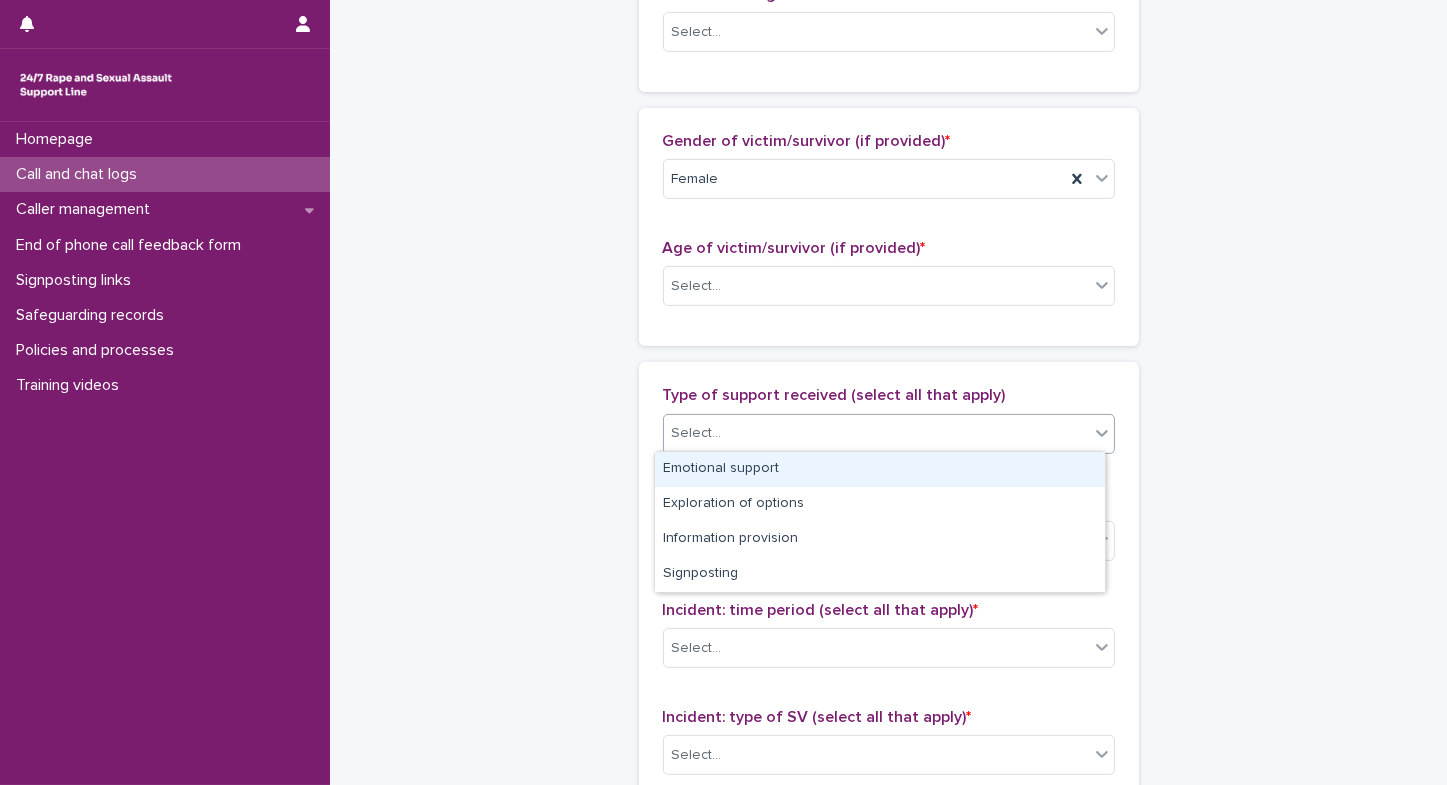 click on "Emotional support" at bounding box center [880, 469] 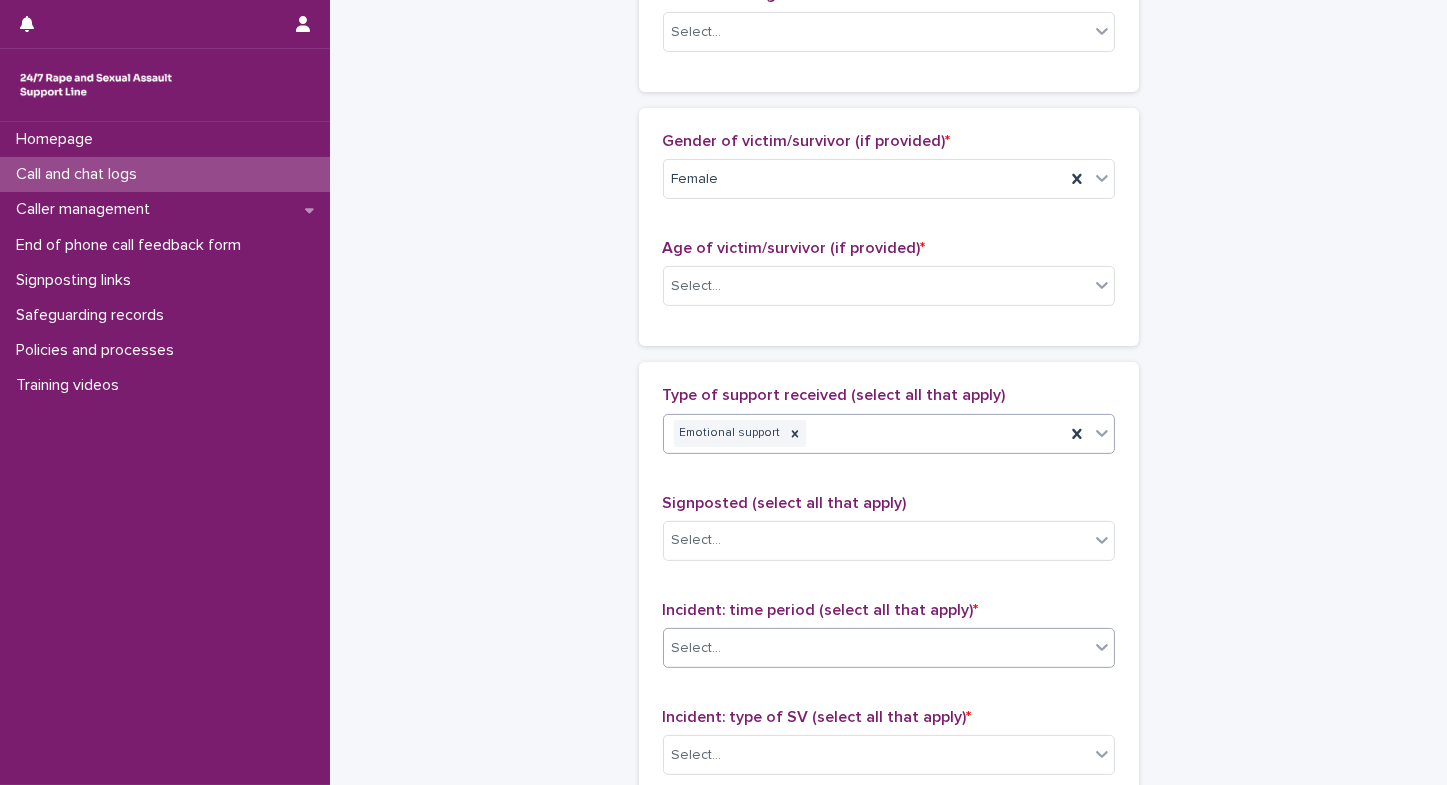 click on "Select..." at bounding box center [697, 648] 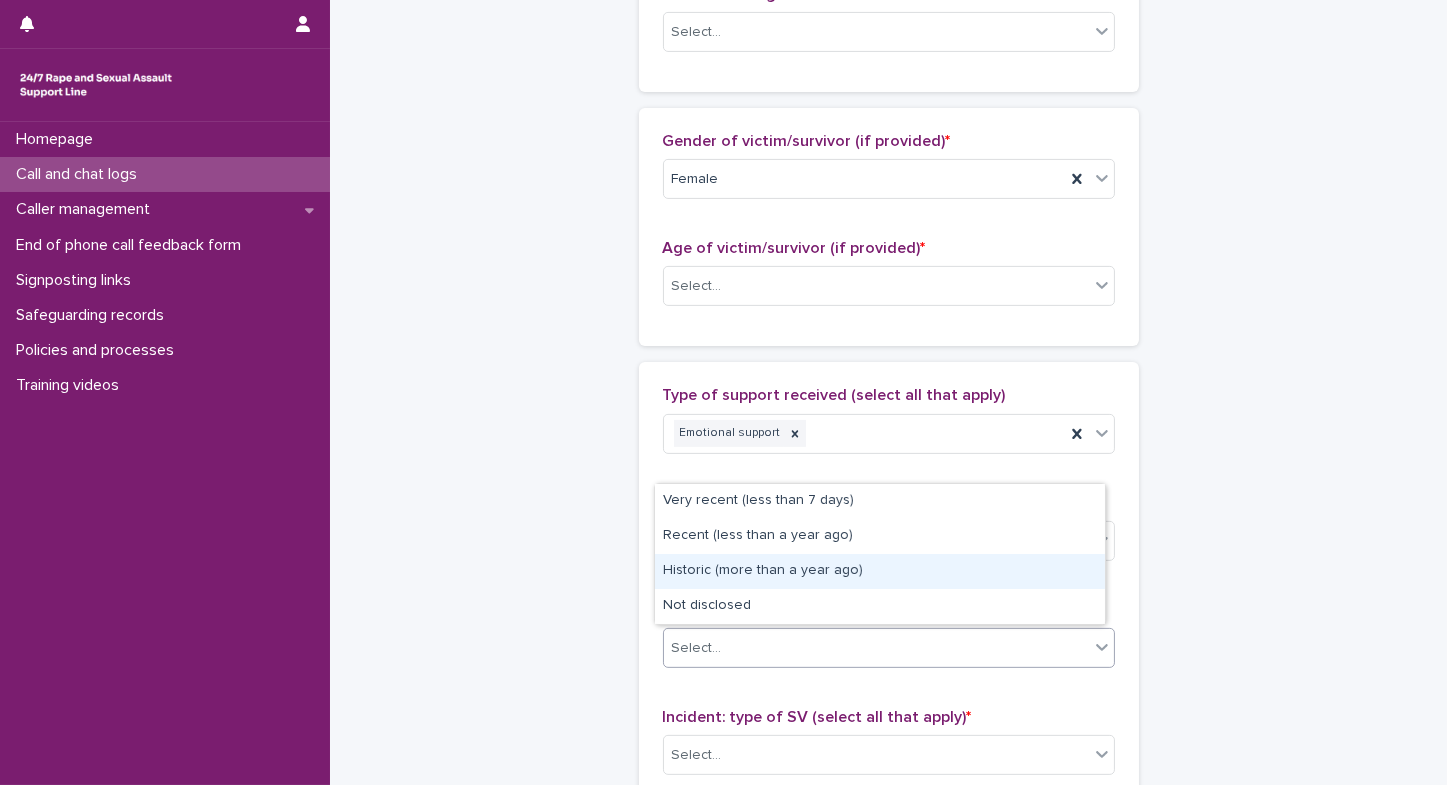click on "Historic (more than a year ago)" at bounding box center (880, 571) 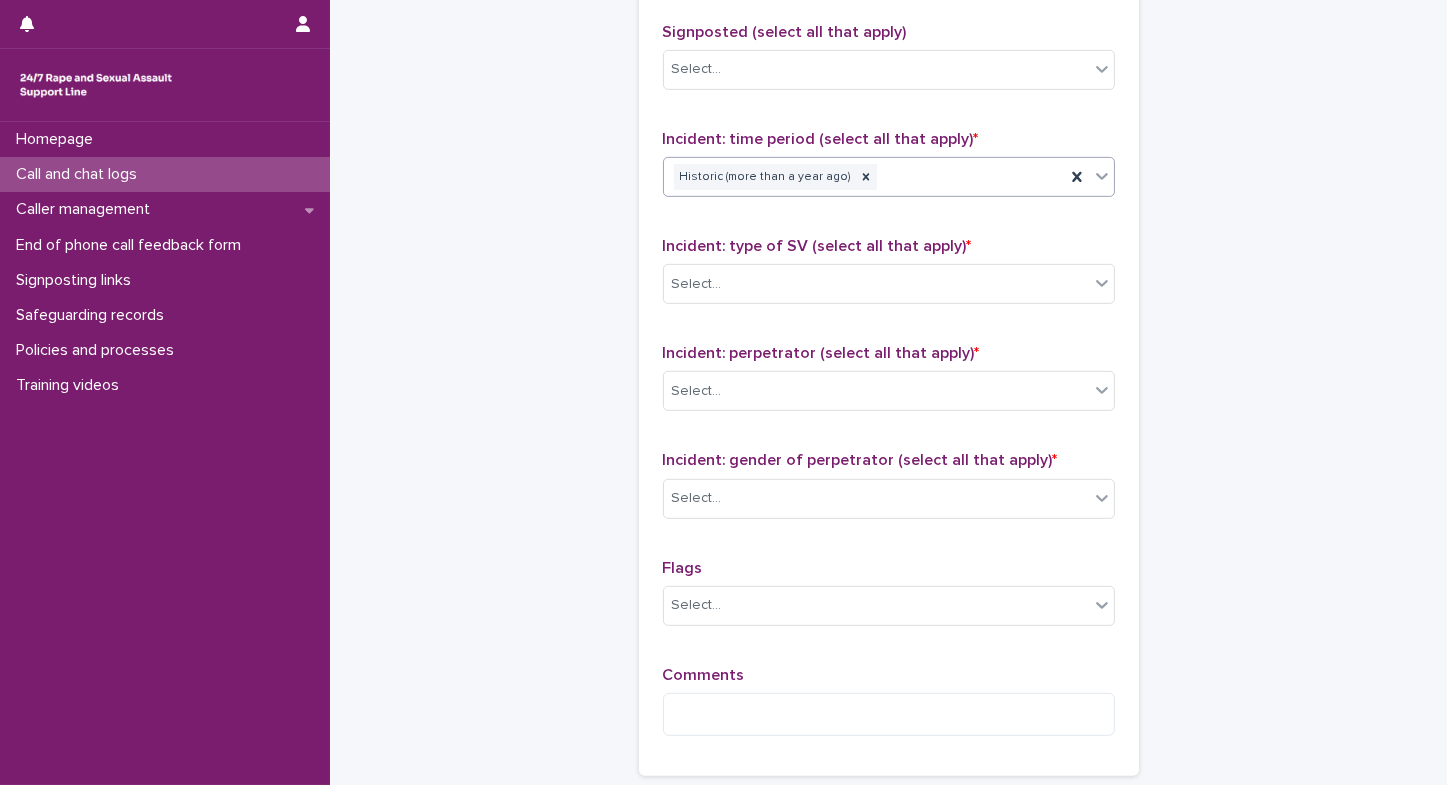 scroll, scrollTop: 1691, scrollLeft: 0, axis: vertical 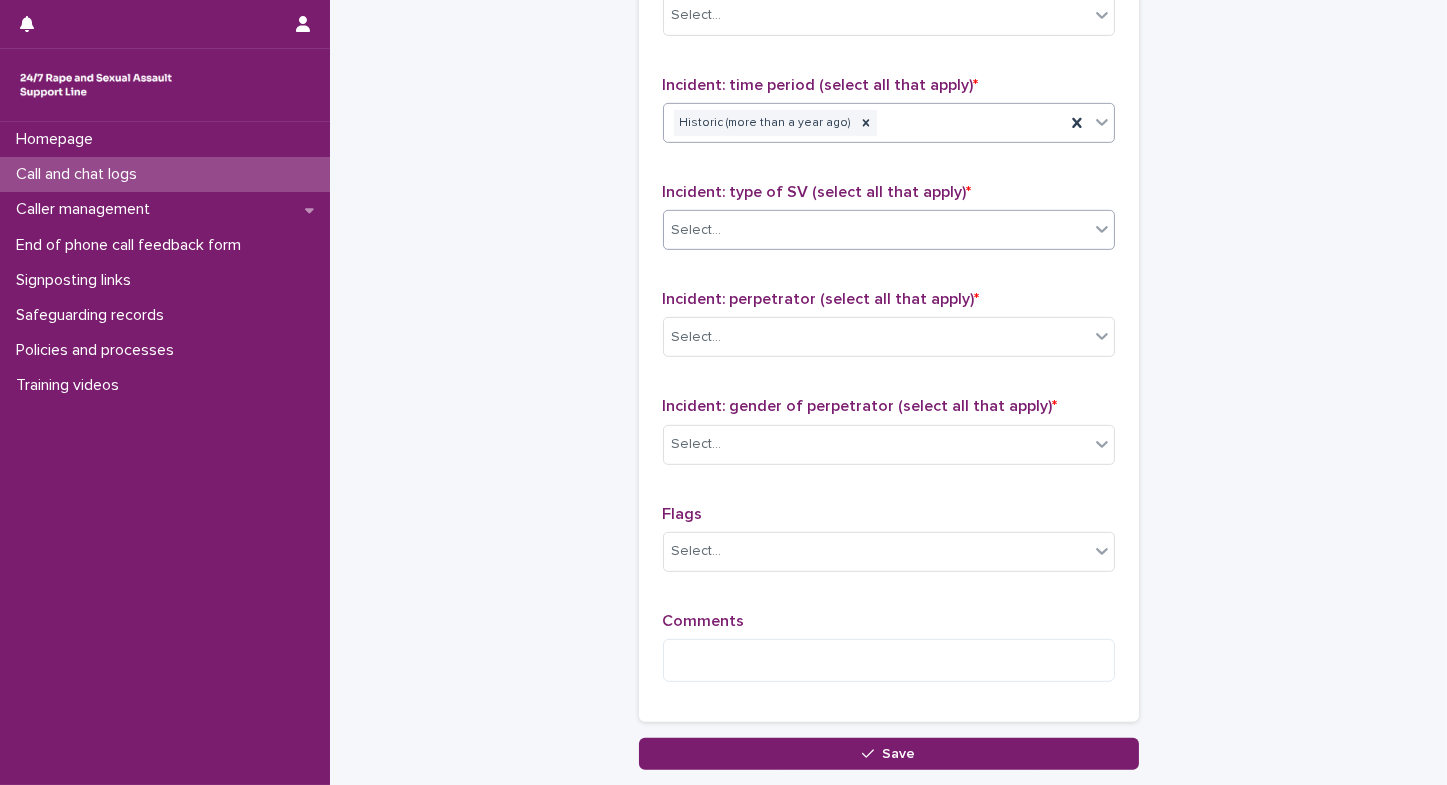 click on "Select..." at bounding box center [876, 230] 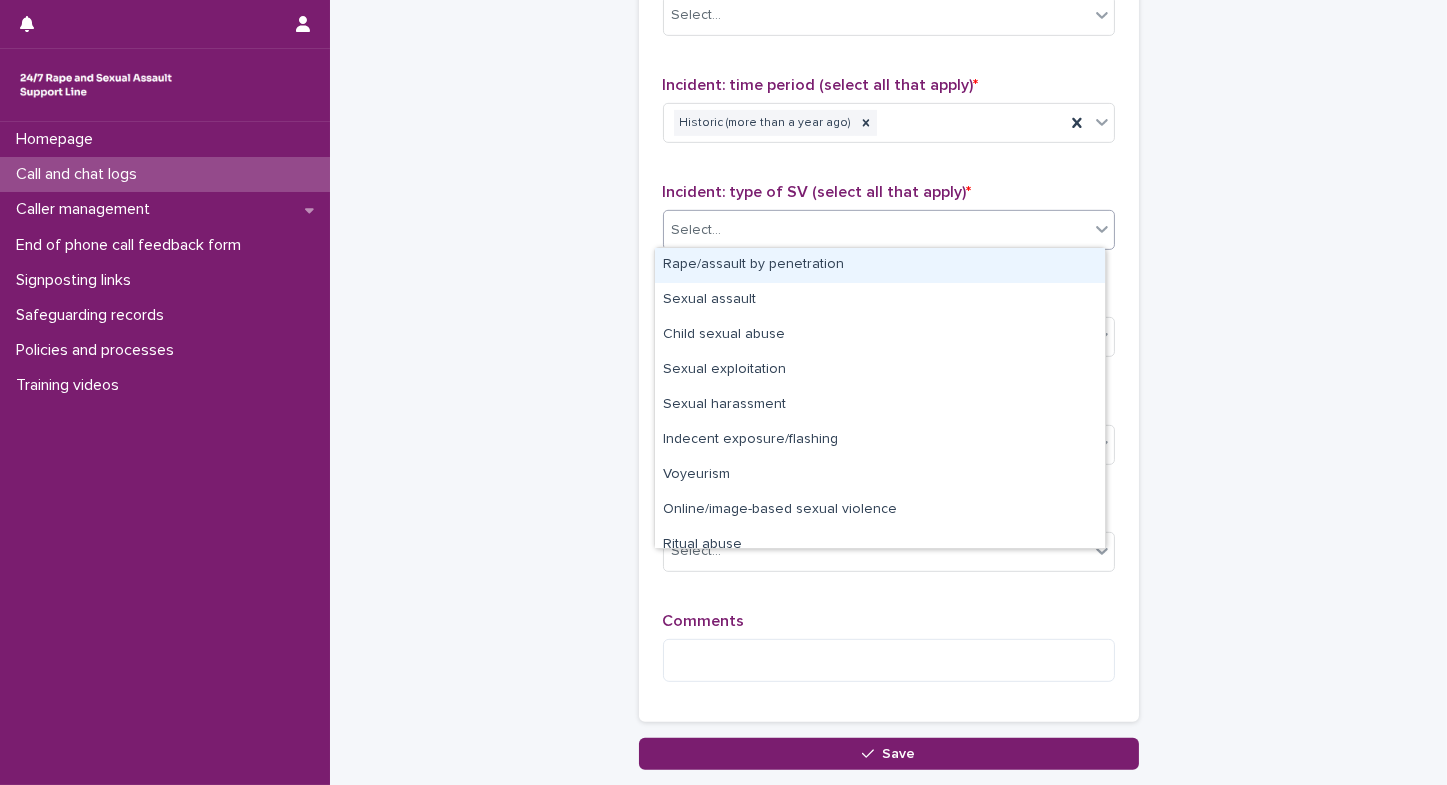 click on "Rape/assault by penetration" at bounding box center [880, 265] 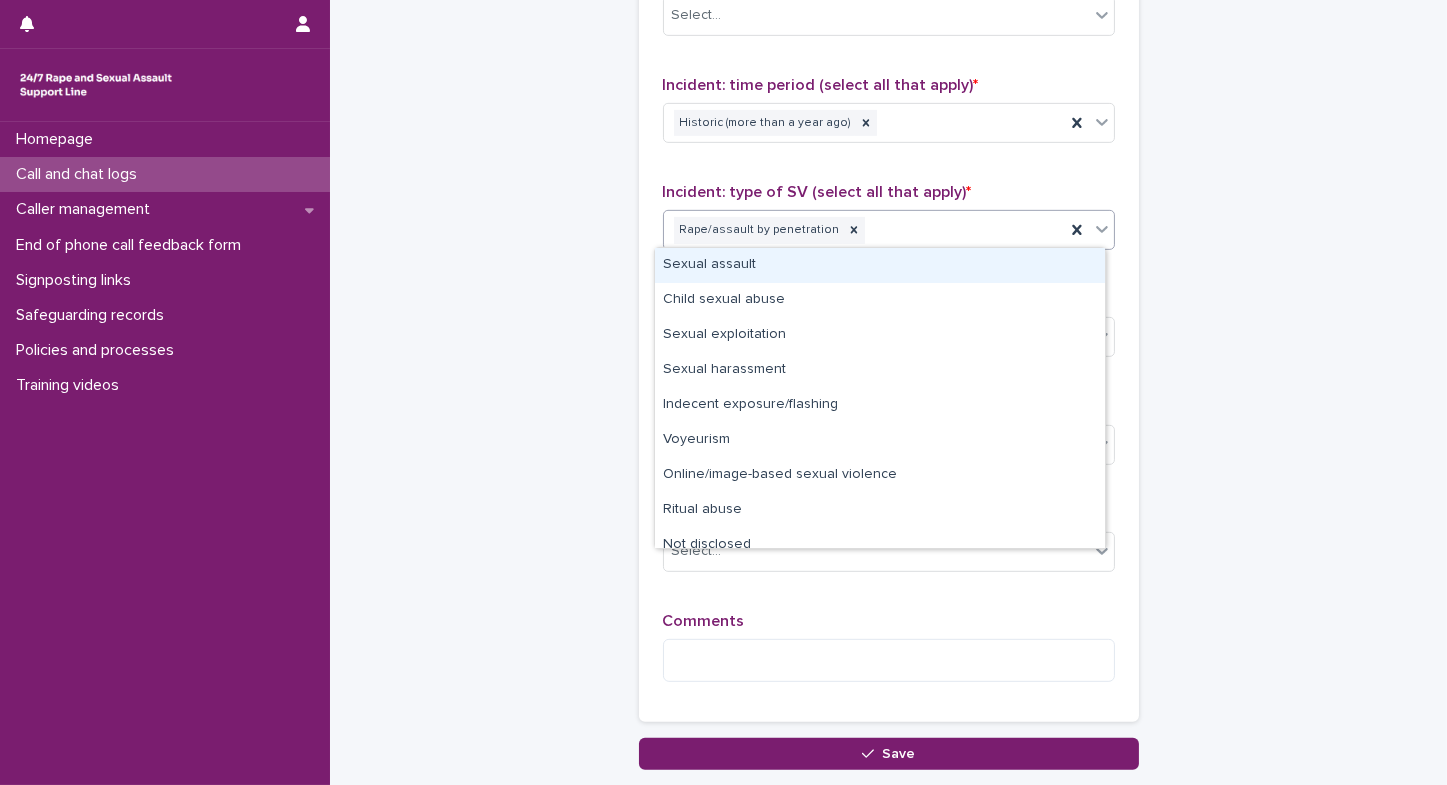 click 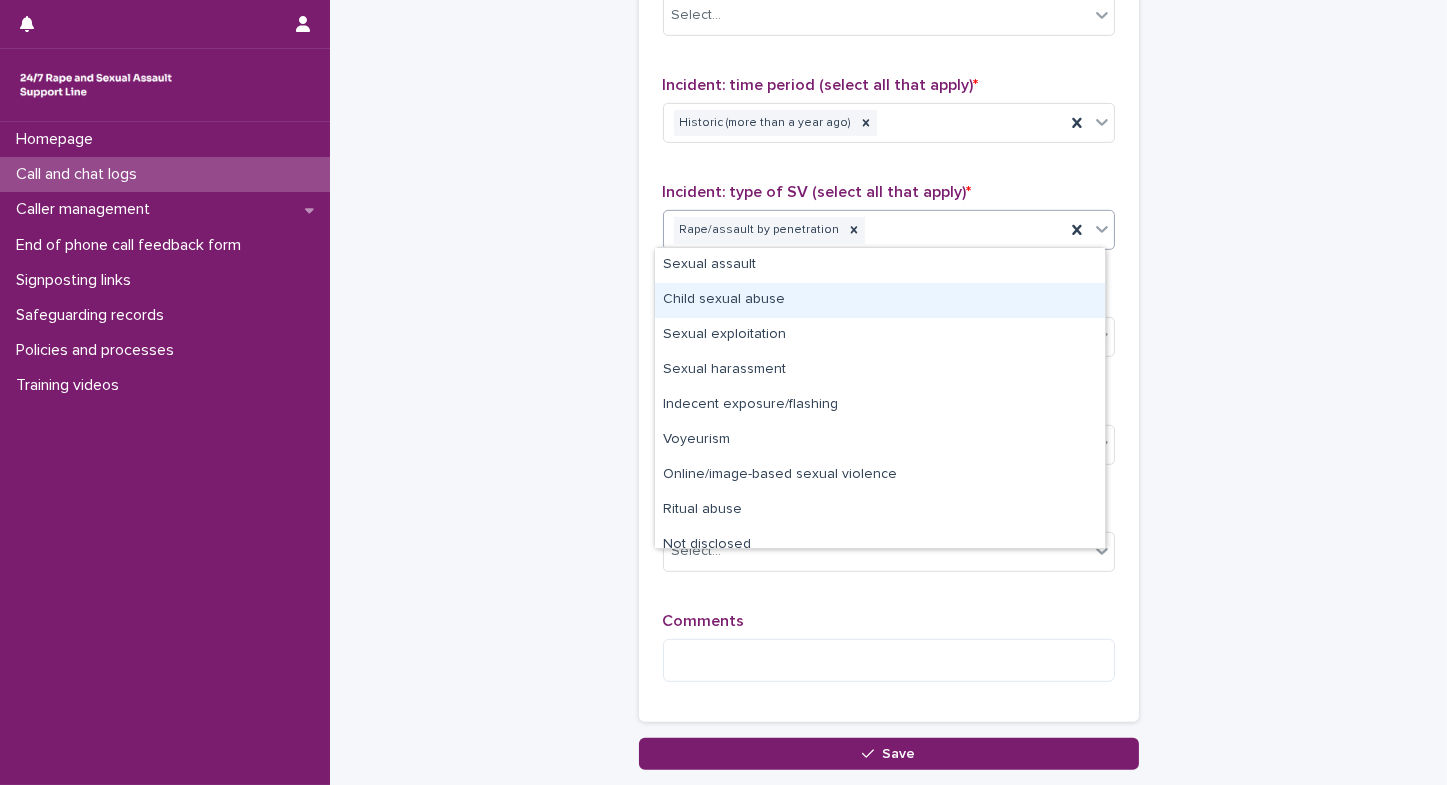 click on "Child sexual abuse" at bounding box center (880, 300) 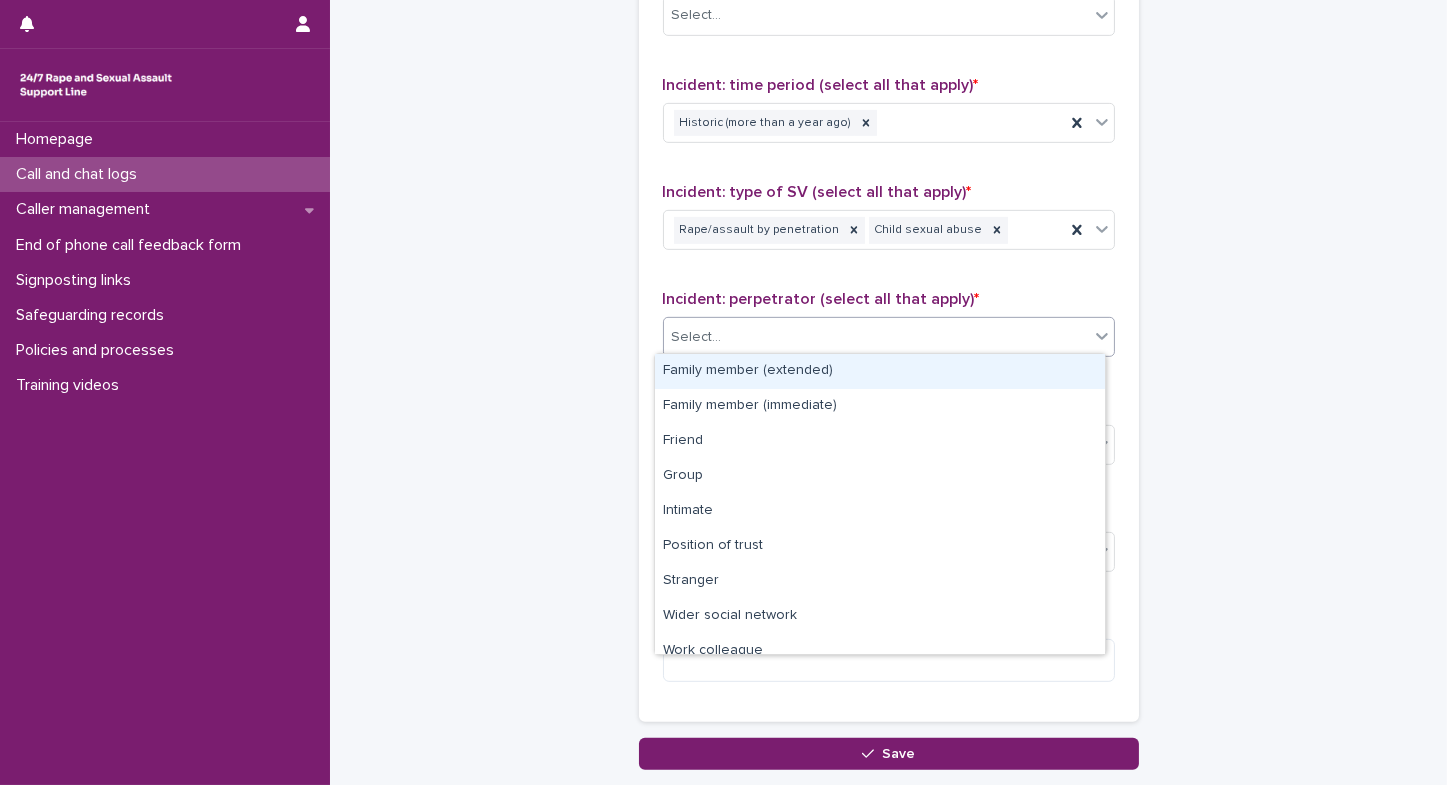 click on "Select..." at bounding box center (876, 337) 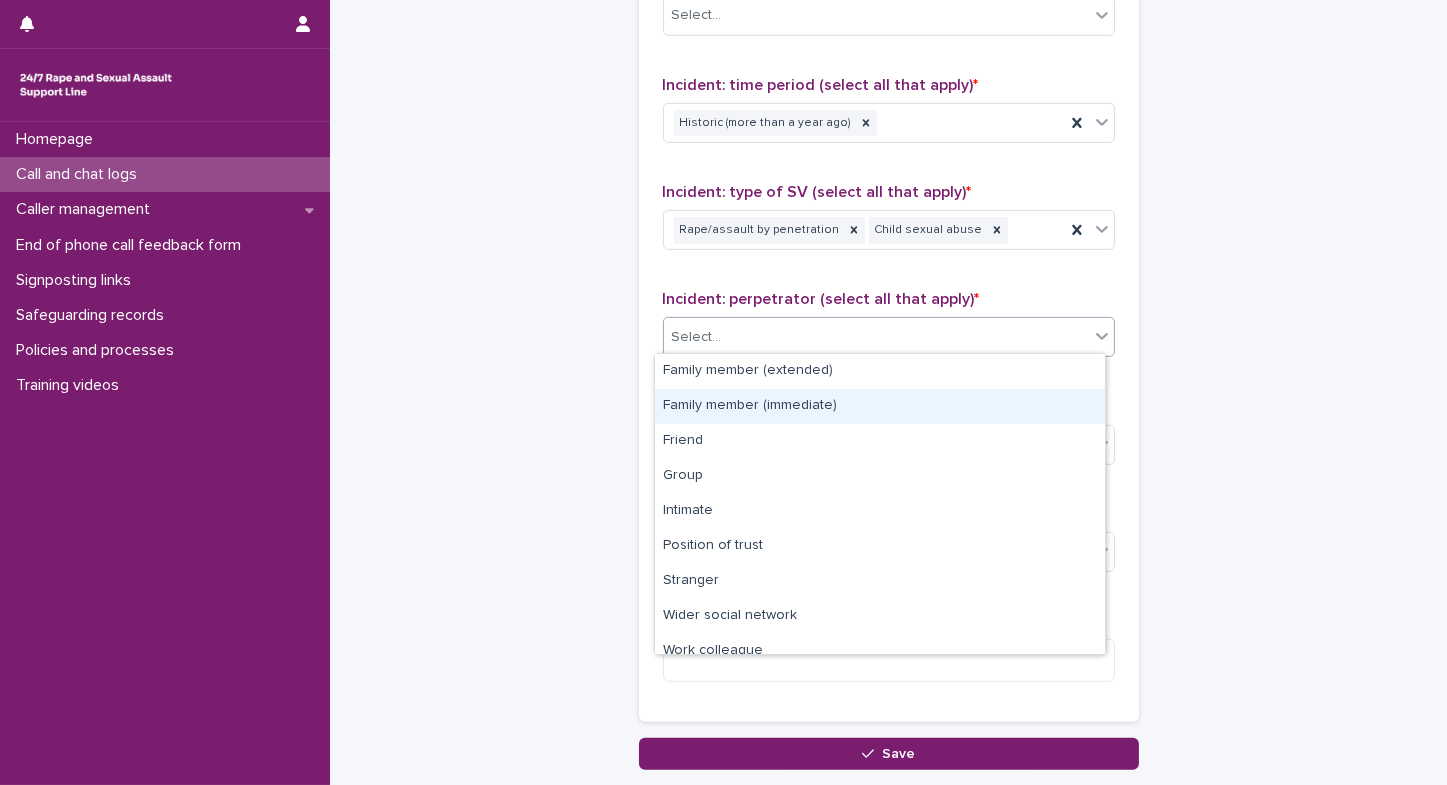 click on "Family member (immediate)" at bounding box center (880, 406) 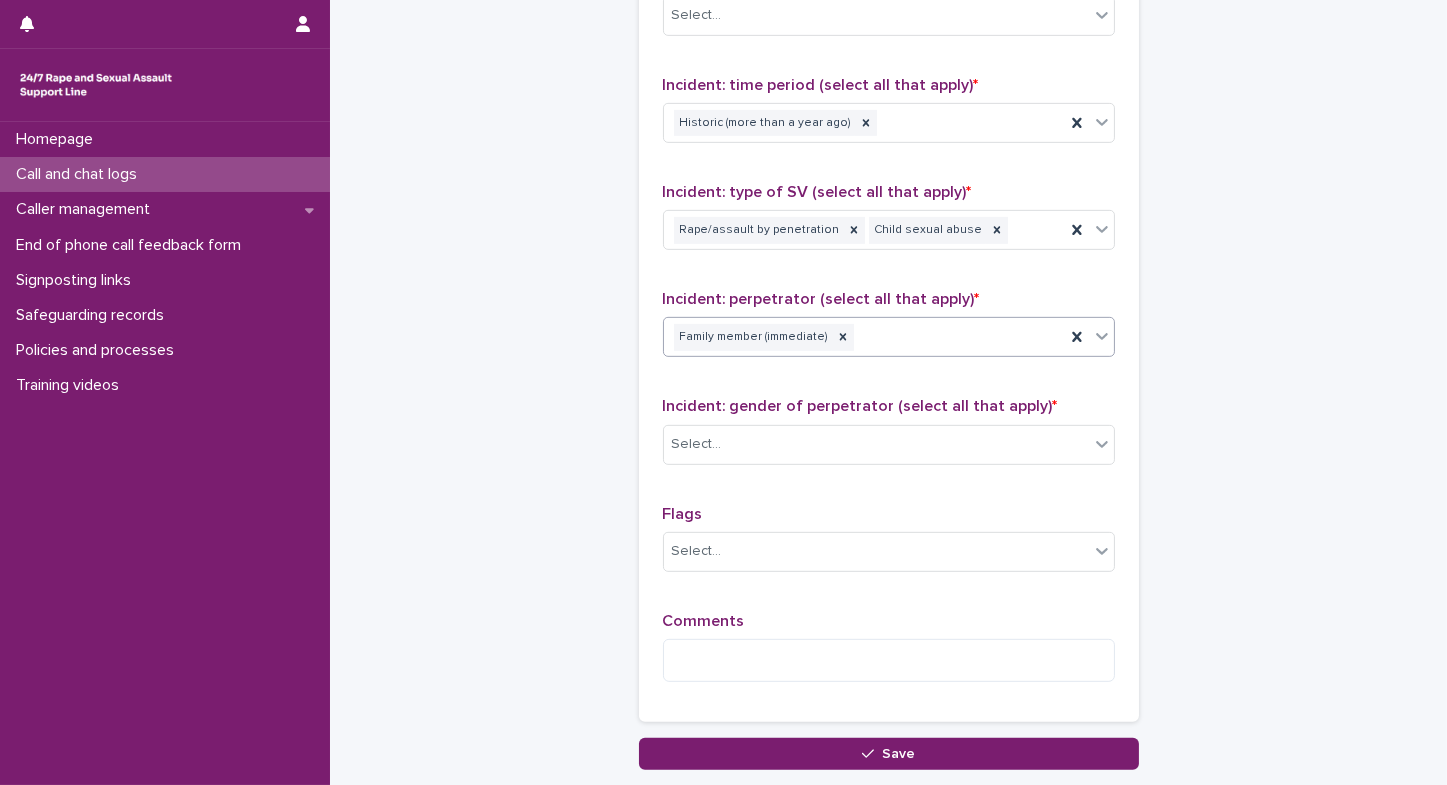 click 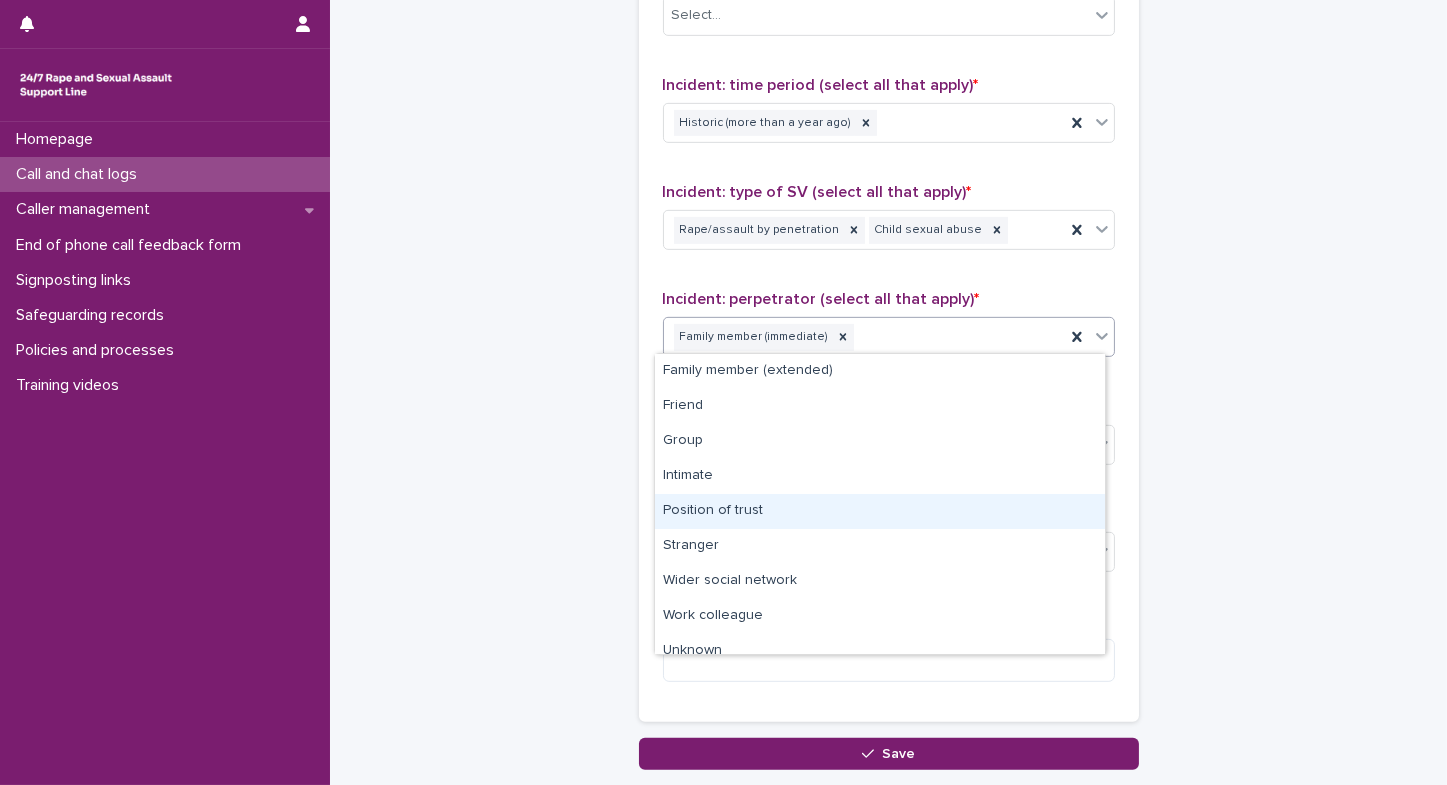 click on "Position of trust" at bounding box center [880, 511] 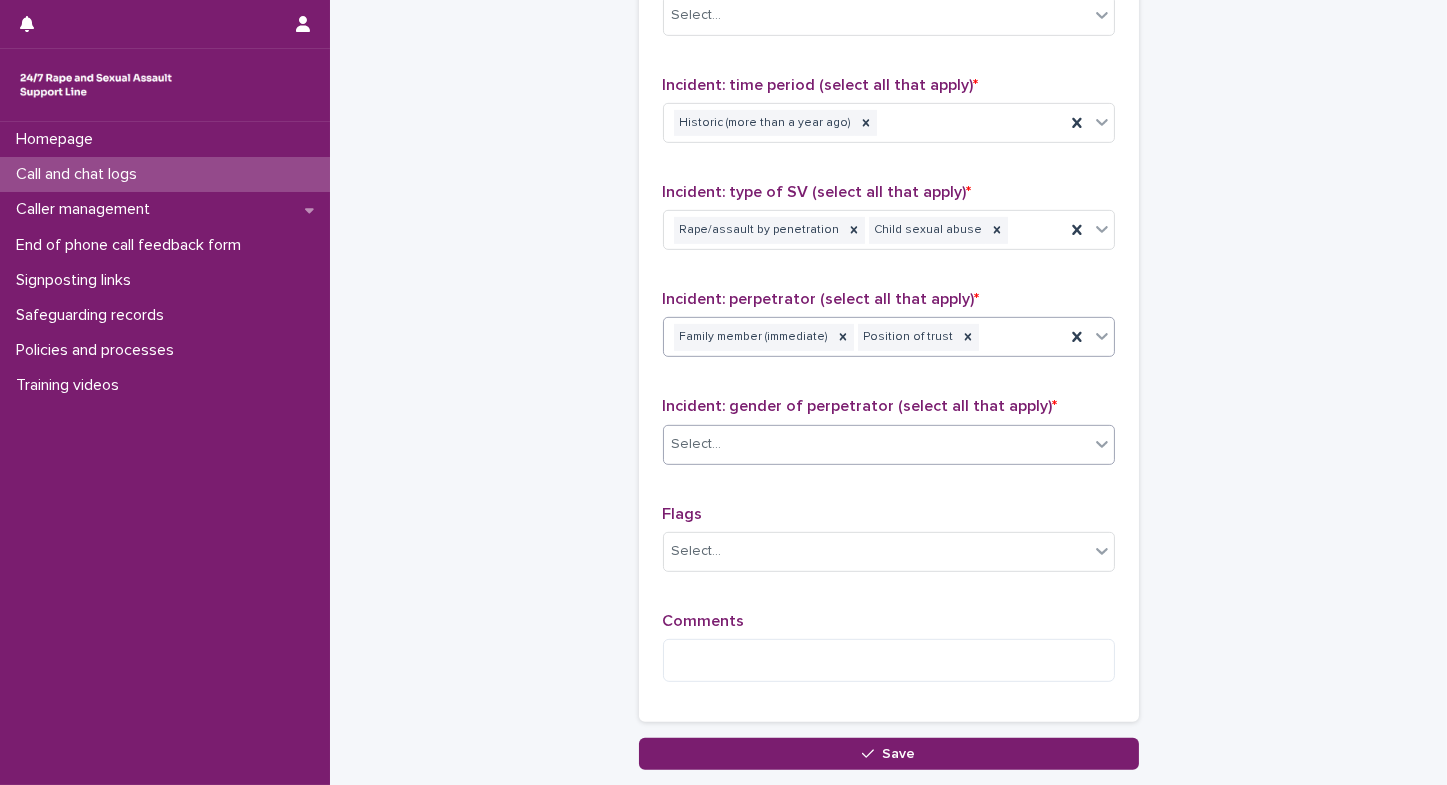 click on "Select..." at bounding box center (876, 444) 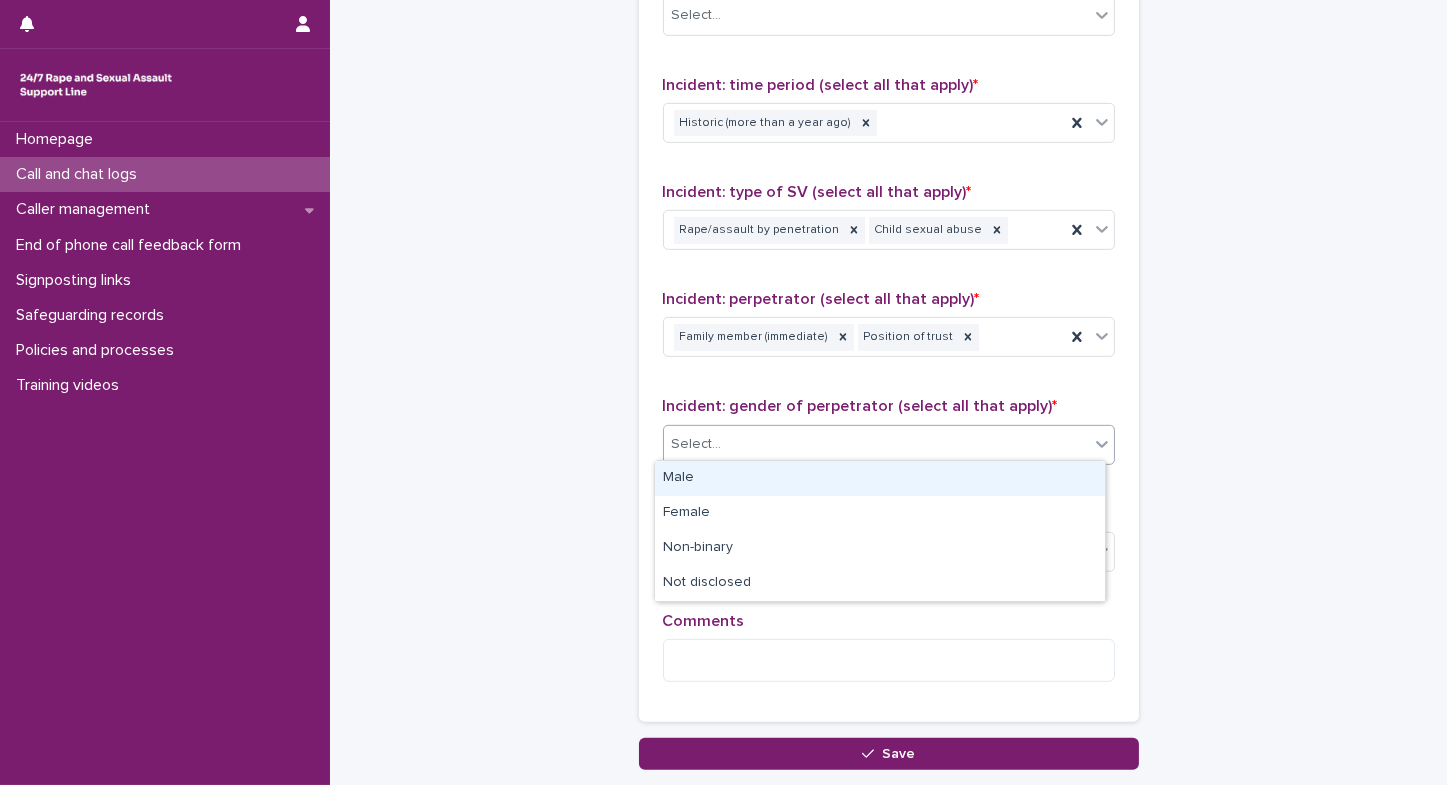 click on "Male" at bounding box center (880, 478) 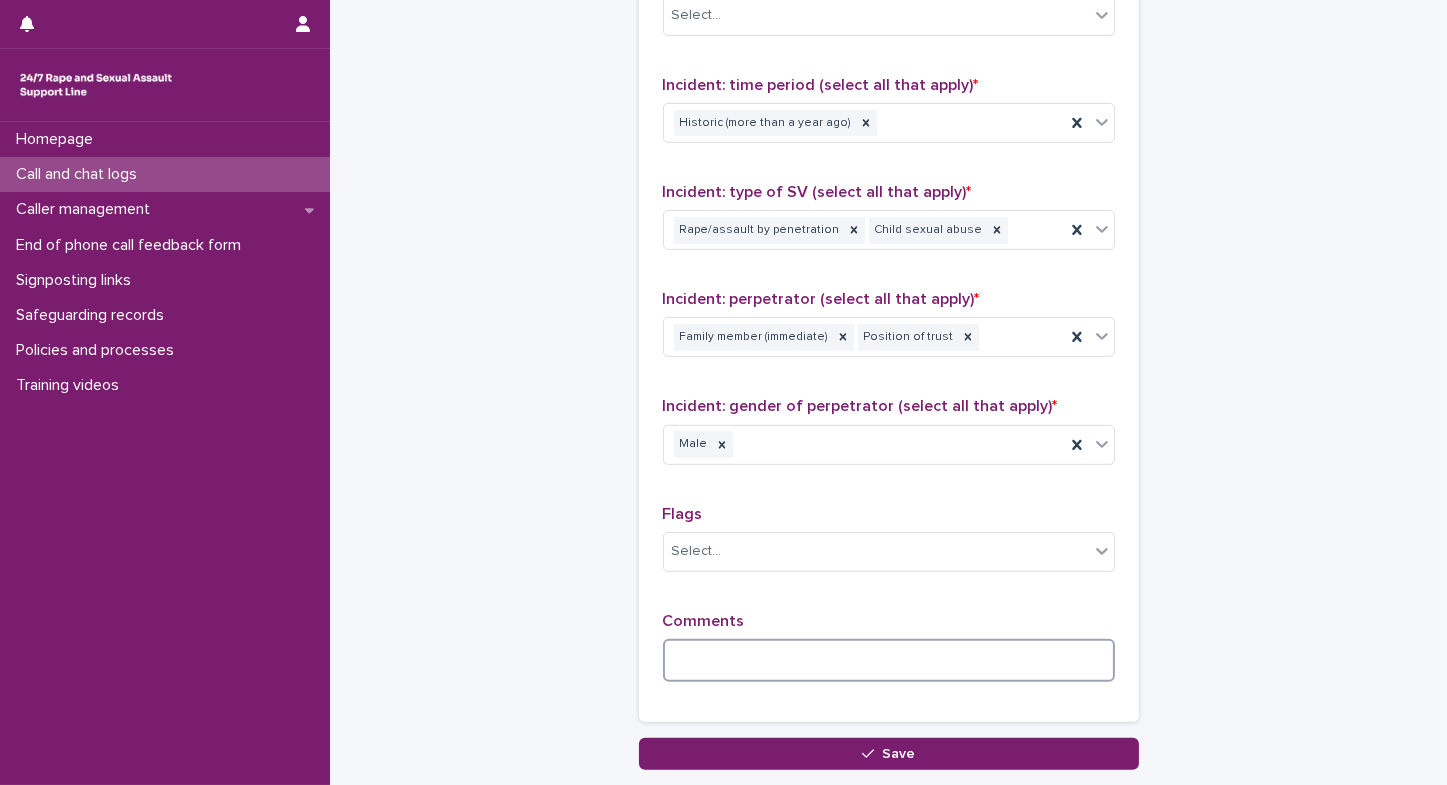 click at bounding box center [889, 660] 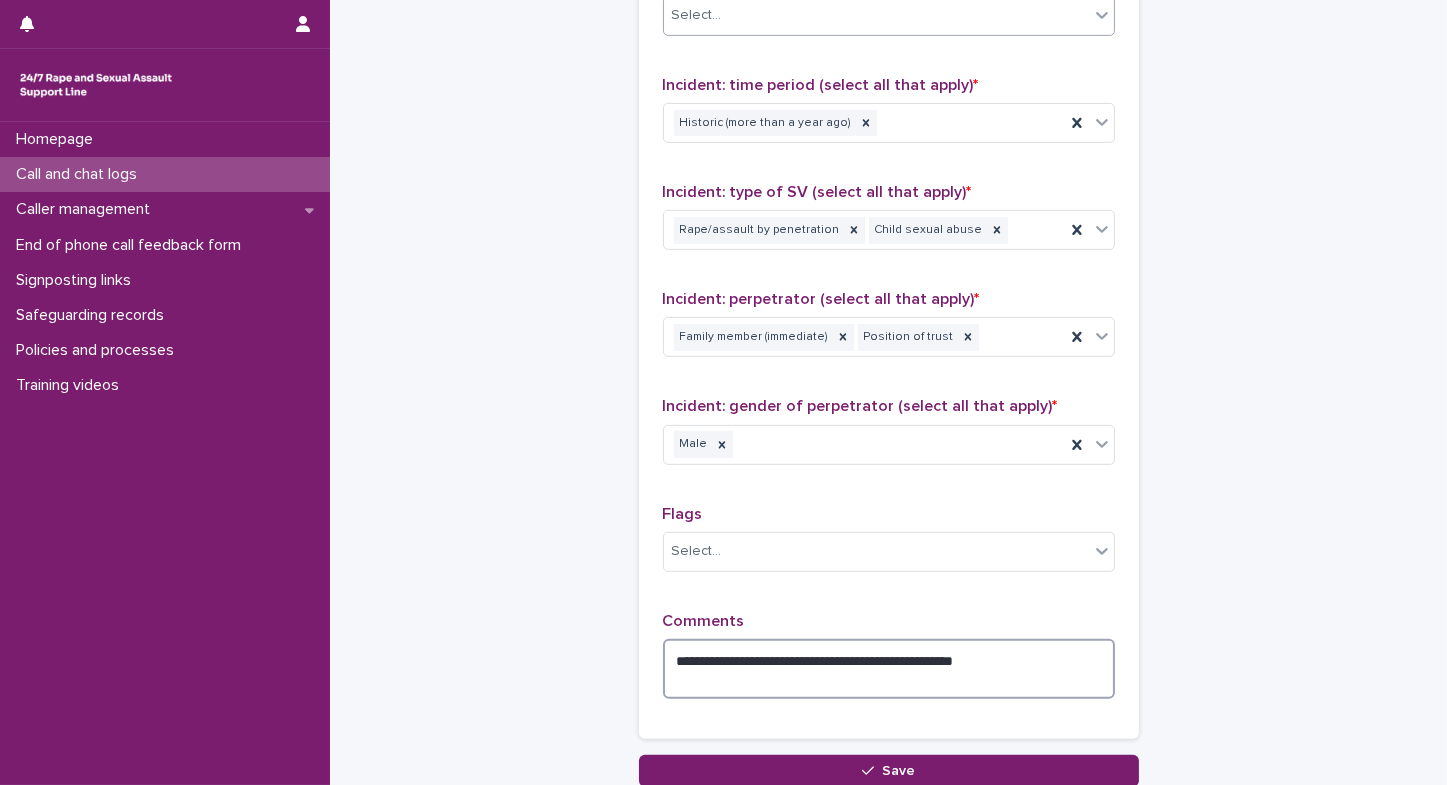 type on "**********" 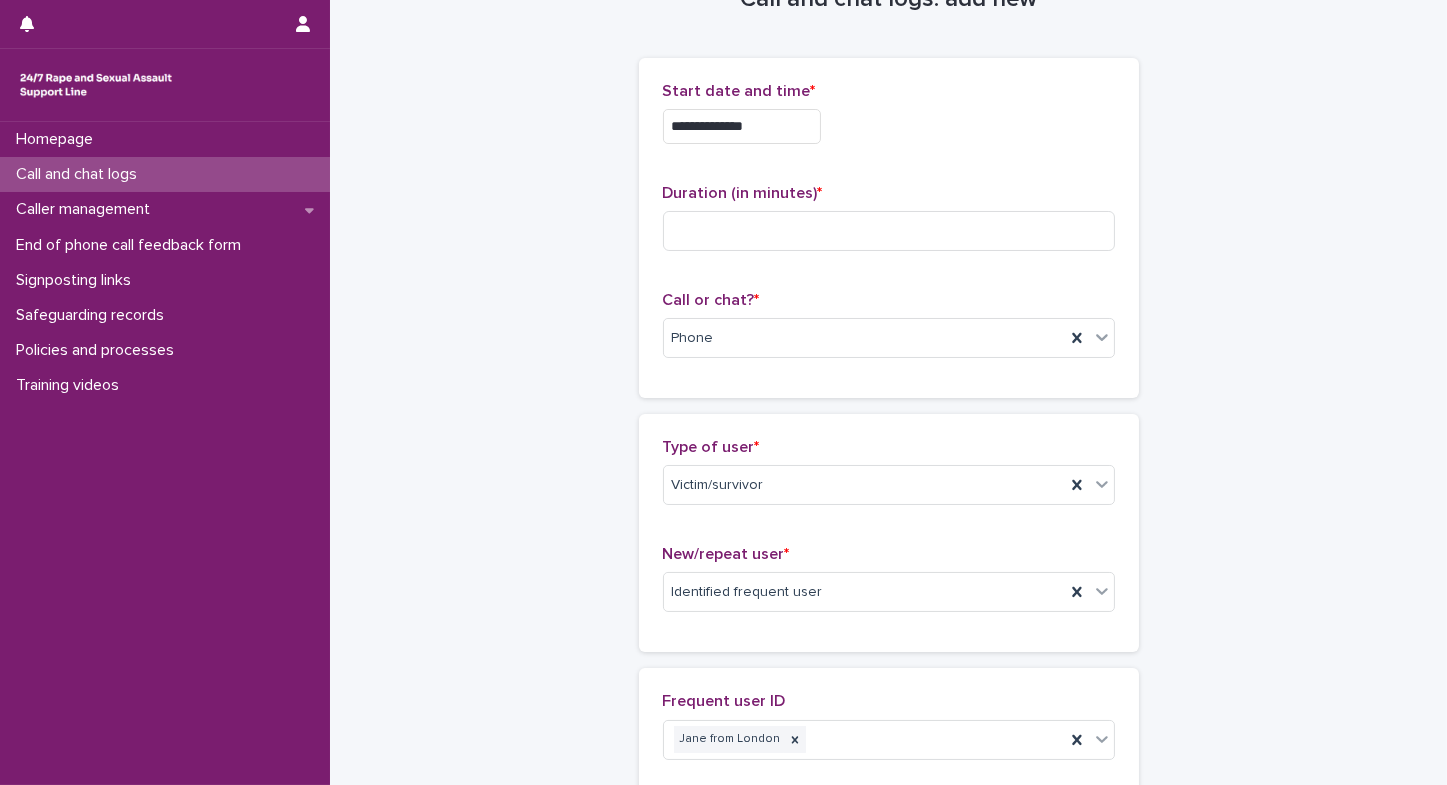 scroll, scrollTop: 32, scrollLeft: 0, axis: vertical 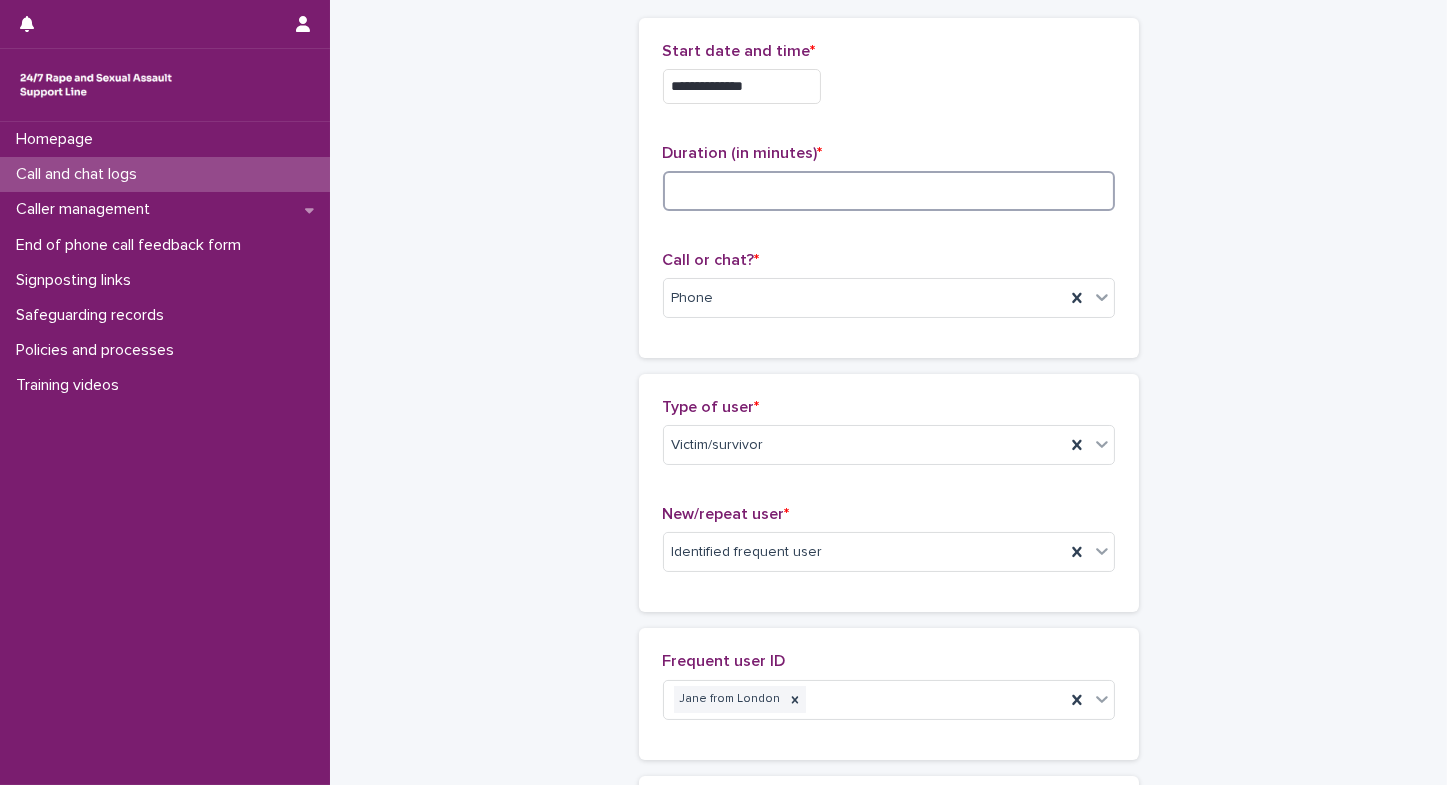 click at bounding box center (889, 191) 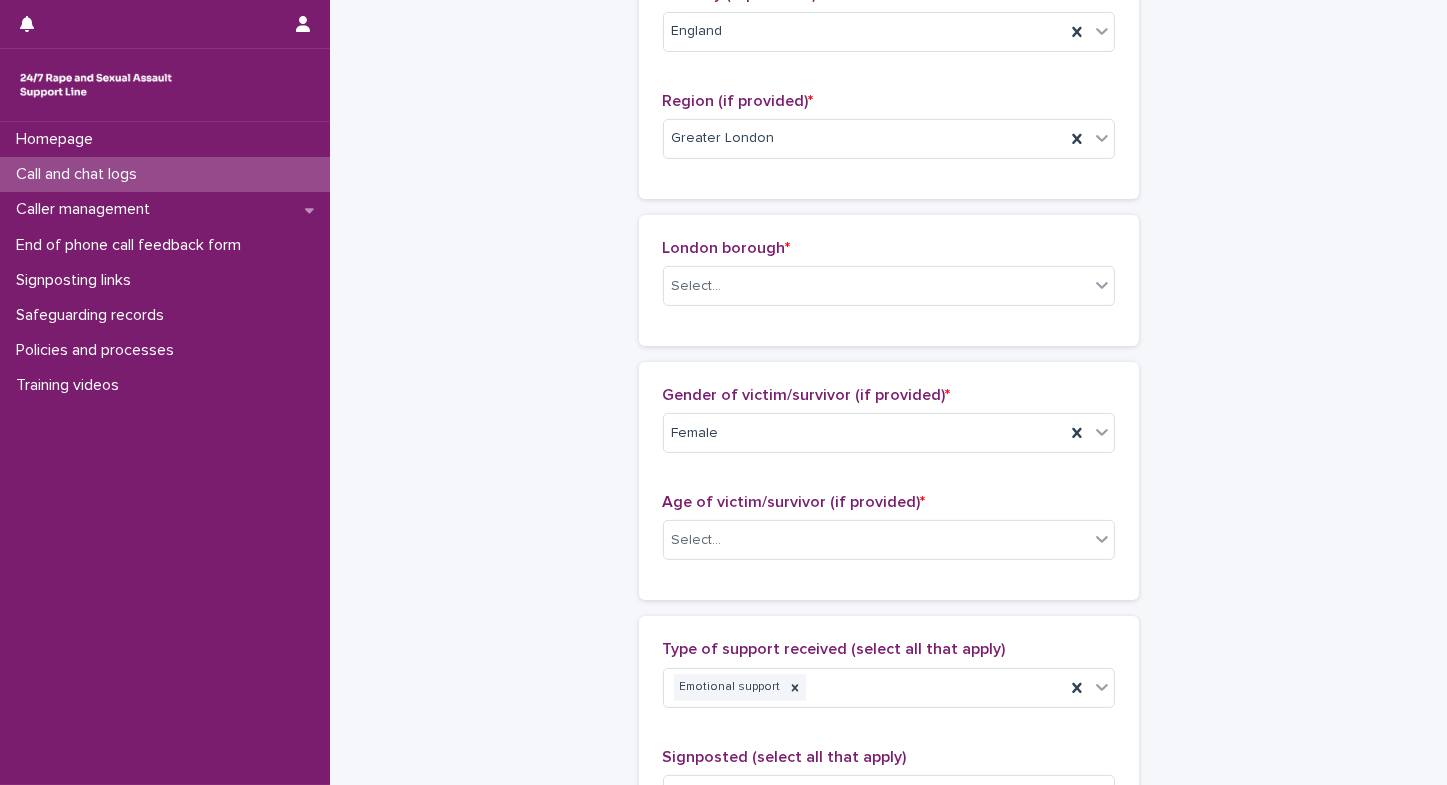 scroll, scrollTop: 916, scrollLeft: 0, axis: vertical 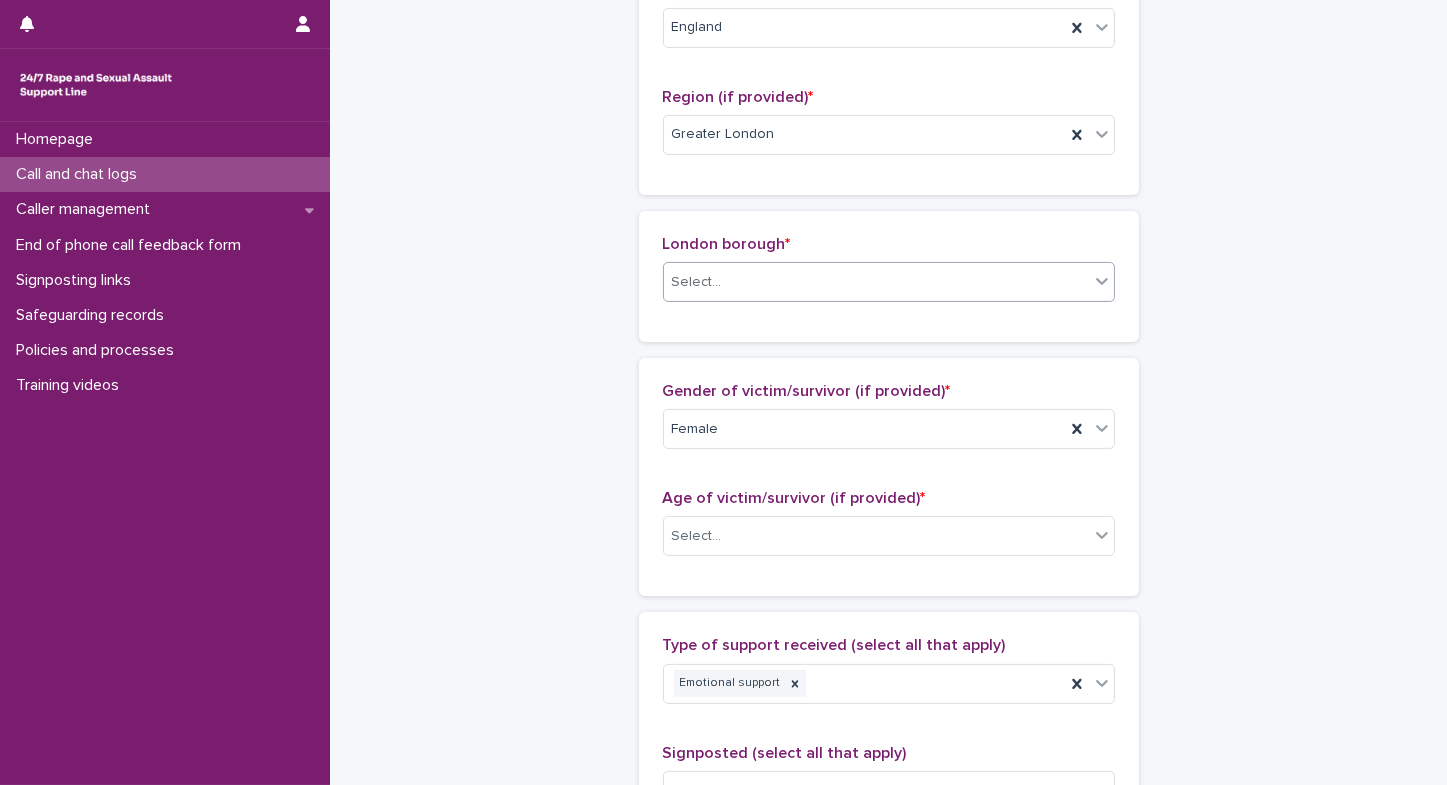 type on "**" 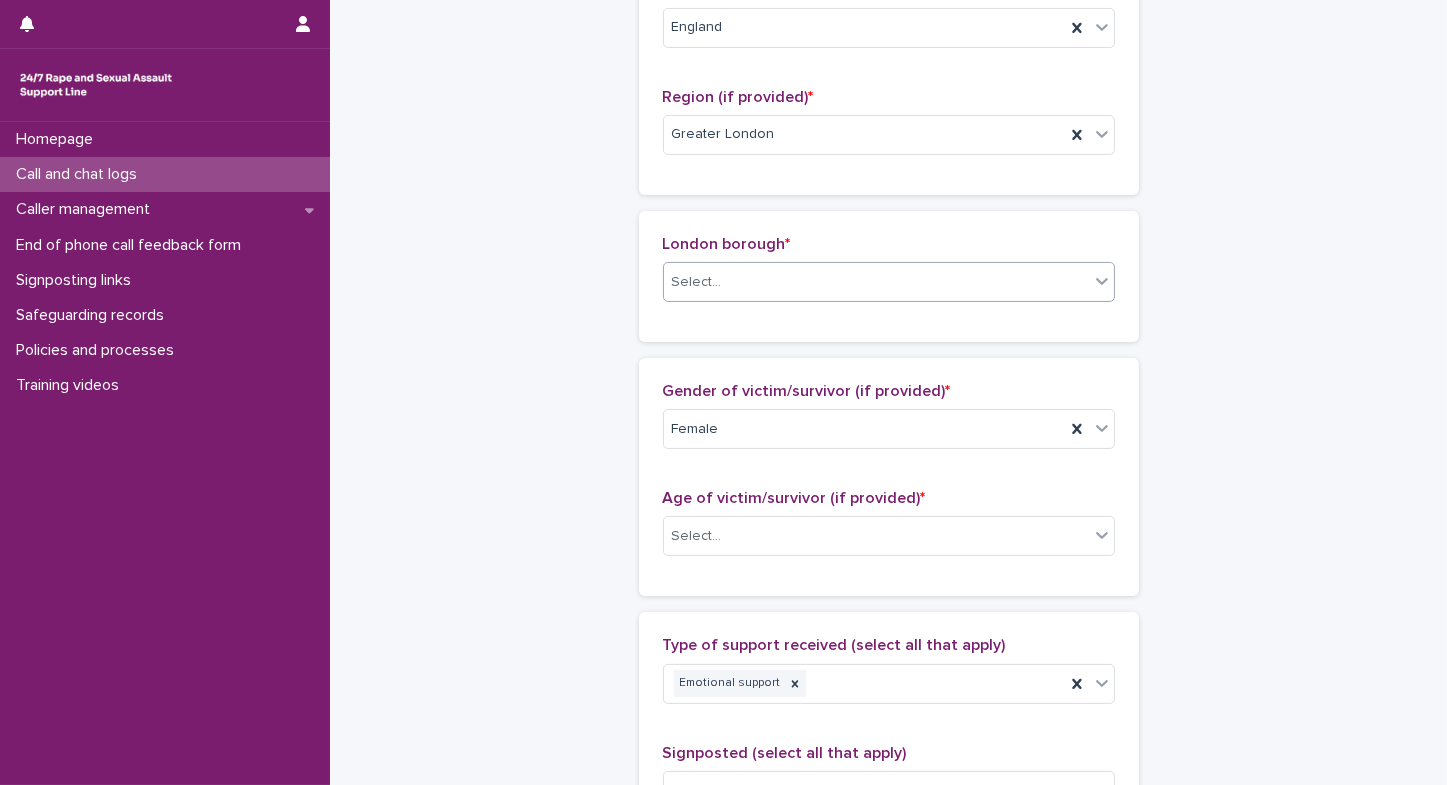 click on "Select..." at bounding box center [876, 282] 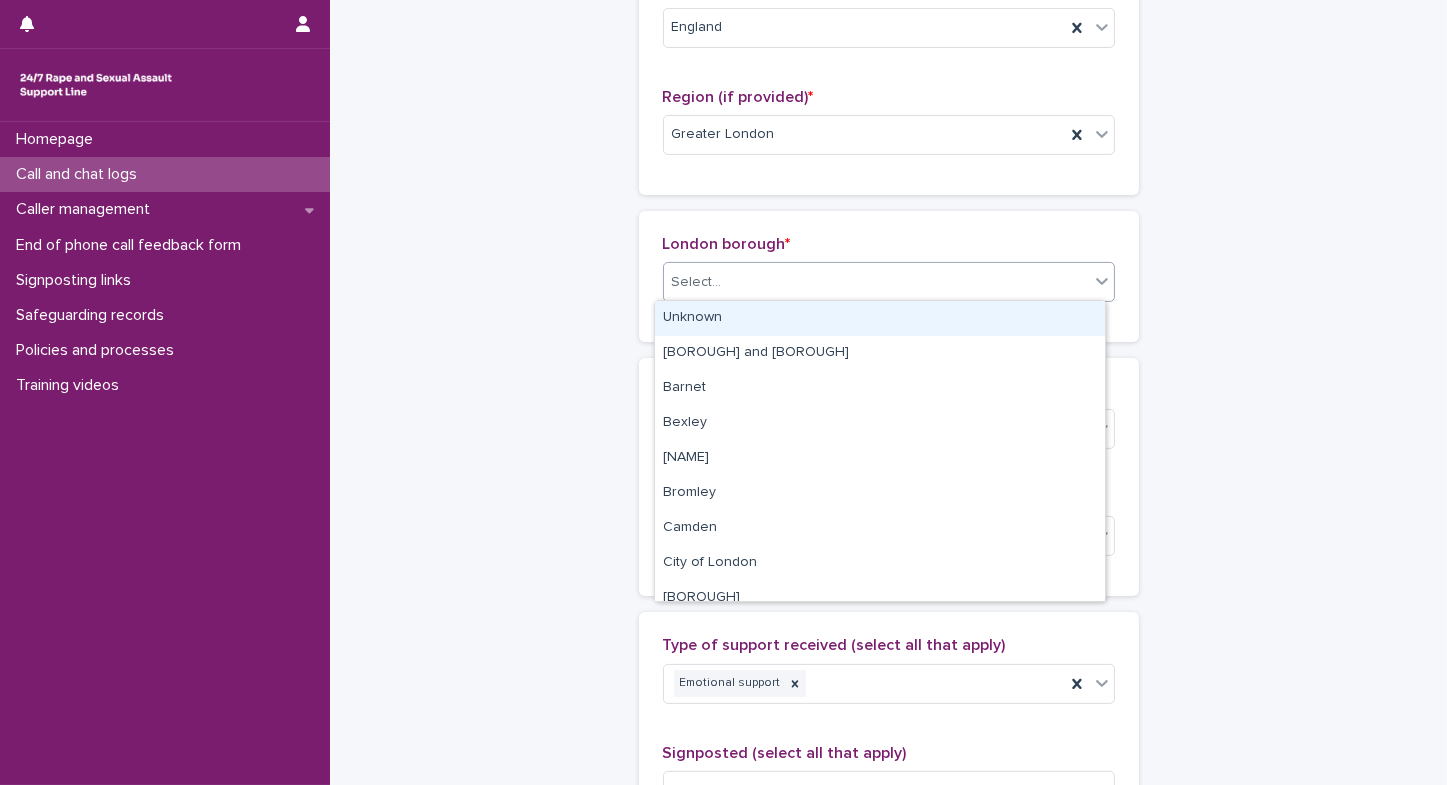 click on "Unknown" at bounding box center [880, 318] 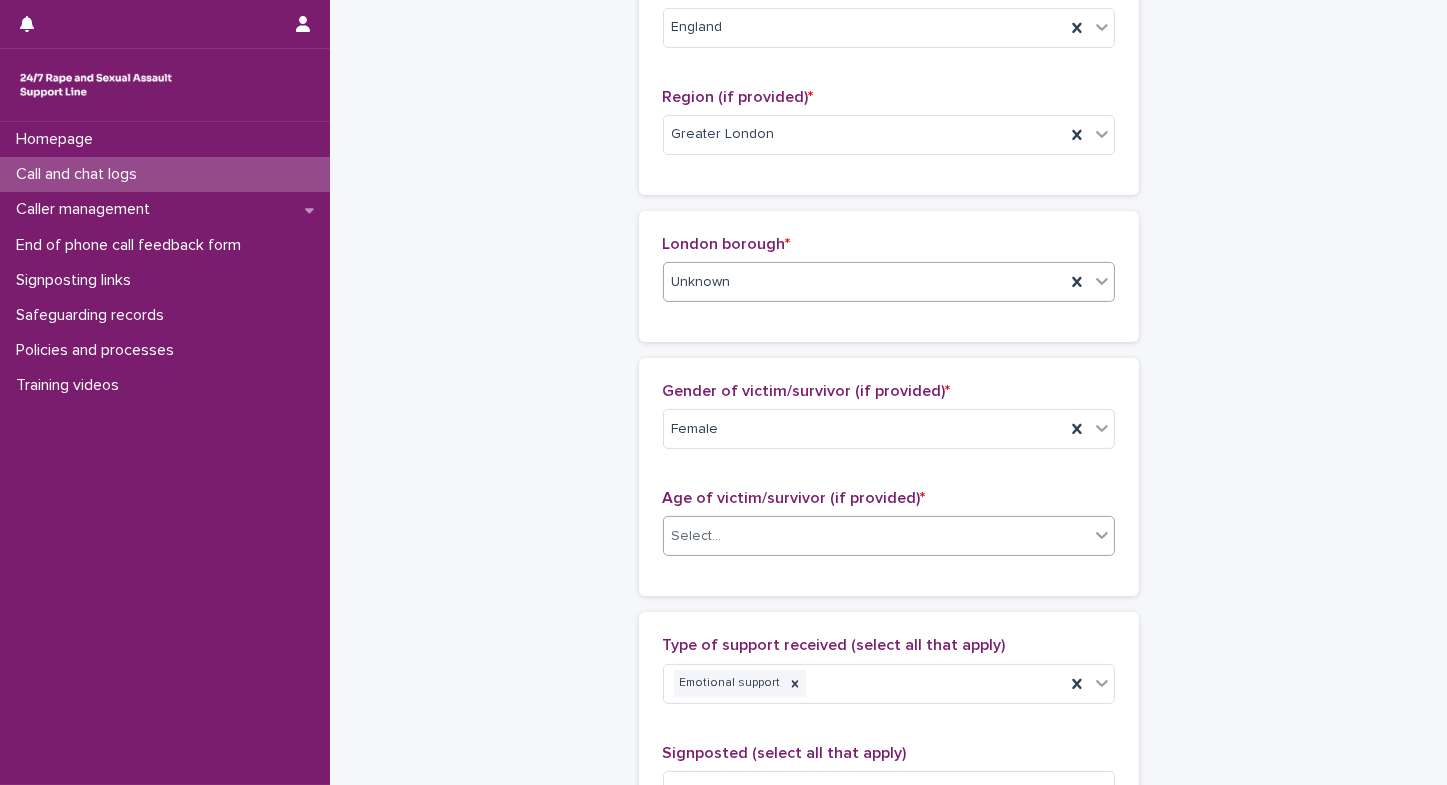 click on "Select..." at bounding box center [876, 536] 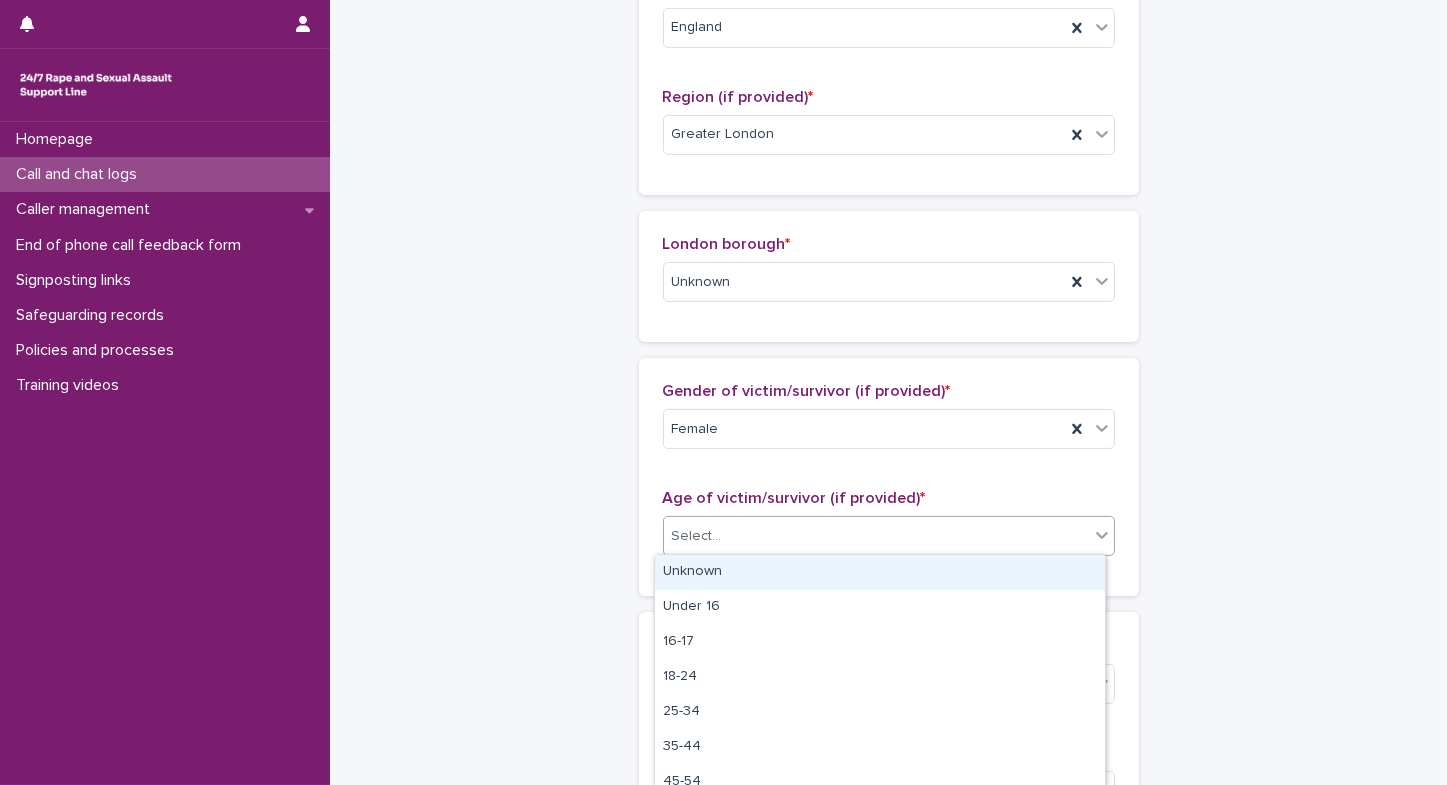 click on "Unknown" at bounding box center (880, 572) 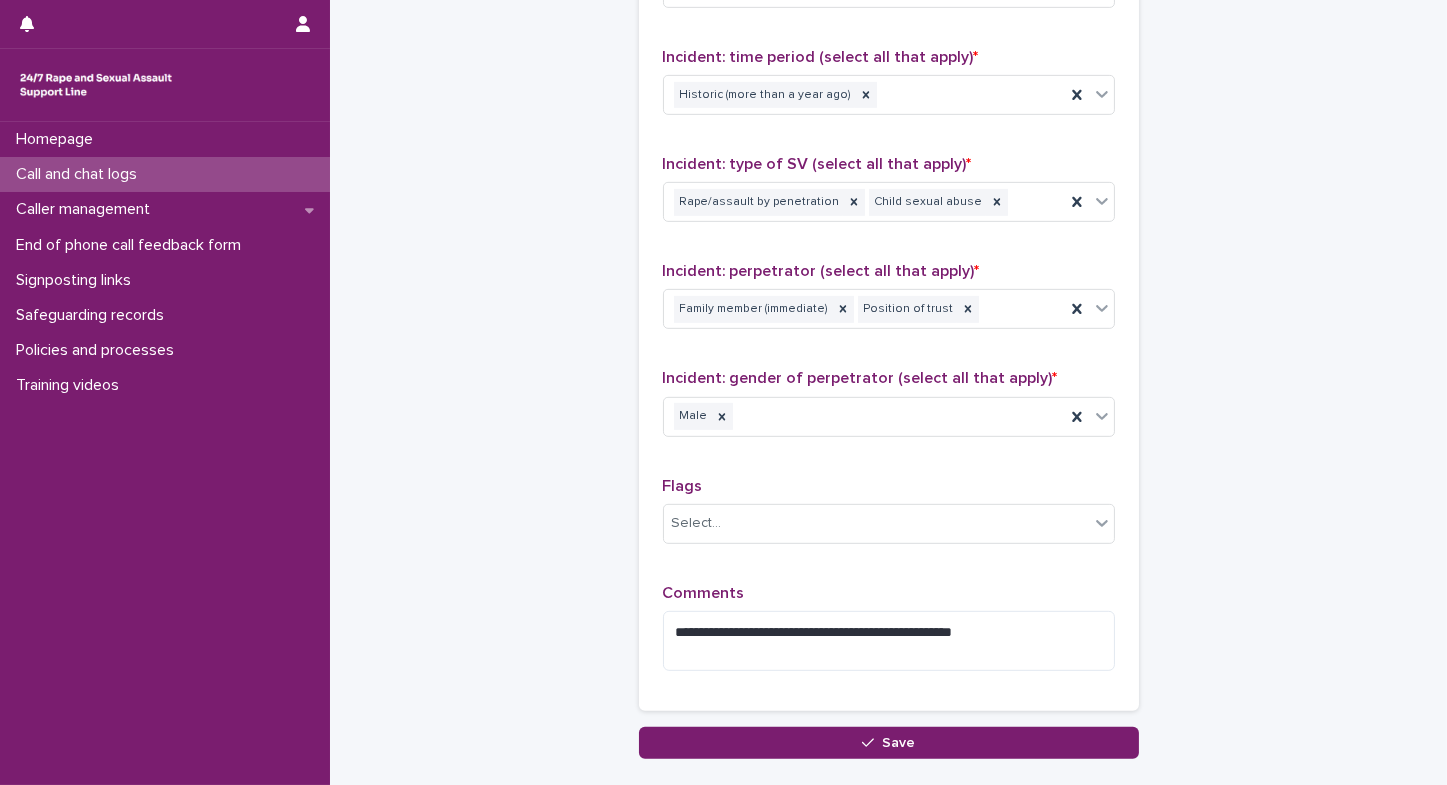scroll, scrollTop: 1751, scrollLeft: 0, axis: vertical 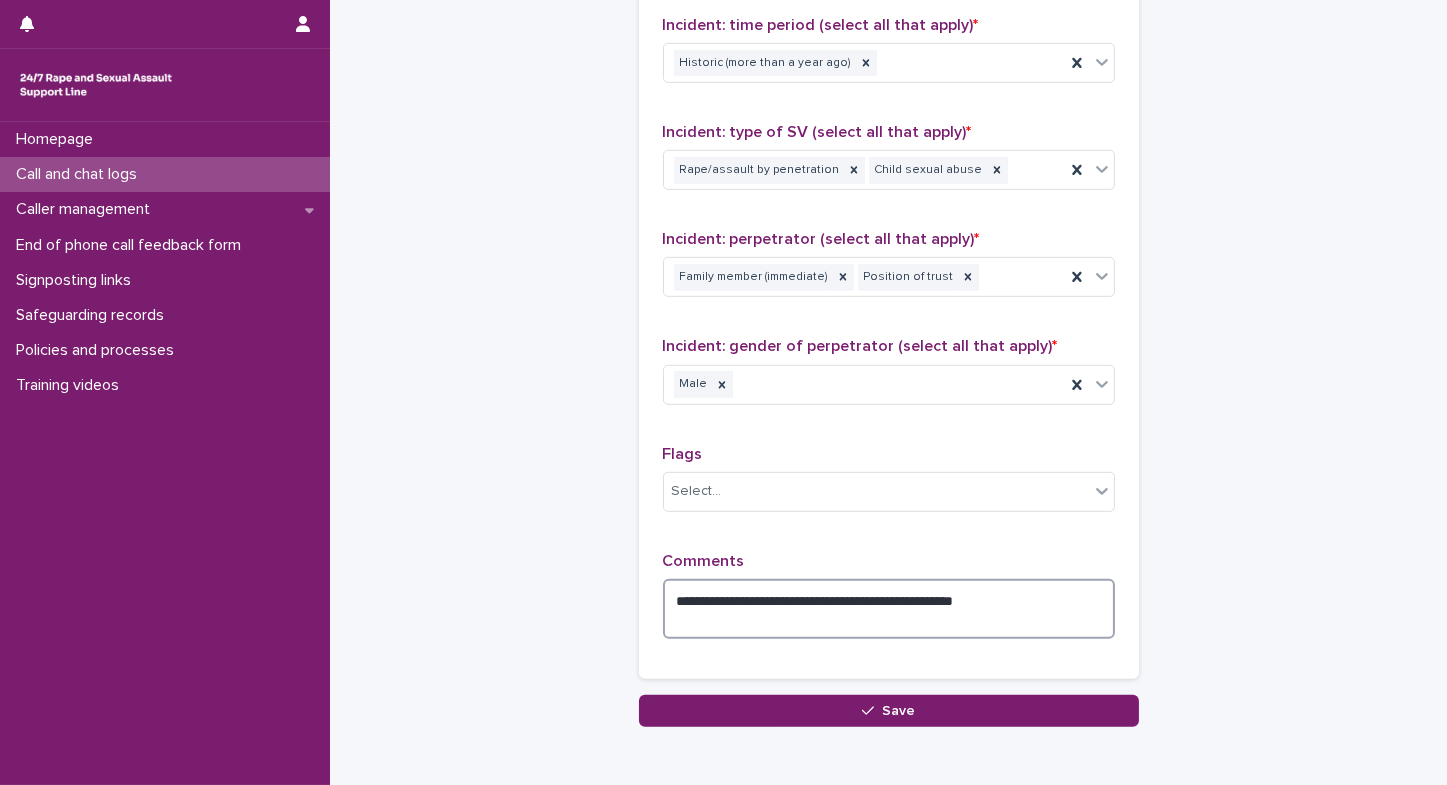 click on "**********" at bounding box center (889, 609) 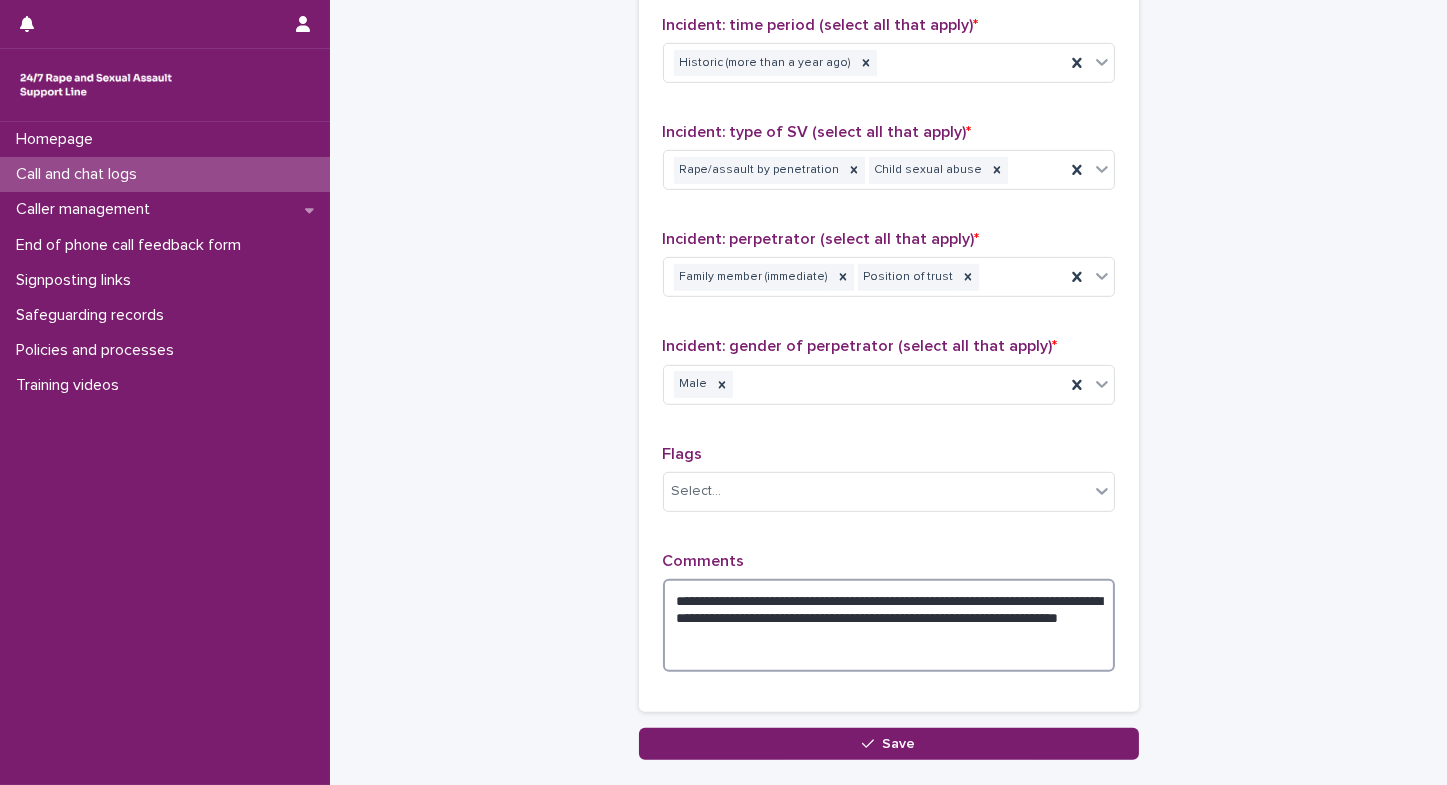 click on "**********" at bounding box center [889, 625] 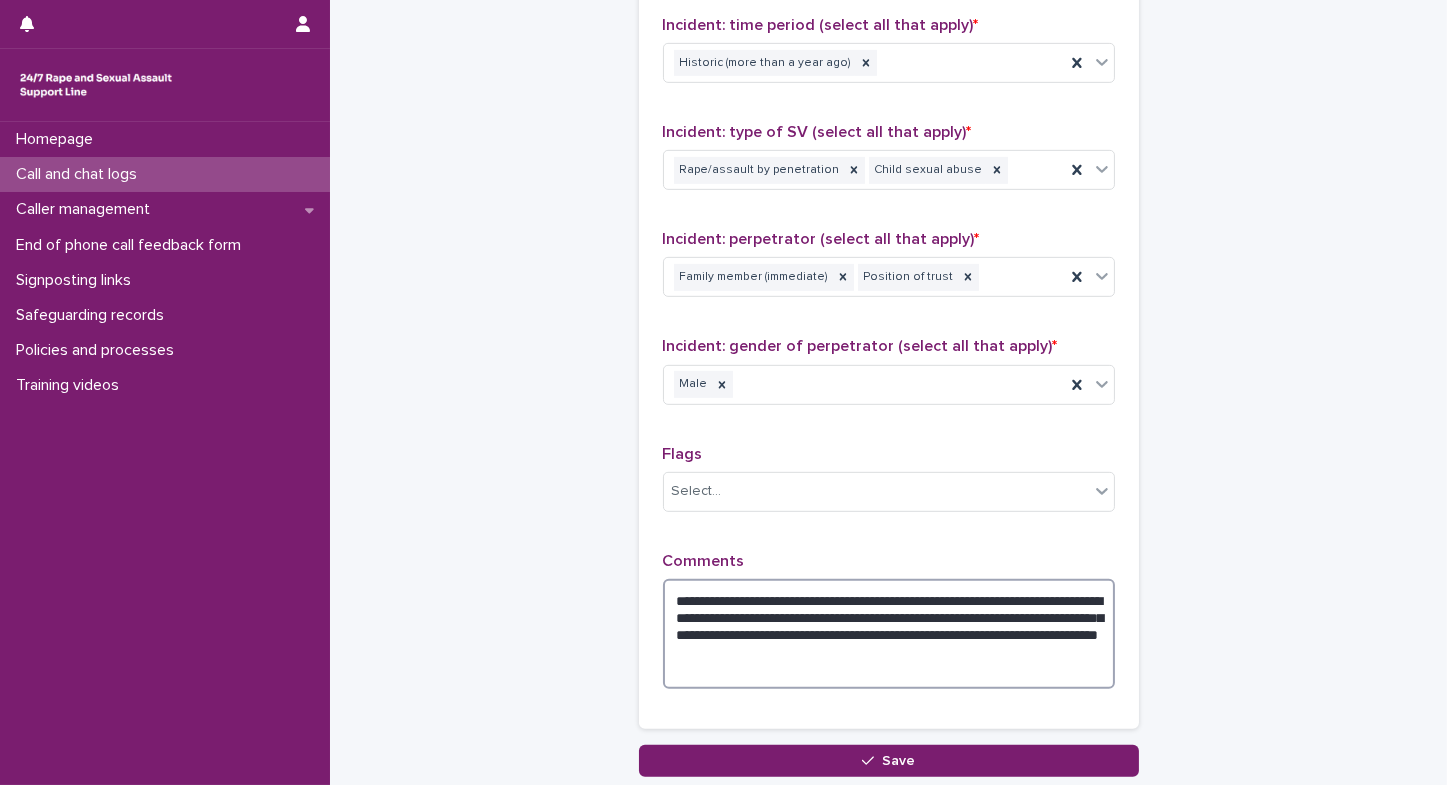 drag, startPoint x: 1004, startPoint y: 643, endPoint x: 984, endPoint y: 640, distance: 20.22375 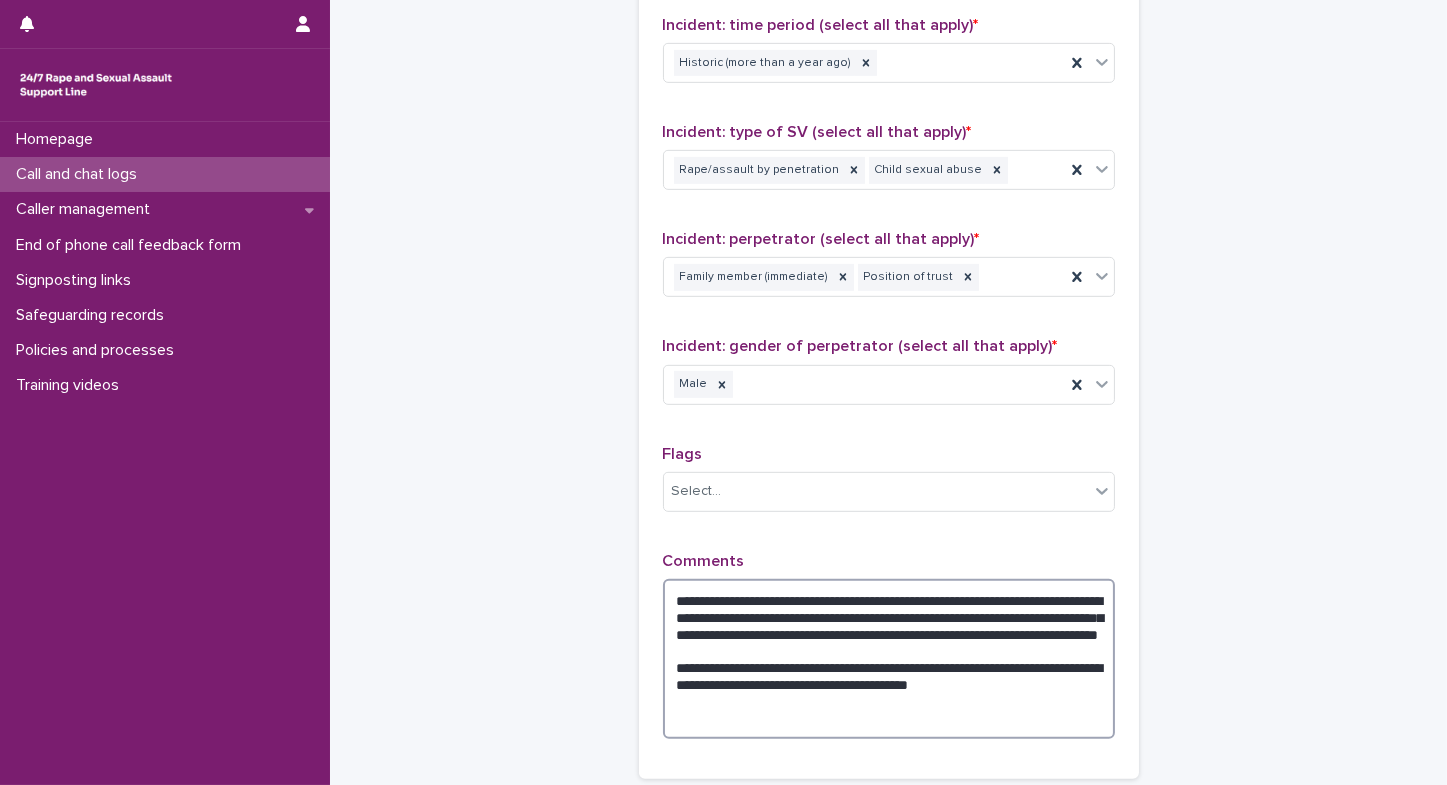 drag, startPoint x: 962, startPoint y: 595, endPoint x: 714, endPoint y: 632, distance: 250.74489 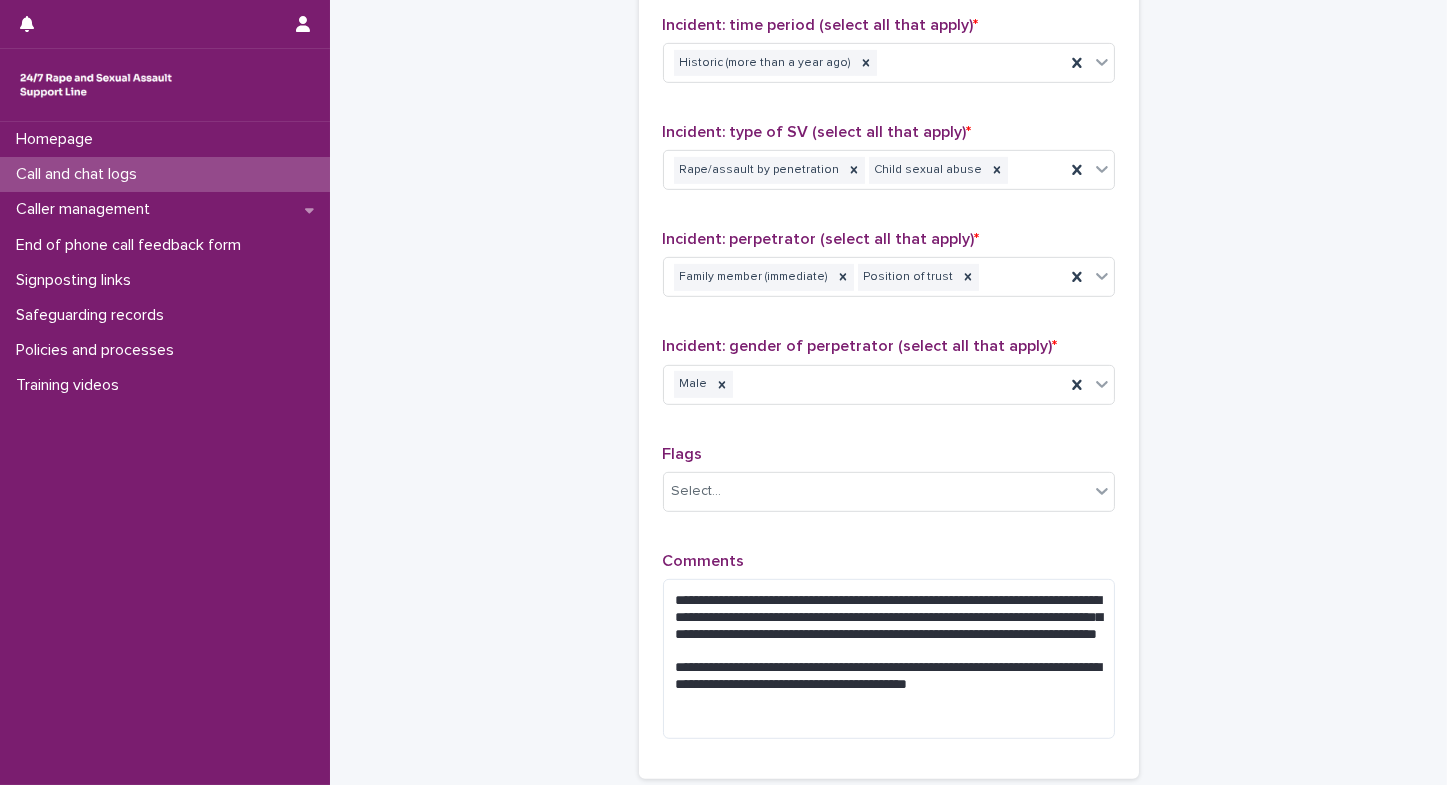 drag, startPoint x: 704, startPoint y: 626, endPoint x: 617, endPoint y: 618, distance: 87.36704 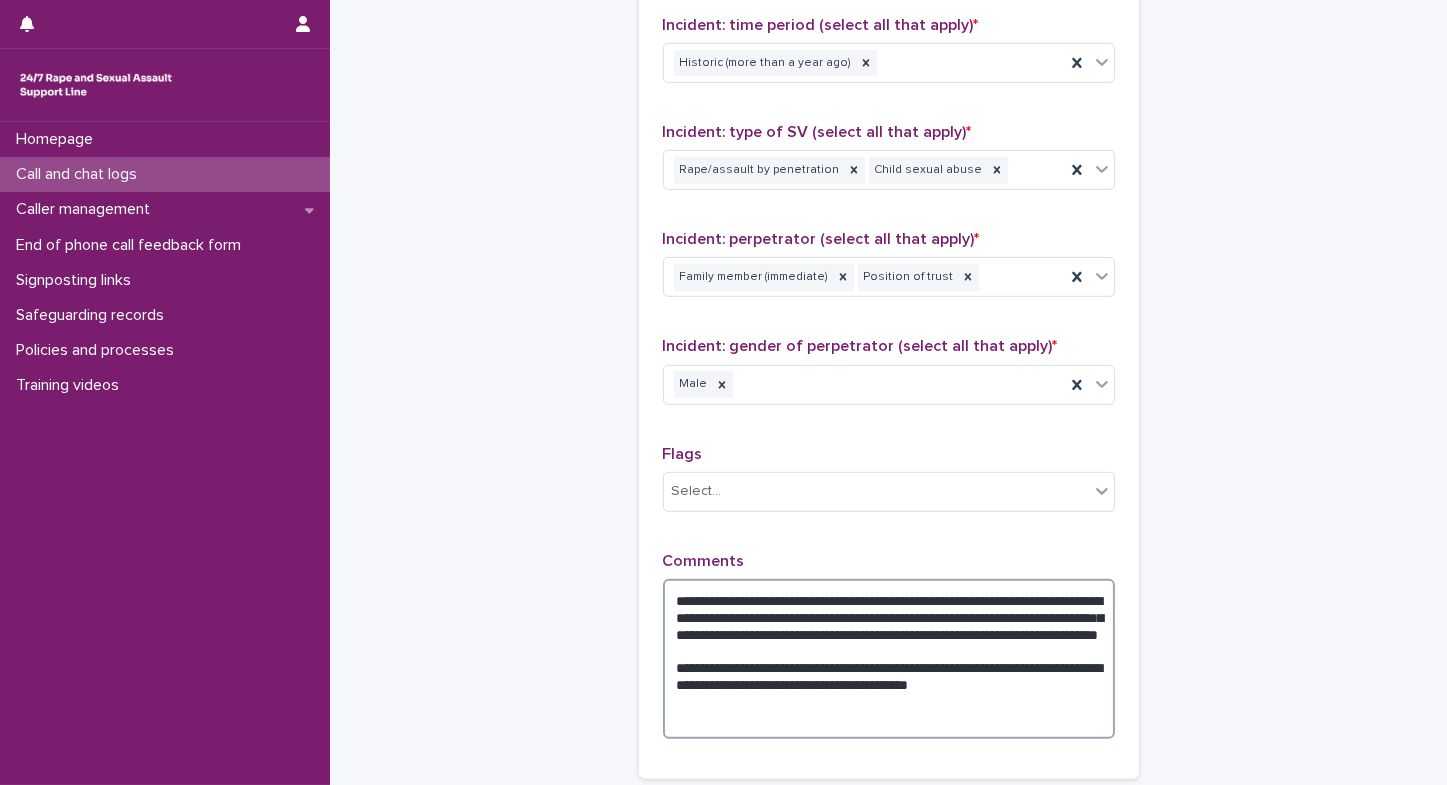 drag, startPoint x: 719, startPoint y: 626, endPoint x: 968, endPoint y: 594, distance: 251.0478 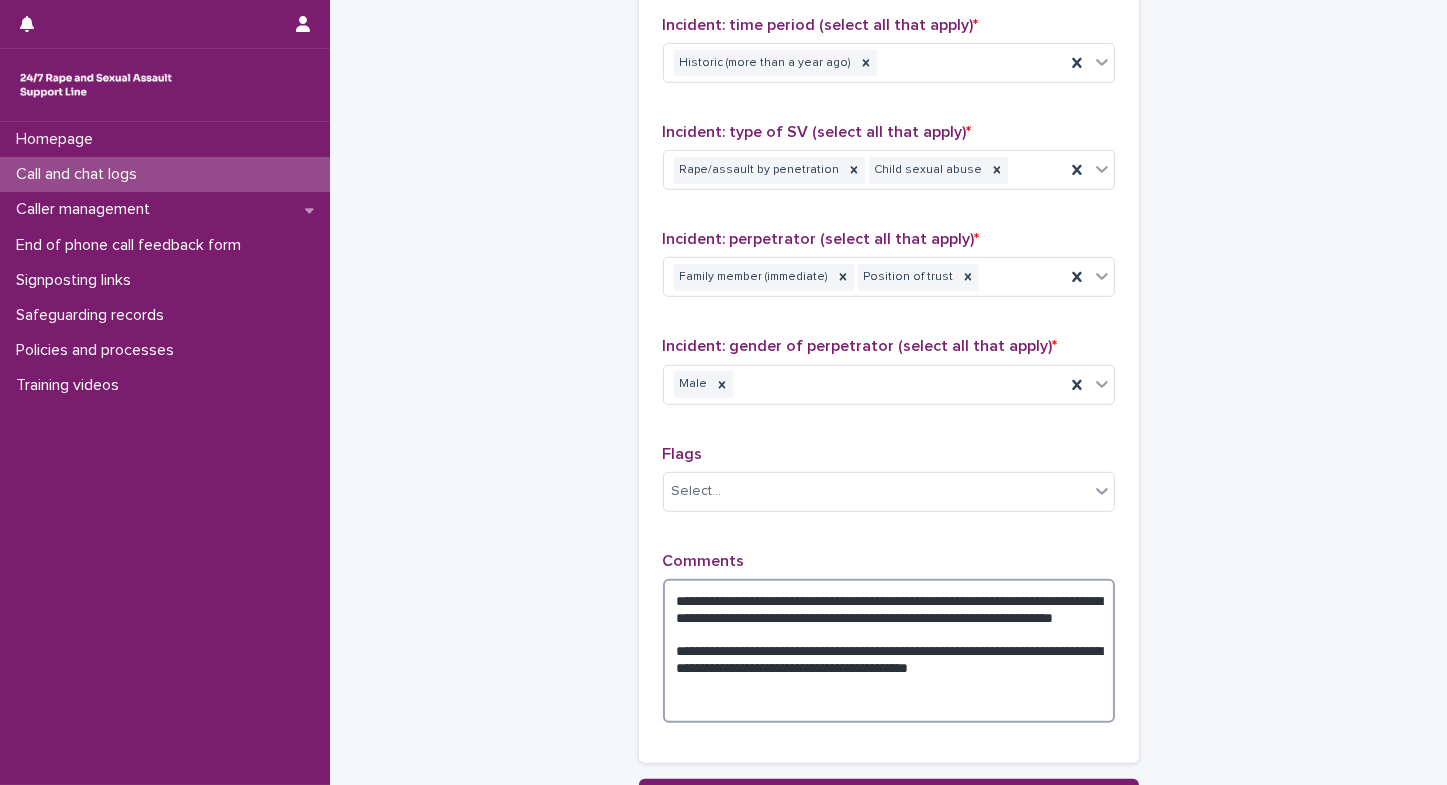 click on "**********" at bounding box center (889, 651) 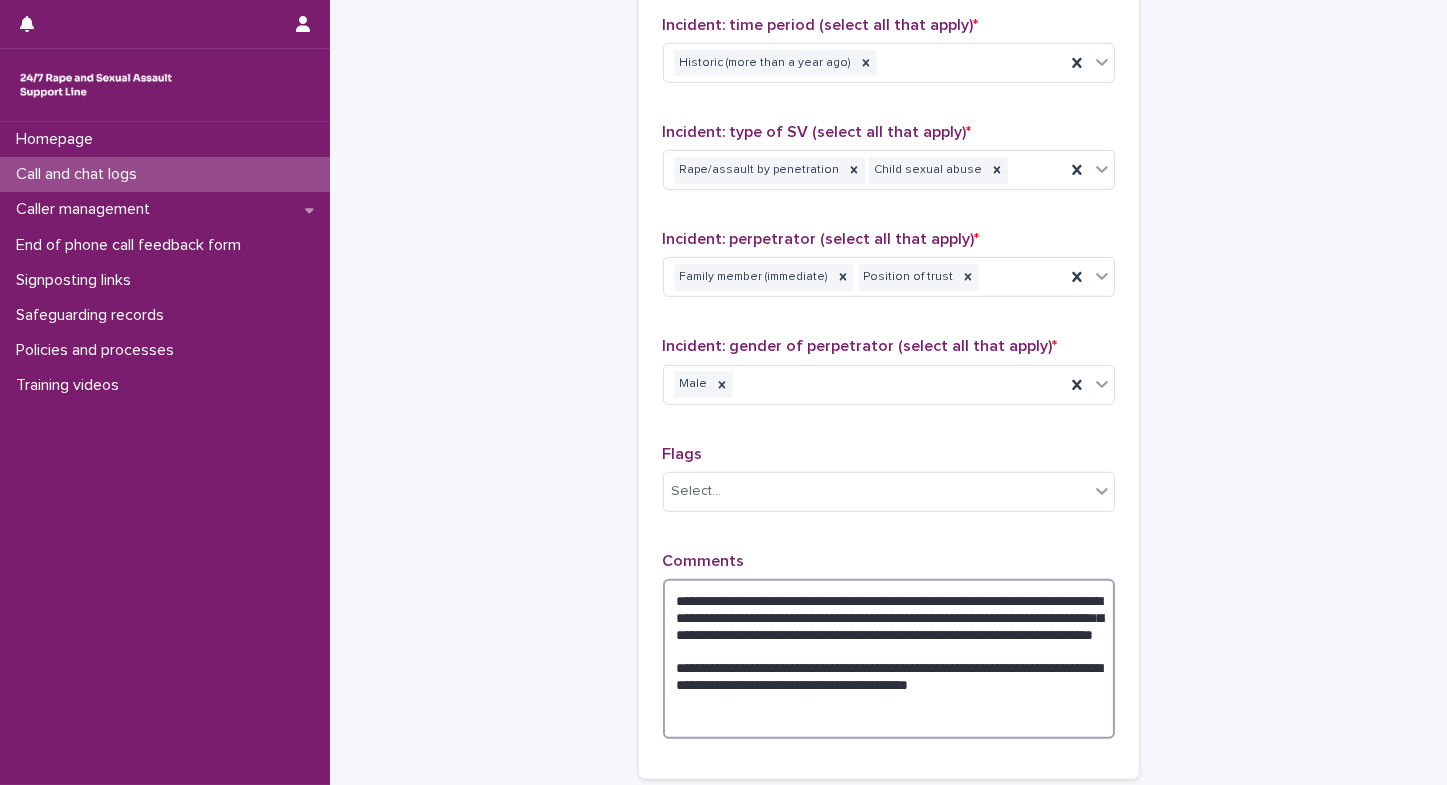 click on "**********" at bounding box center (889, 659) 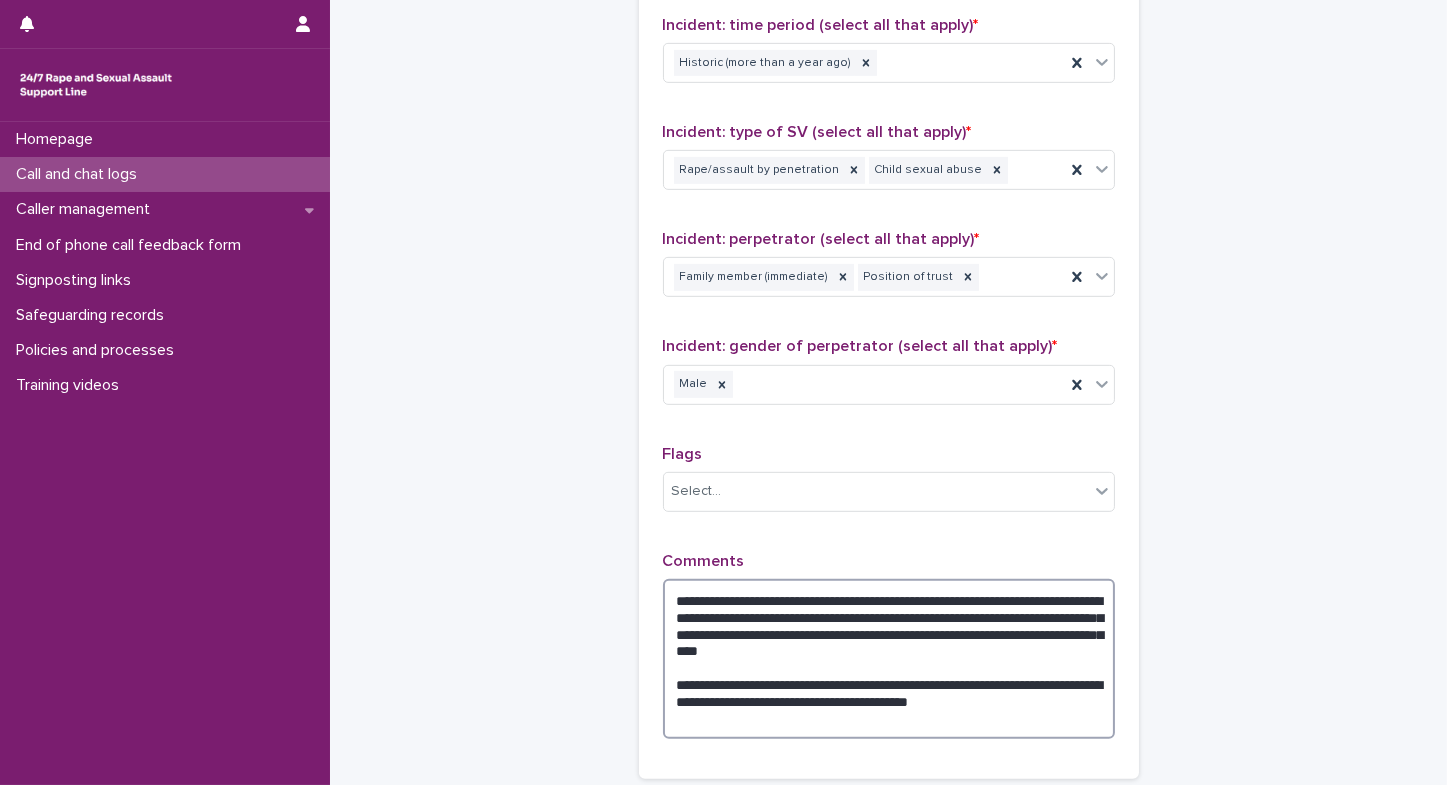 click on "**********" at bounding box center [889, 659] 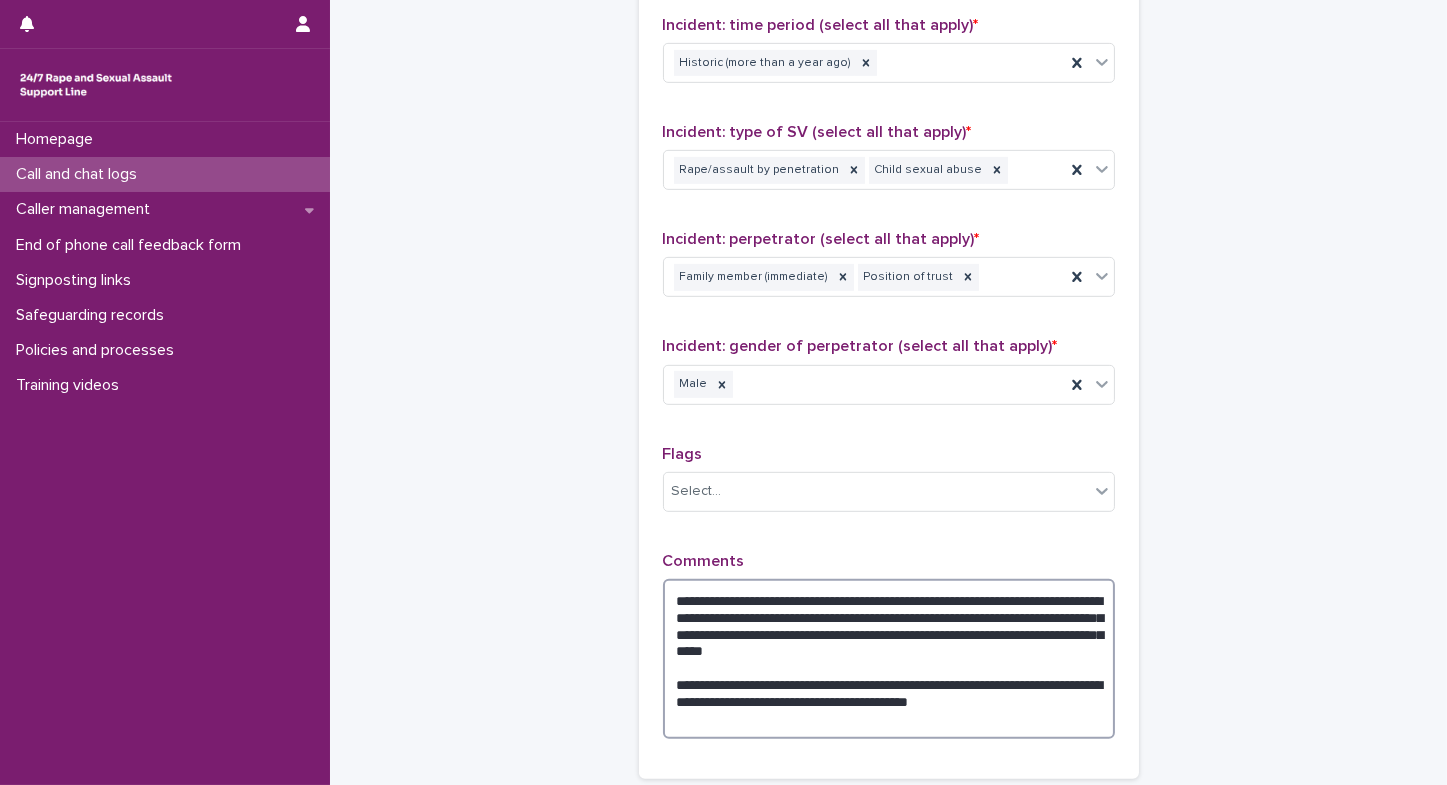 click on "**********" at bounding box center (889, 659) 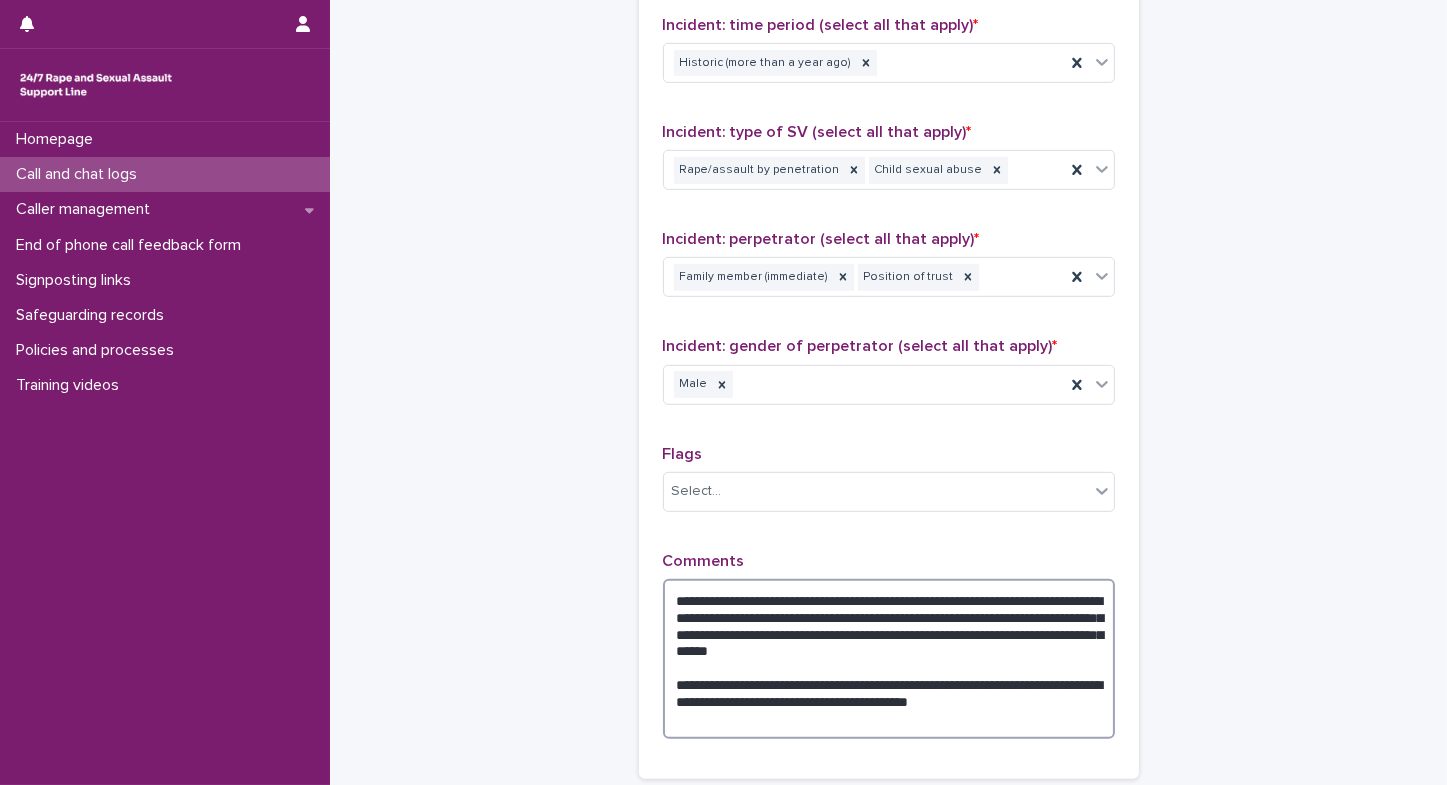 click on "**********" at bounding box center (889, 659) 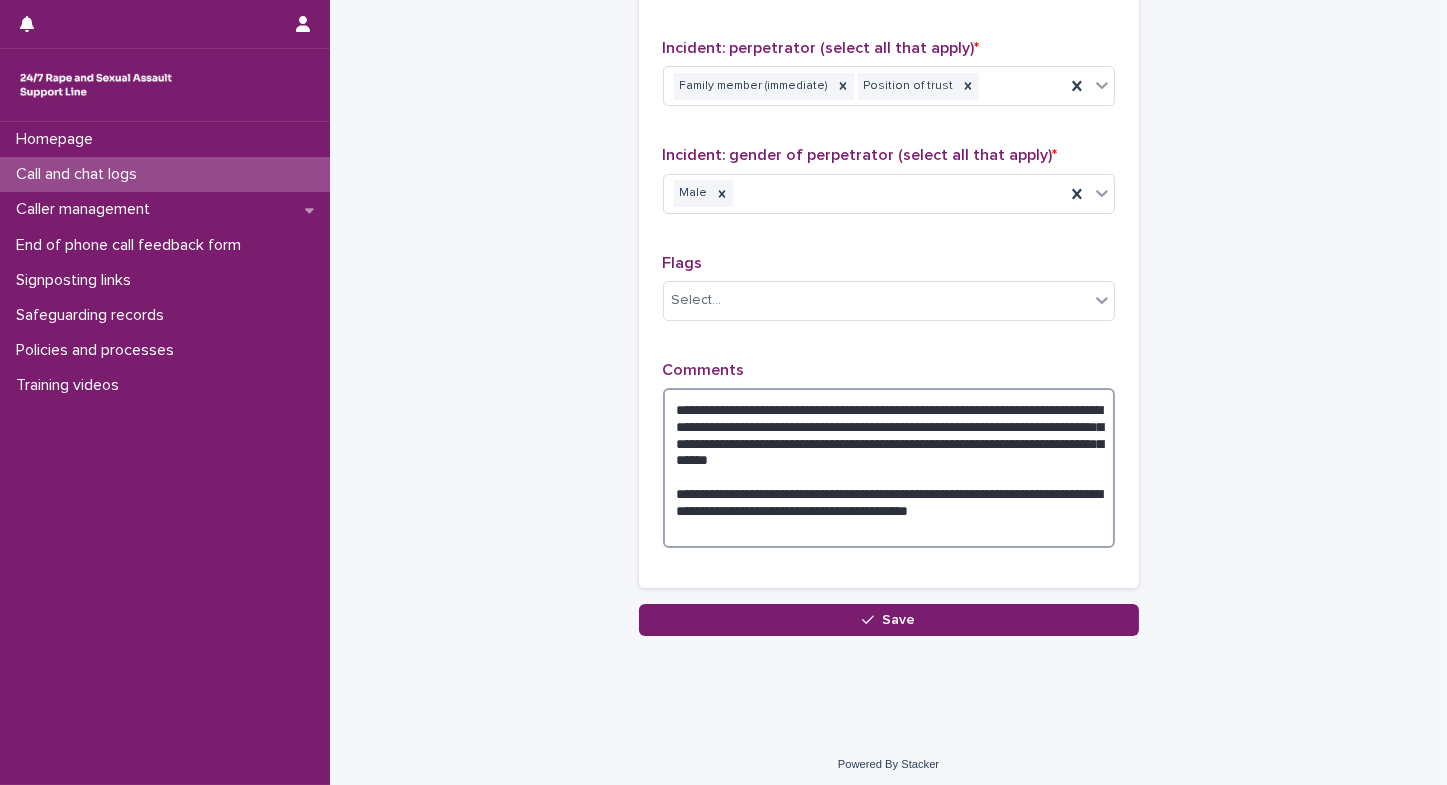 scroll, scrollTop: 1945, scrollLeft: 0, axis: vertical 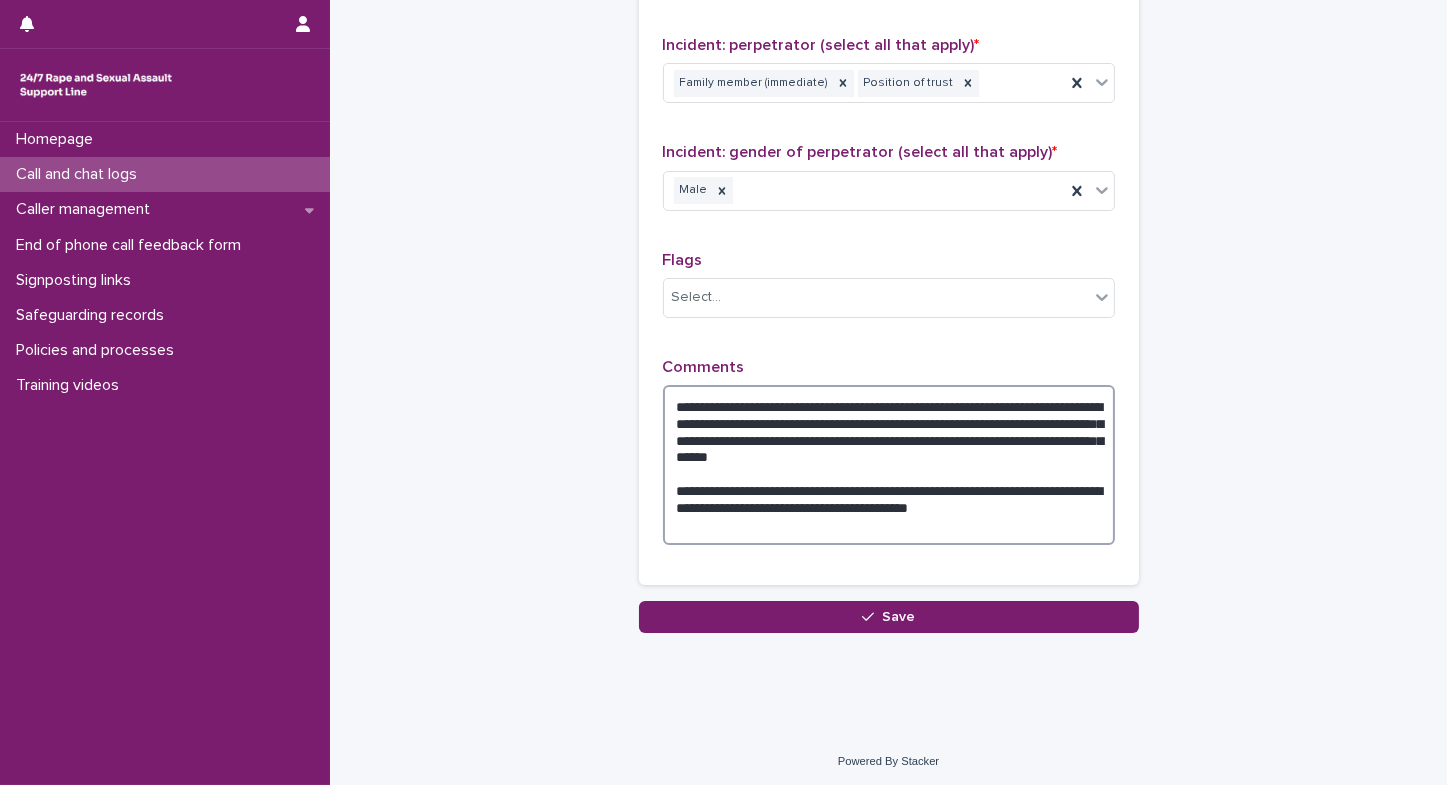 click on "**********" at bounding box center [889, 465] 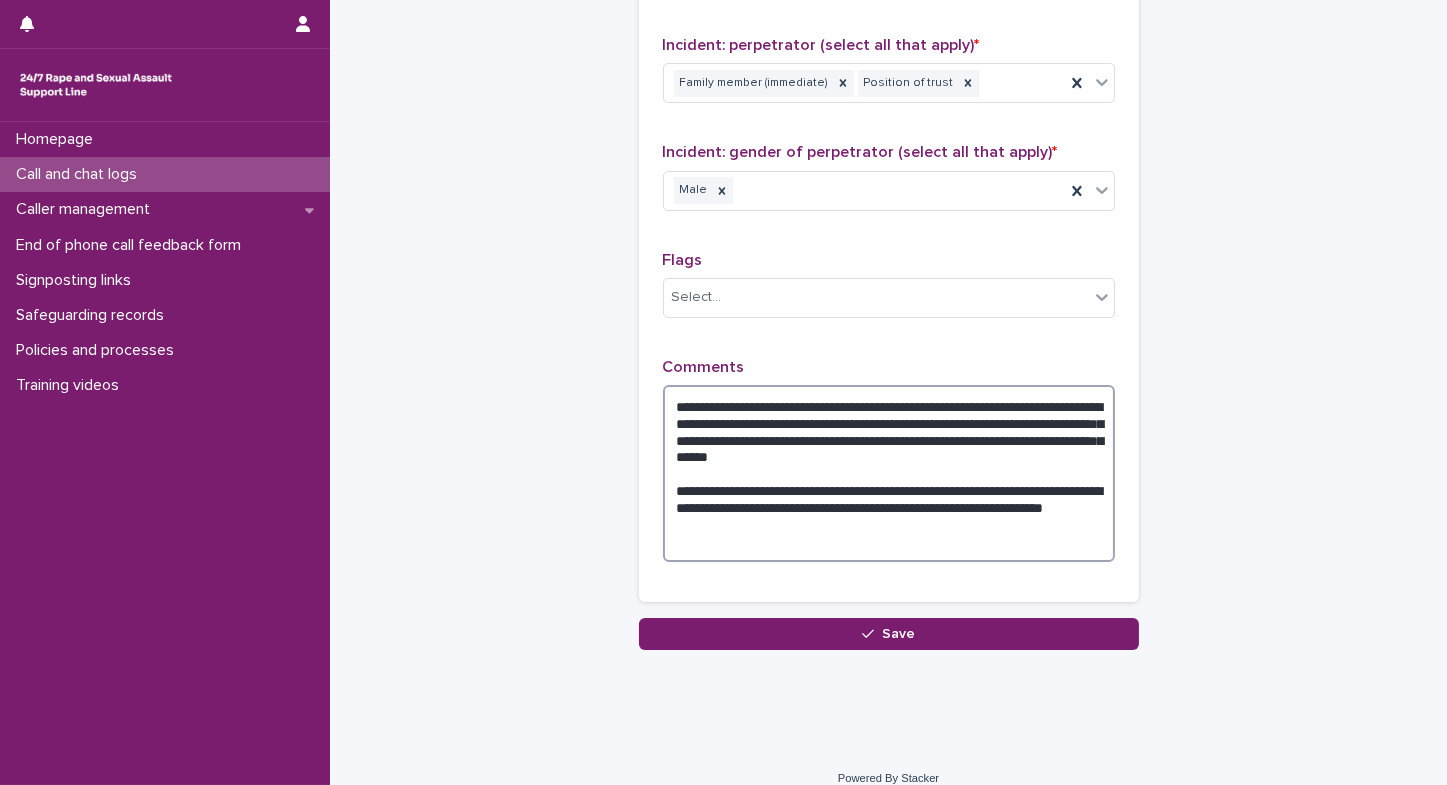 click on "**********" at bounding box center (889, 473) 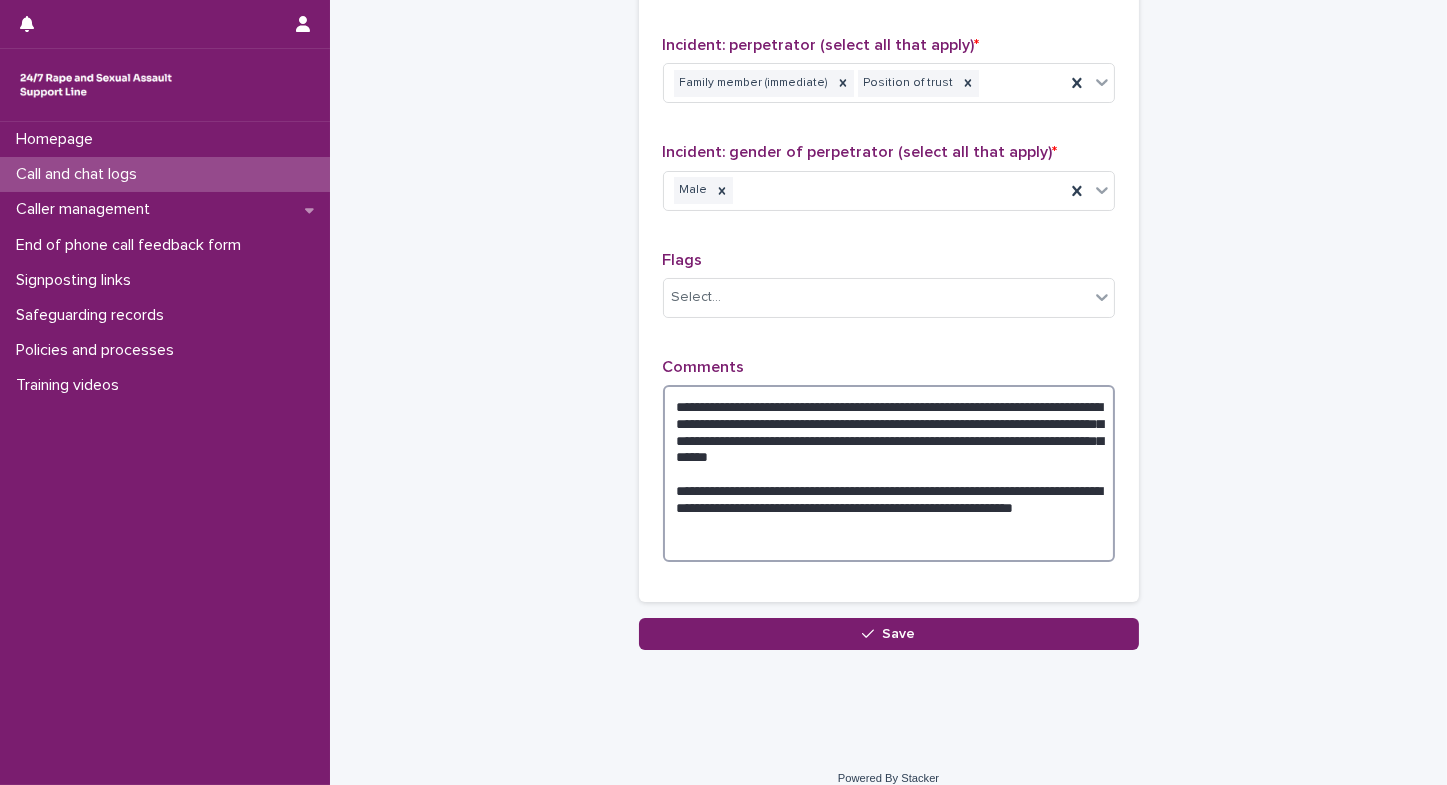click on "**********" at bounding box center [889, 473] 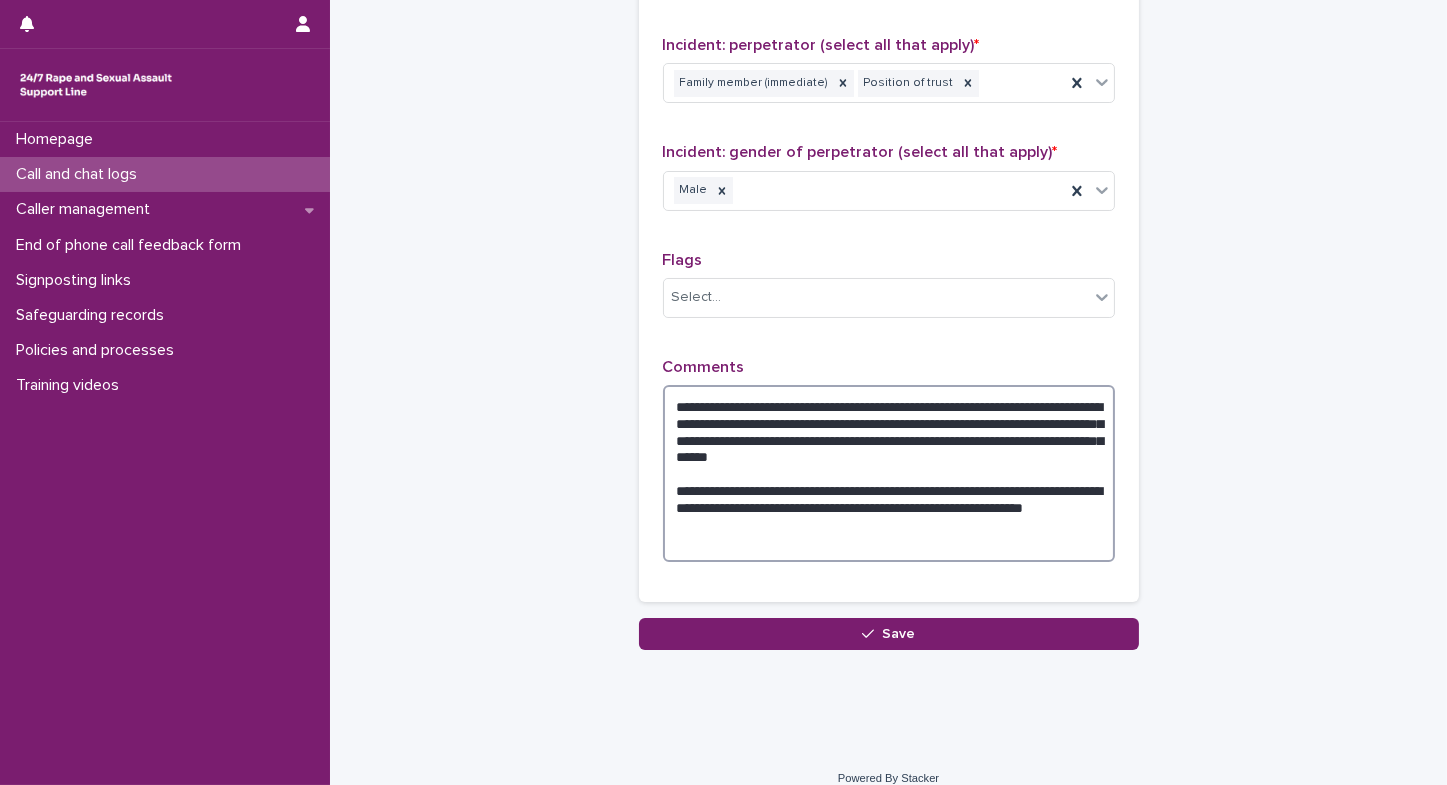click on "**********" at bounding box center (889, 473) 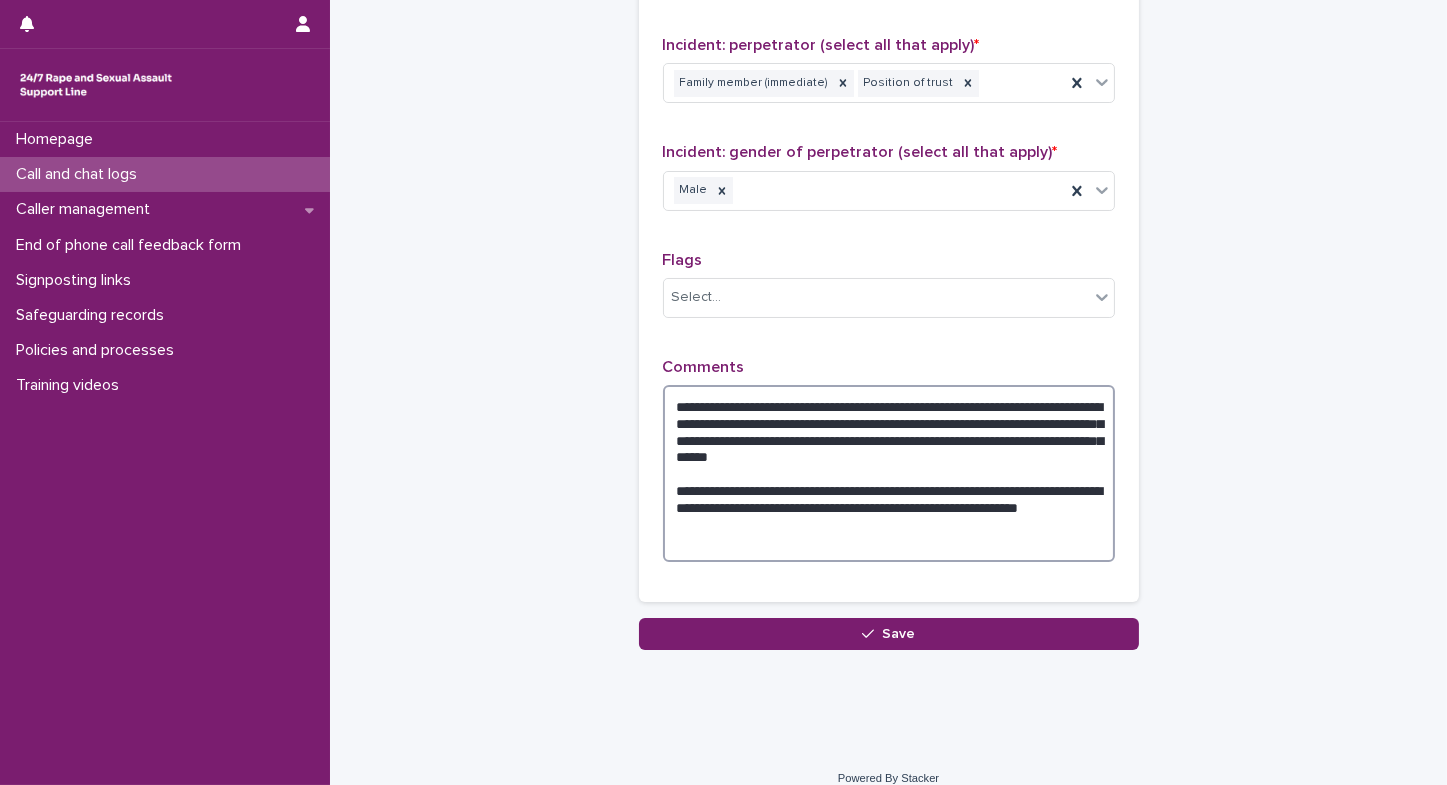 click on "**********" at bounding box center (889, 473) 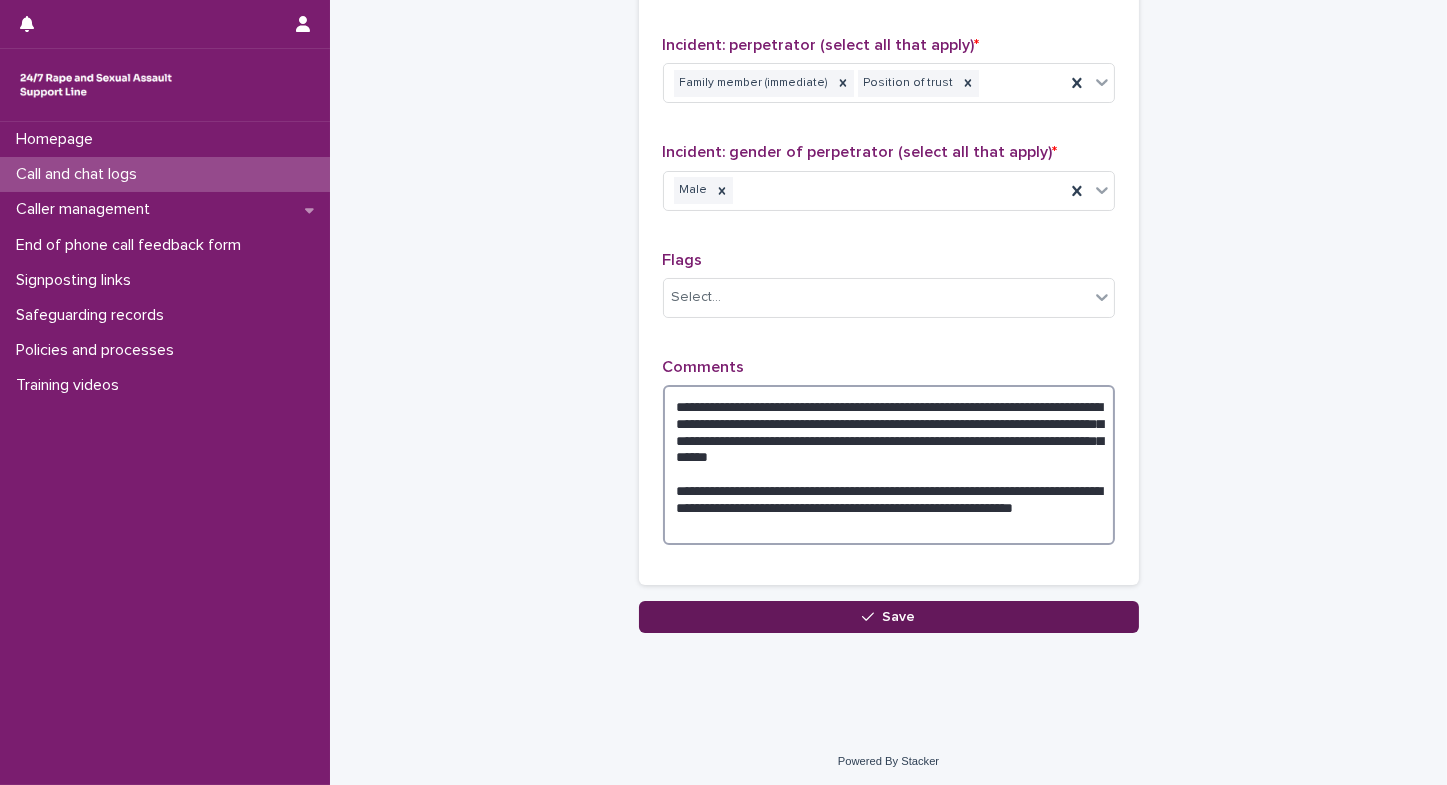 type on "**********" 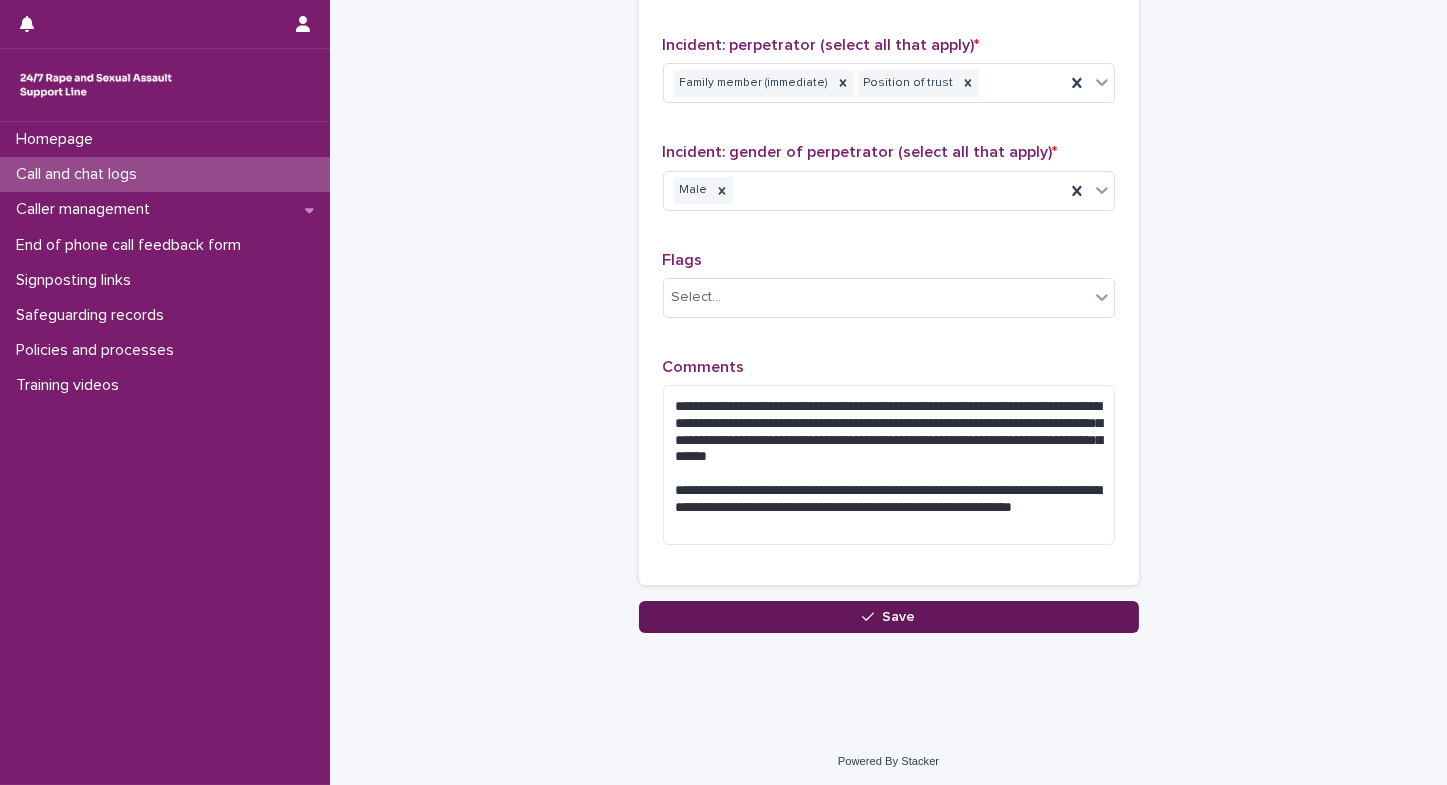 click on "Save" at bounding box center (889, 617) 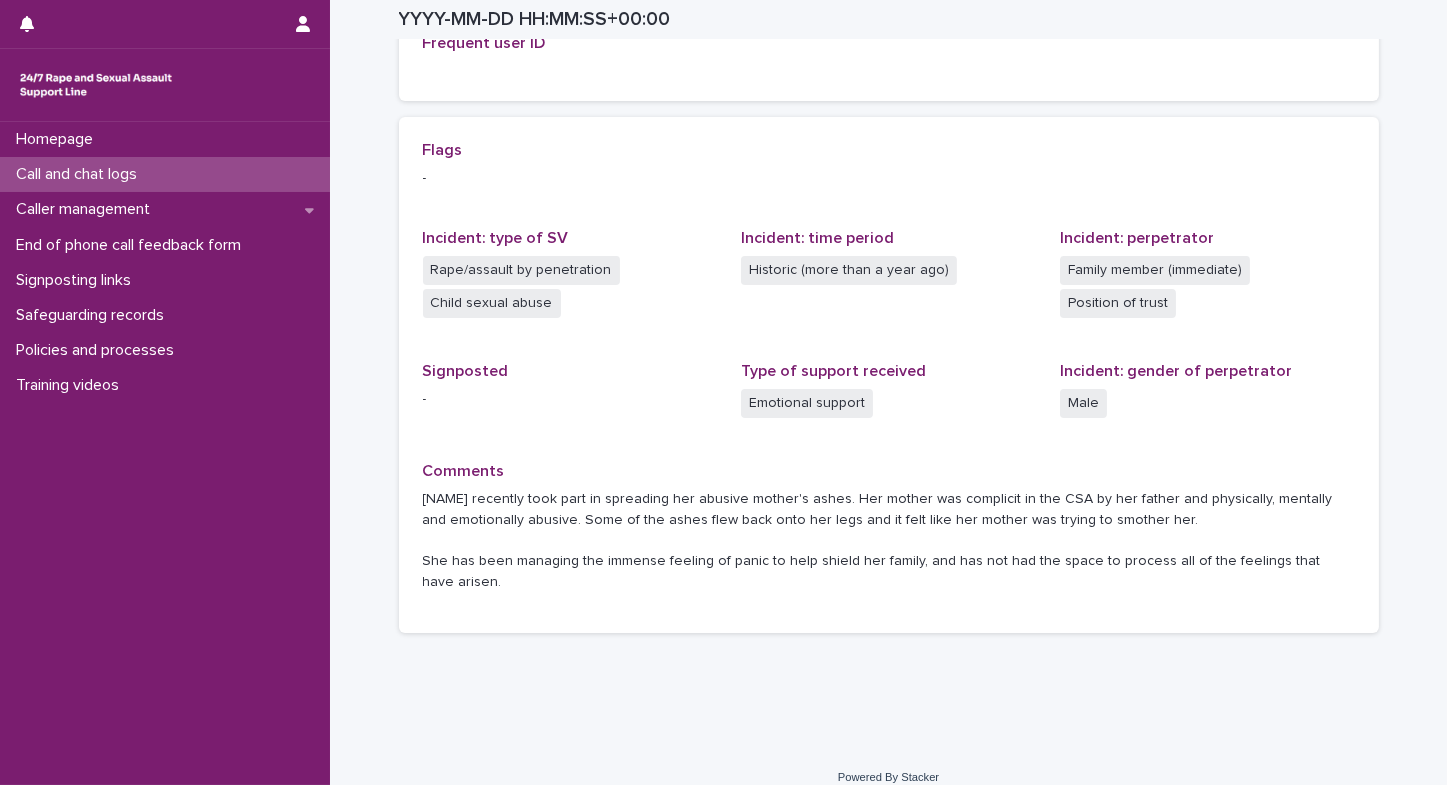 scroll, scrollTop: 512, scrollLeft: 0, axis: vertical 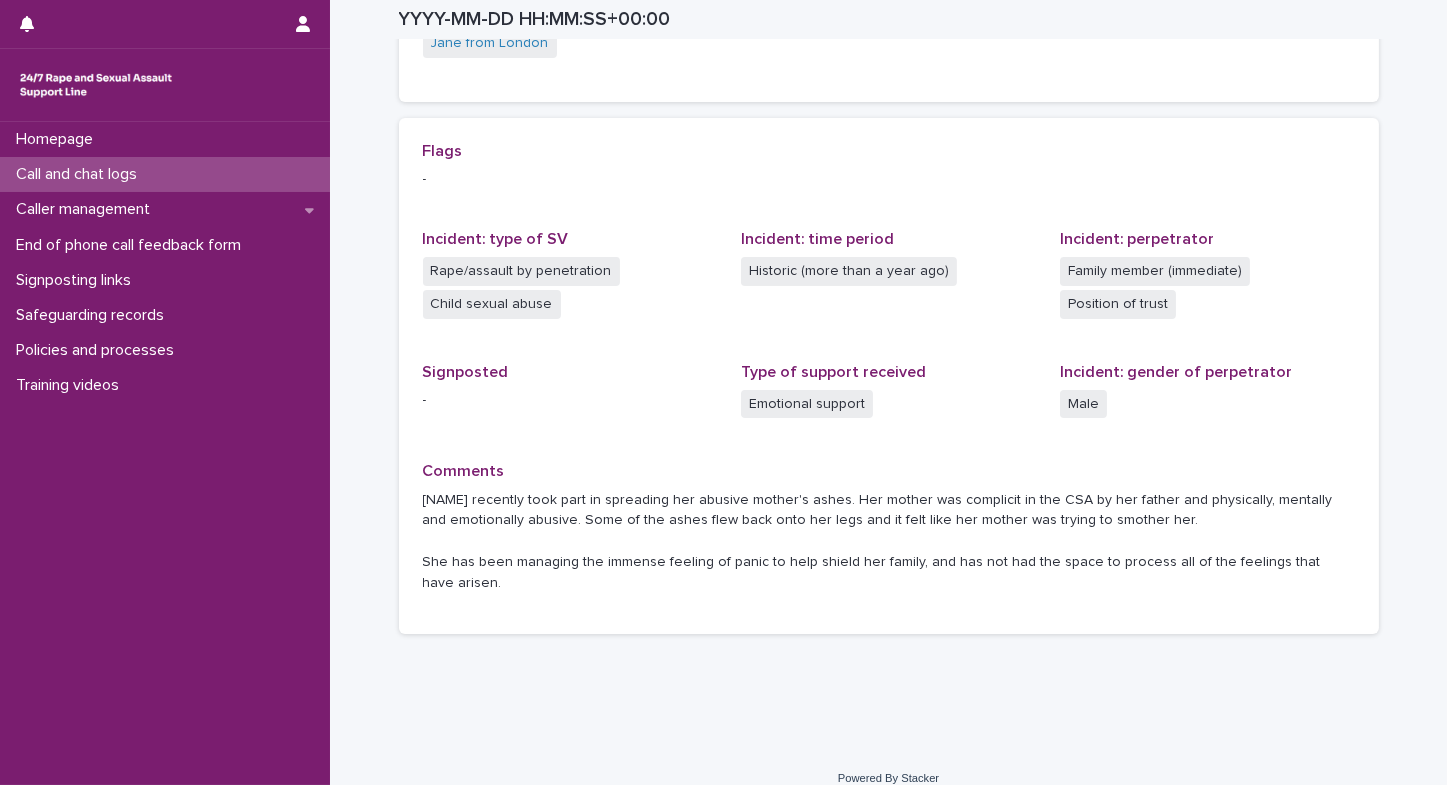 click on "Call and chat logs" at bounding box center (80, 174) 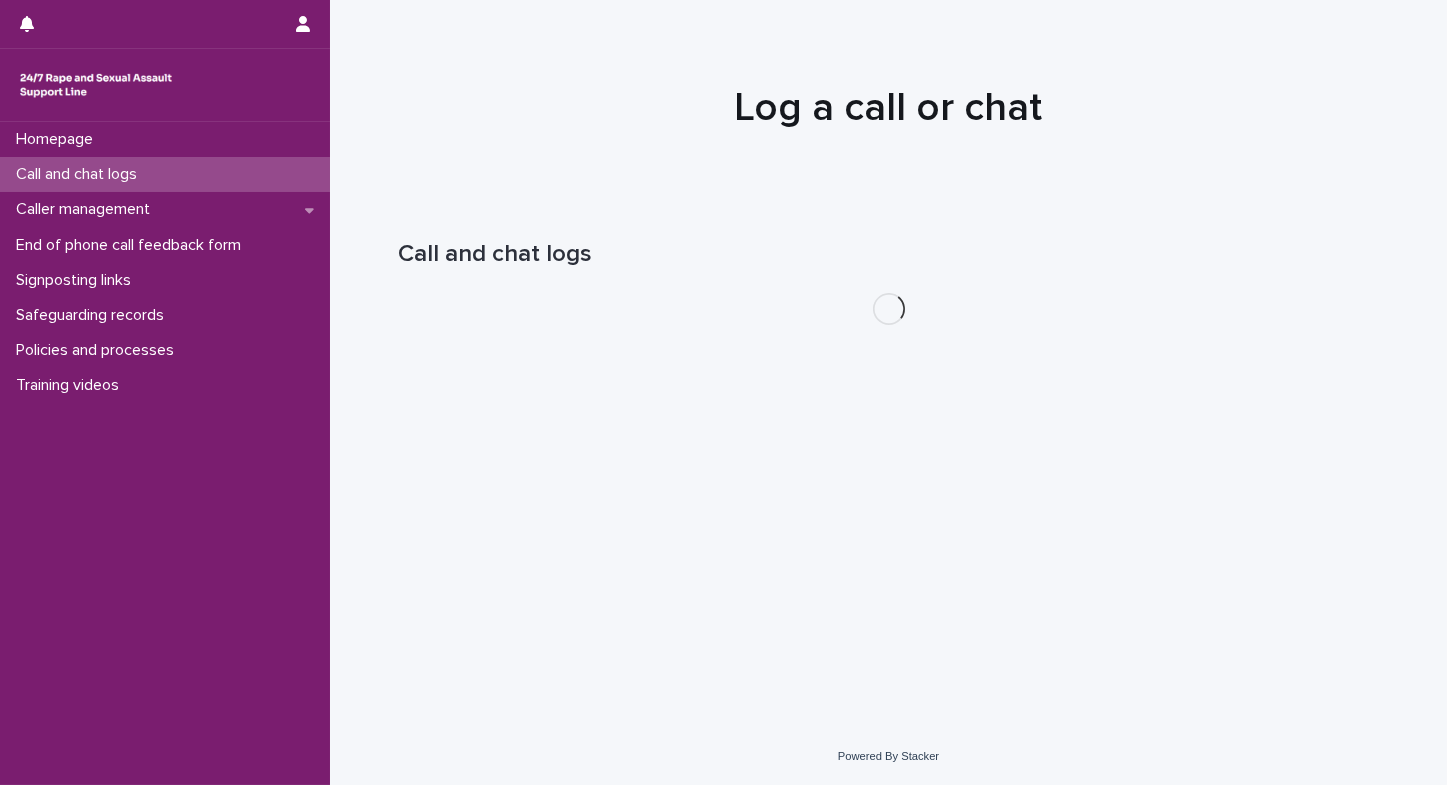 scroll, scrollTop: 0, scrollLeft: 0, axis: both 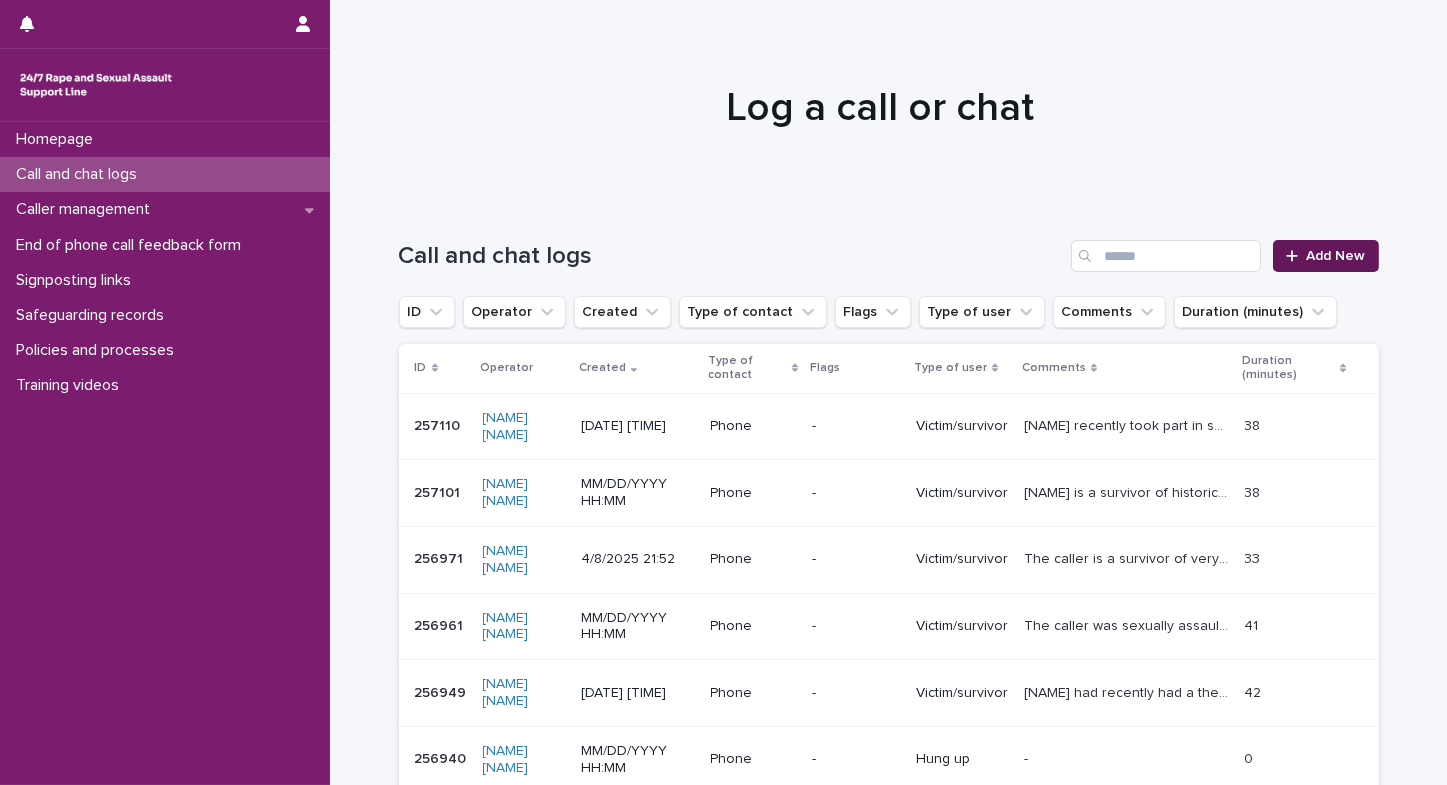 click on "Add New" at bounding box center [1336, 256] 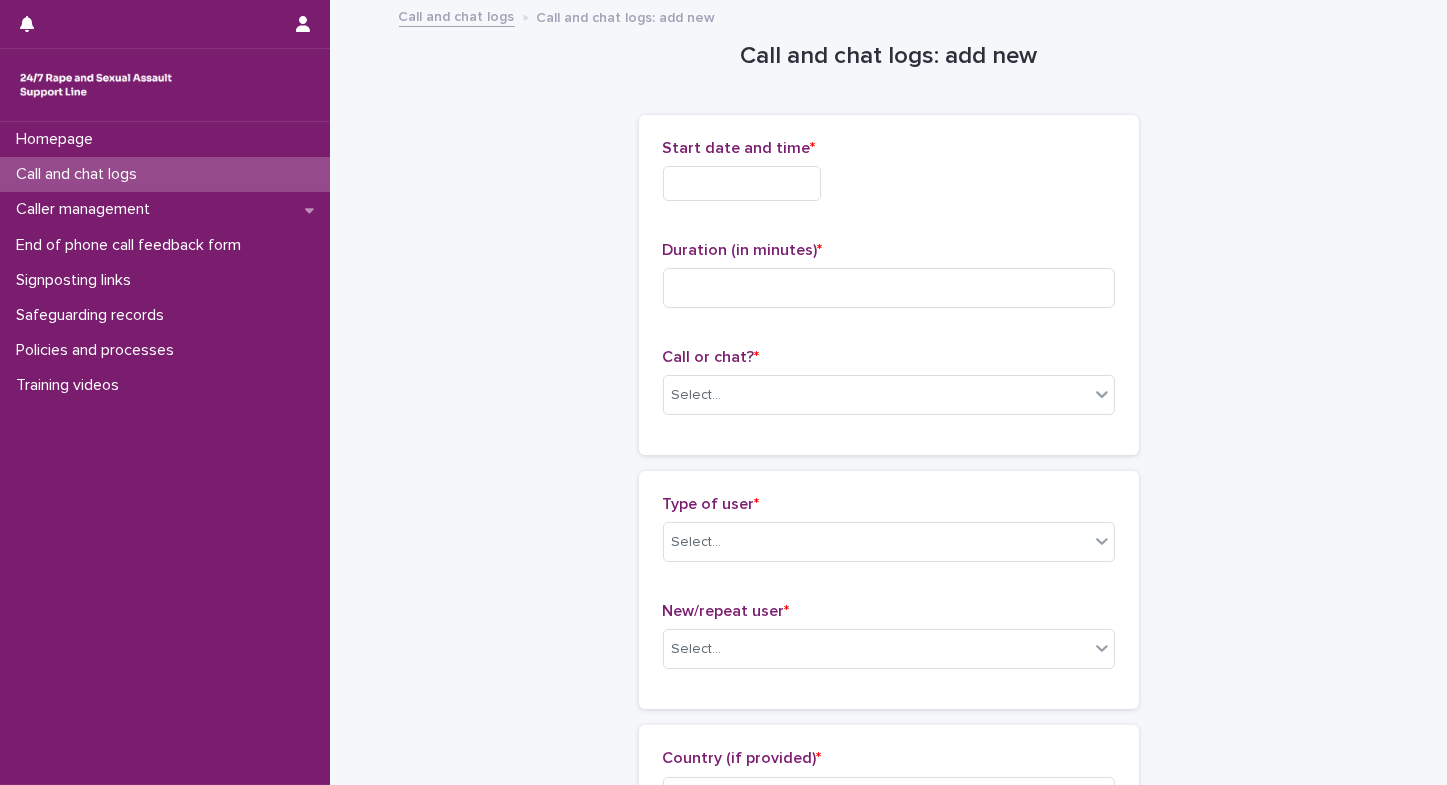 click at bounding box center [742, 183] 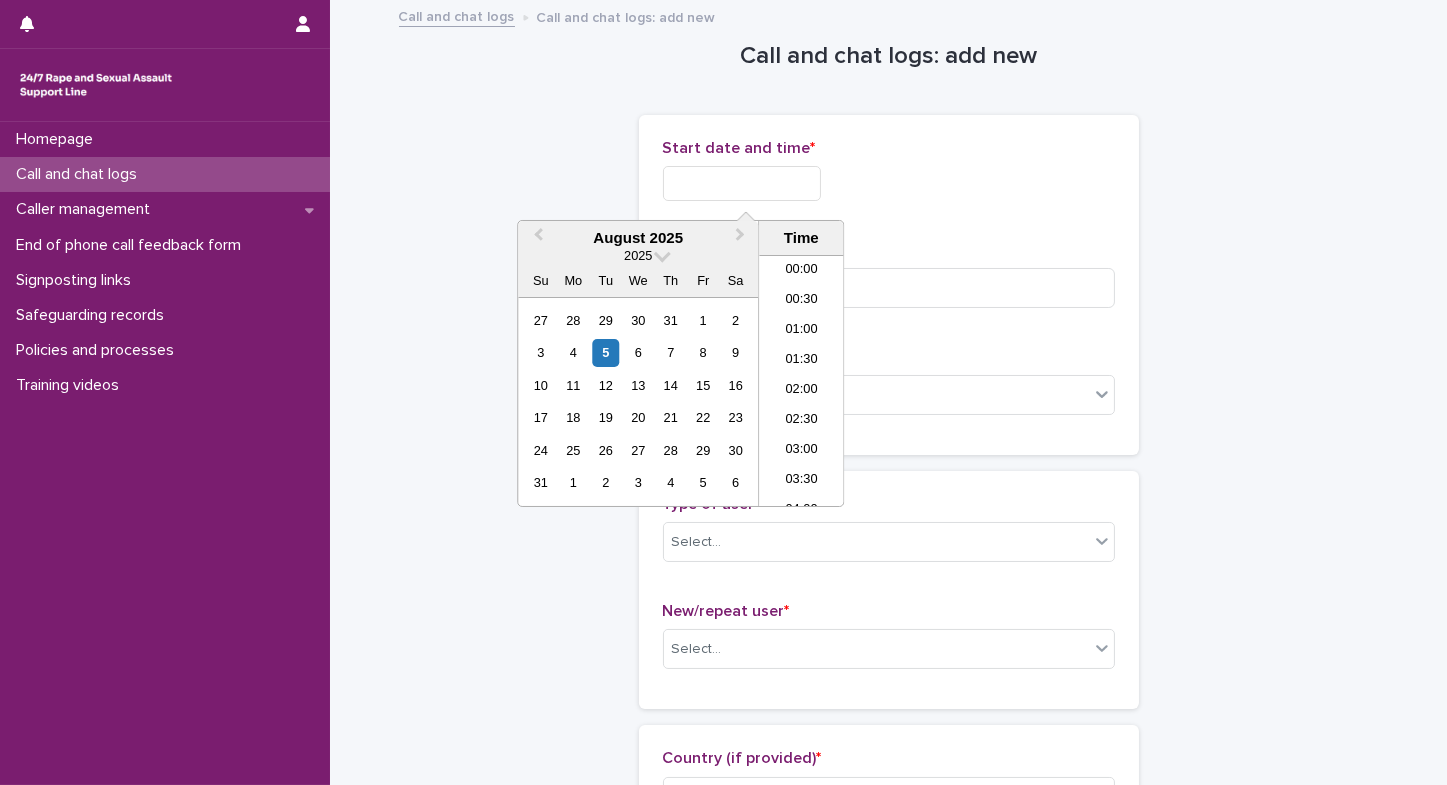 scroll, scrollTop: 640, scrollLeft: 0, axis: vertical 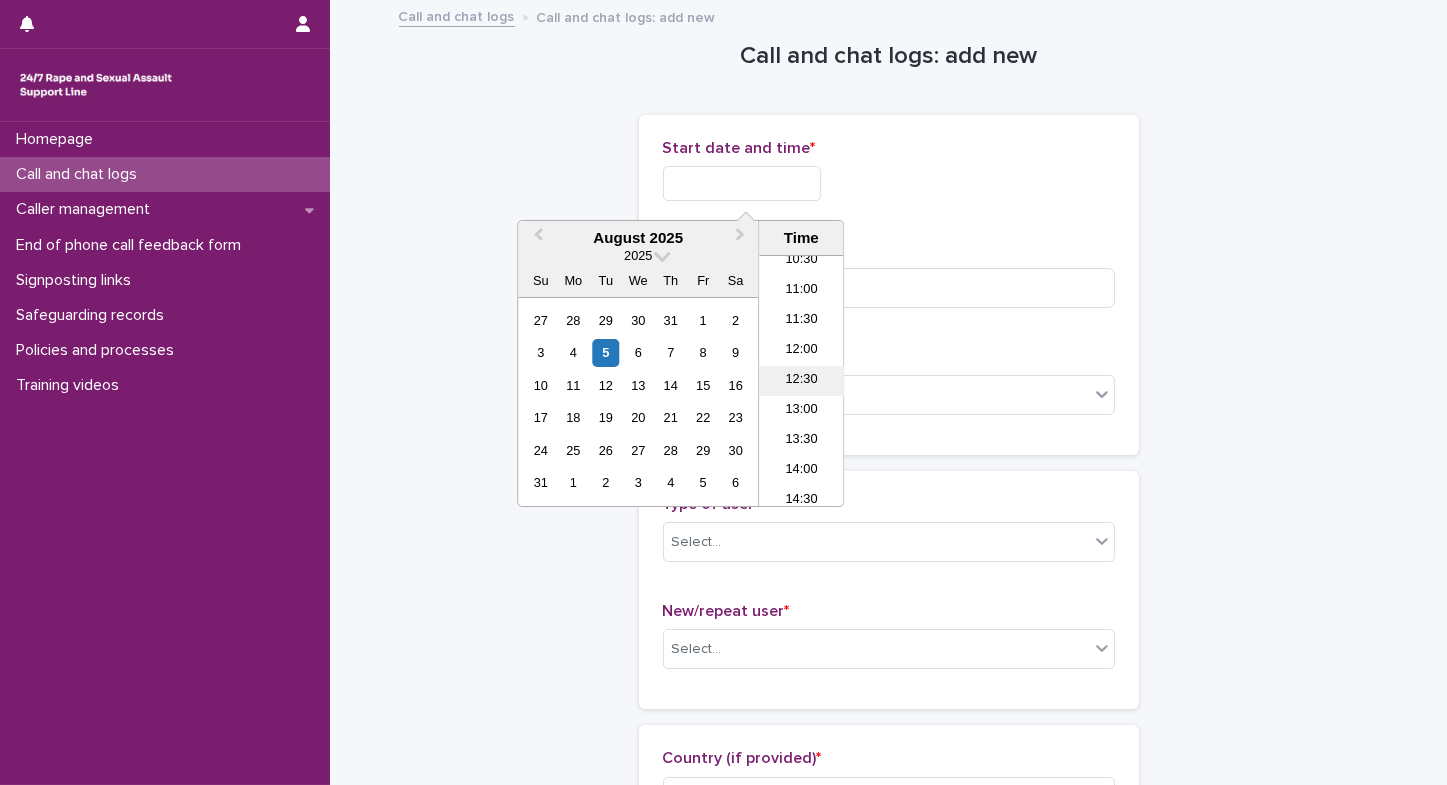 click on "12:30" at bounding box center (801, 381) 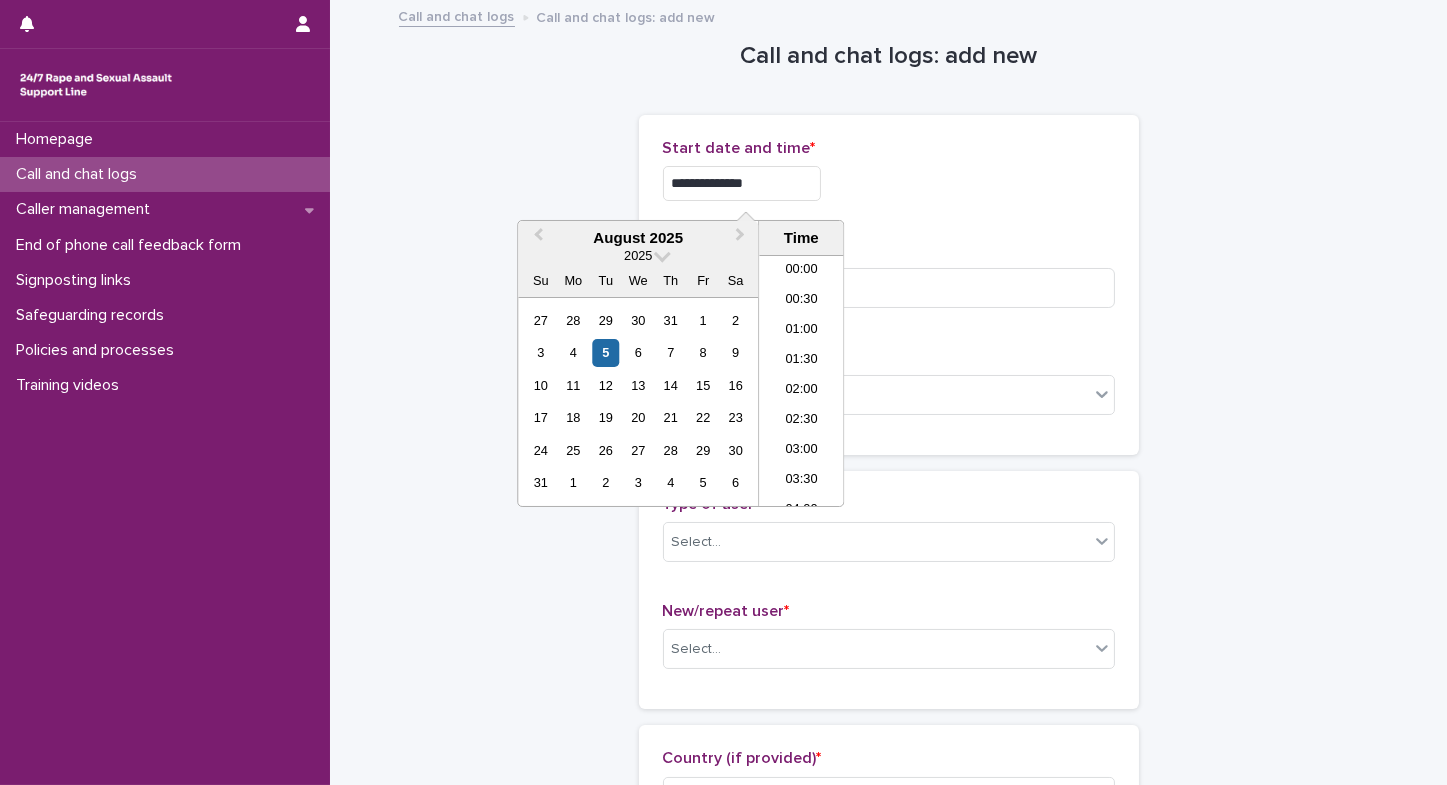 click on "**********" at bounding box center (742, 183) 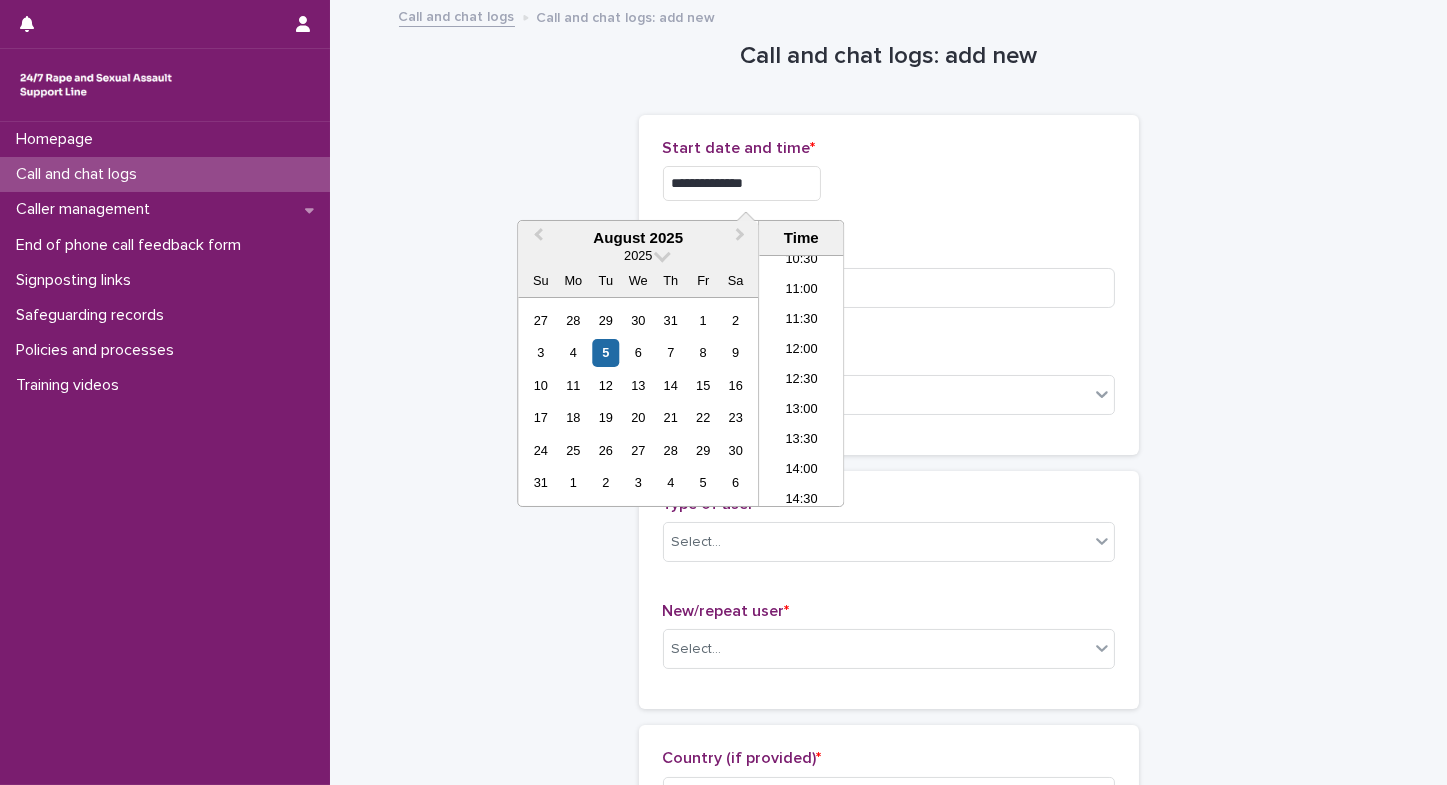 type on "**********" 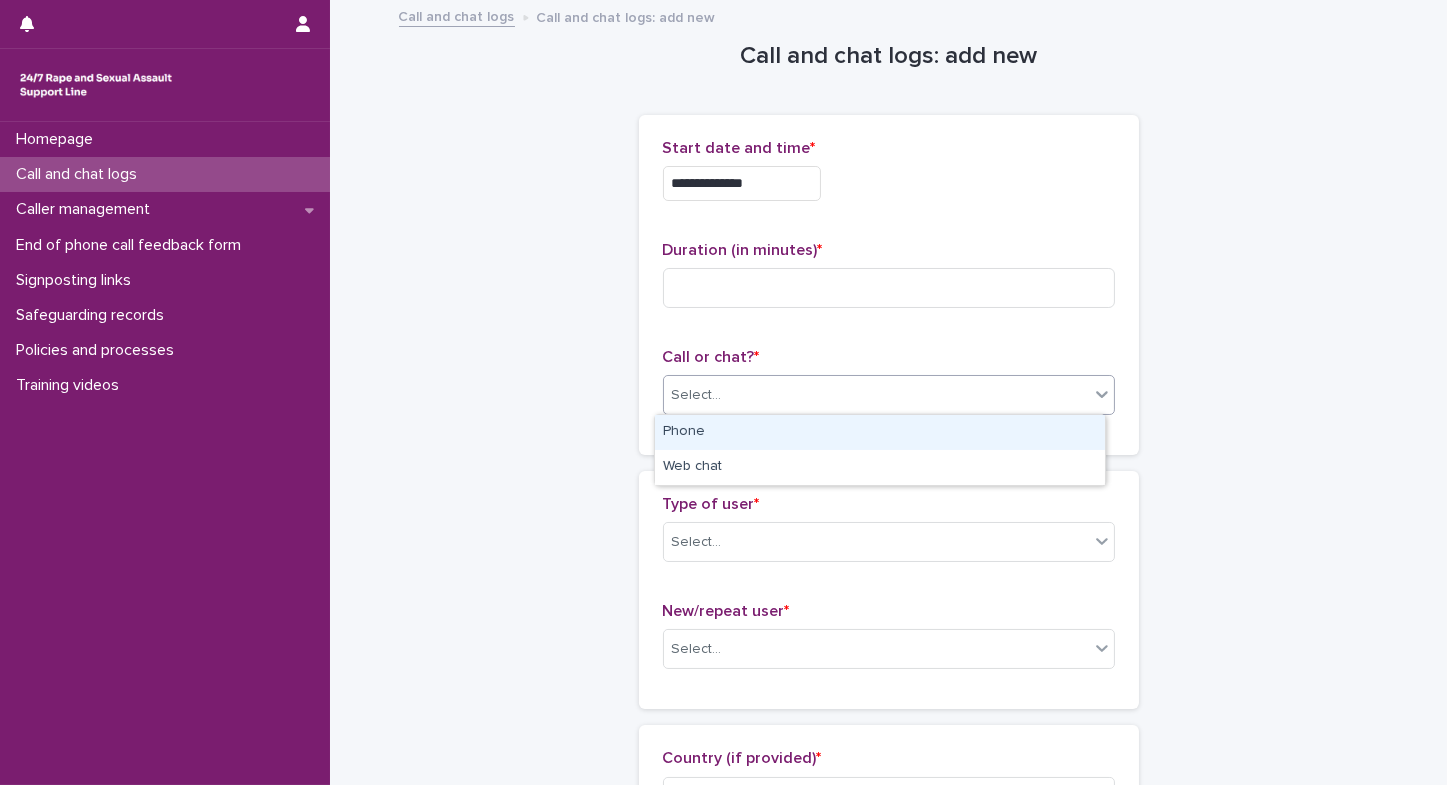 click on "Select..." at bounding box center [876, 395] 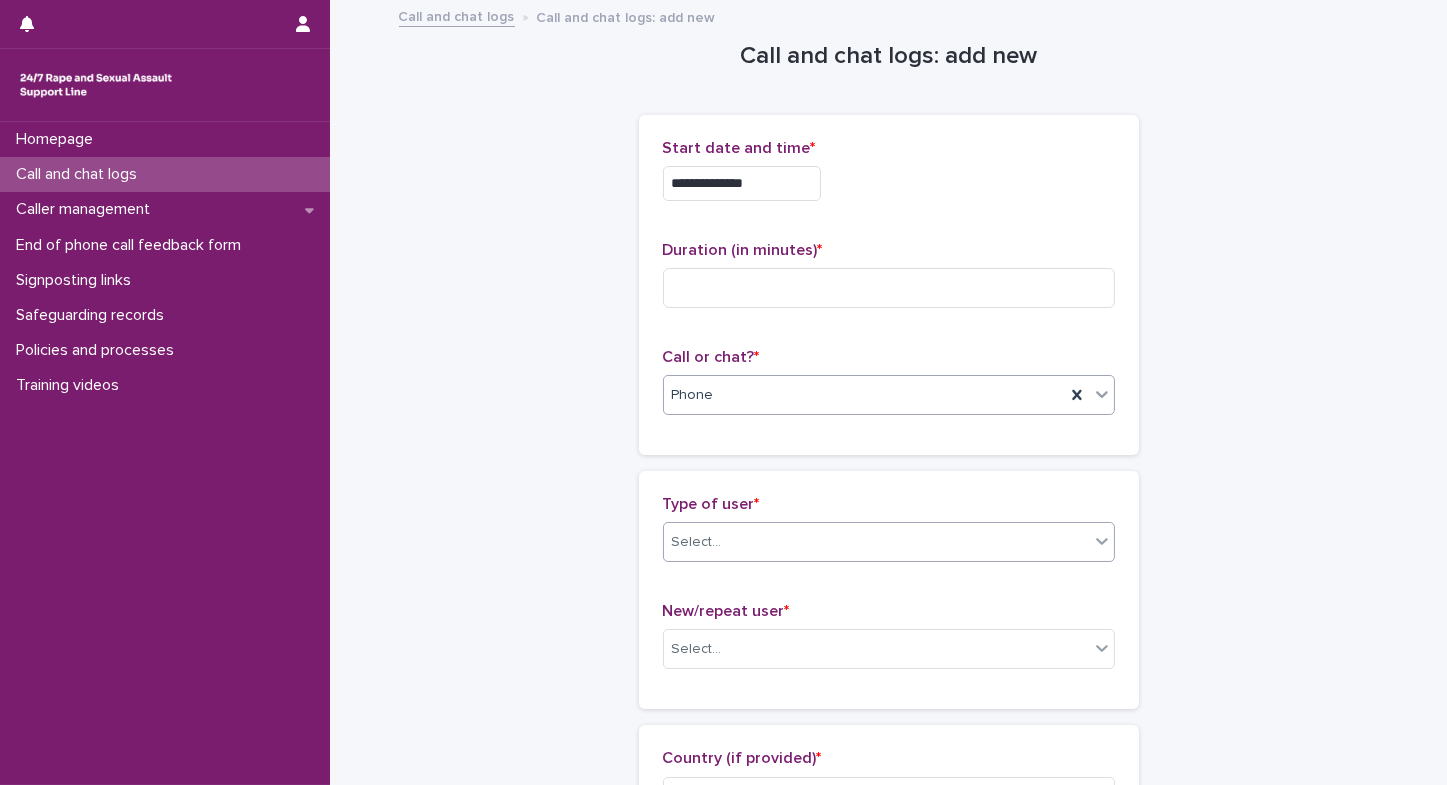 click on "Select..." at bounding box center (697, 542) 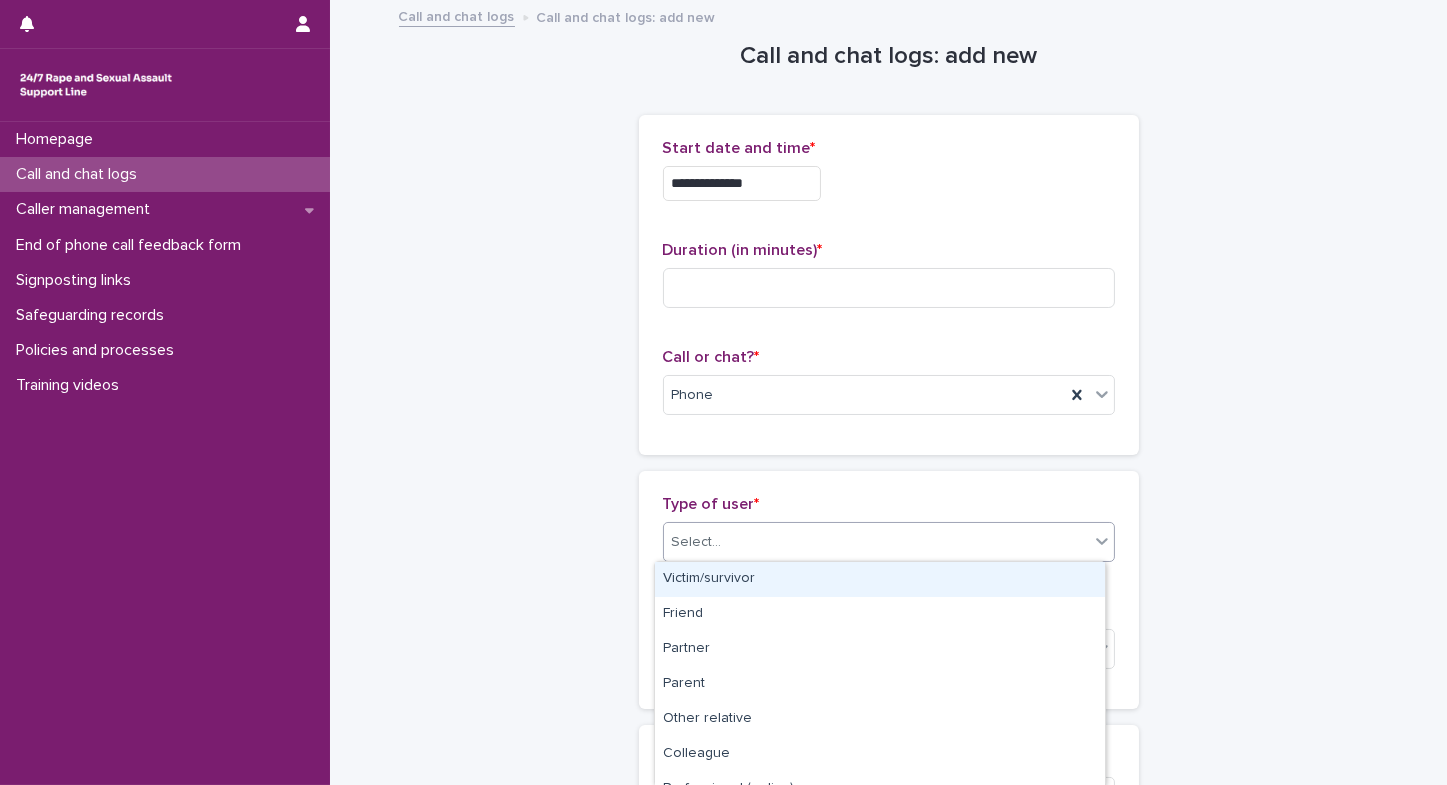 click on "Victim/survivor" at bounding box center (880, 579) 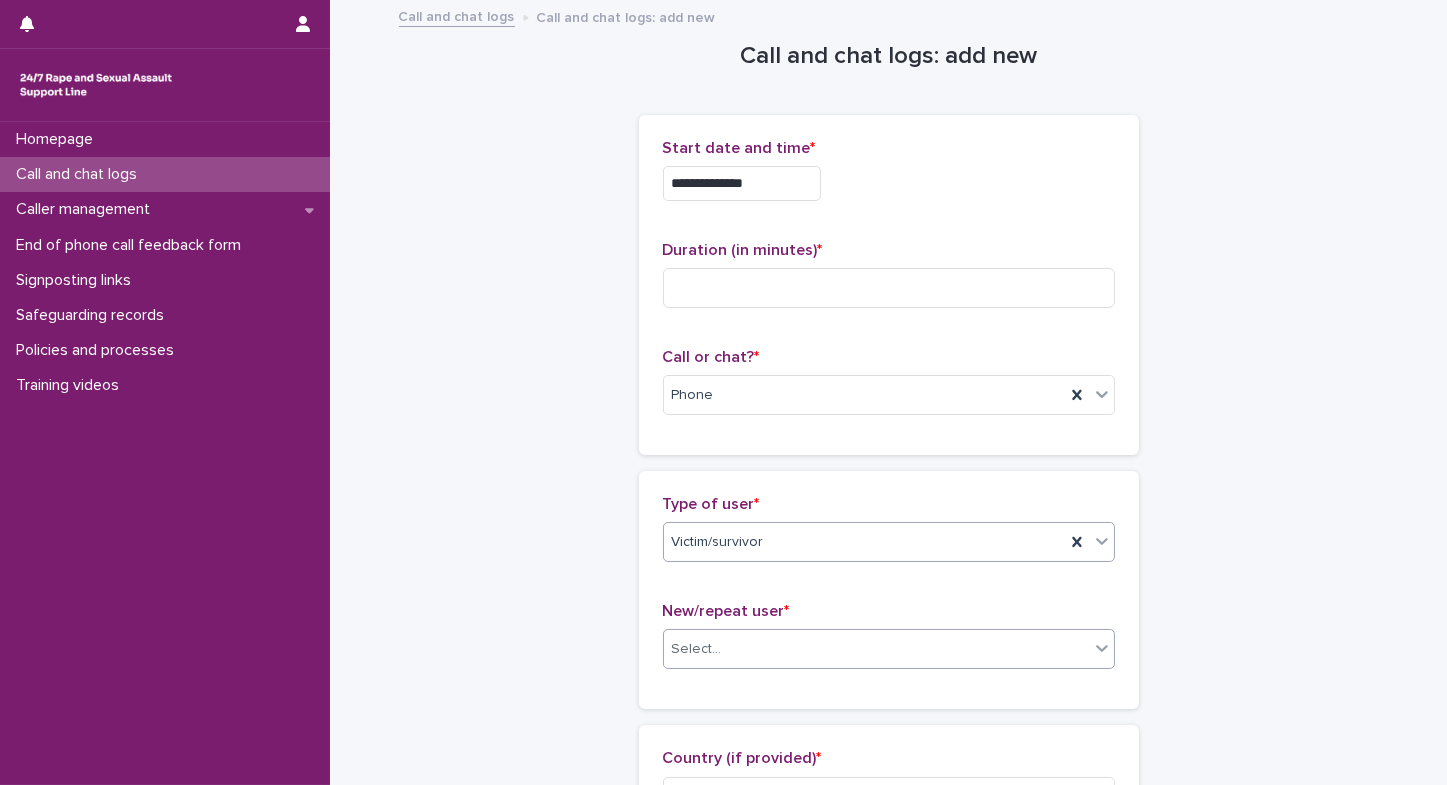 click on "Select..." at bounding box center [697, 649] 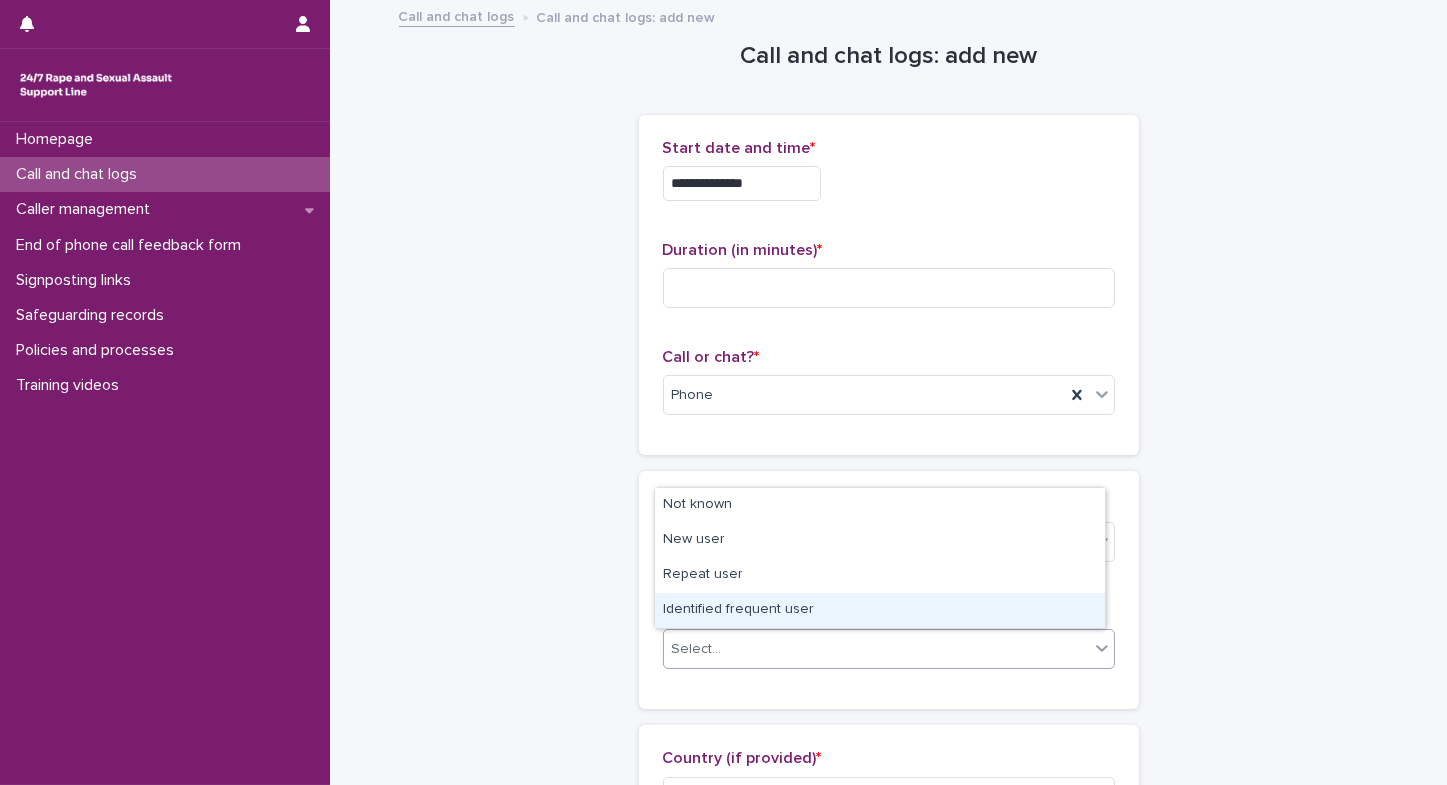 click on "Identified frequent user" at bounding box center [880, 610] 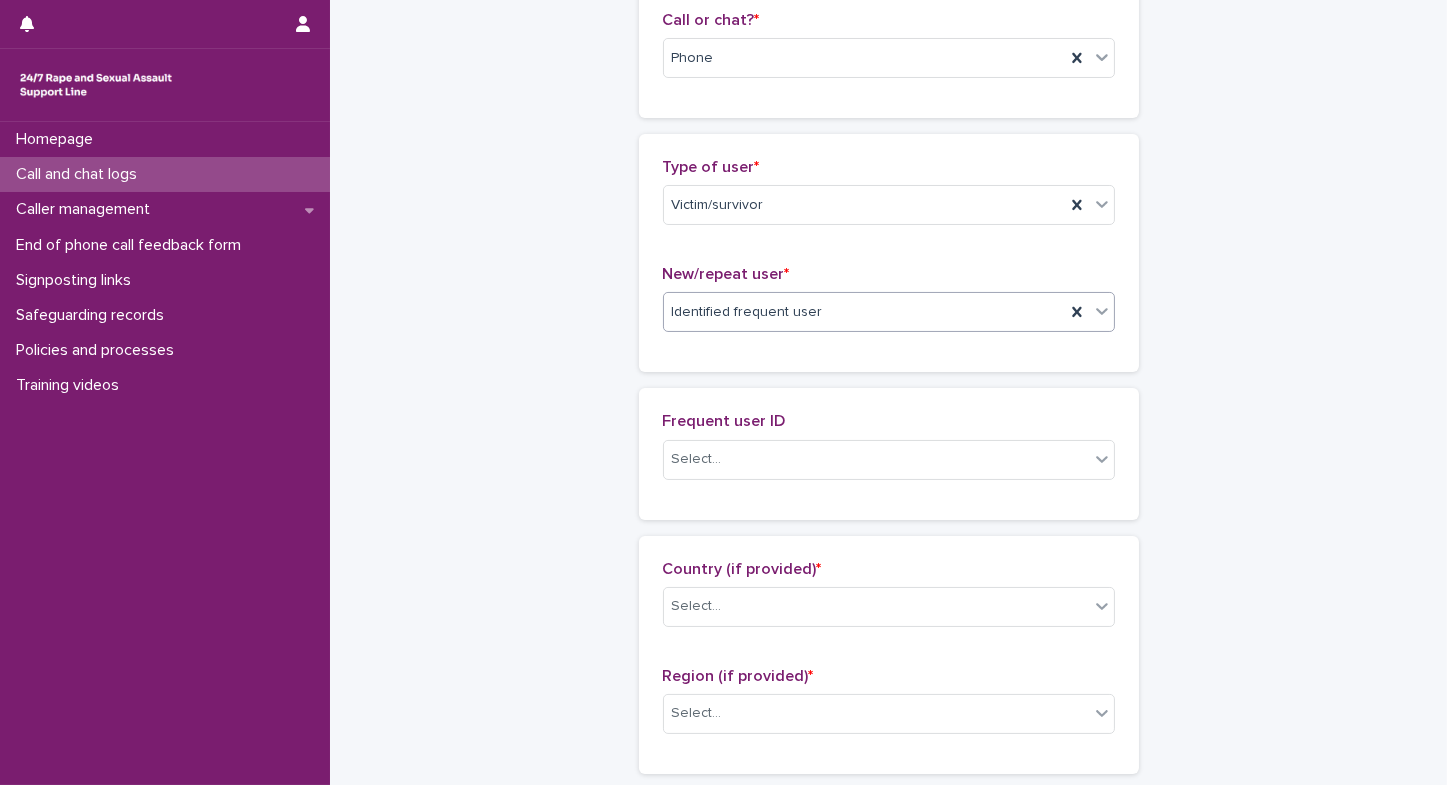 scroll, scrollTop: 346, scrollLeft: 0, axis: vertical 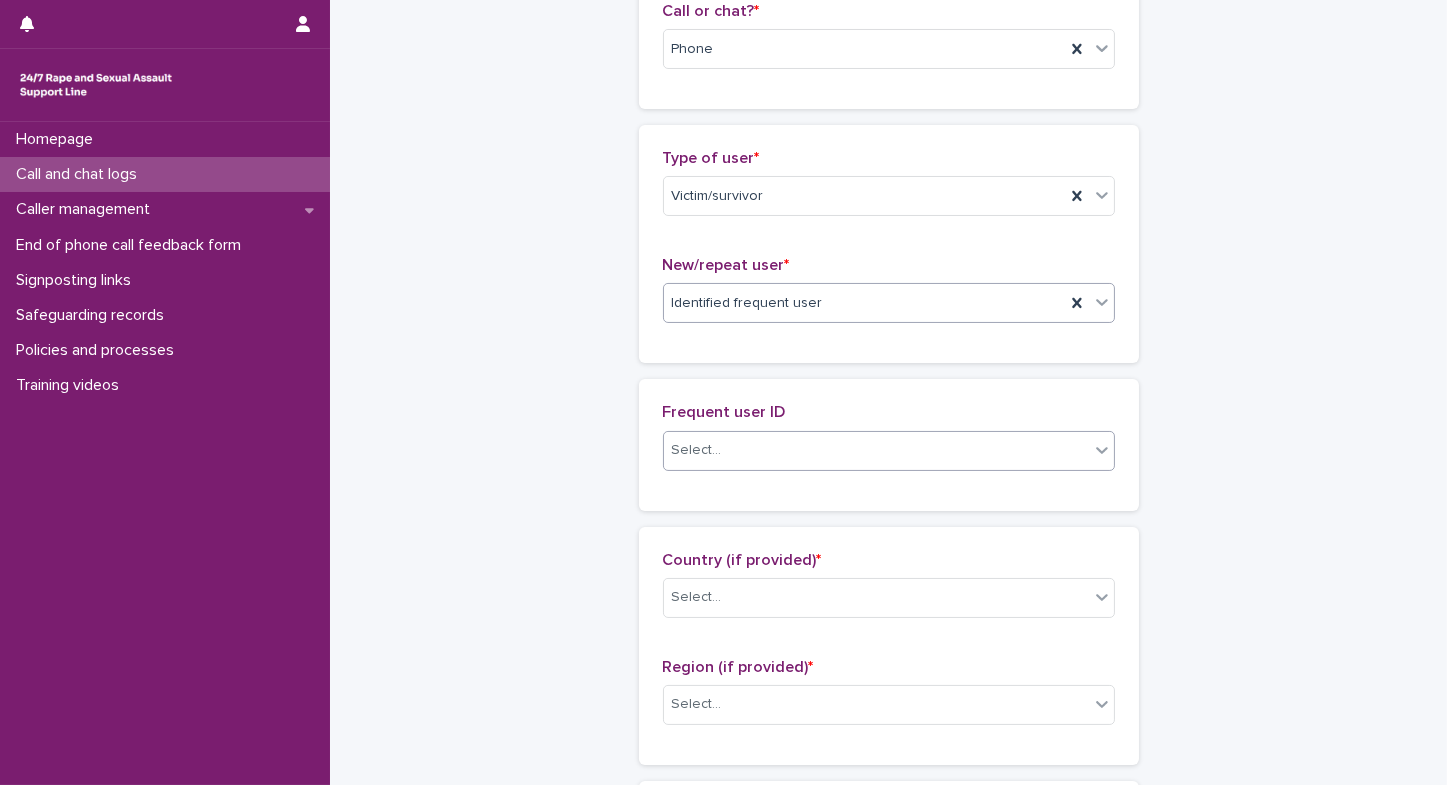 click on "Select..." at bounding box center [697, 450] 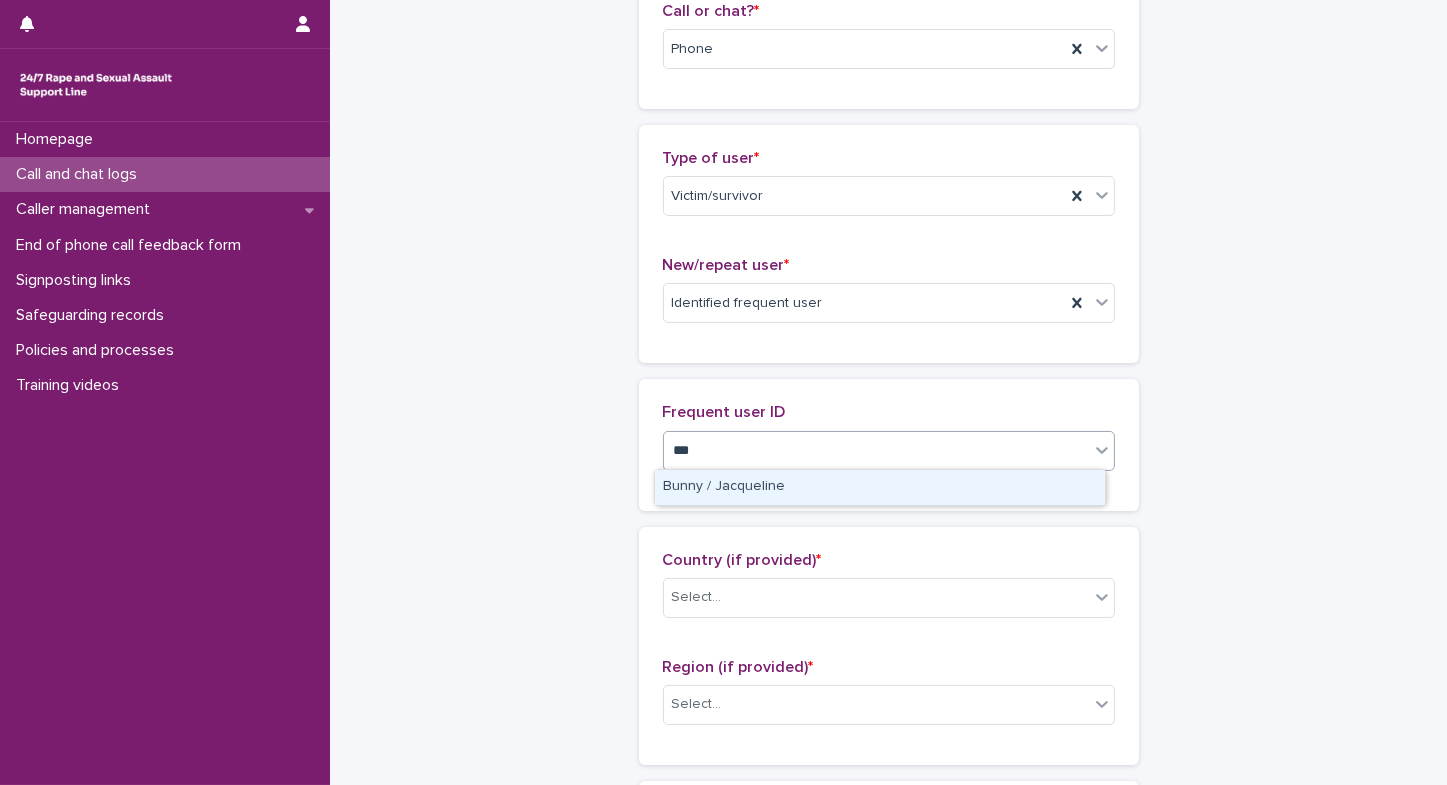 type on "****" 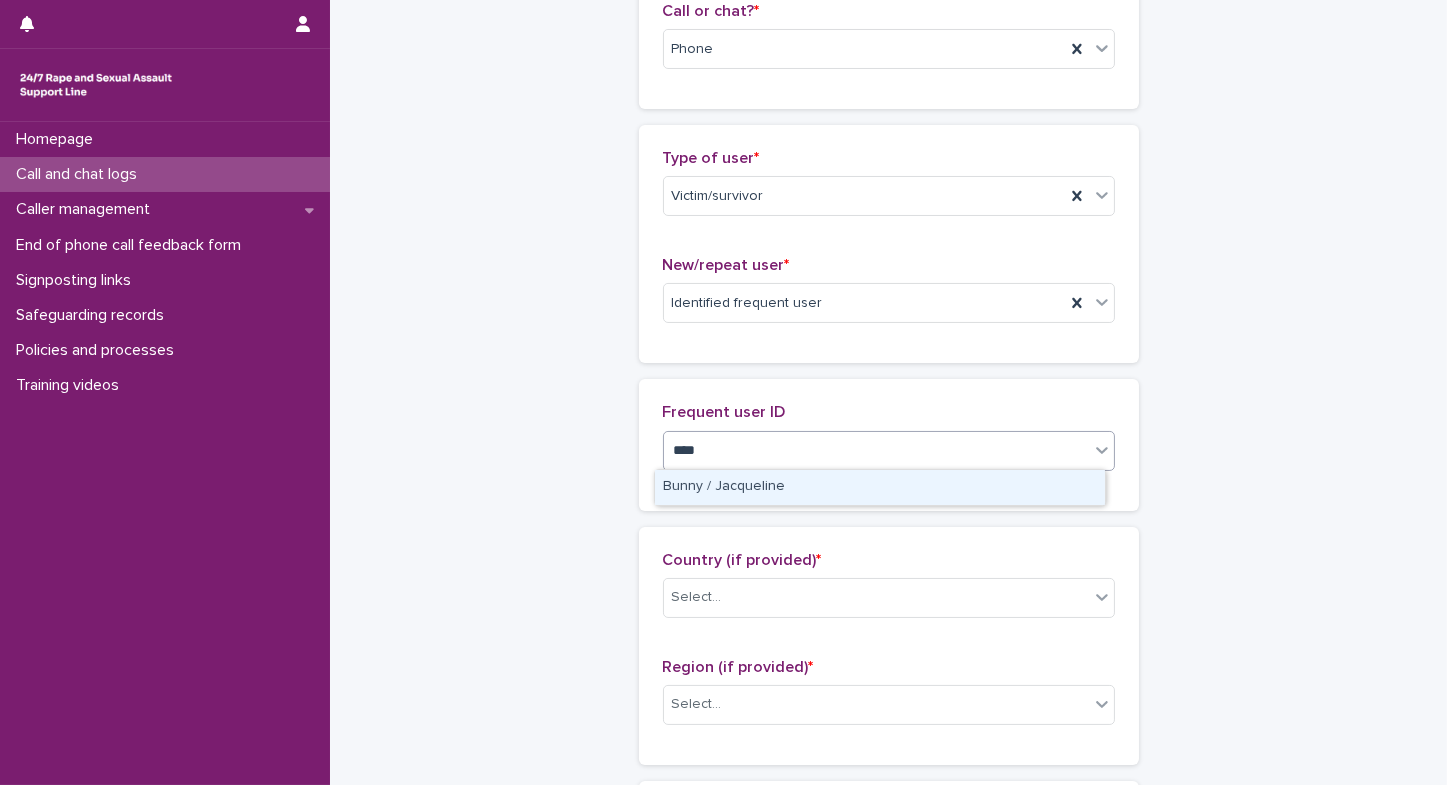 click on "Bunny / Jacqueline" at bounding box center (880, 487) 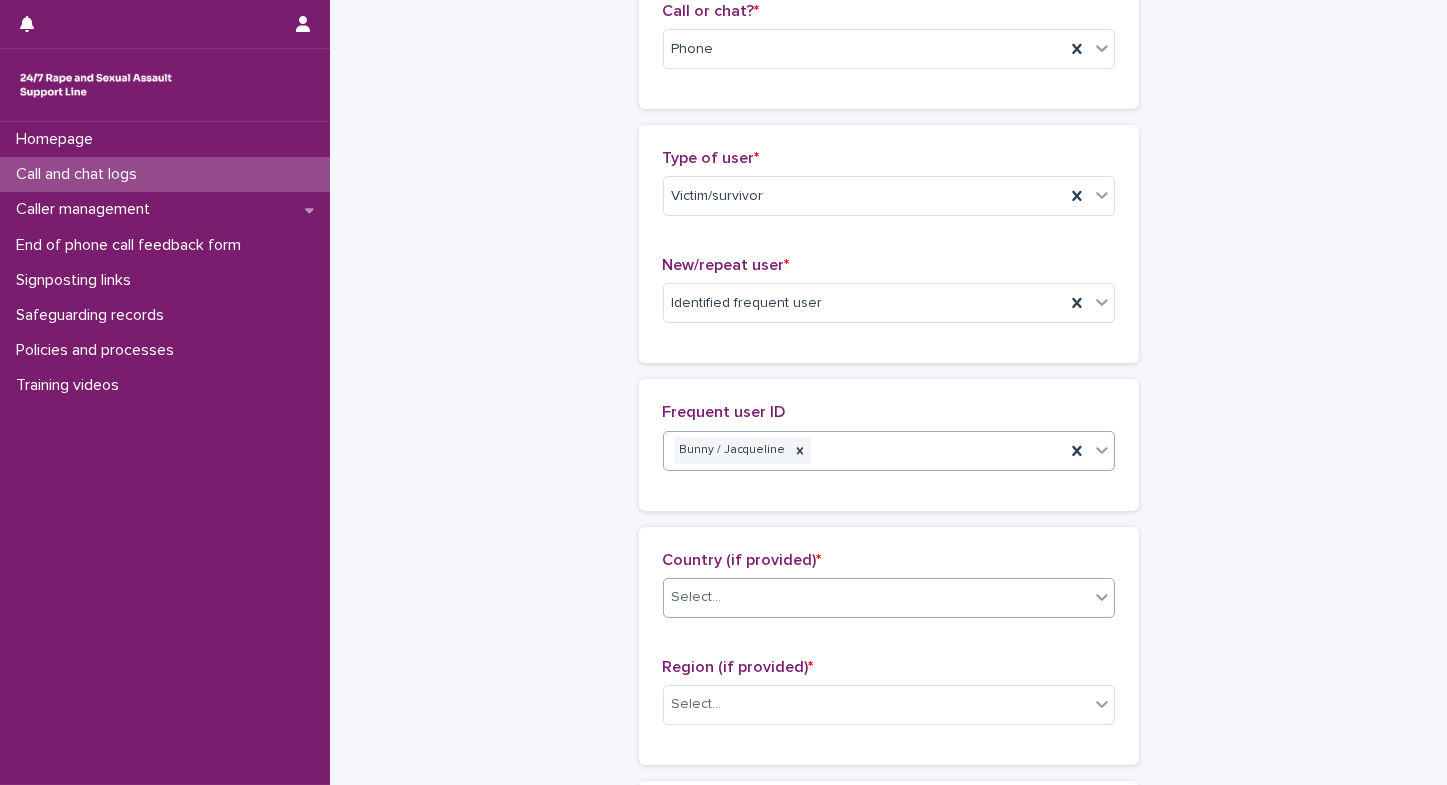 click on "Select..." at bounding box center (697, 597) 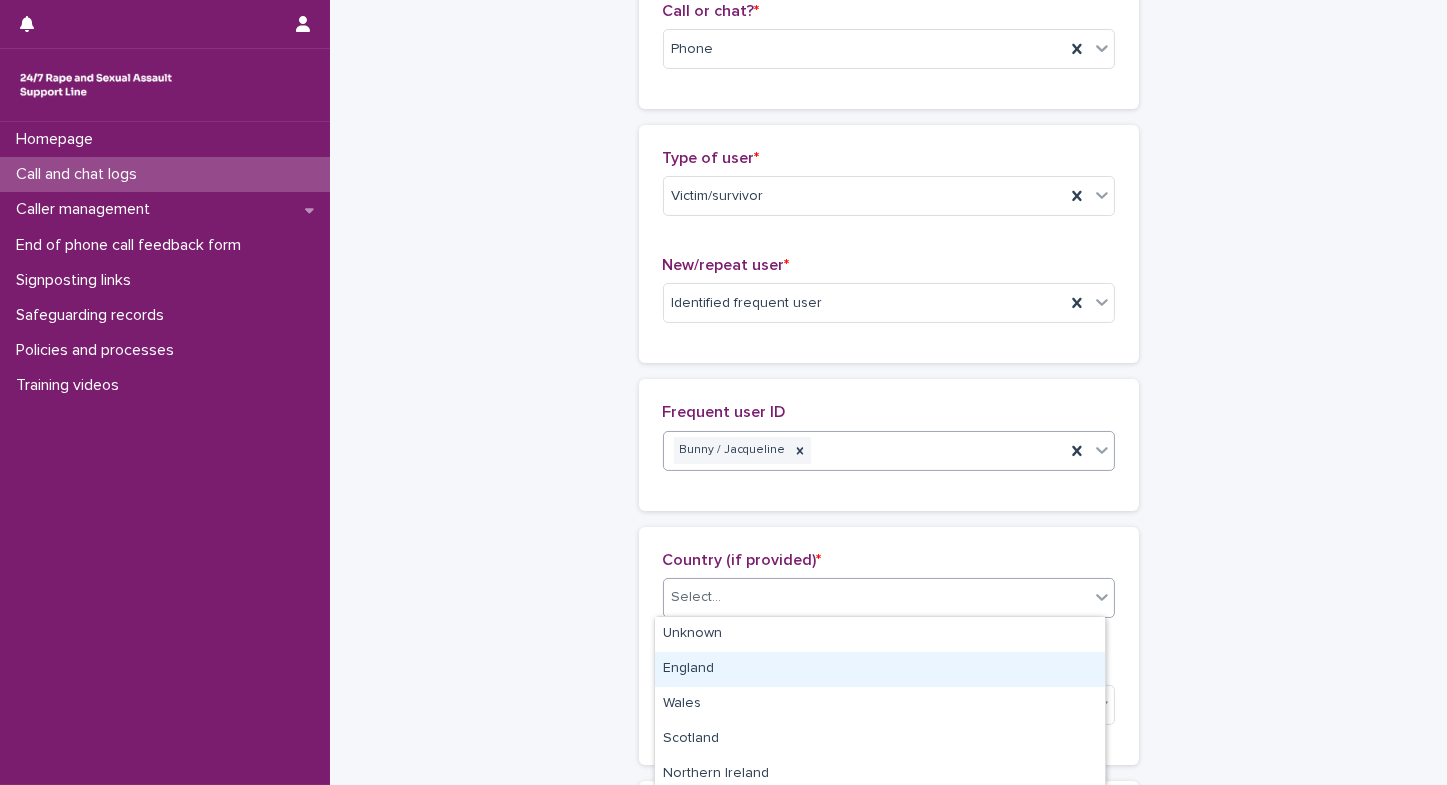 click on "England" at bounding box center (880, 669) 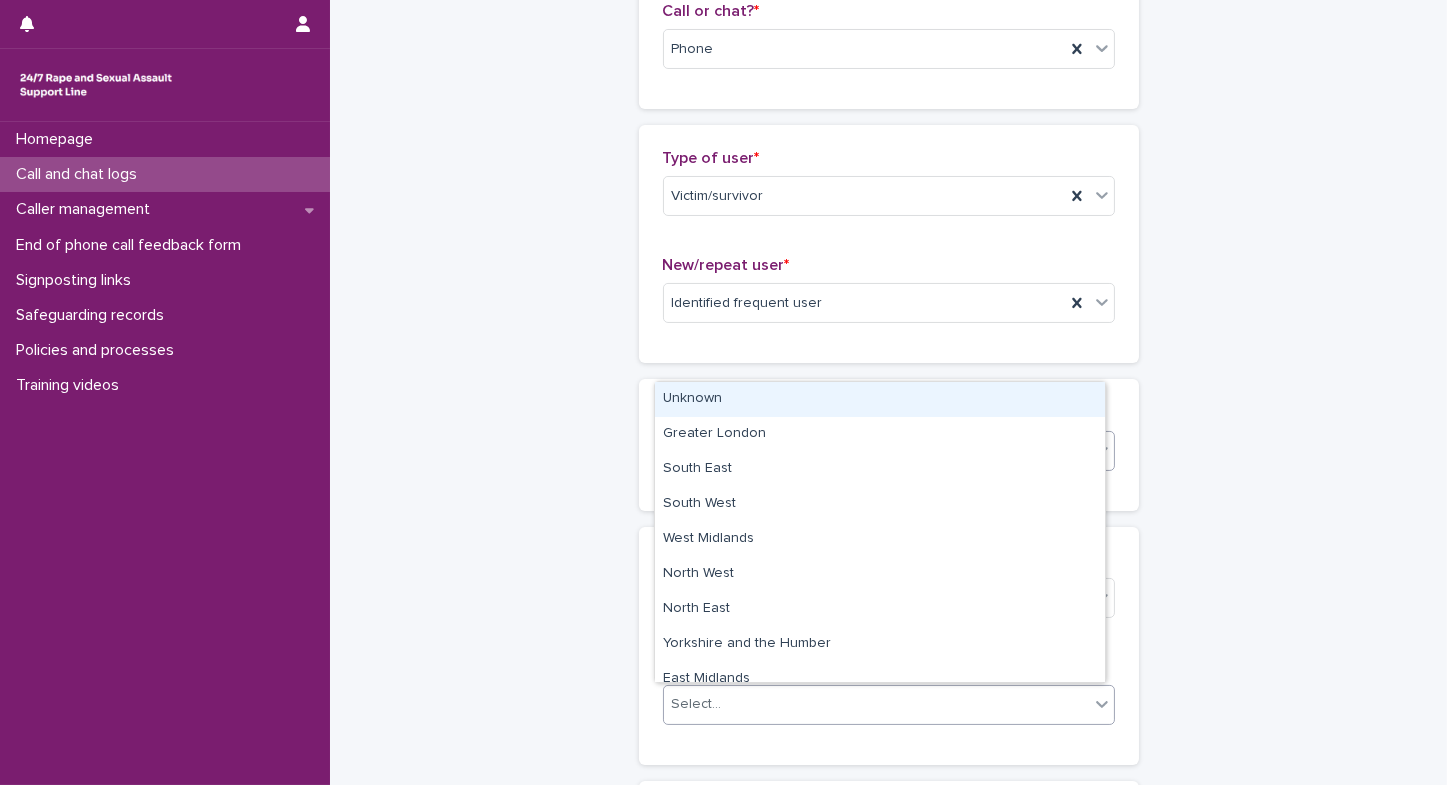 click on "Select..." at bounding box center [697, 704] 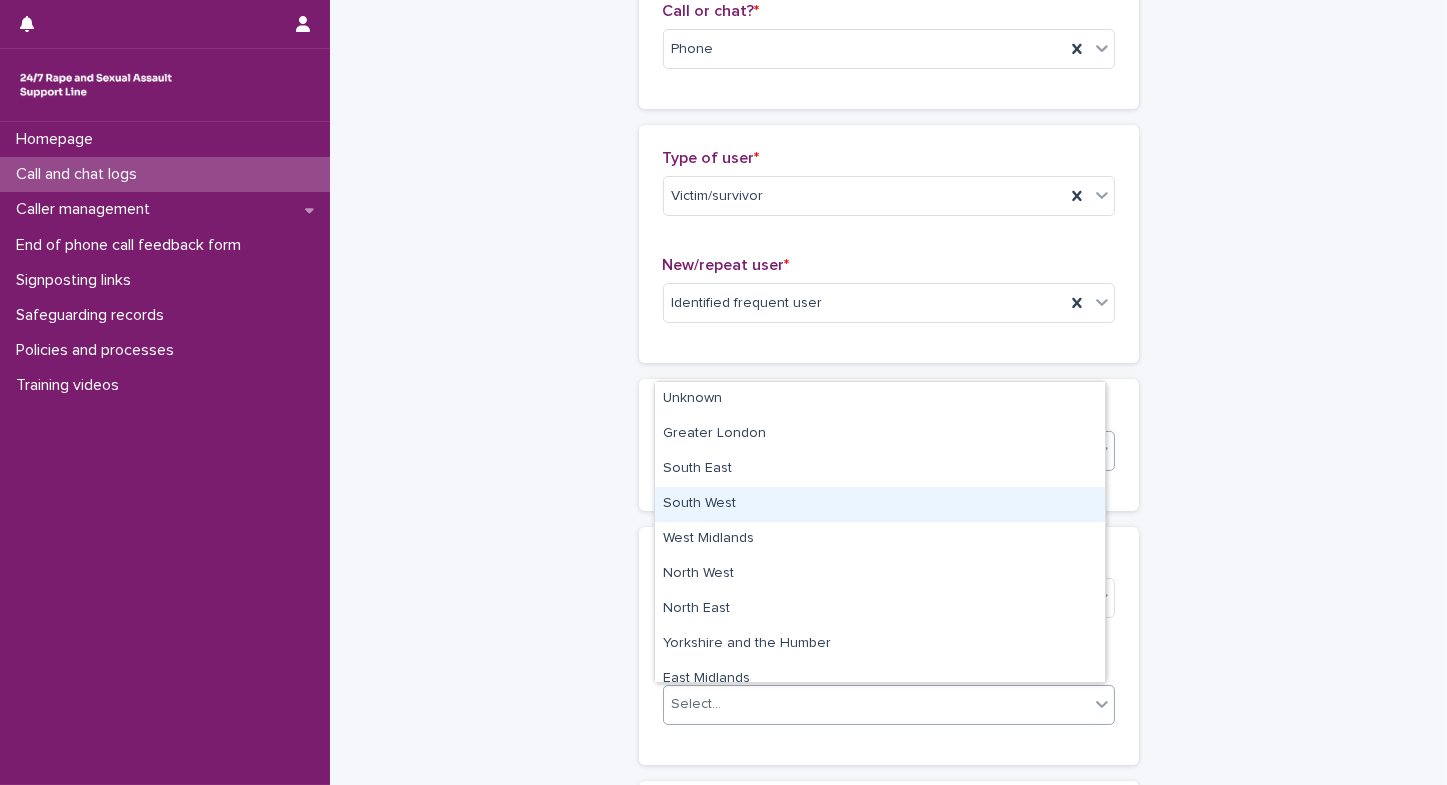 click on "South West" at bounding box center (880, 504) 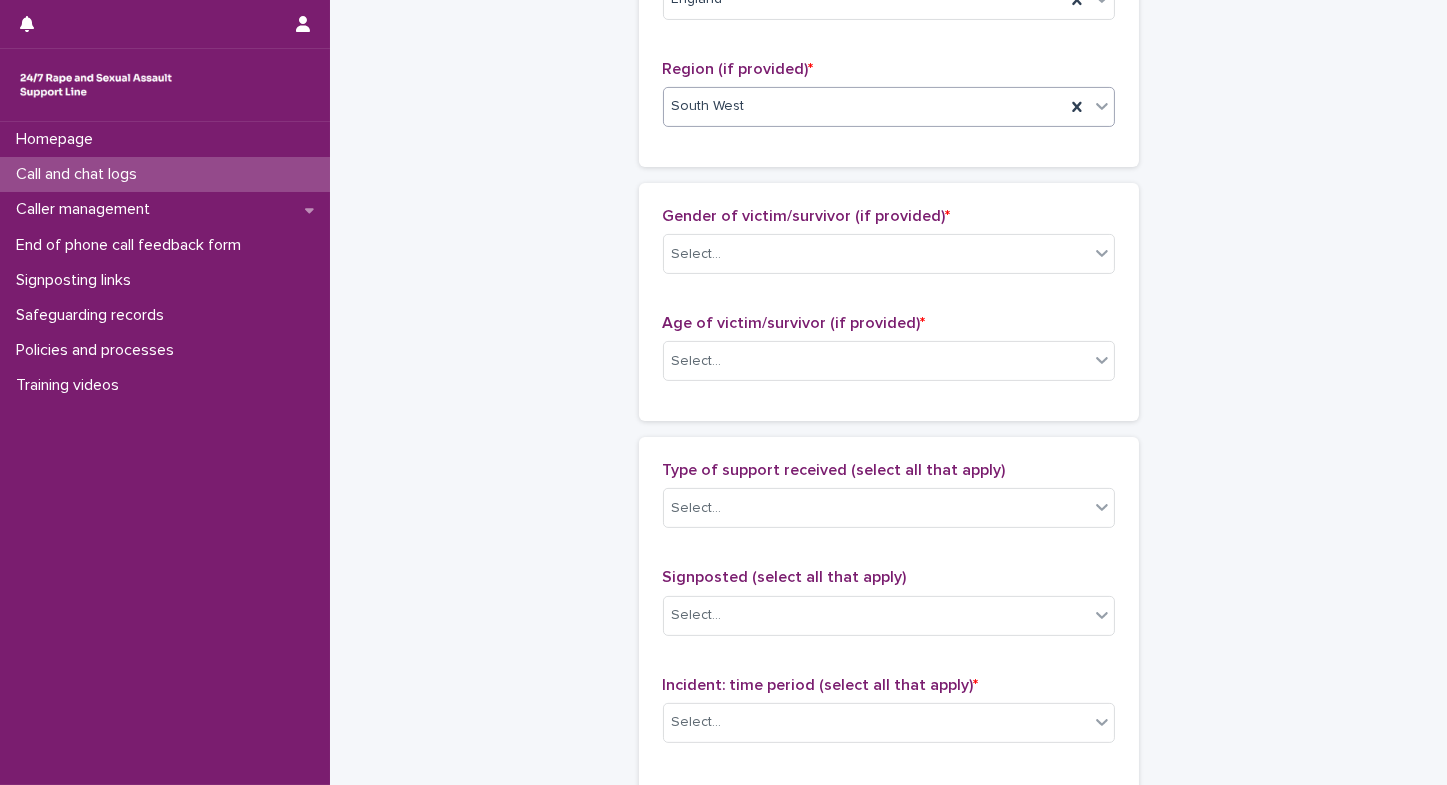 scroll, scrollTop: 947, scrollLeft: 0, axis: vertical 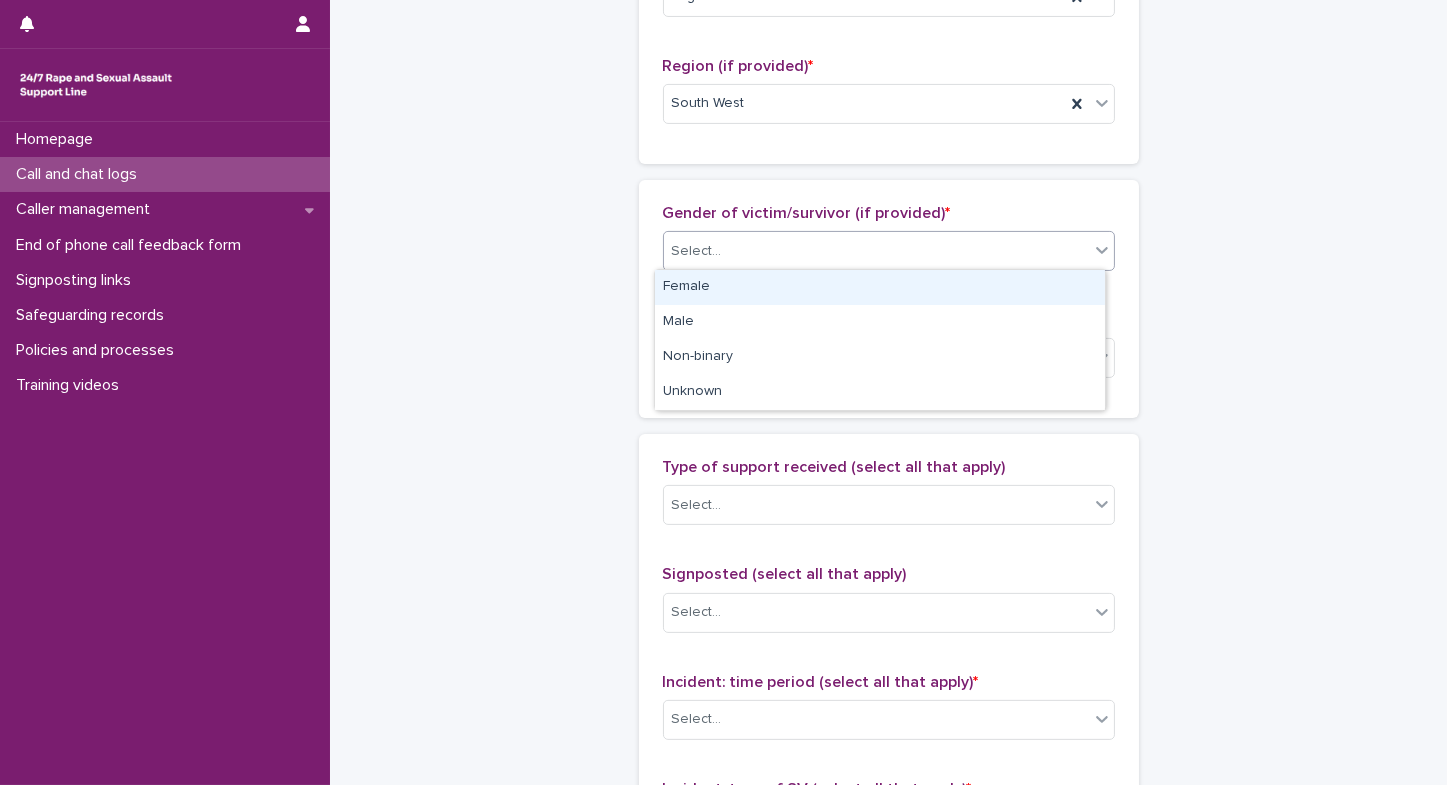 click on "Select..." at bounding box center [876, 251] 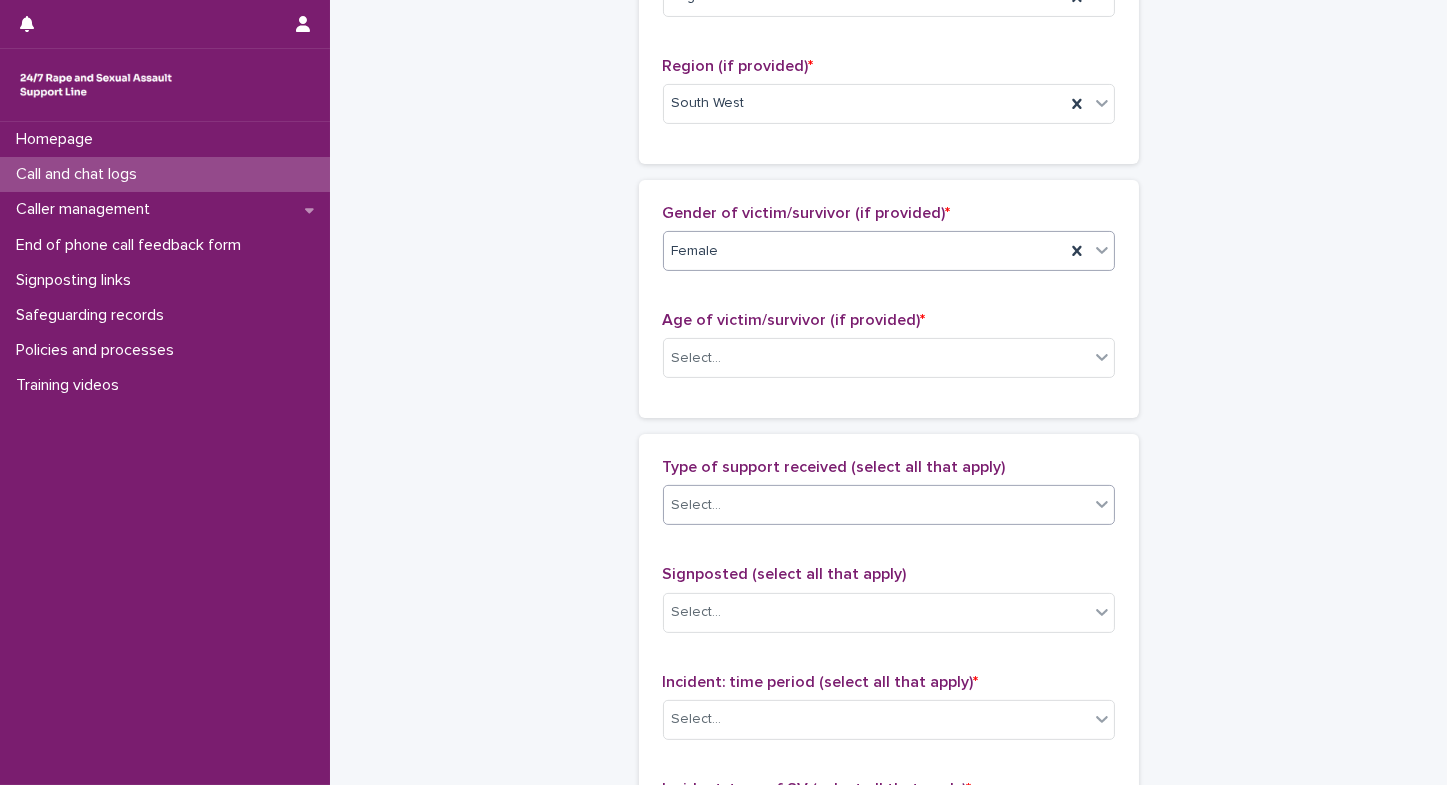 click on "Select..." at bounding box center (876, 505) 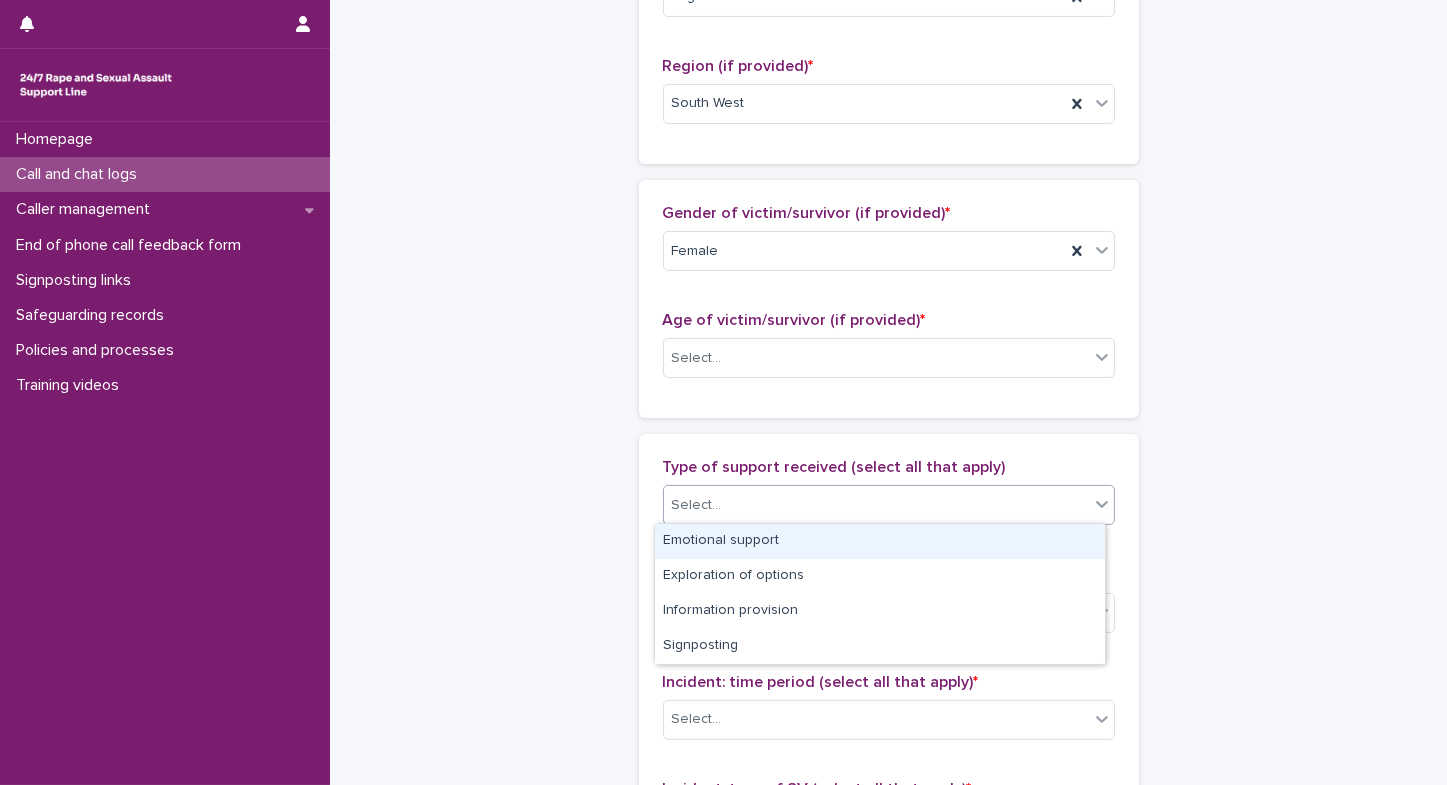 click on "Emotional support" at bounding box center [880, 541] 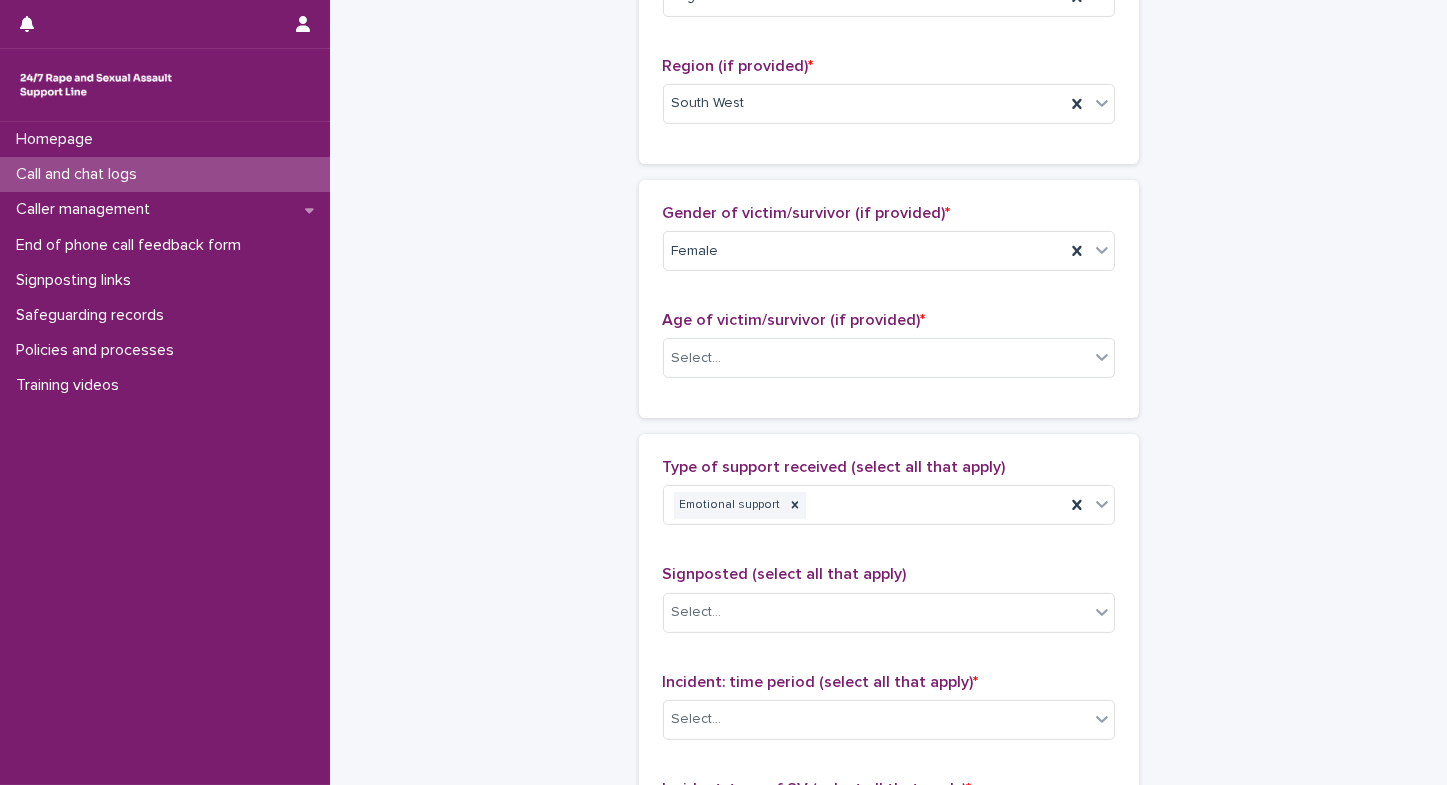 click on "**********" at bounding box center (889, 211) 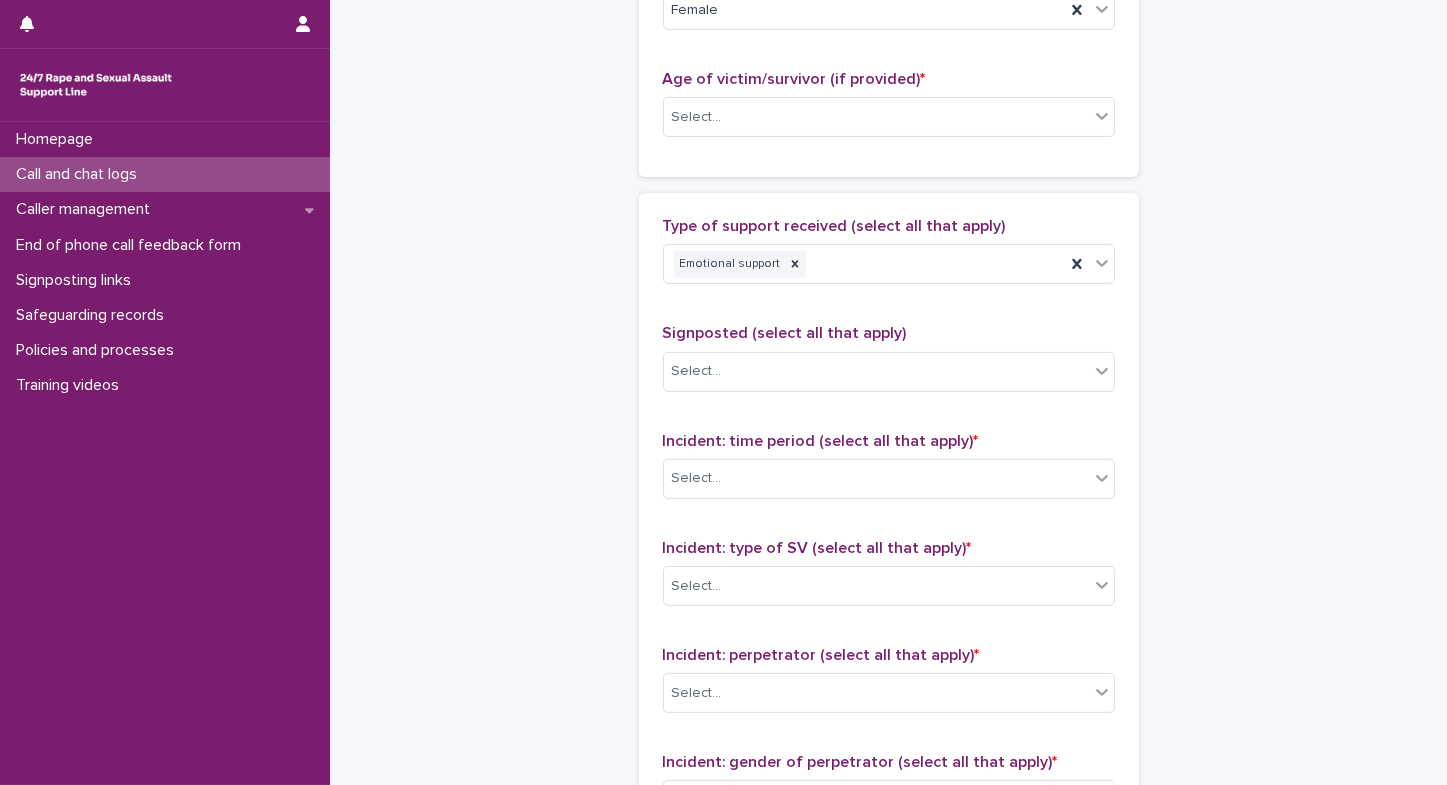 scroll, scrollTop: 1203, scrollLeft: 0, axis: vertical 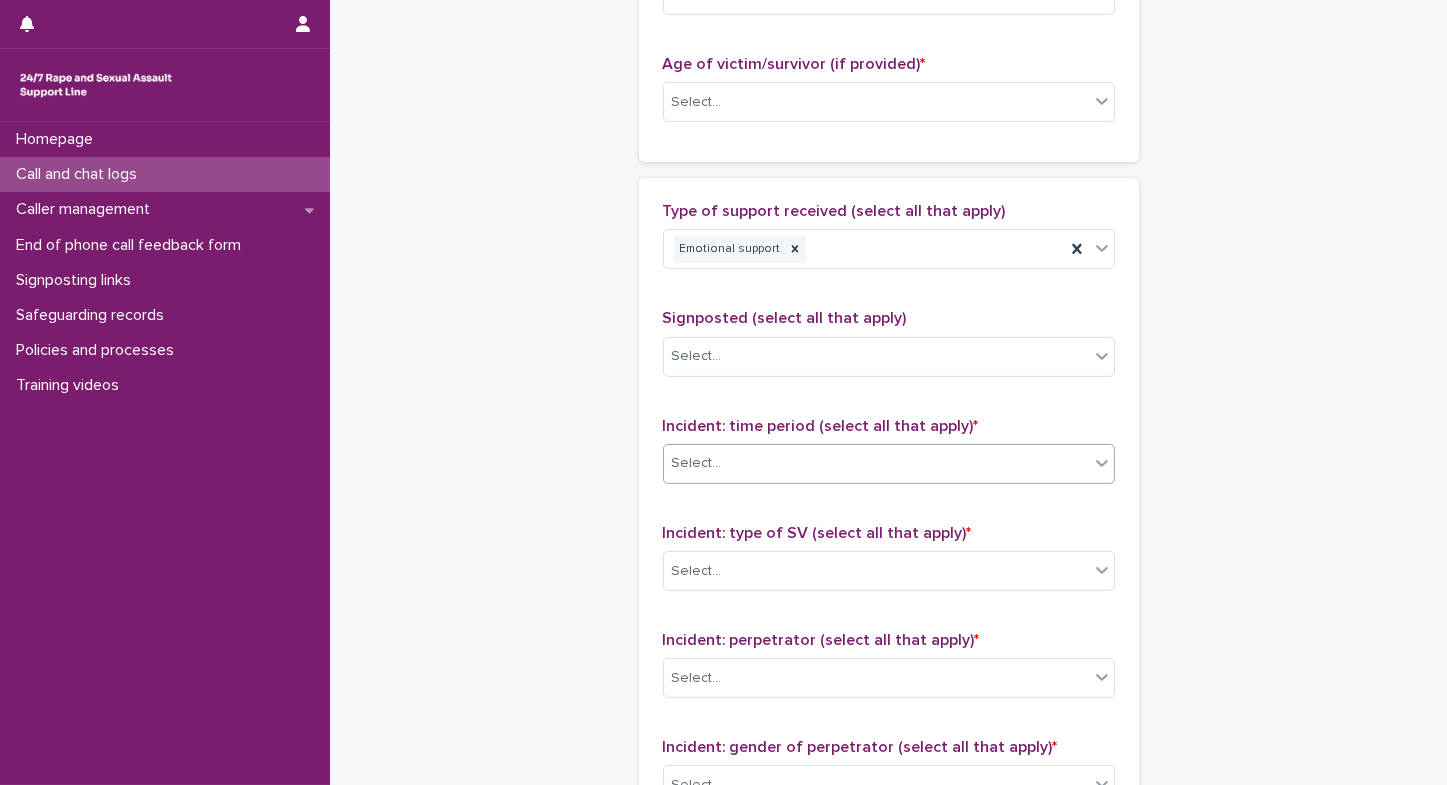 click on "Select..." at bounding box center [697, 463] 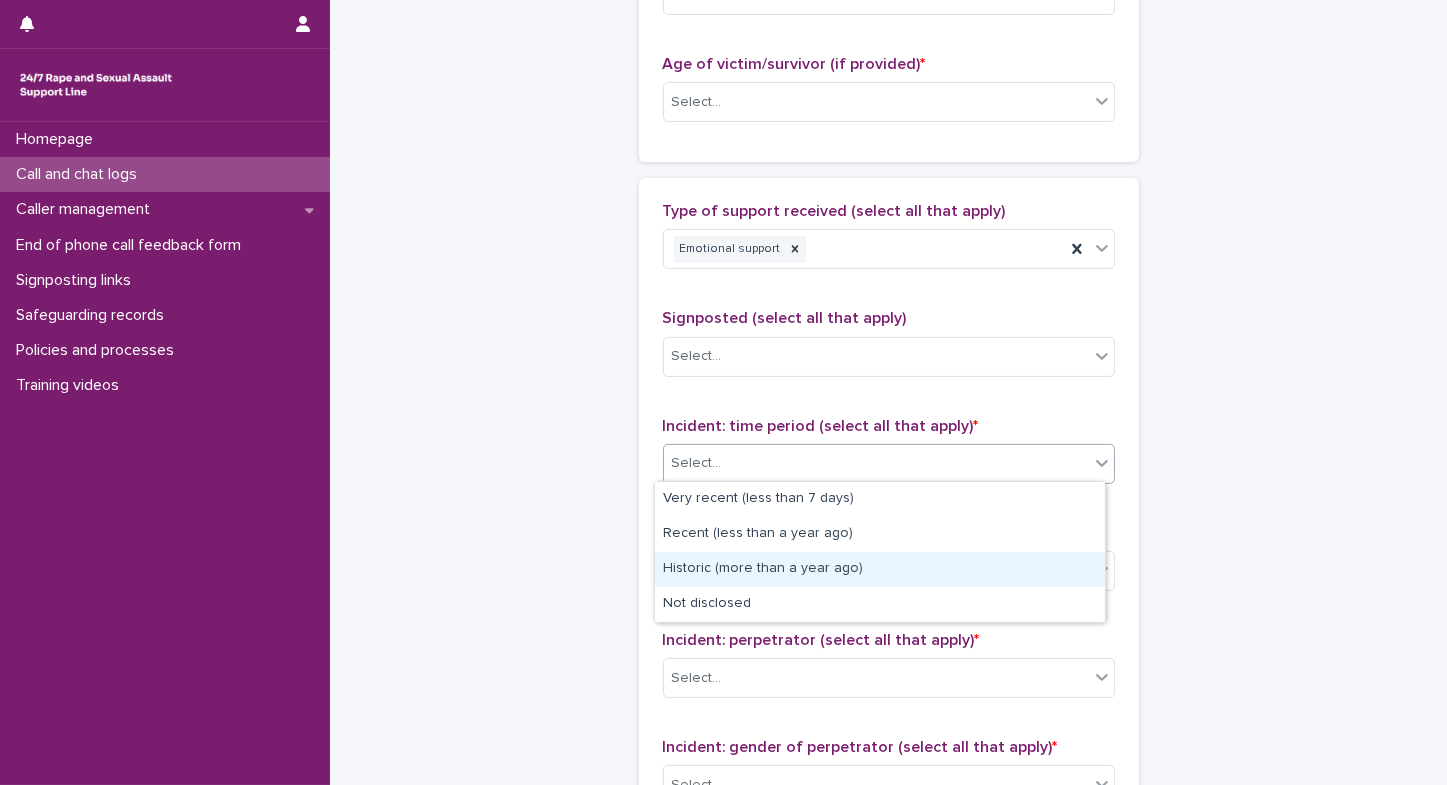 click on "Historic (more than a year ago)" at bounding box center (880, 569) 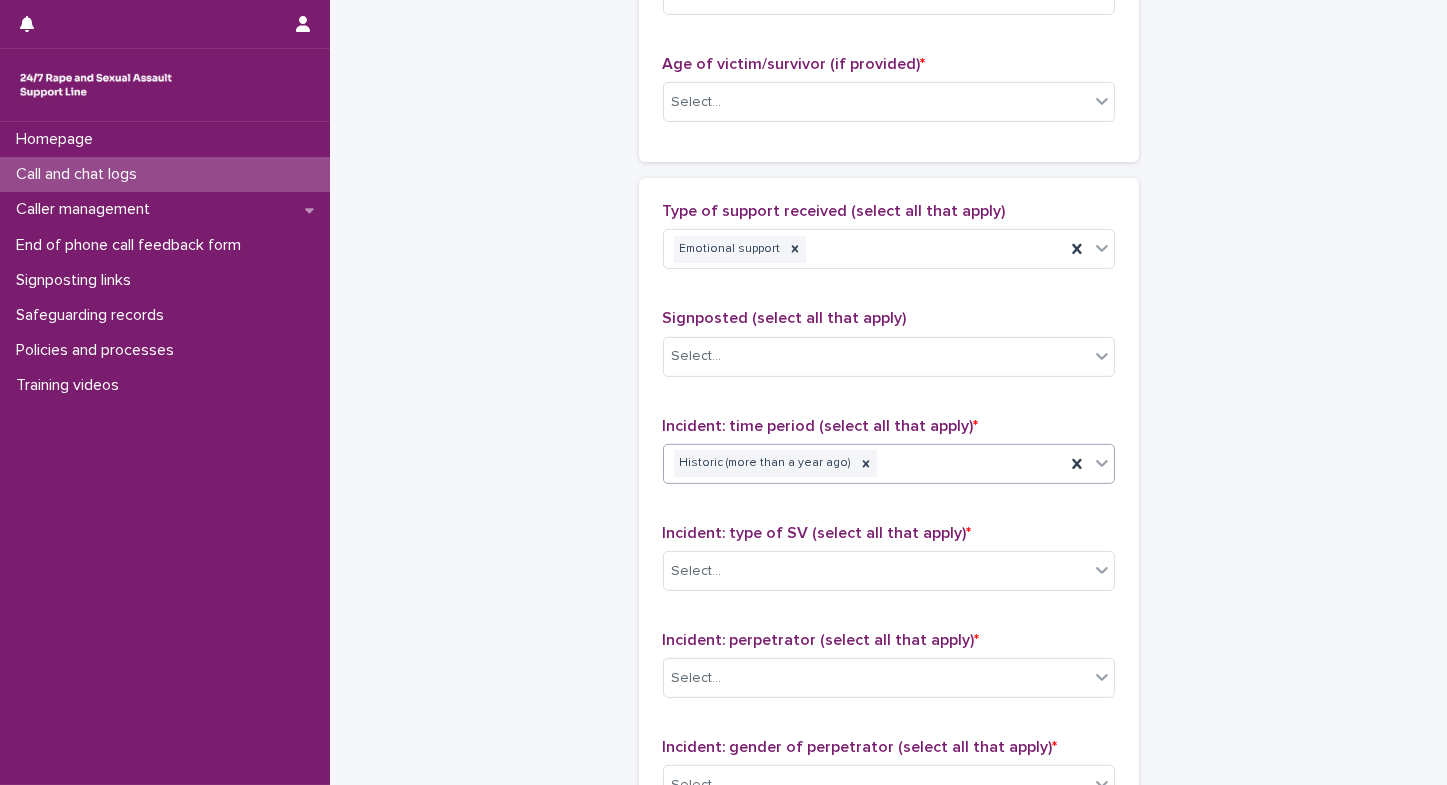 click 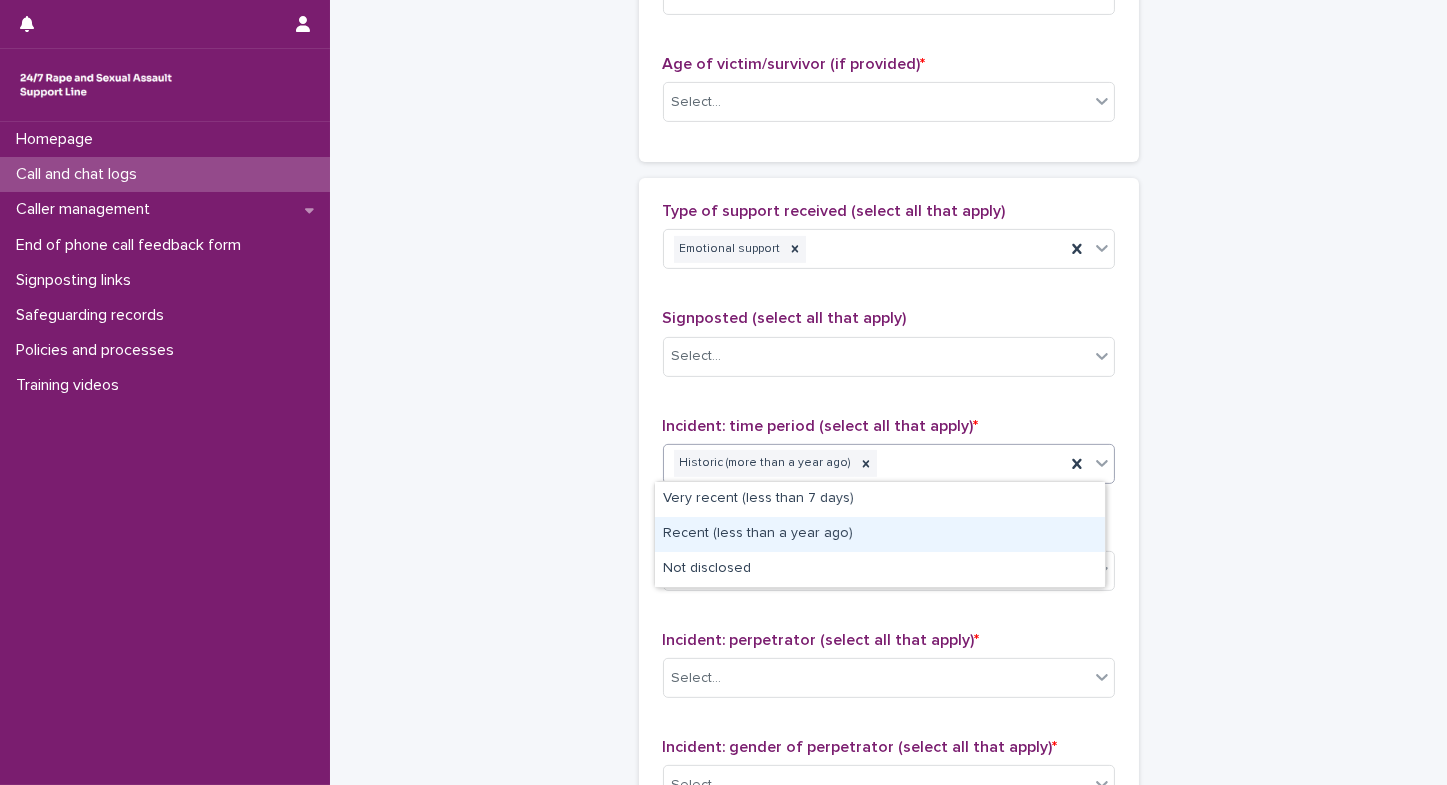 click on "Recent (less than a year ago)" at bounding box center (880, 534) 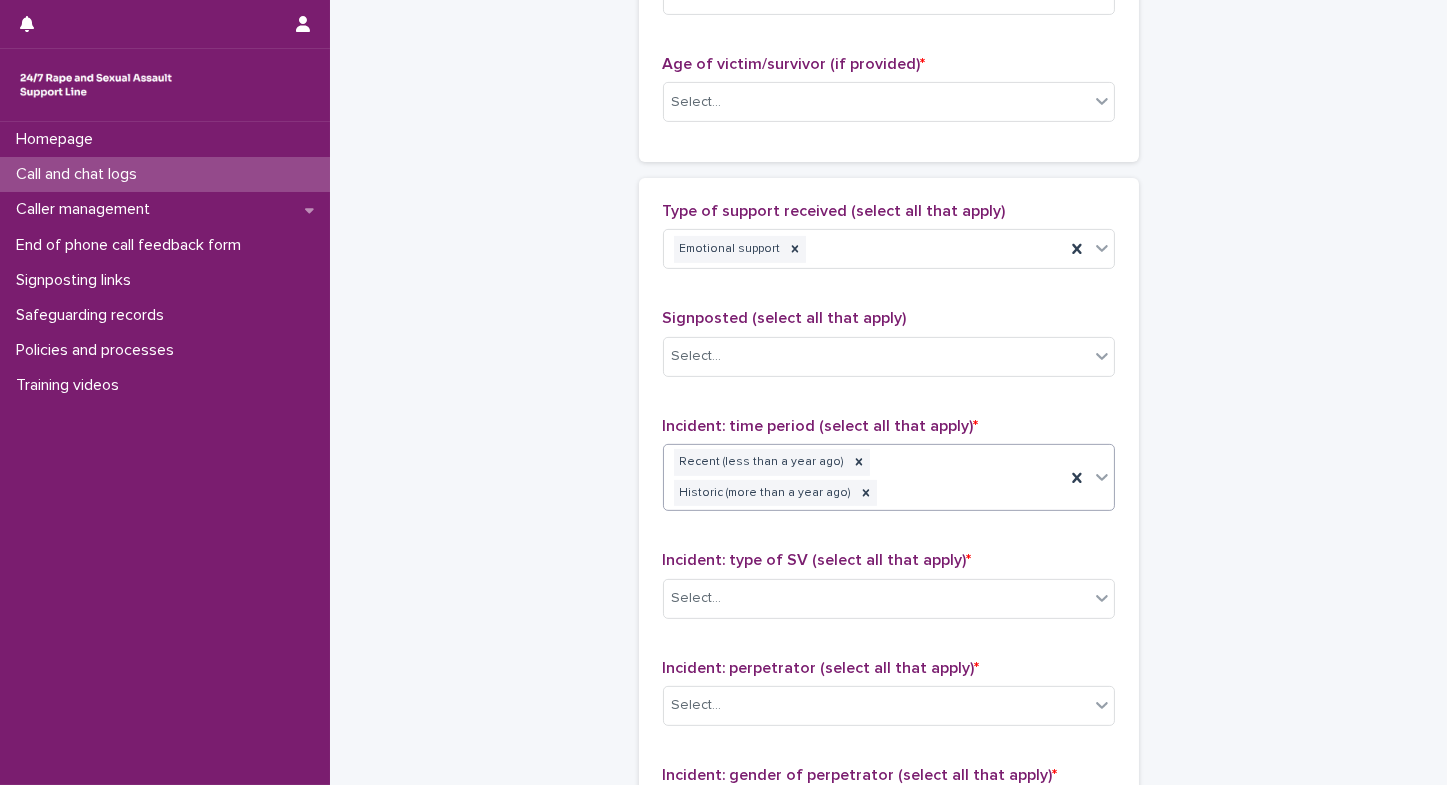 scroll, scrollTop: 1216, scrollLeft: 0, axis: vertical 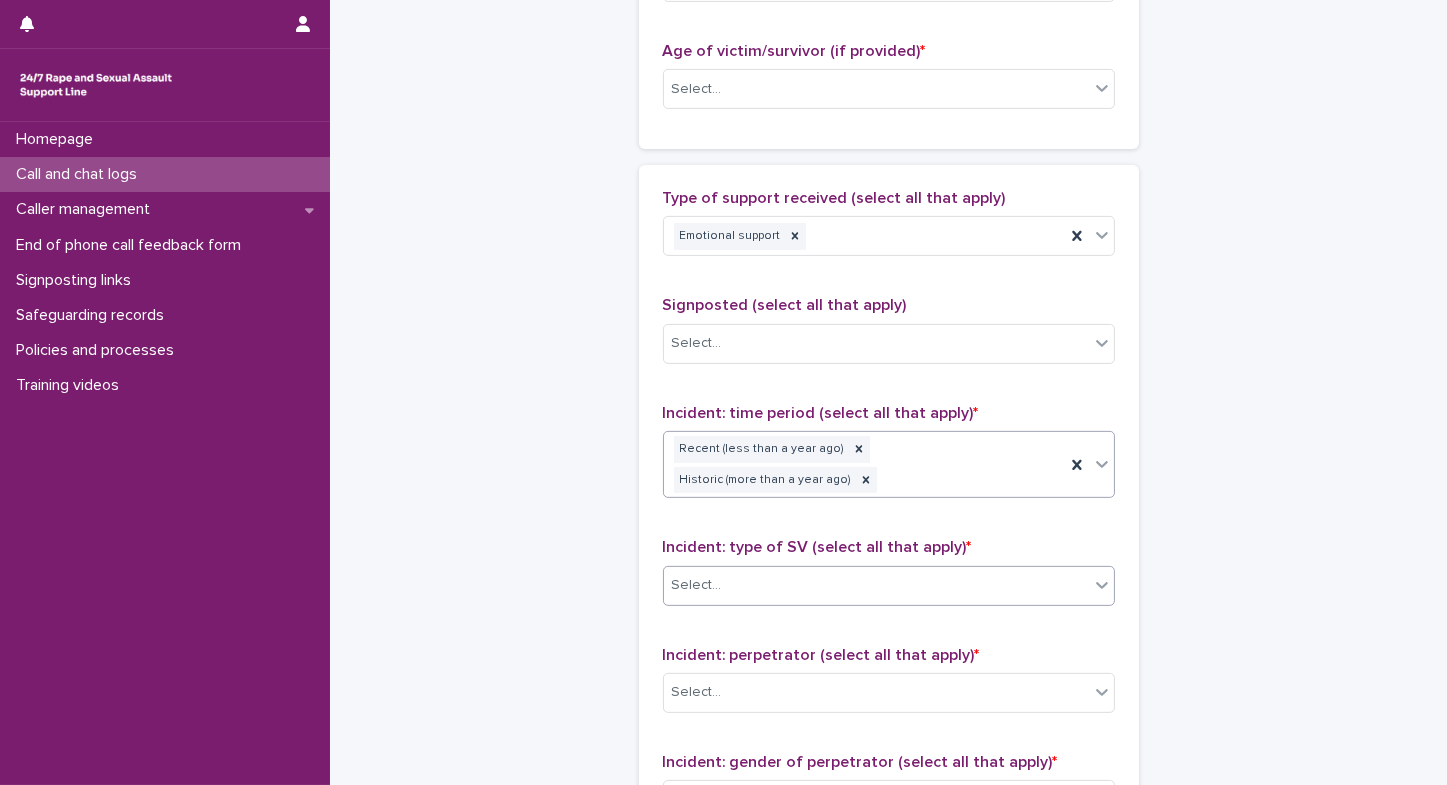 click on "Select..." at bounding box center (876, 585) 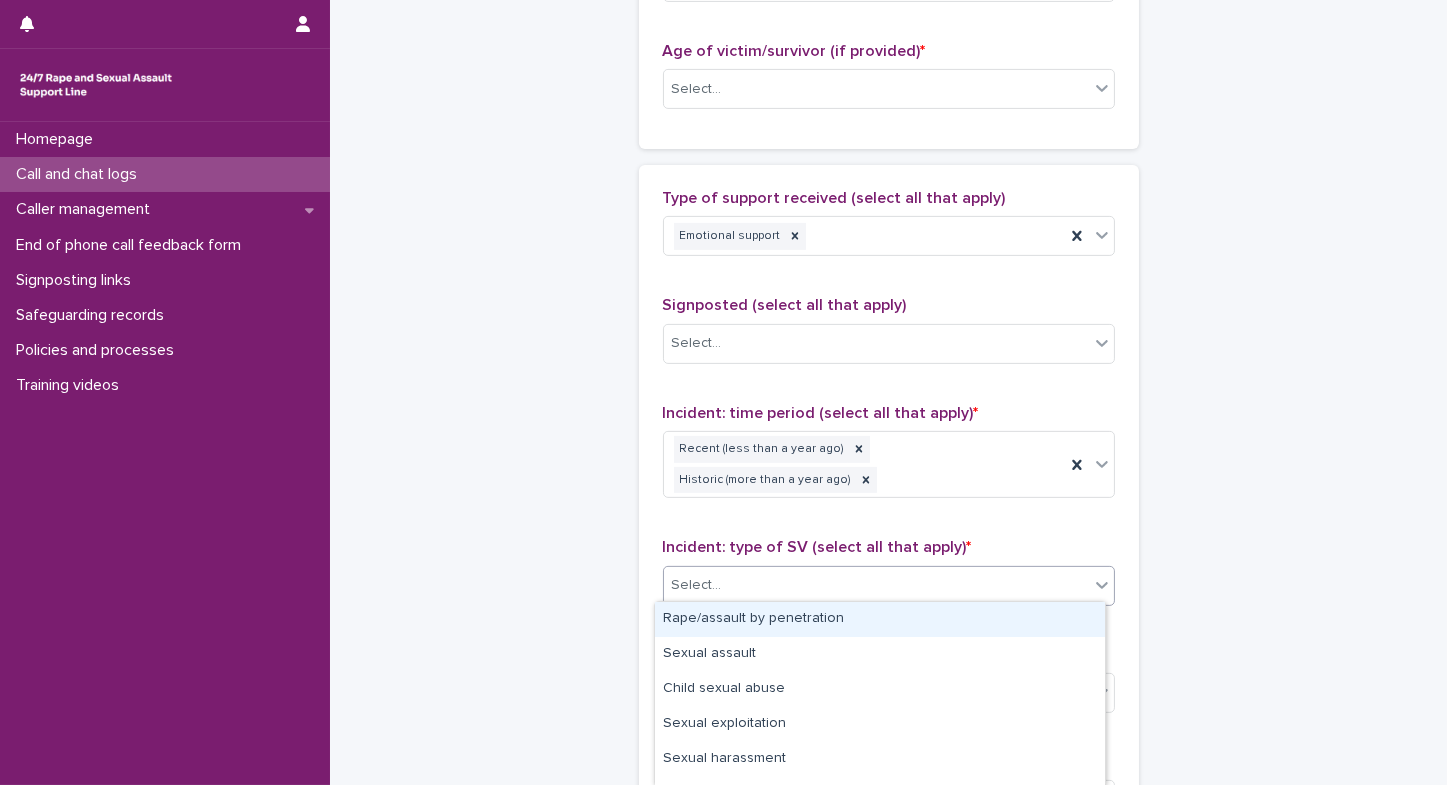 click on "Rape/assault by penetration" at bounding box center [880, 619] 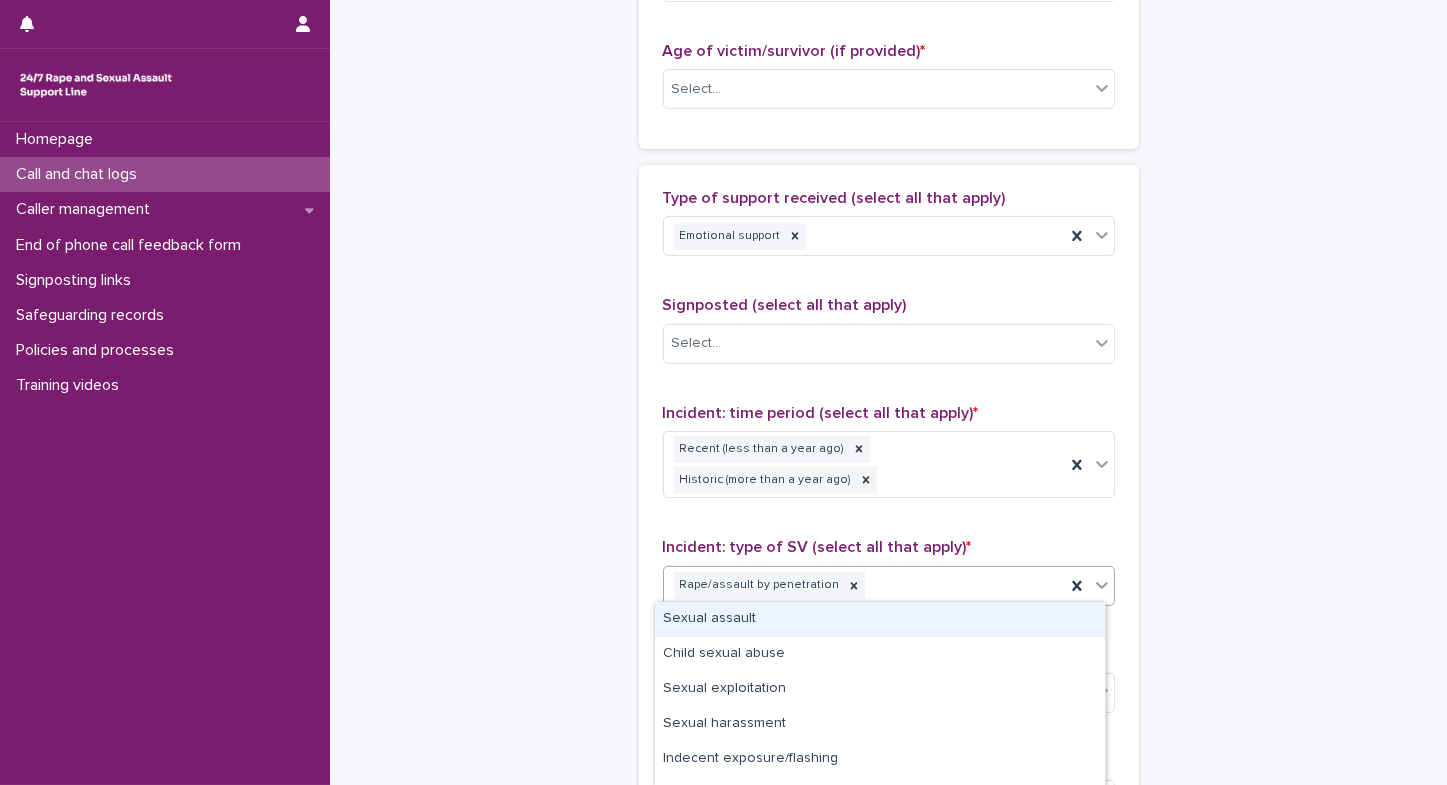 click 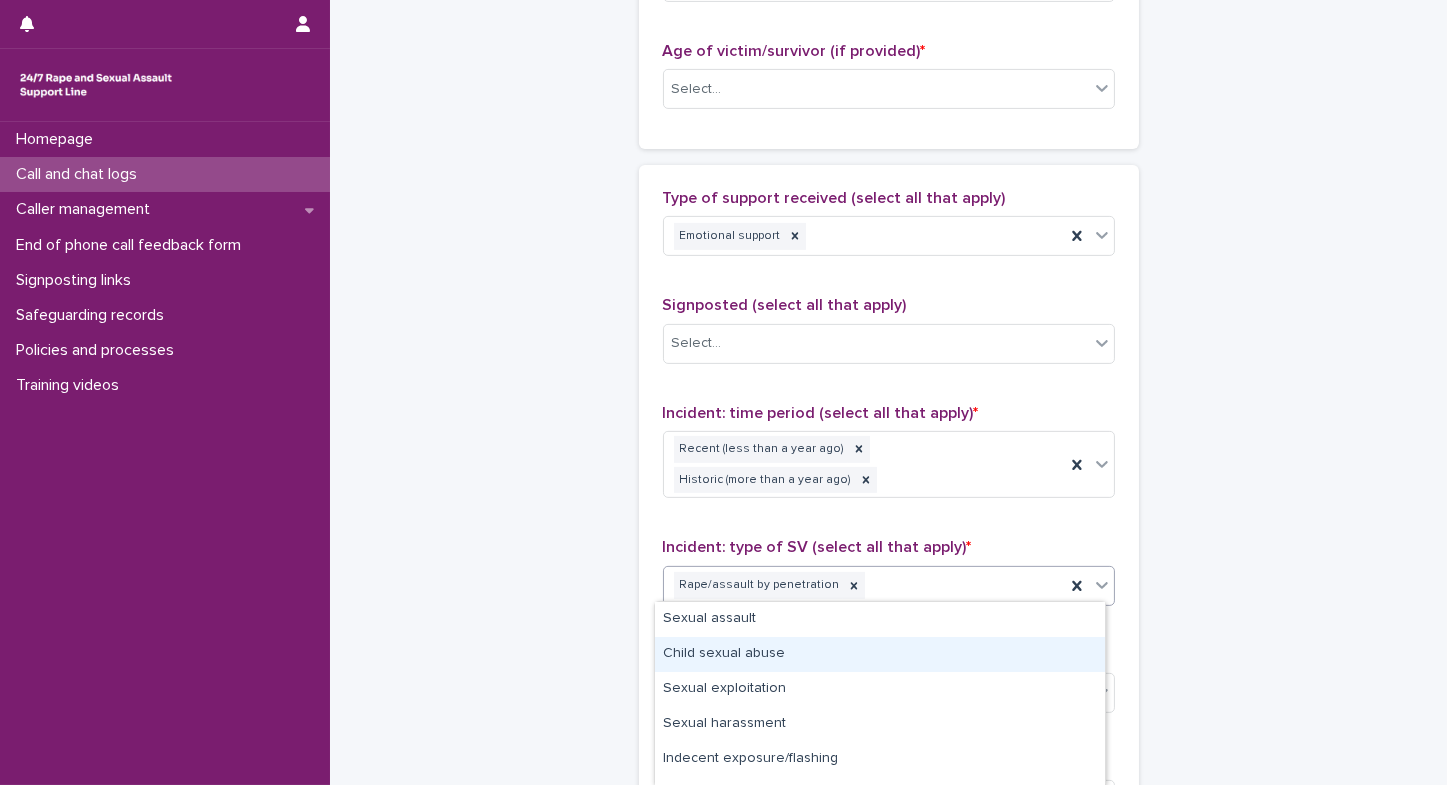 click on "Child sexual abuse" at bounding box center [880, 654] 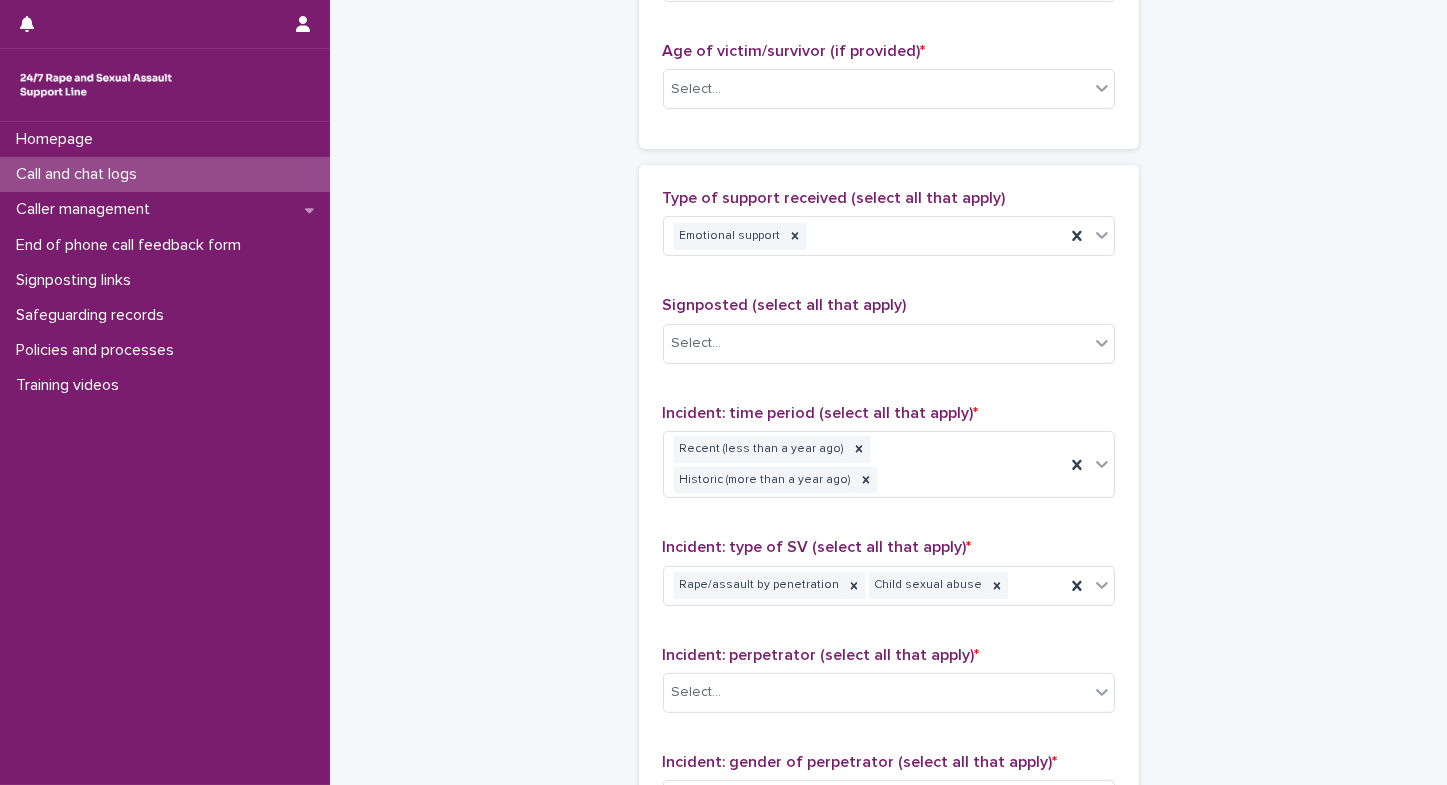click on "Type of support received (select all that apply) Emotional support Signposted (select all that apply) Select... Incident: time period (select all that apply) * Recent (less than a year ago) Historic (more than a year ago) Incident: type of SV (select all that apply) * Rape/assault by penetration Child sexual abuse Incident: perpetrator (select all that apply) * Select... Incident: gender of perpetrator (select all that apply) * Select... Flags Select... Comments" at bounding box center [889, 621] 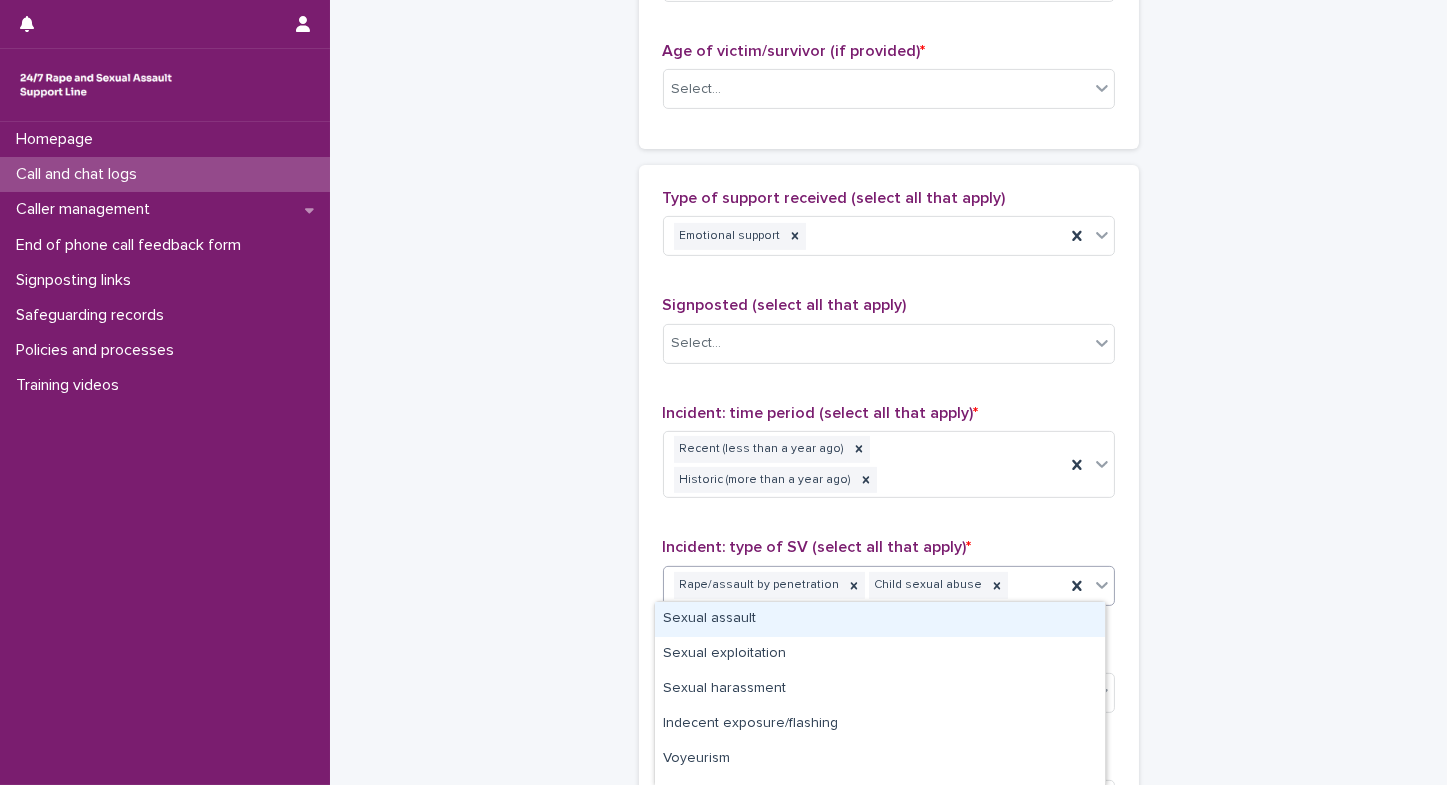 click 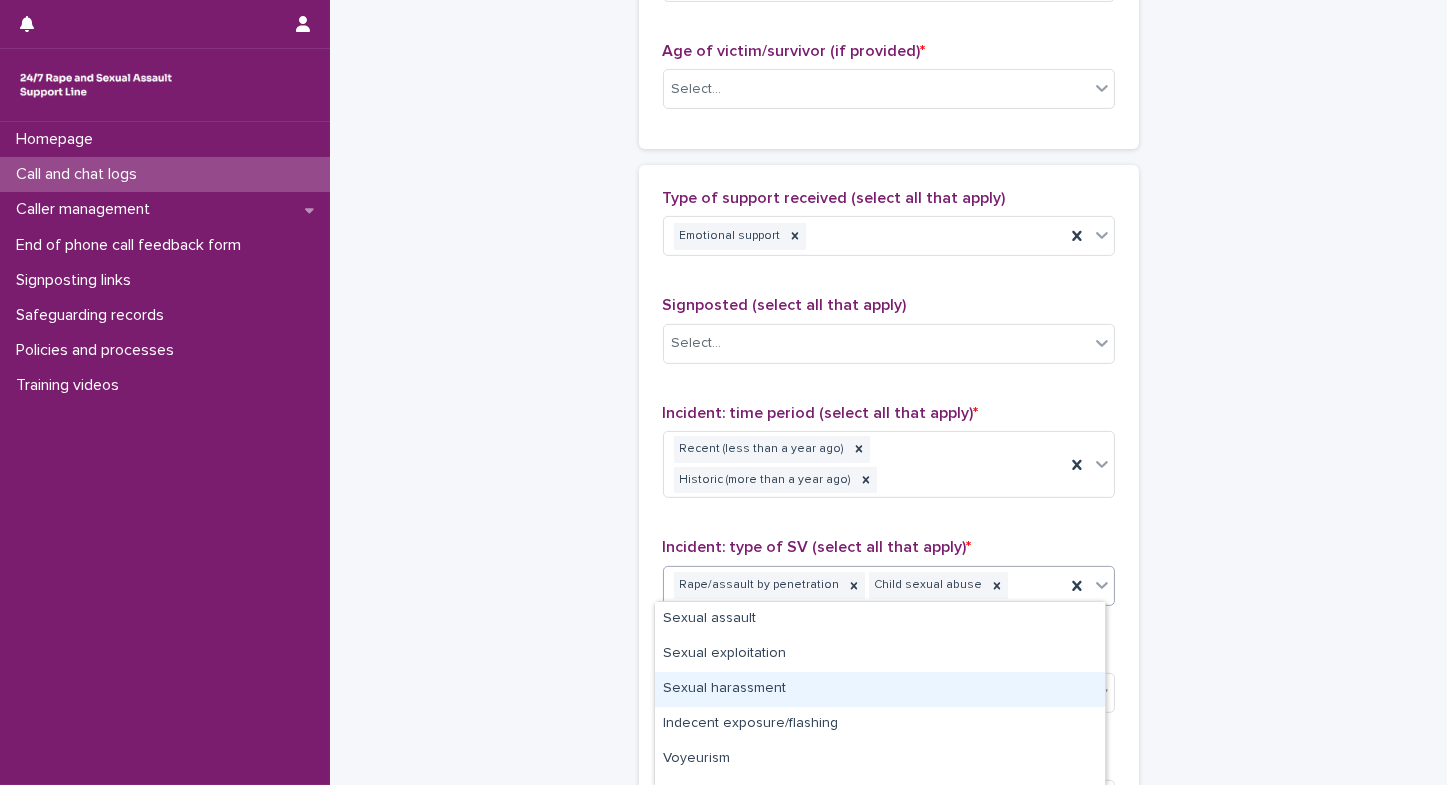 click on "Sexual harassment" at bounding box center [880, 689] 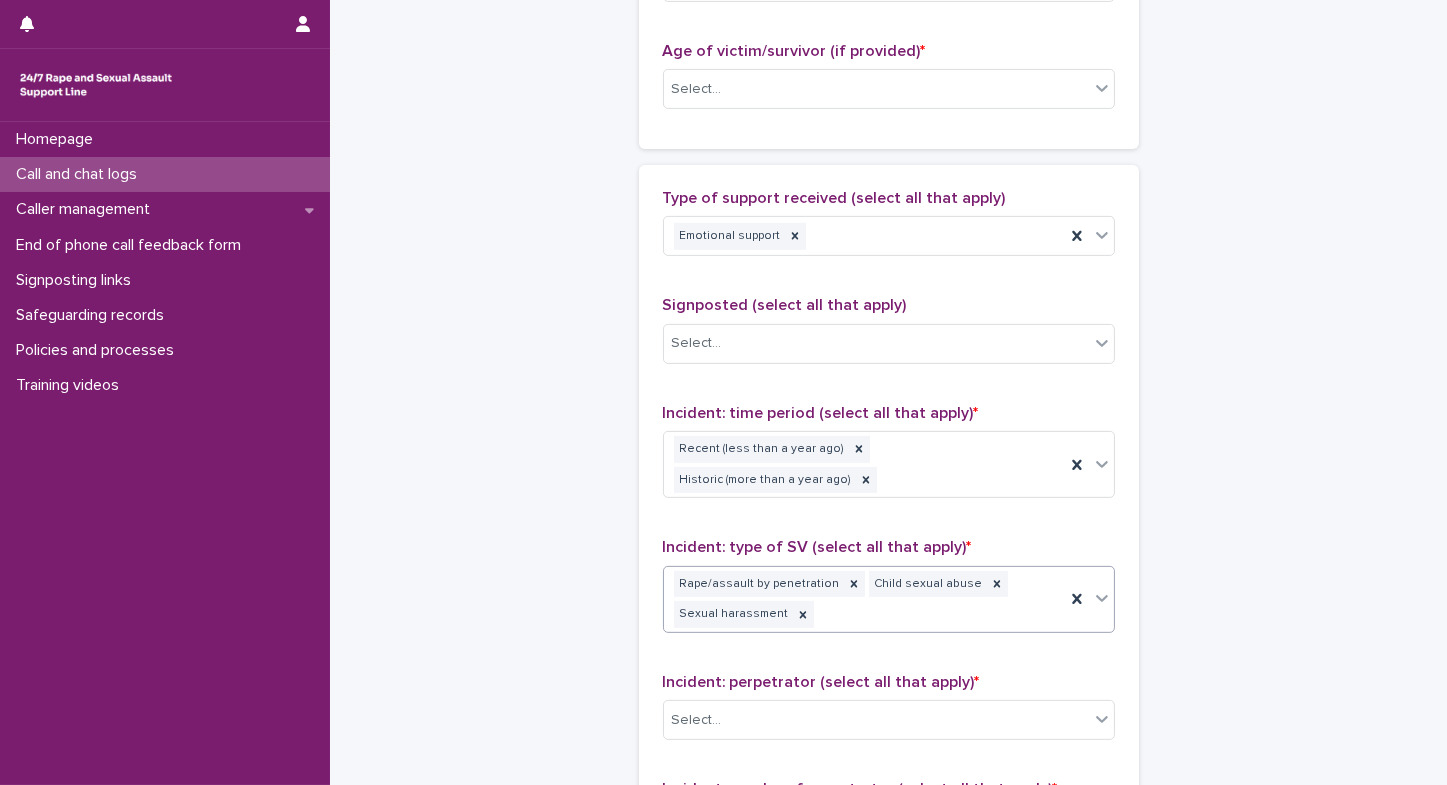 scroll, scrollTop: 1230, scrollLeft: 0, axis: vertical 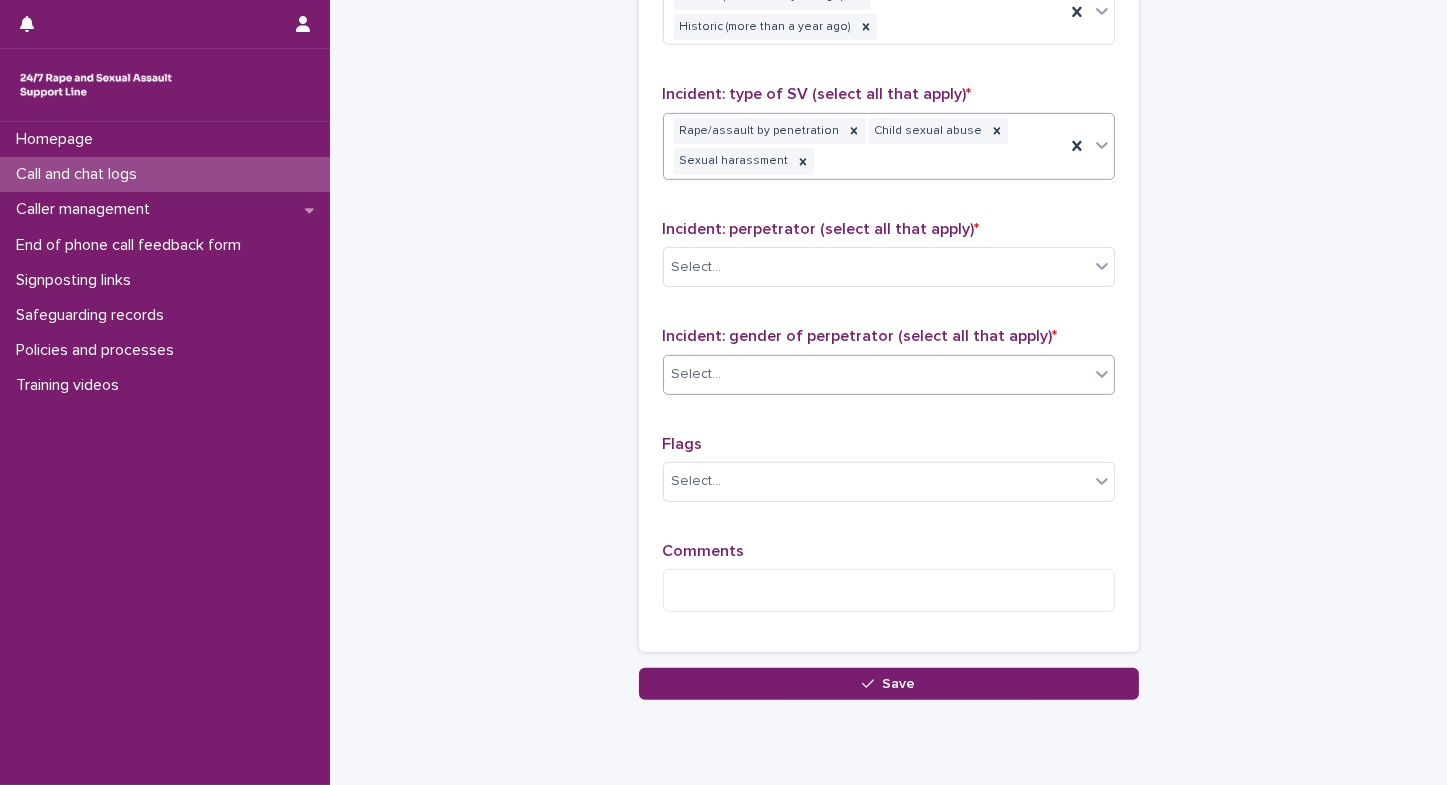 click on "Select..." at bounding box center (697, 374) 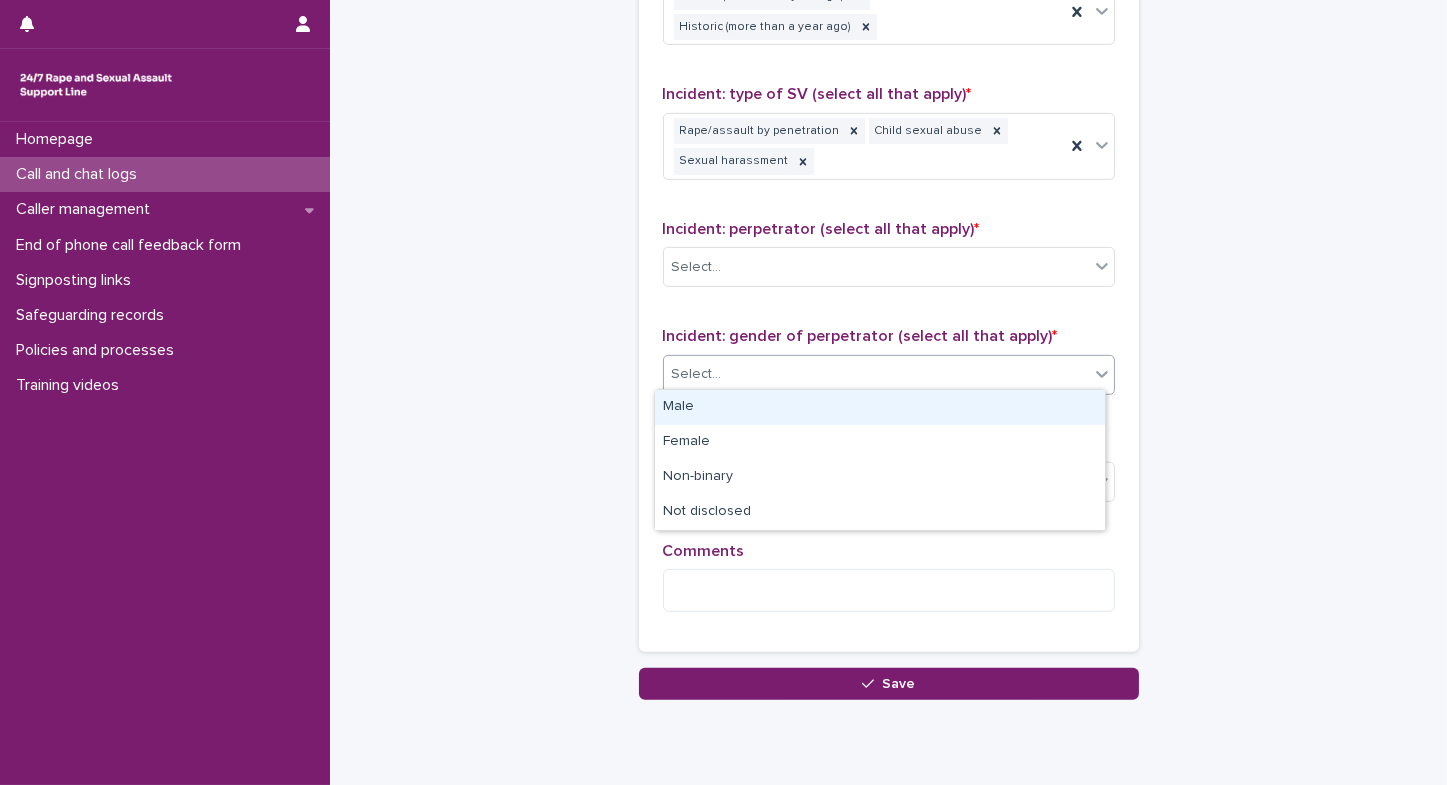 click on "Male" at bounding box center (880, 407) 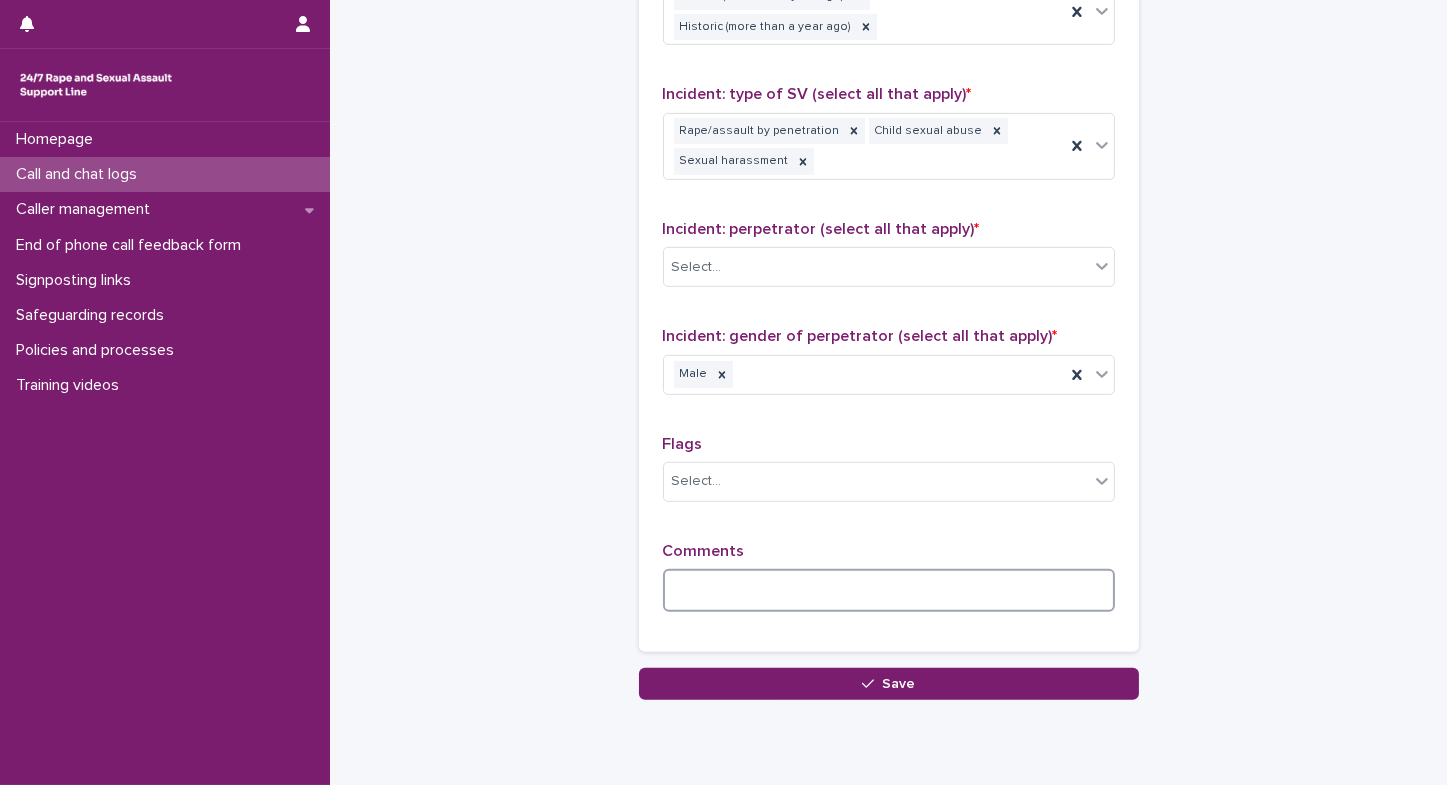 click at bounding box center [889, 590] 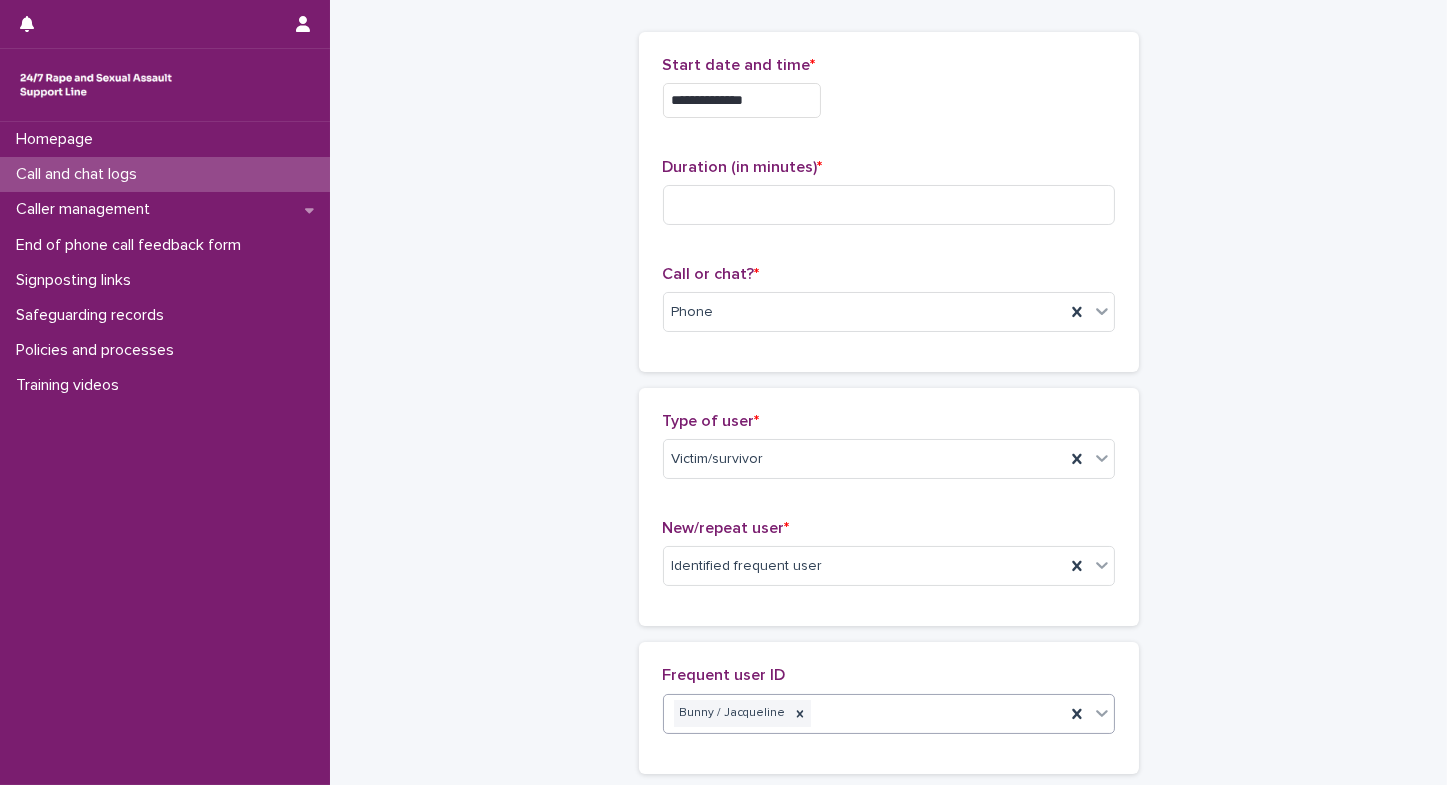 scroll, scrollTop: 0, scrollLeft: 0, axis: both 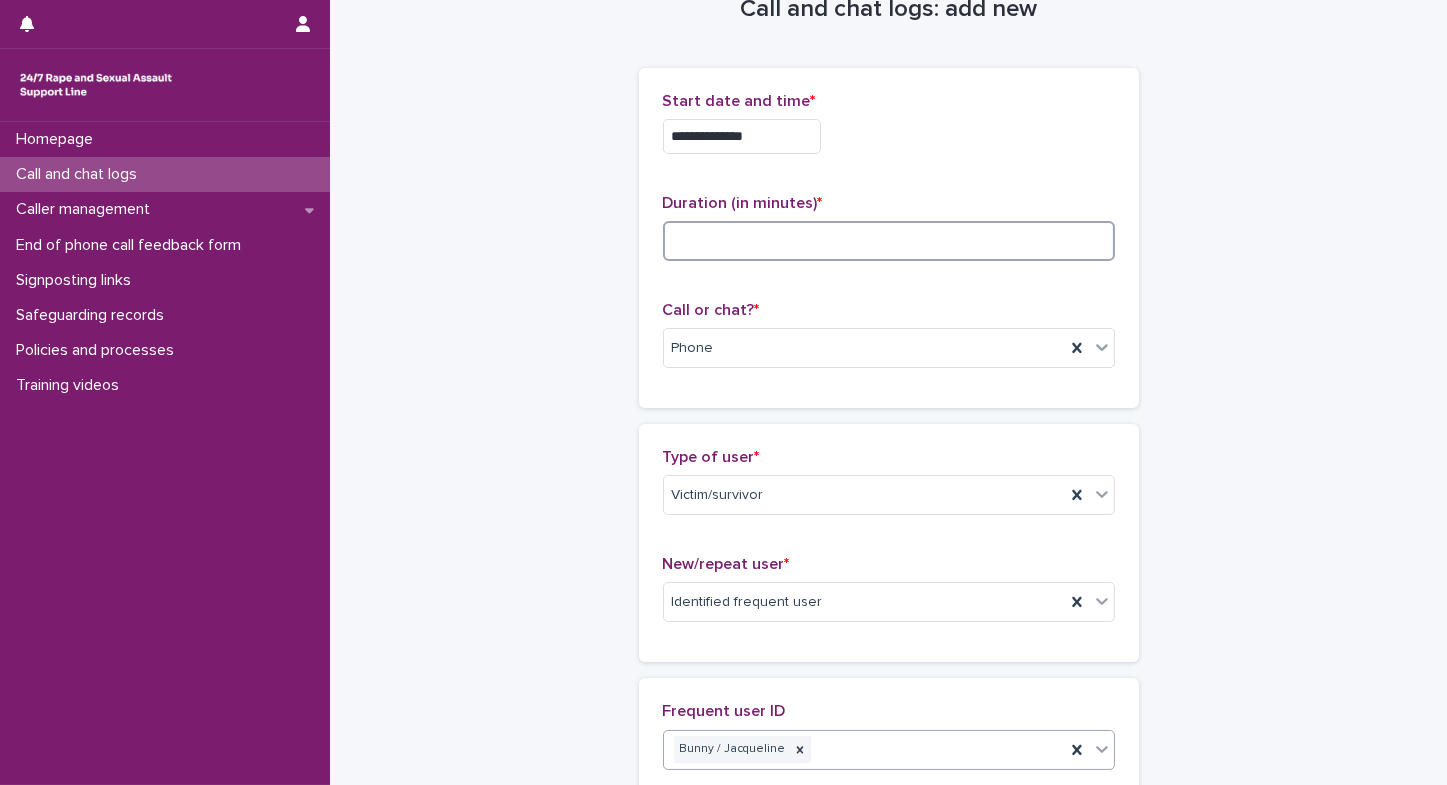 click at bounding box center [889, 241] 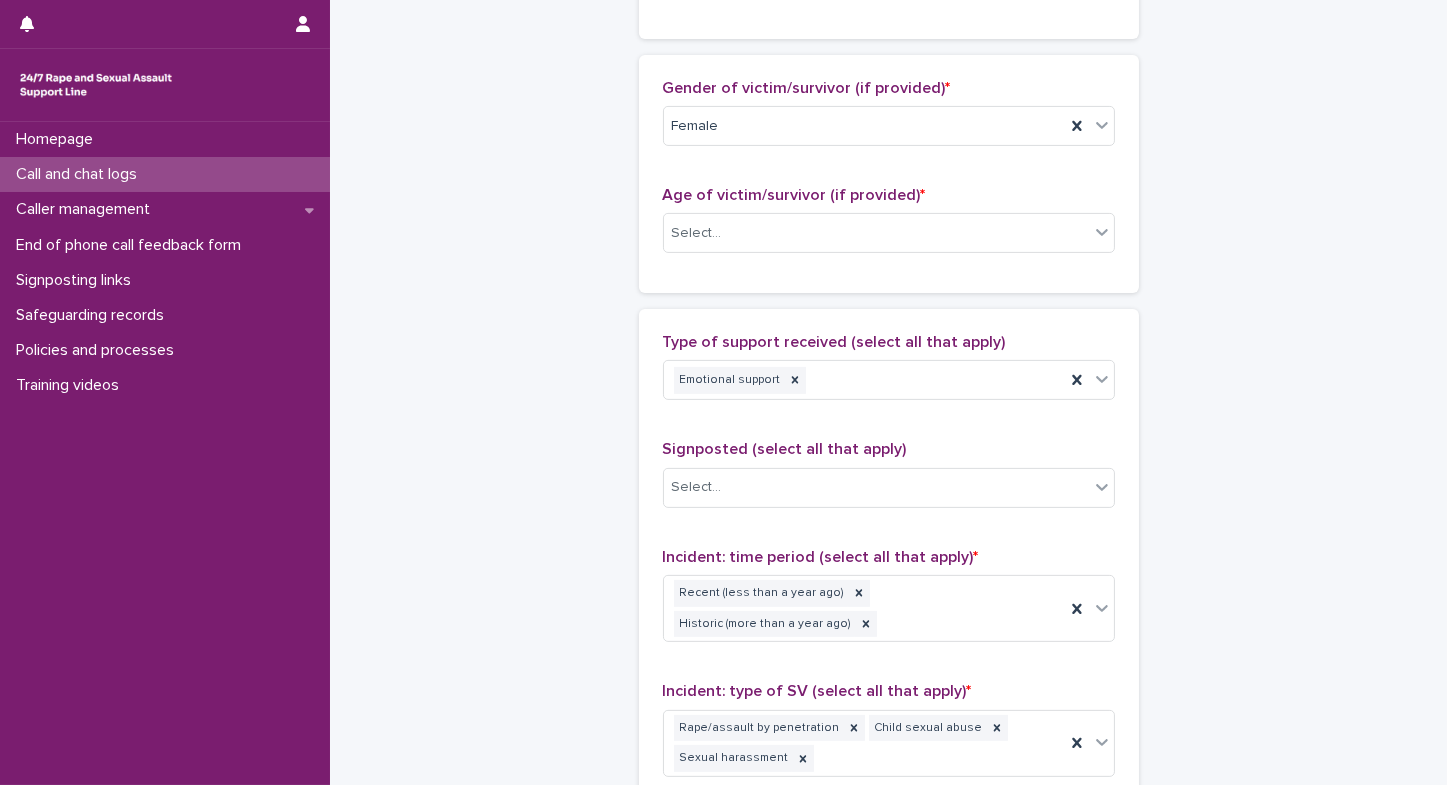 scroll, scrollTop: 1222, scrollLeft: 0, axis: vertical 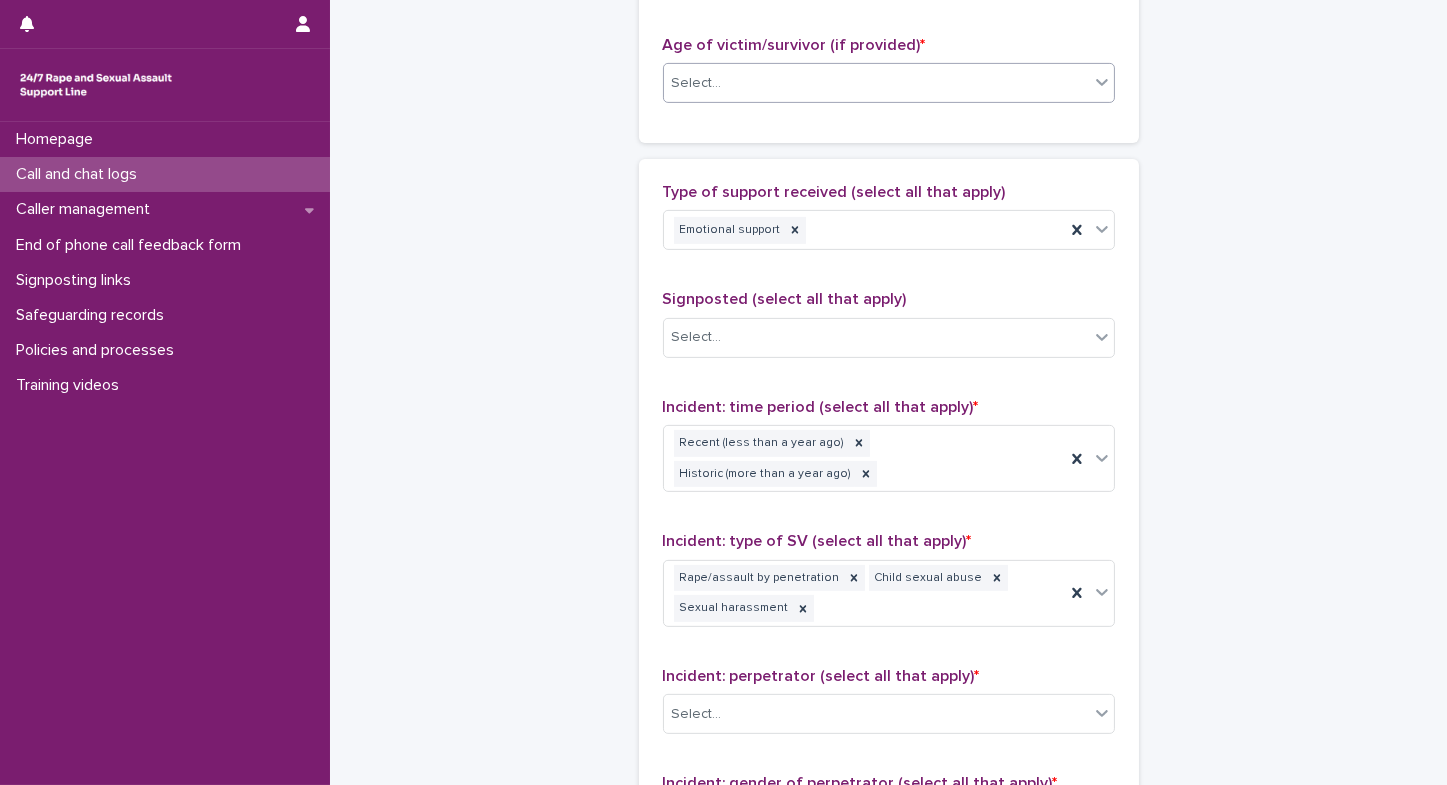 type on "**" 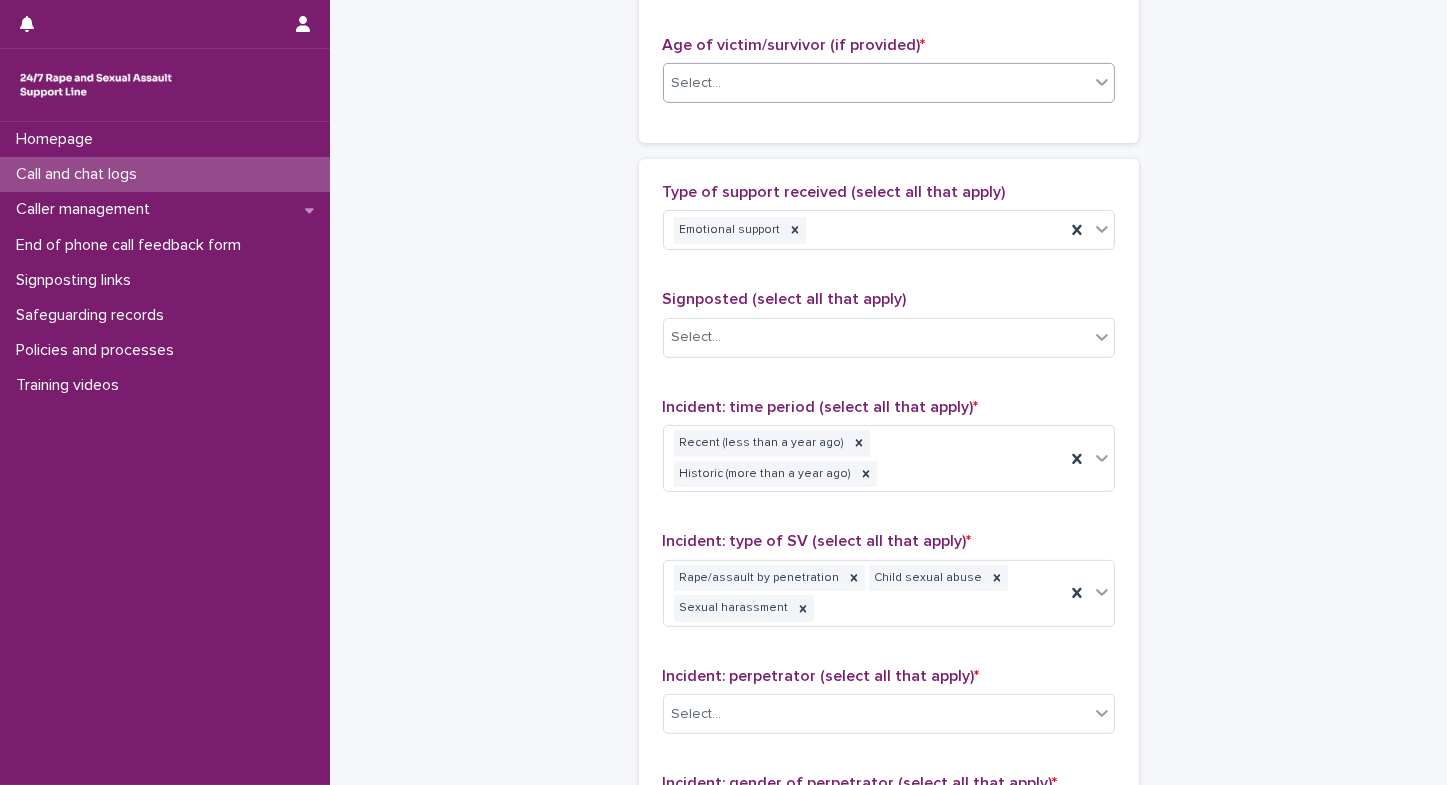 click on "Select..." at bounding box center (876, 83) 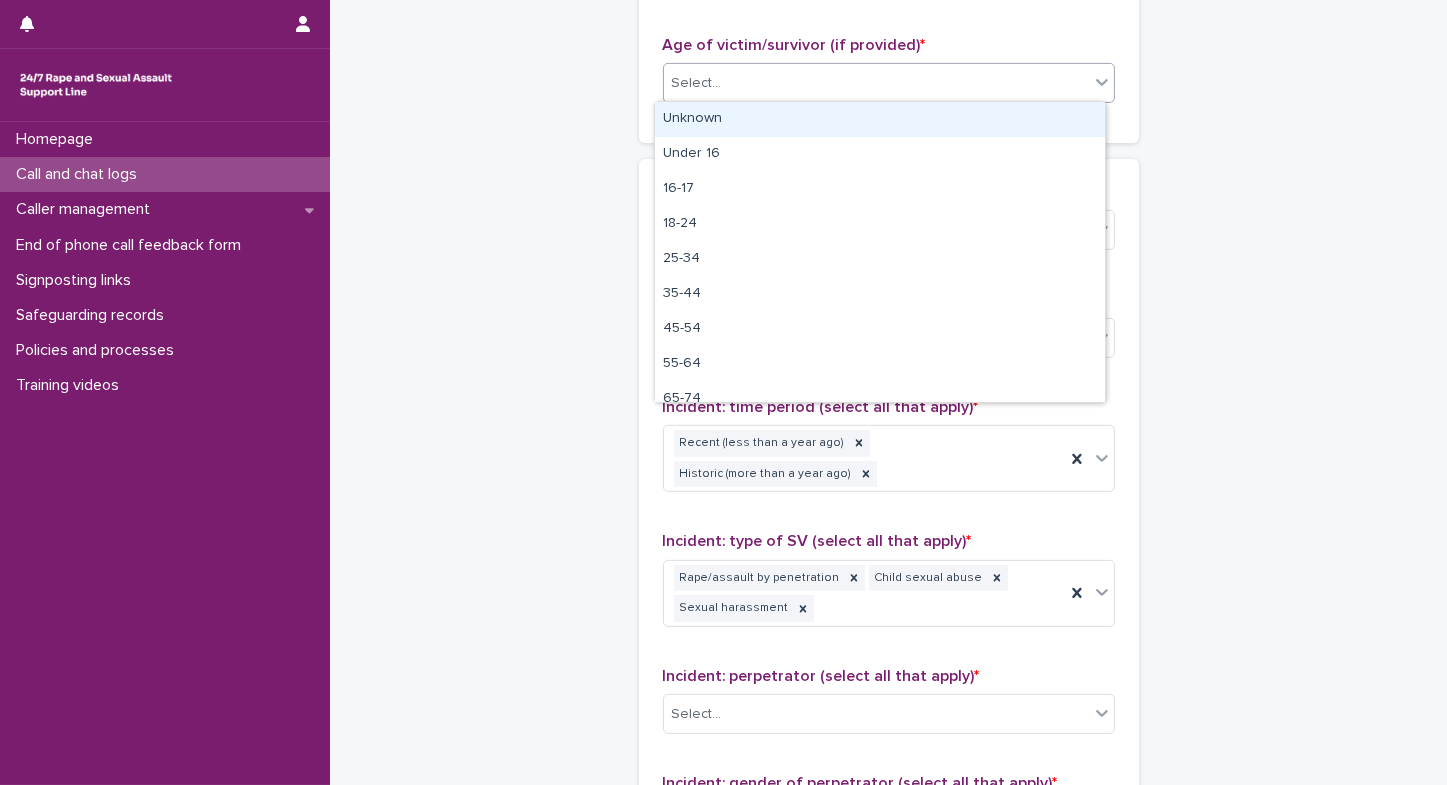click on "Unknown" at bounding box center (880, 119) 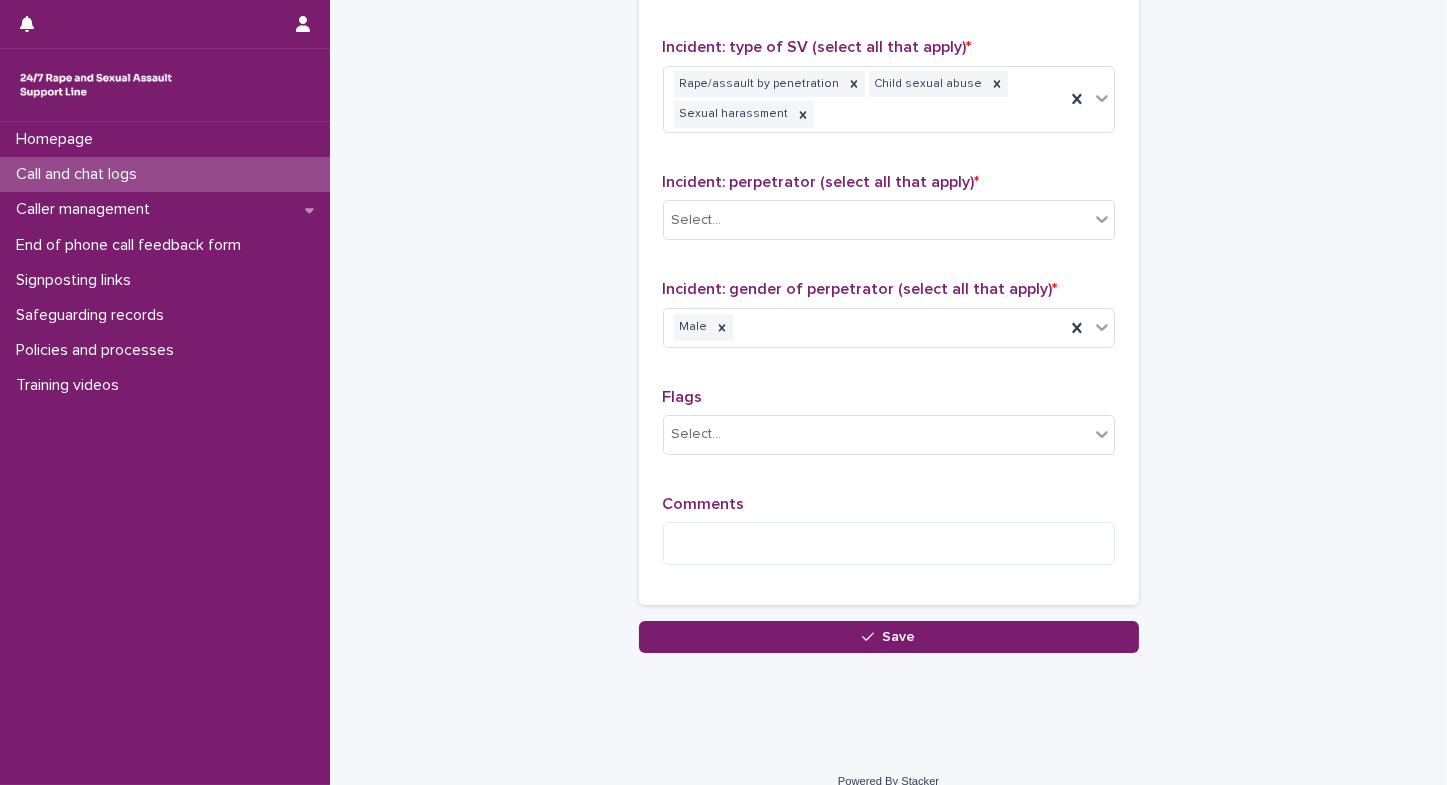 scroll, scrollTop: 1735, scrollLeft: 0, axis: vertical 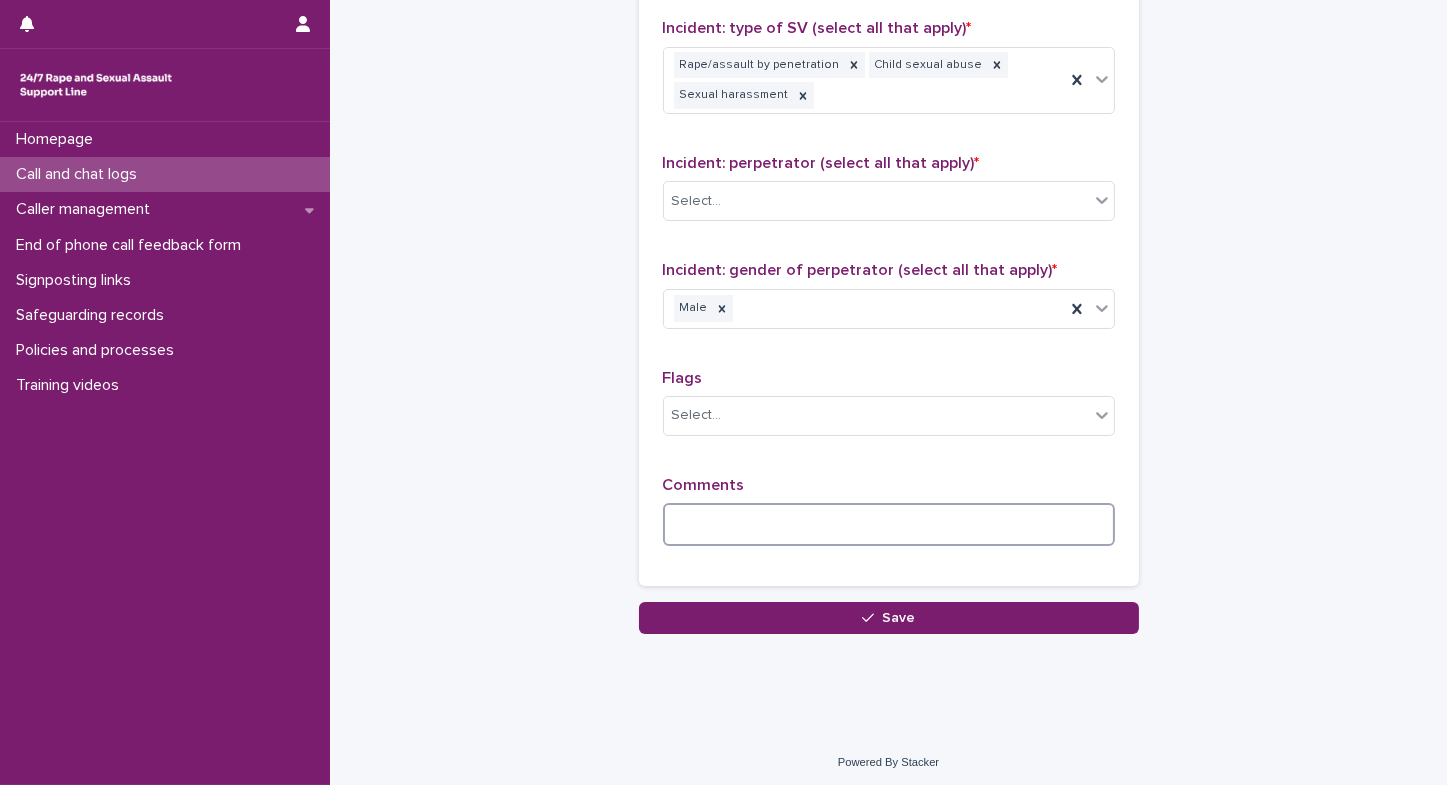 click at bounding box center [889, 524] 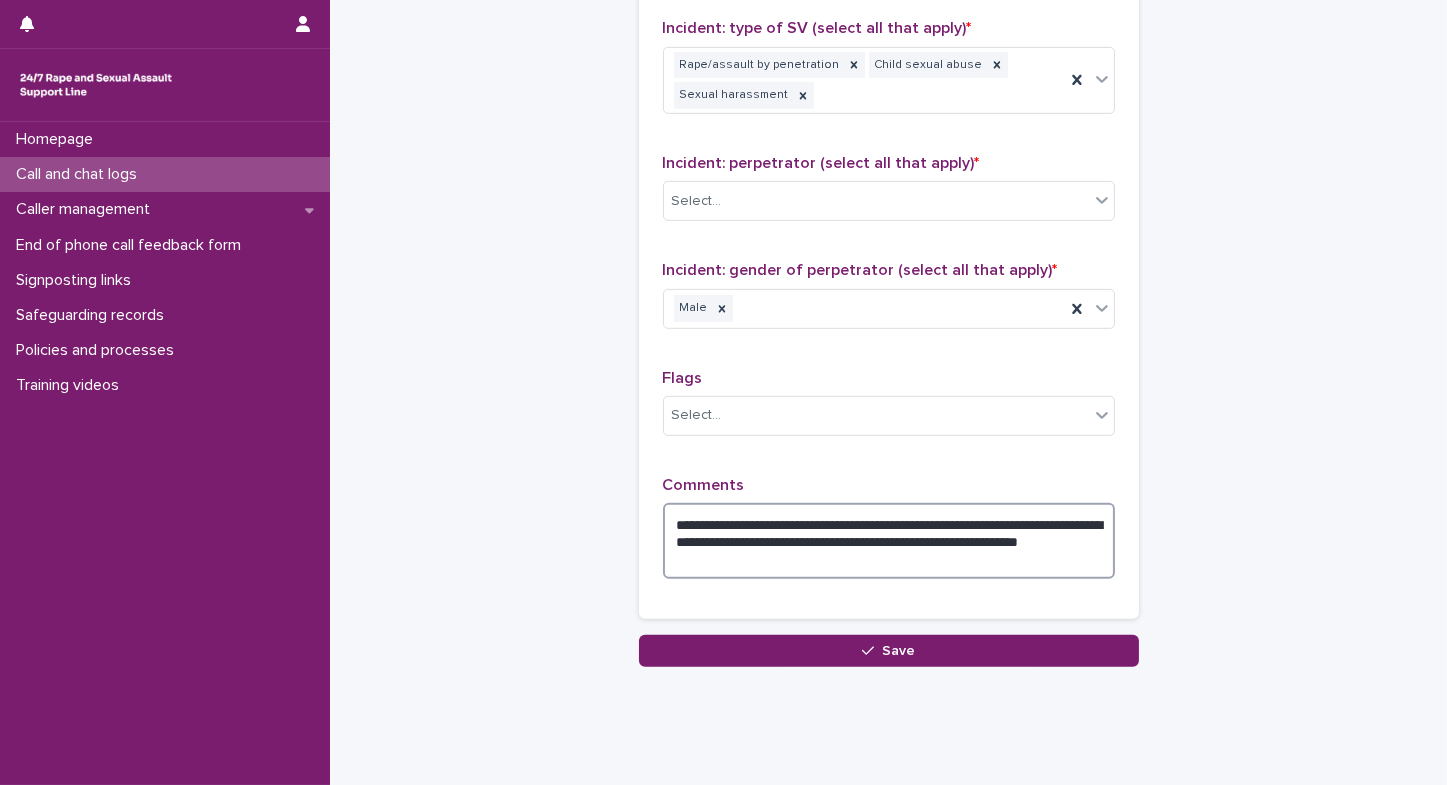 click on "**********" at bounding box center [889, 541] 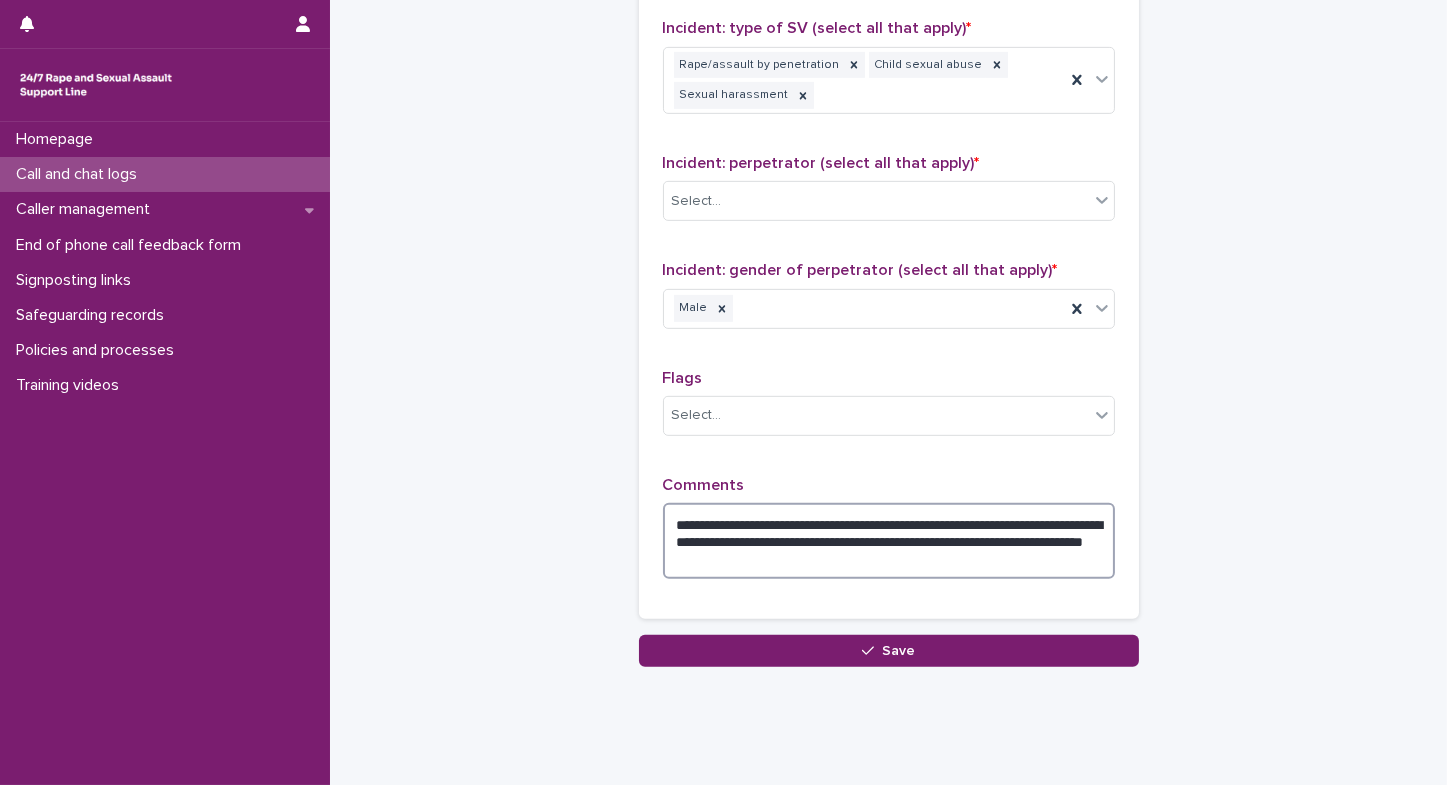 click on "**********" at bounding box center (889, 541) 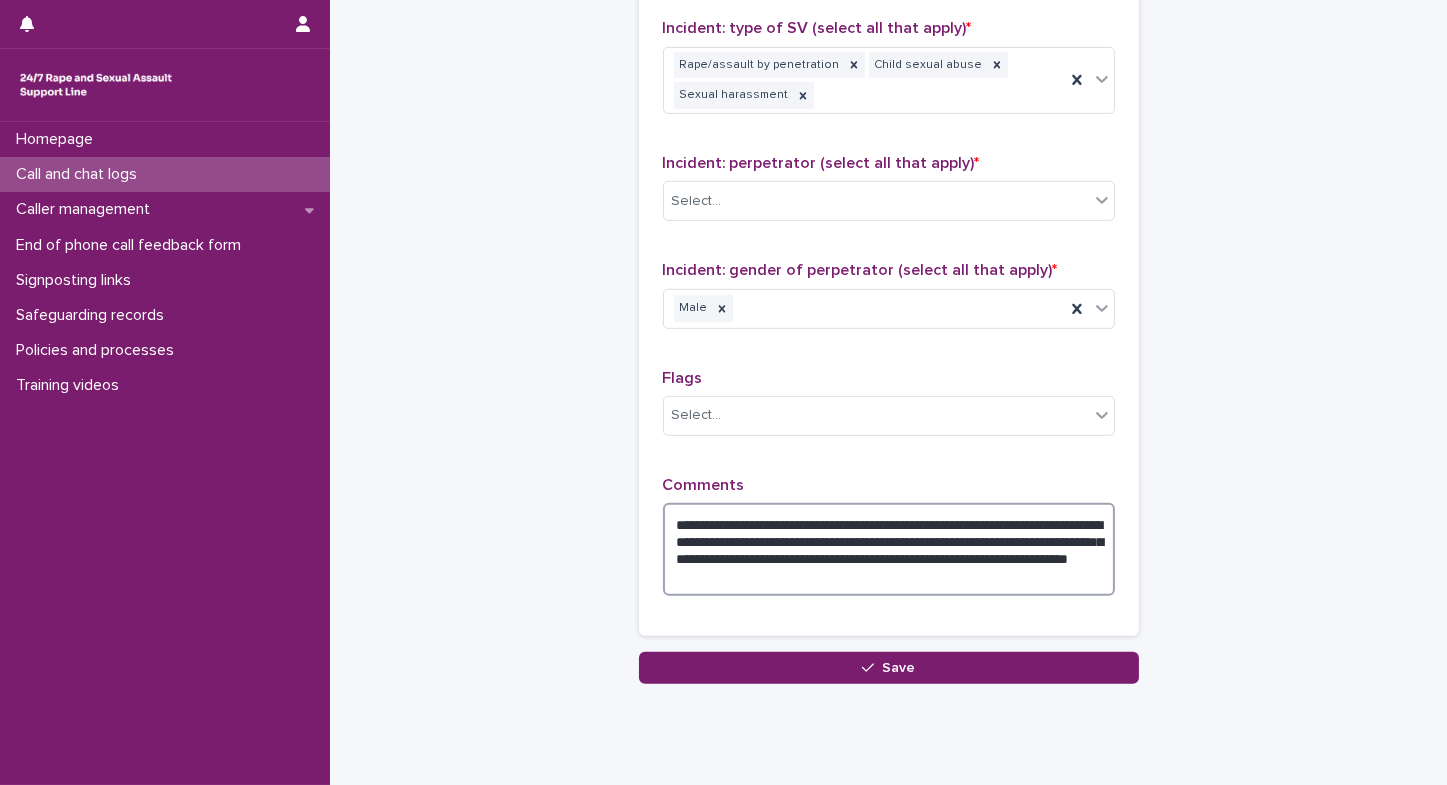 drag, startPoint x: 797, startPoint y: 571, endPoint x: 649, endPoint y: 567, distance: 148.05405 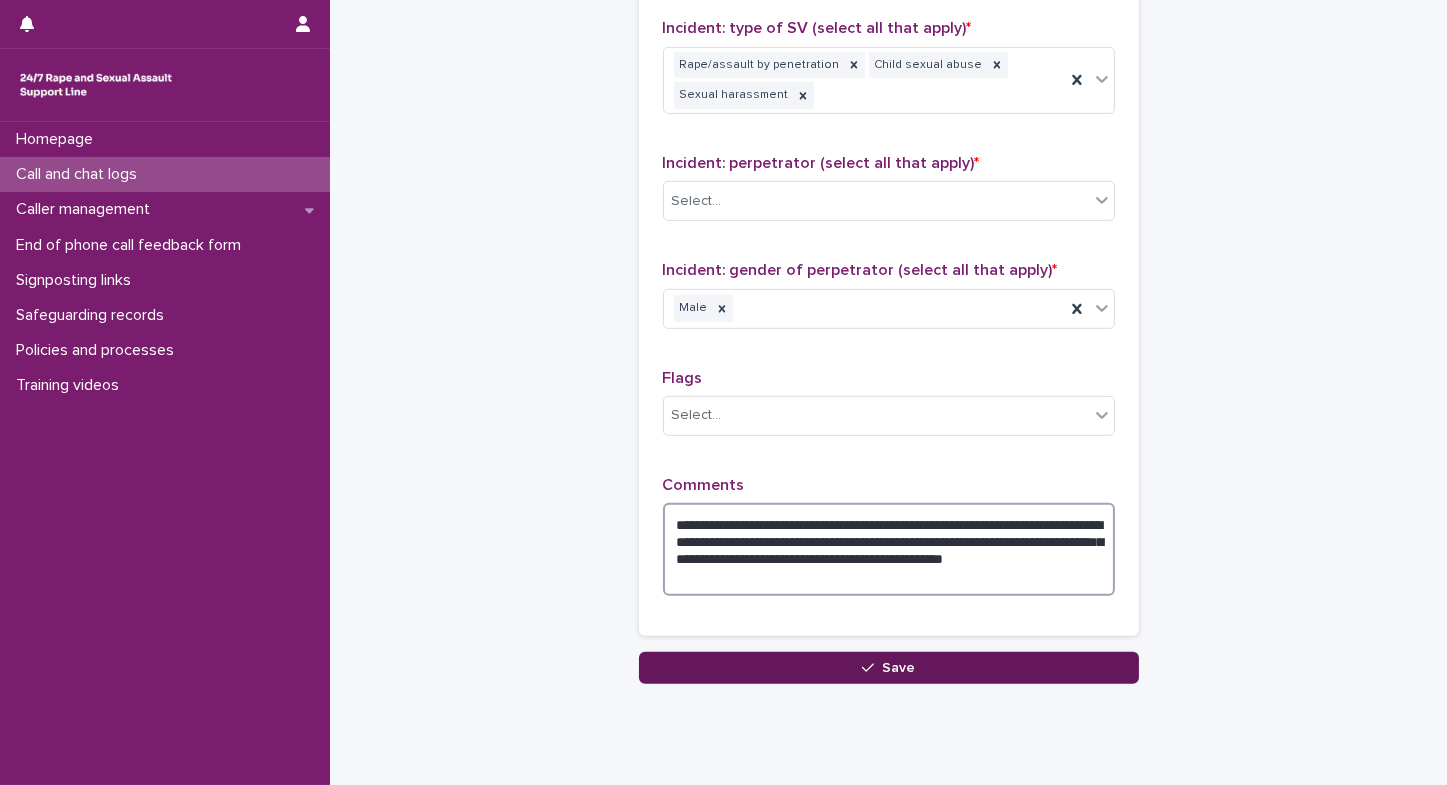 type on "**********" 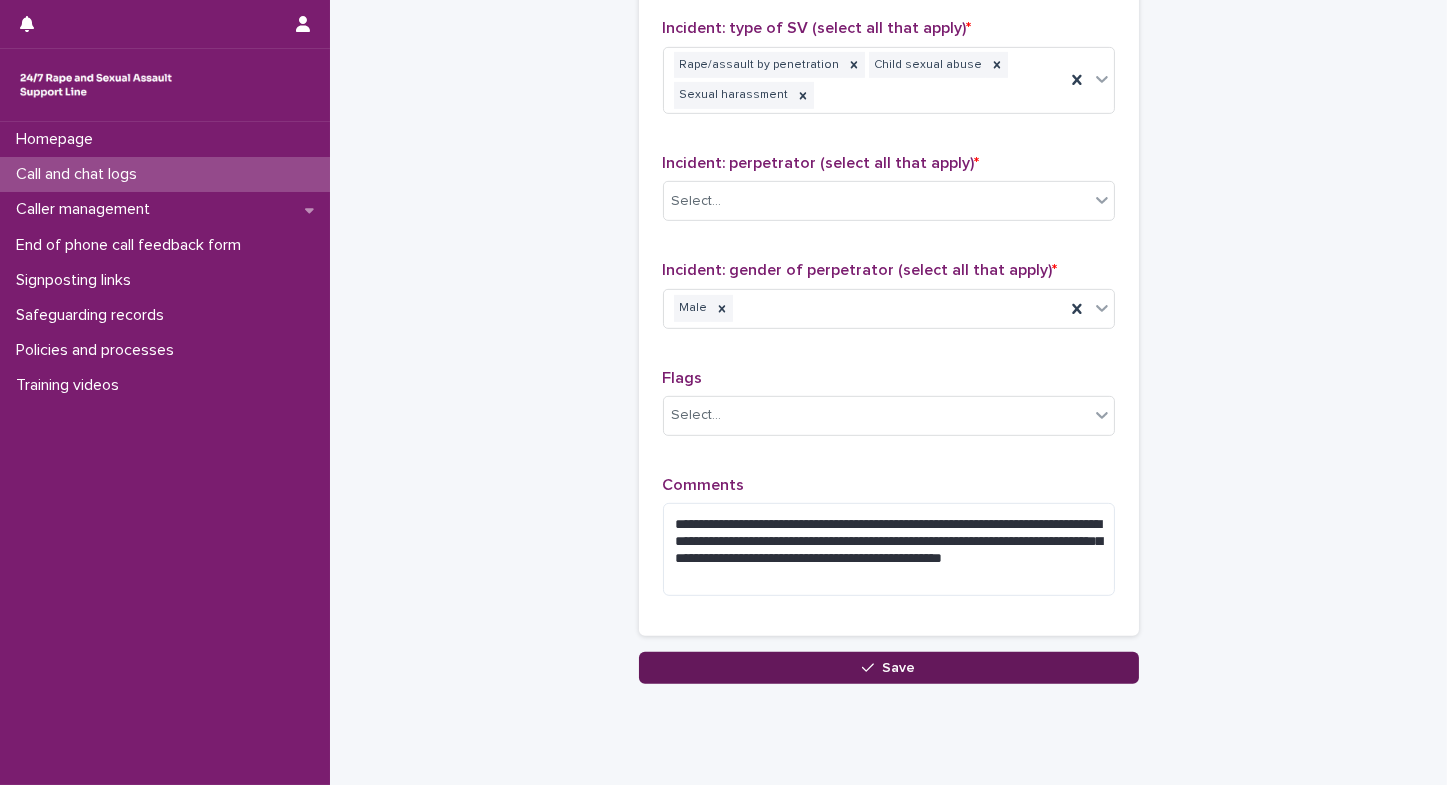 click on "Save" at bounding box center [889, 668] 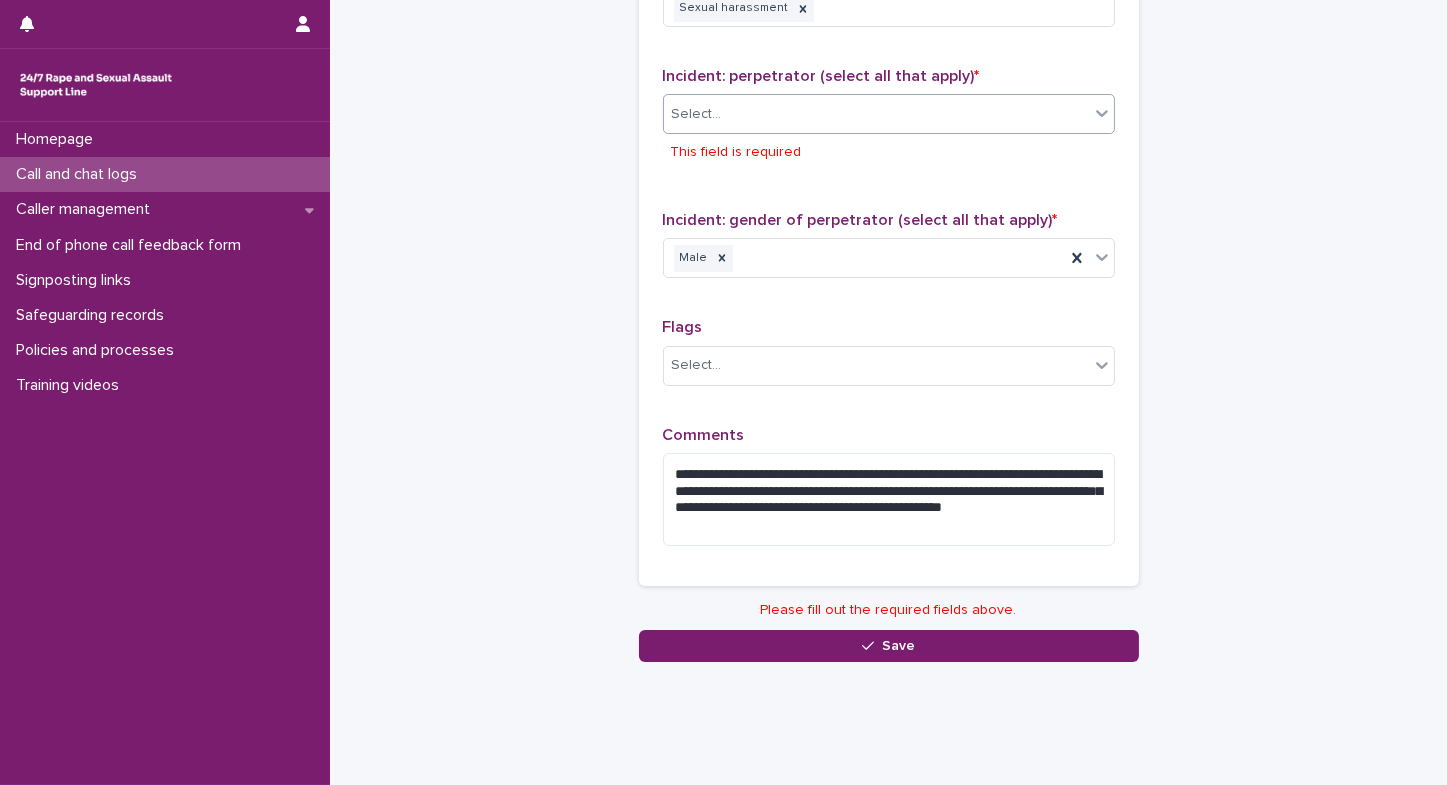 click on "Select..." at bounding box center (697, 114) 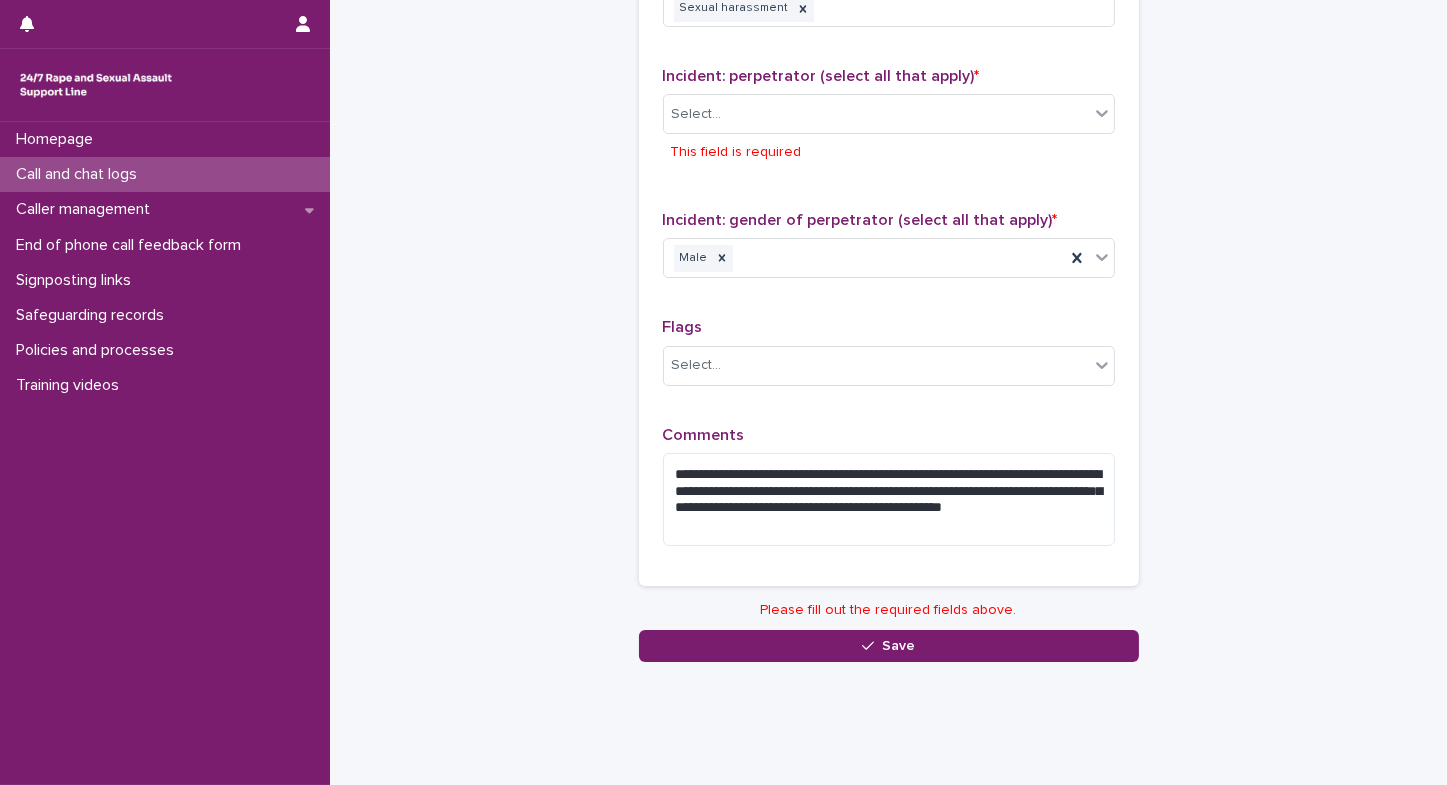 scroll, scrollTop: 1828, scrollLeft: 0, axis: vertical 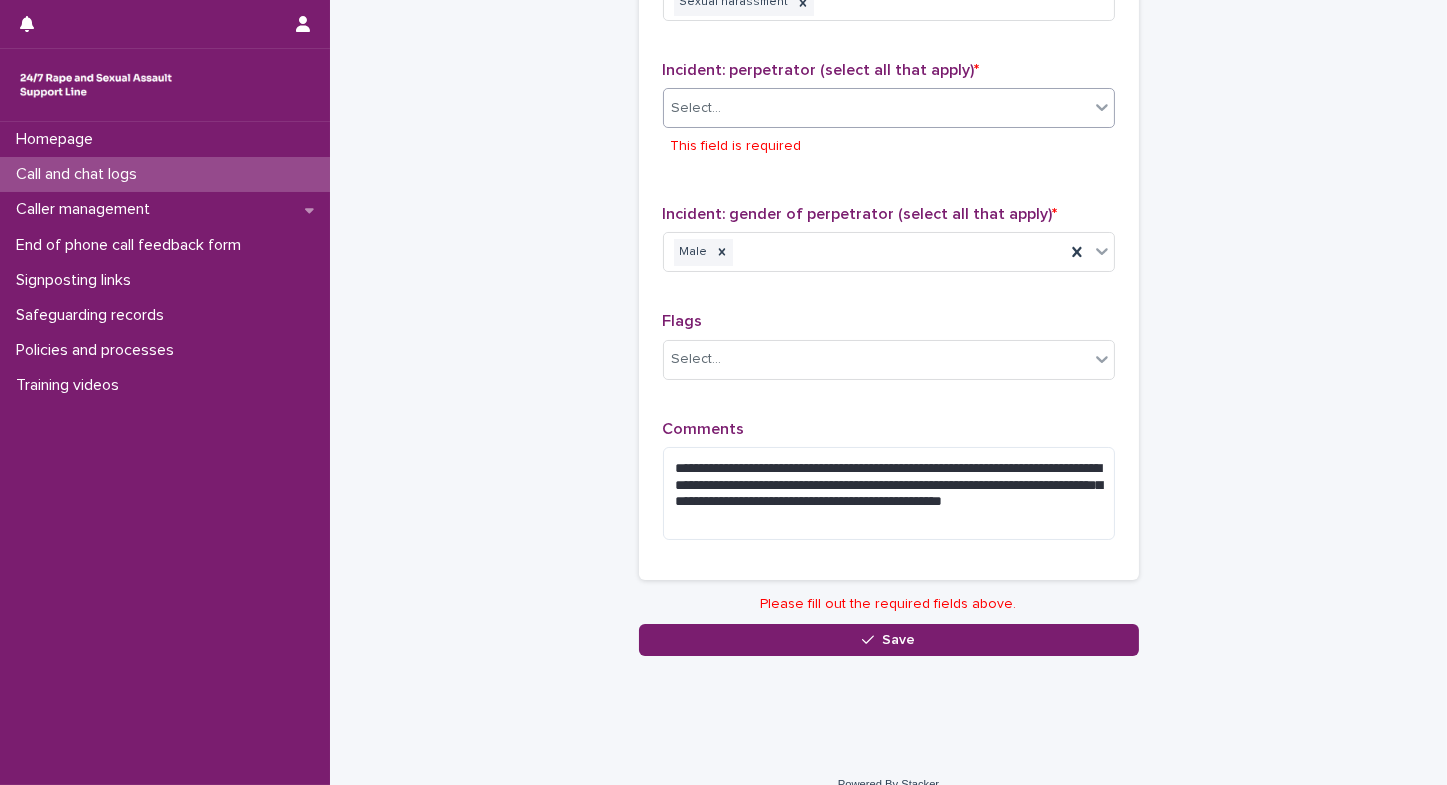 click on "Select..." at bounding box center (697, 108) 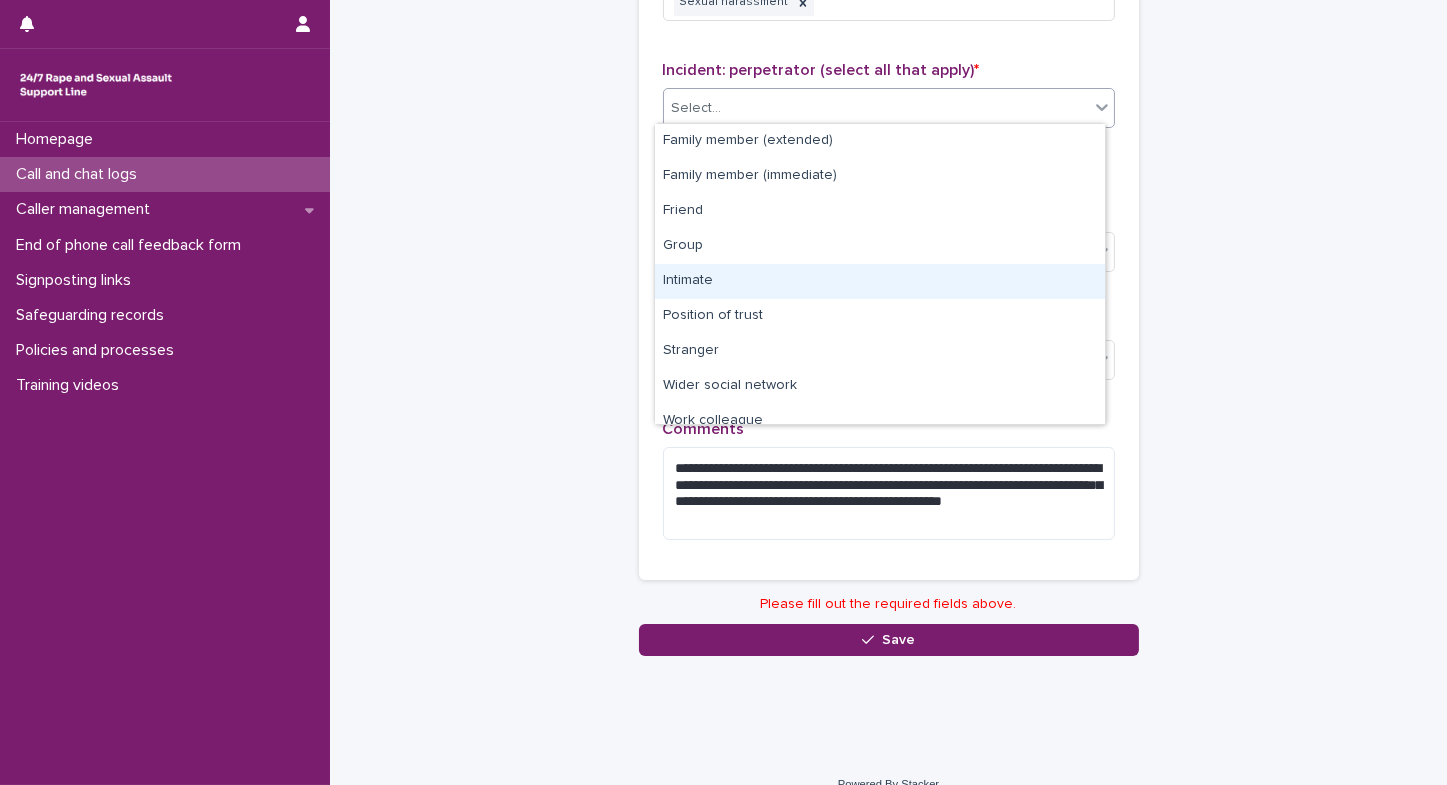 click on "Intimate" at bounding box center (880, 281) 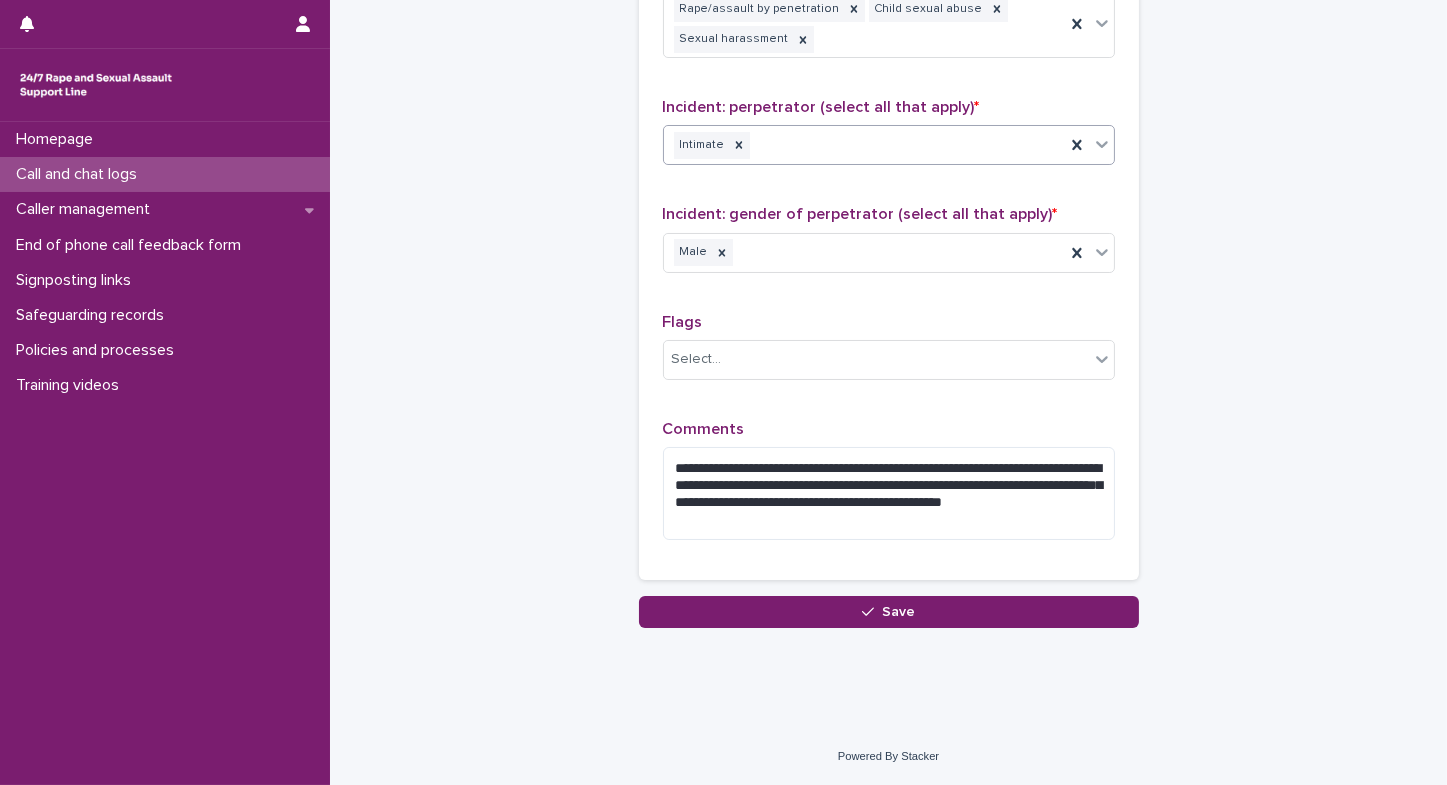 scroll, scrollTop: 1784, scrollLeft: 0, axis: vertical 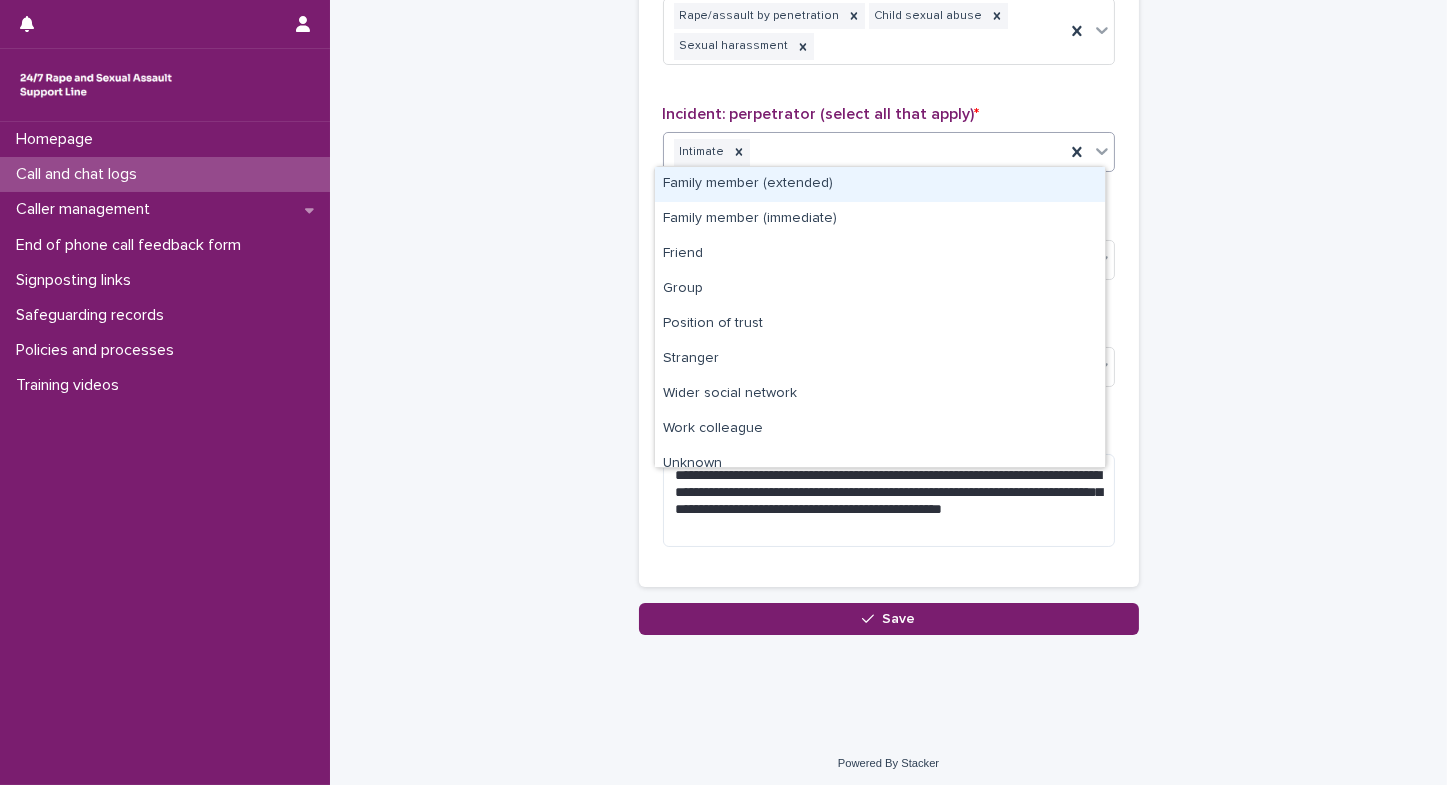 click 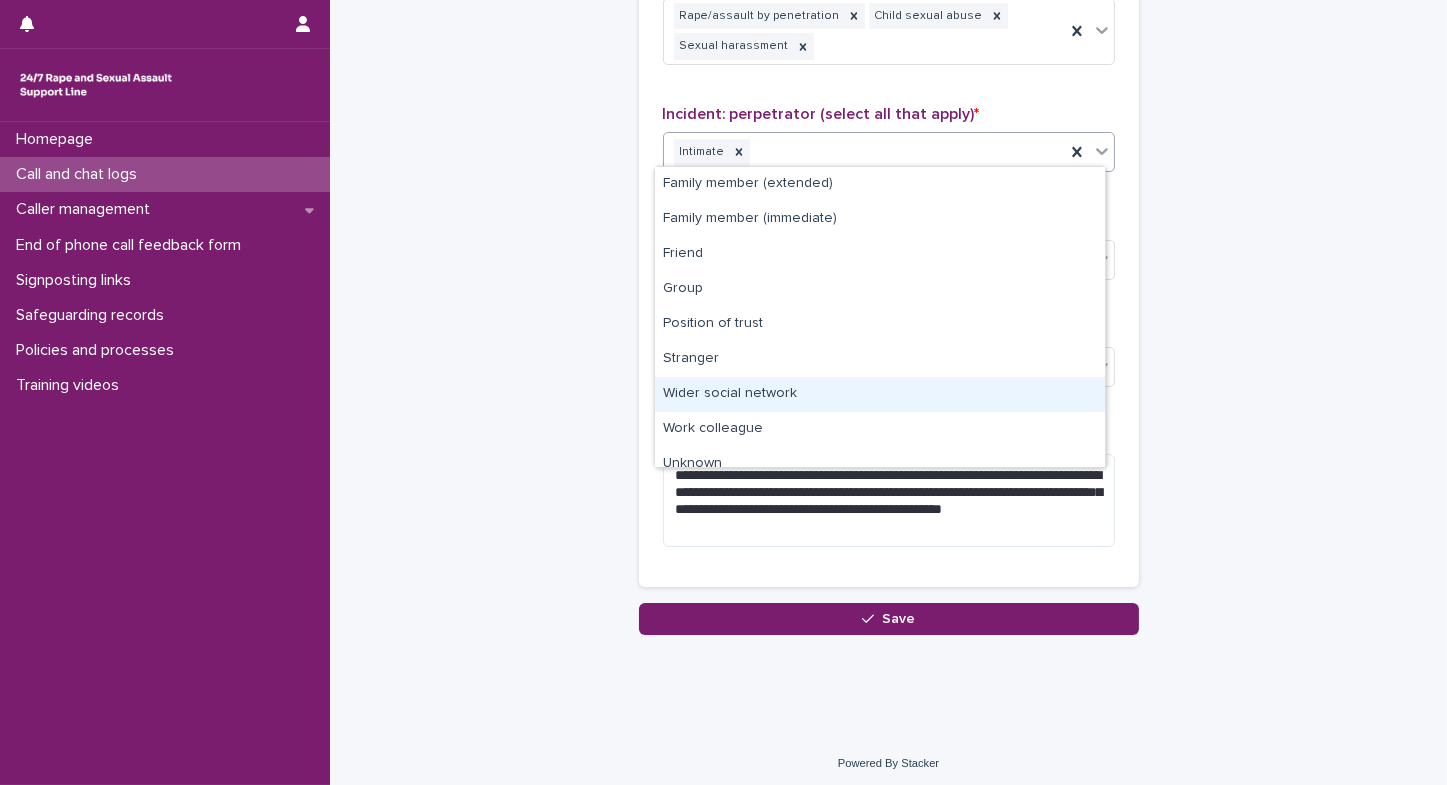 click on "Wider social network" at bounding box center (880, 394) 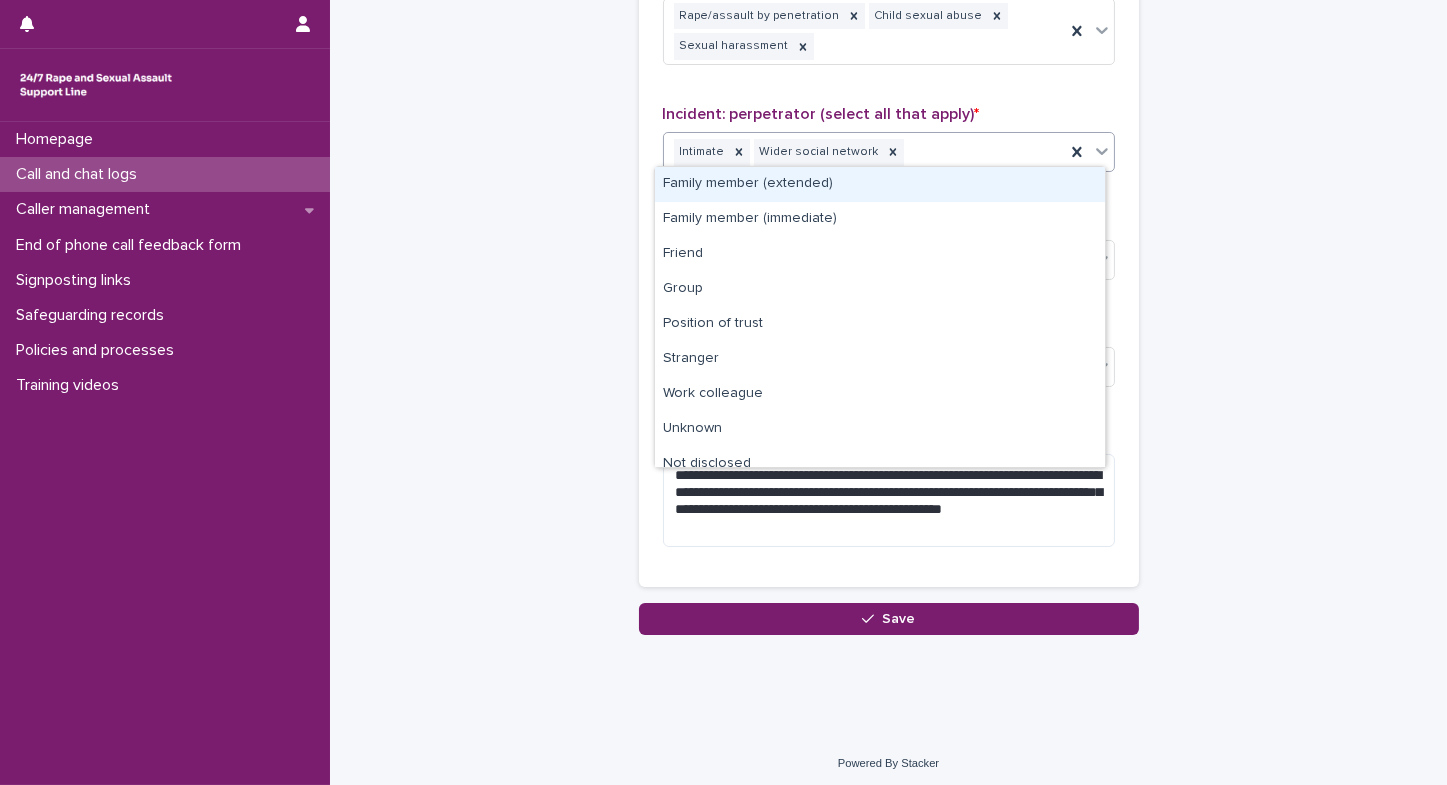 click 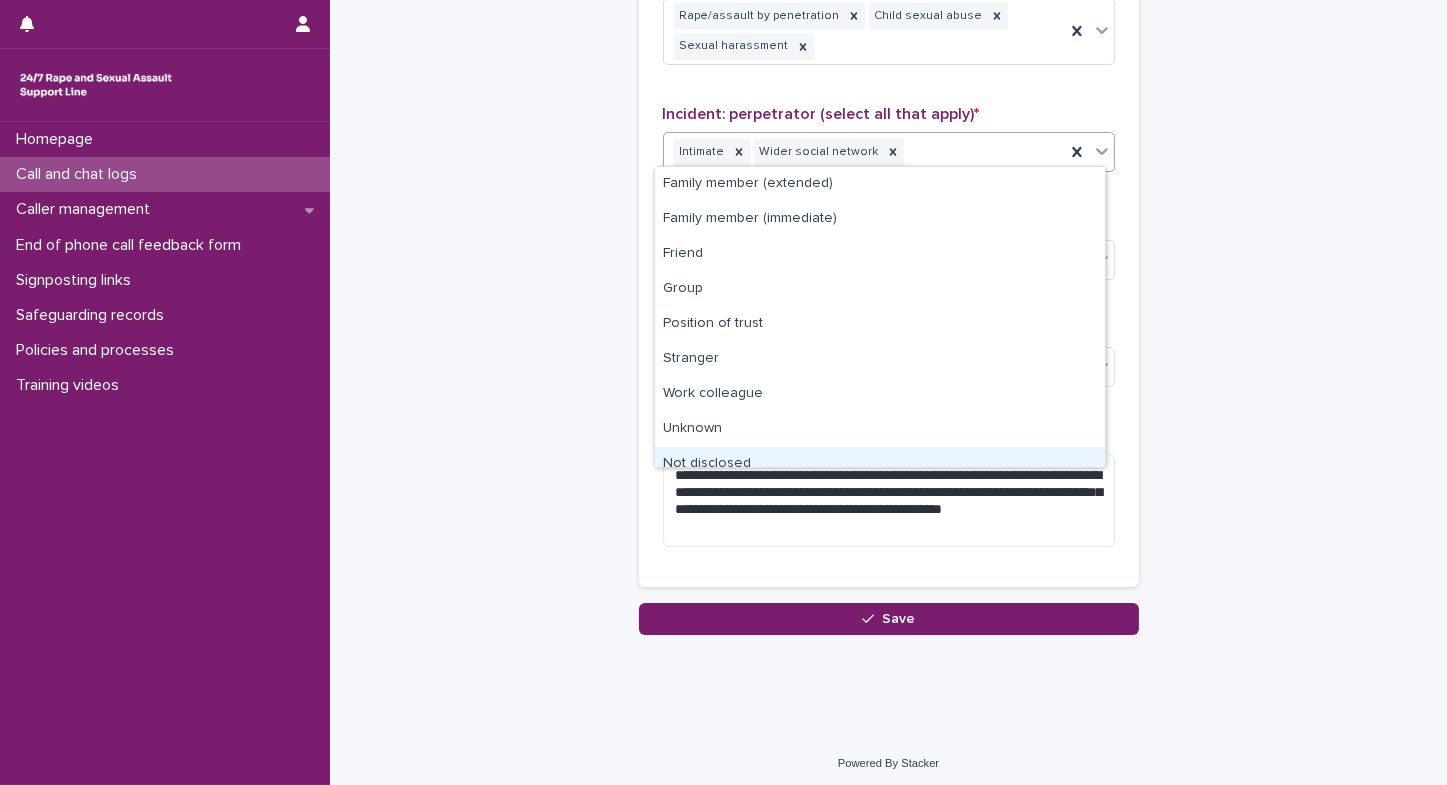 click on "Not disclosed" at bounding box center (880, 464) 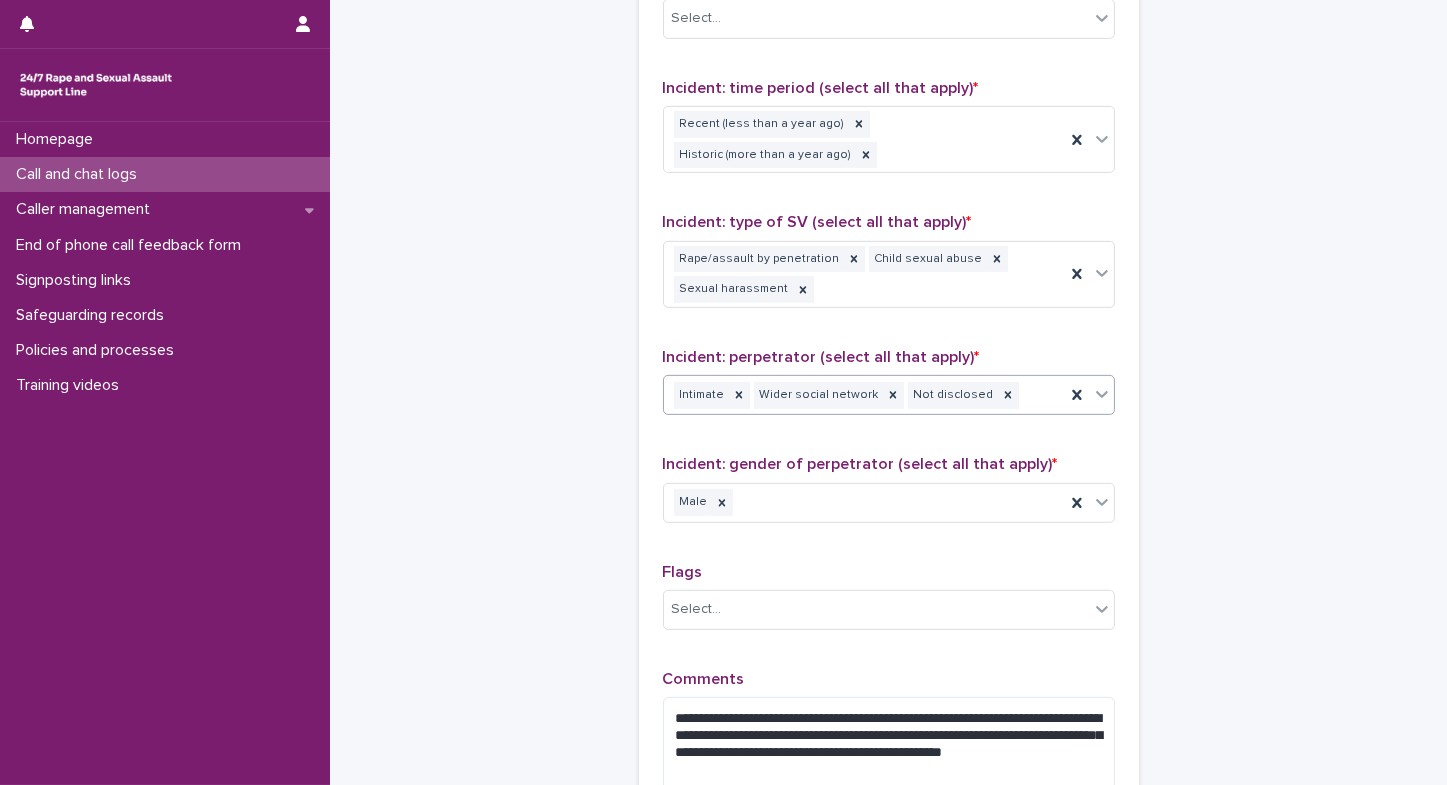 scroll, scrollTop: 1784, scrollLeft: 0, axis: vertical 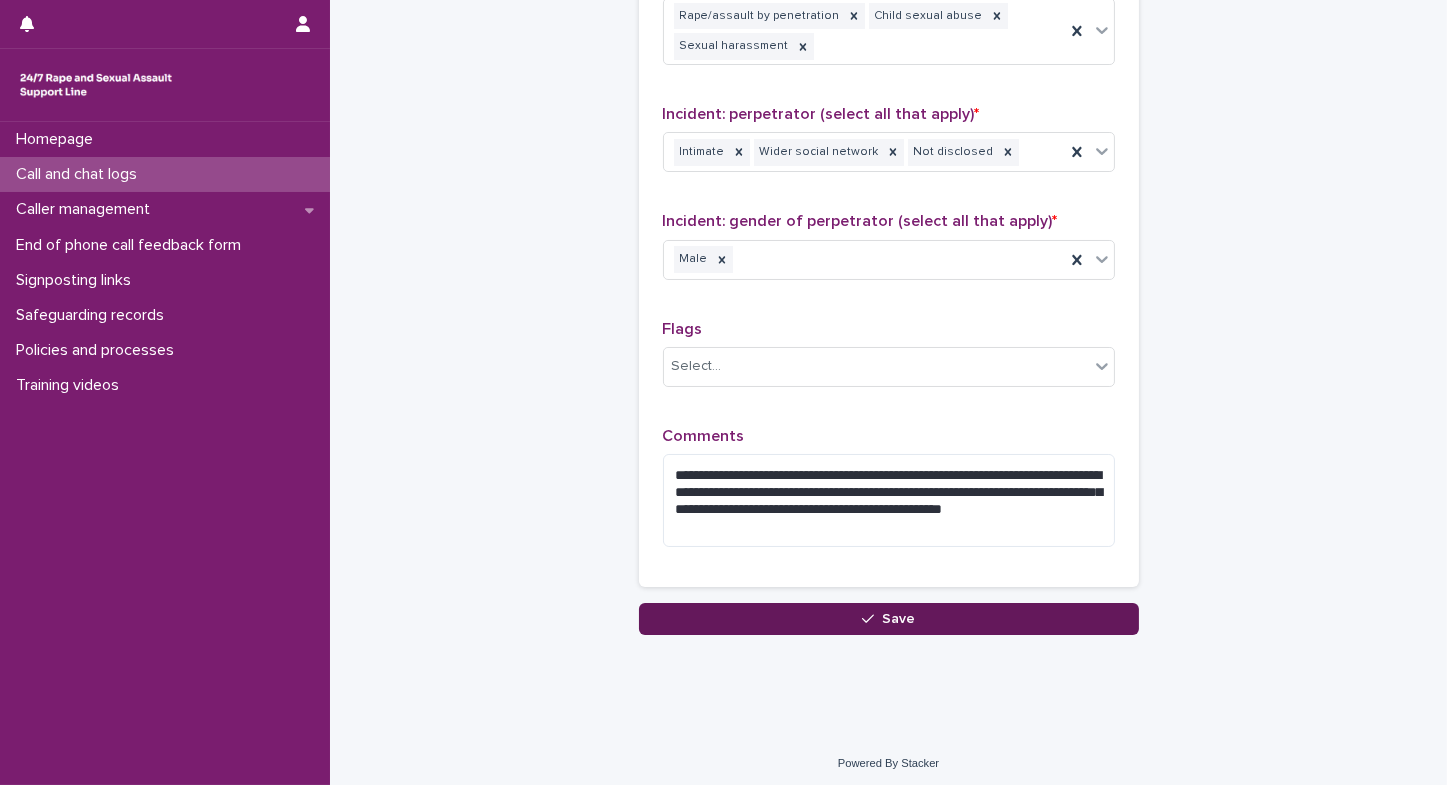 click on "Save" at bounding box center [889, 619] 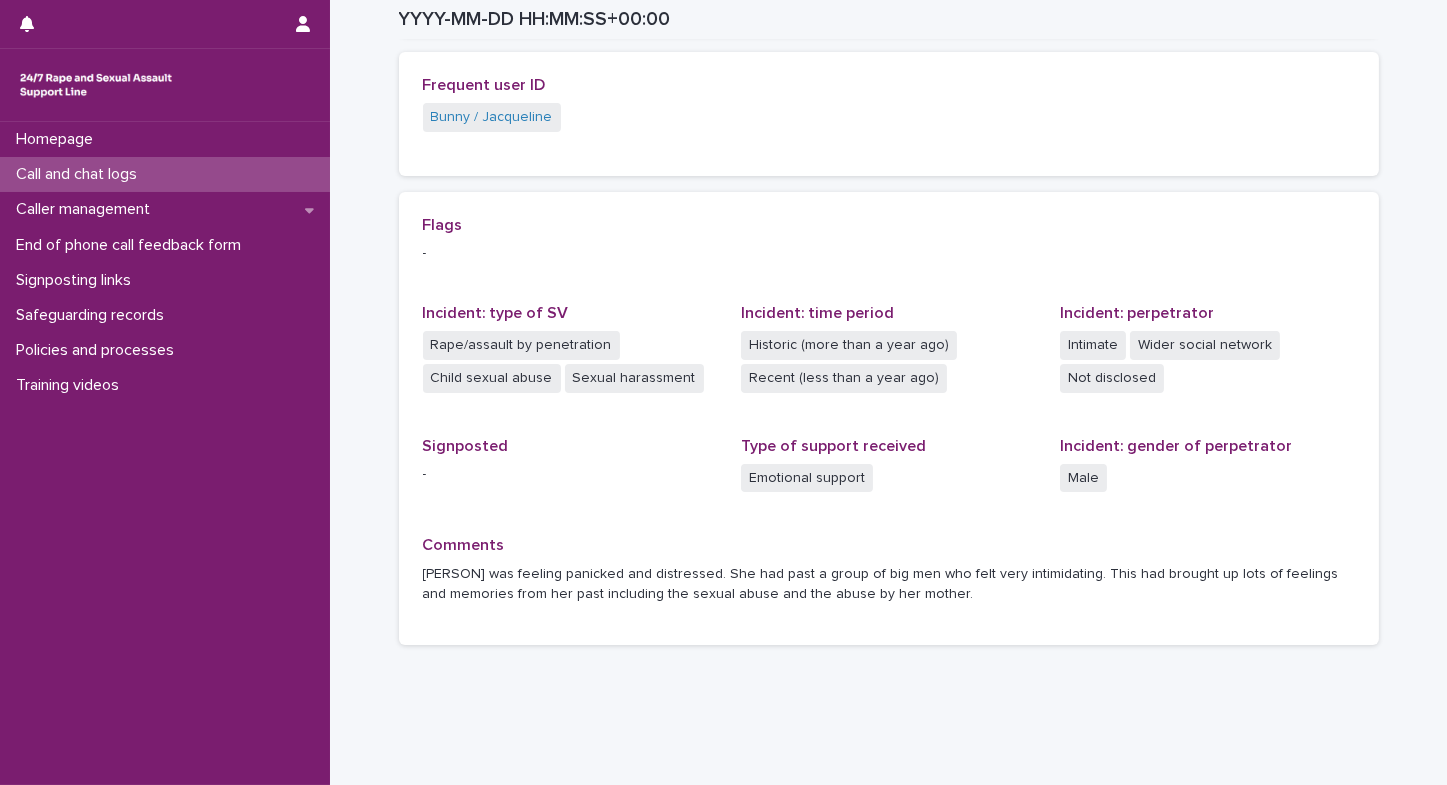scroll, scrollTop: 471, scrollLeft: 0, axis: vertical 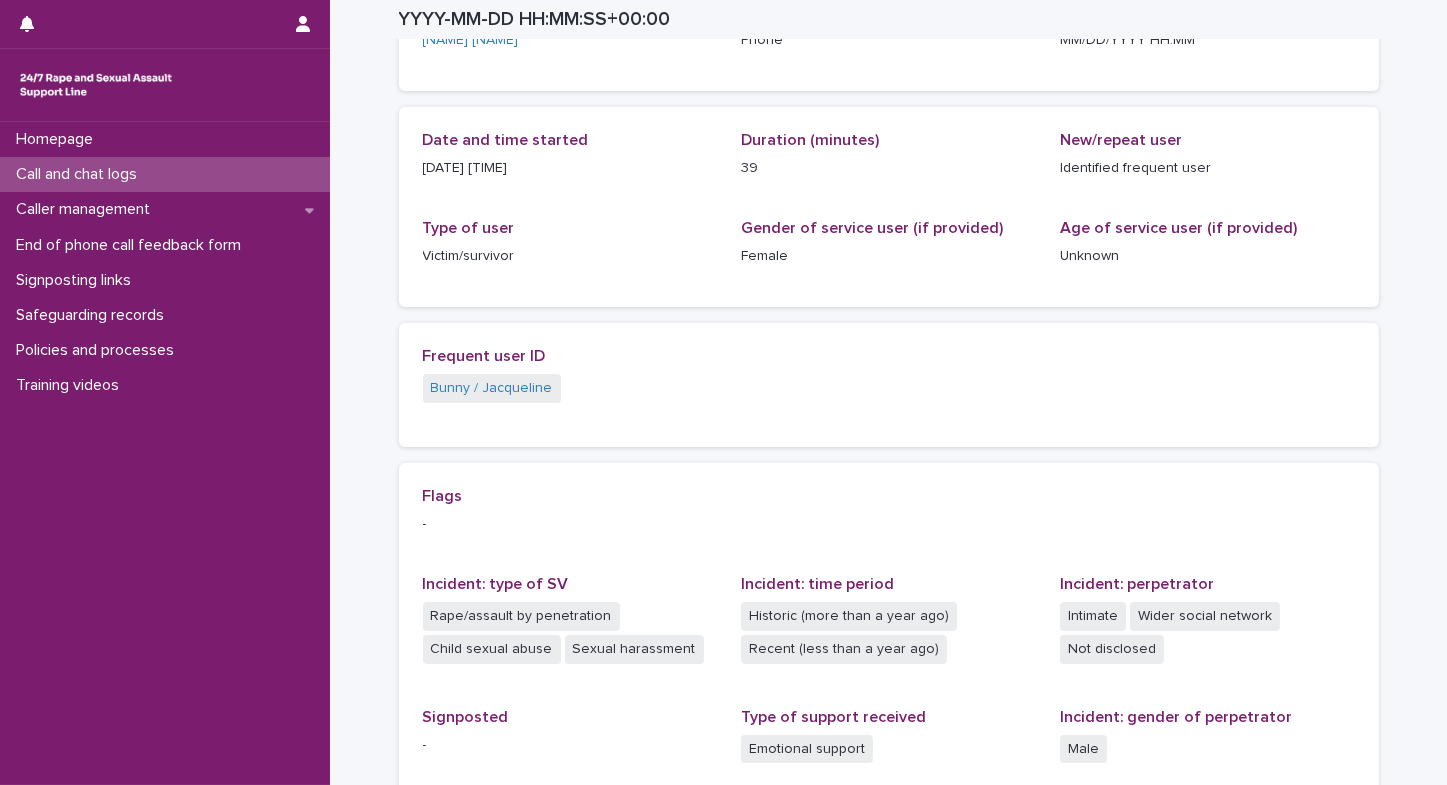 click on "Call and chat logs" at bounding box center [80, 174] 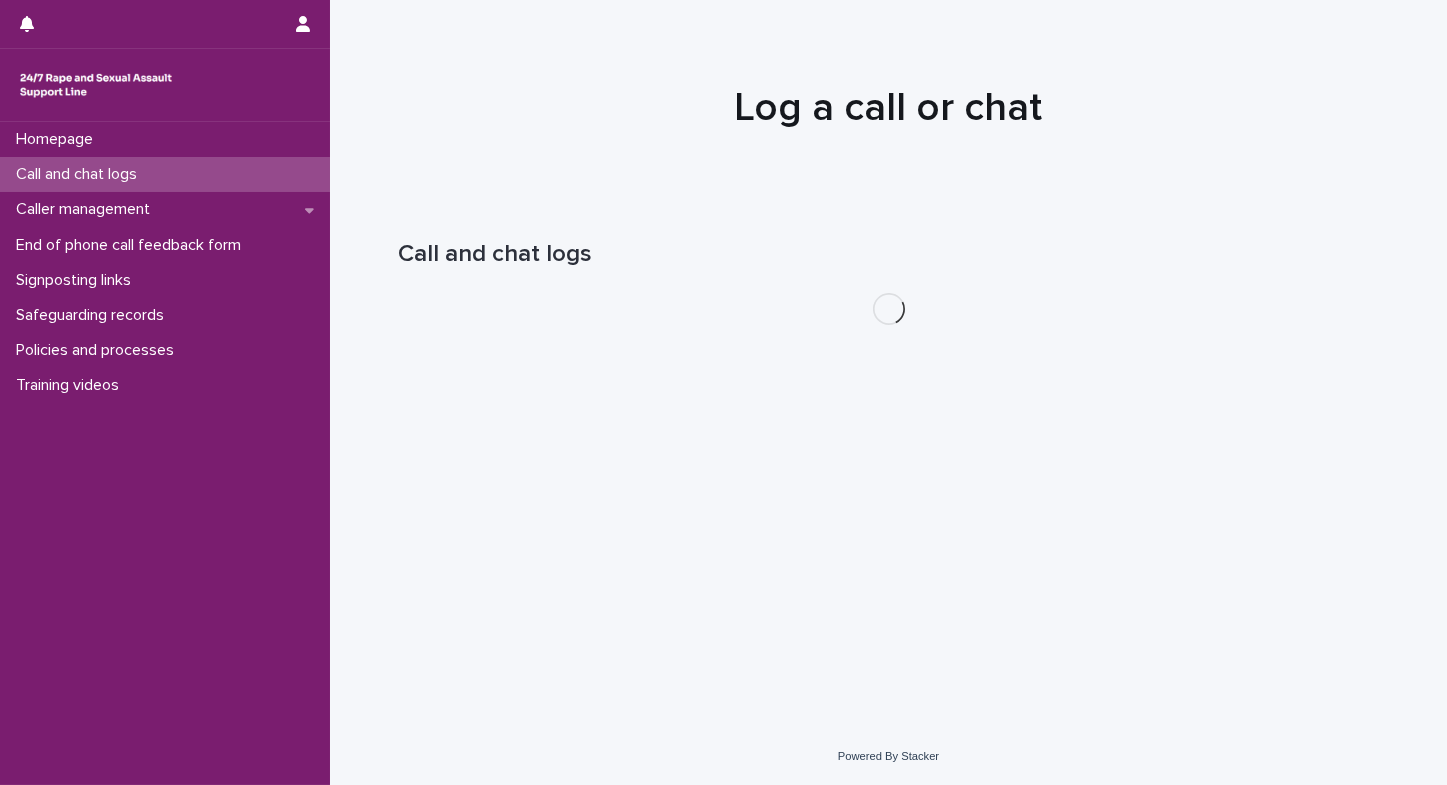 scroll, scrollTop: 0, scrollLeft: 0, axis: both 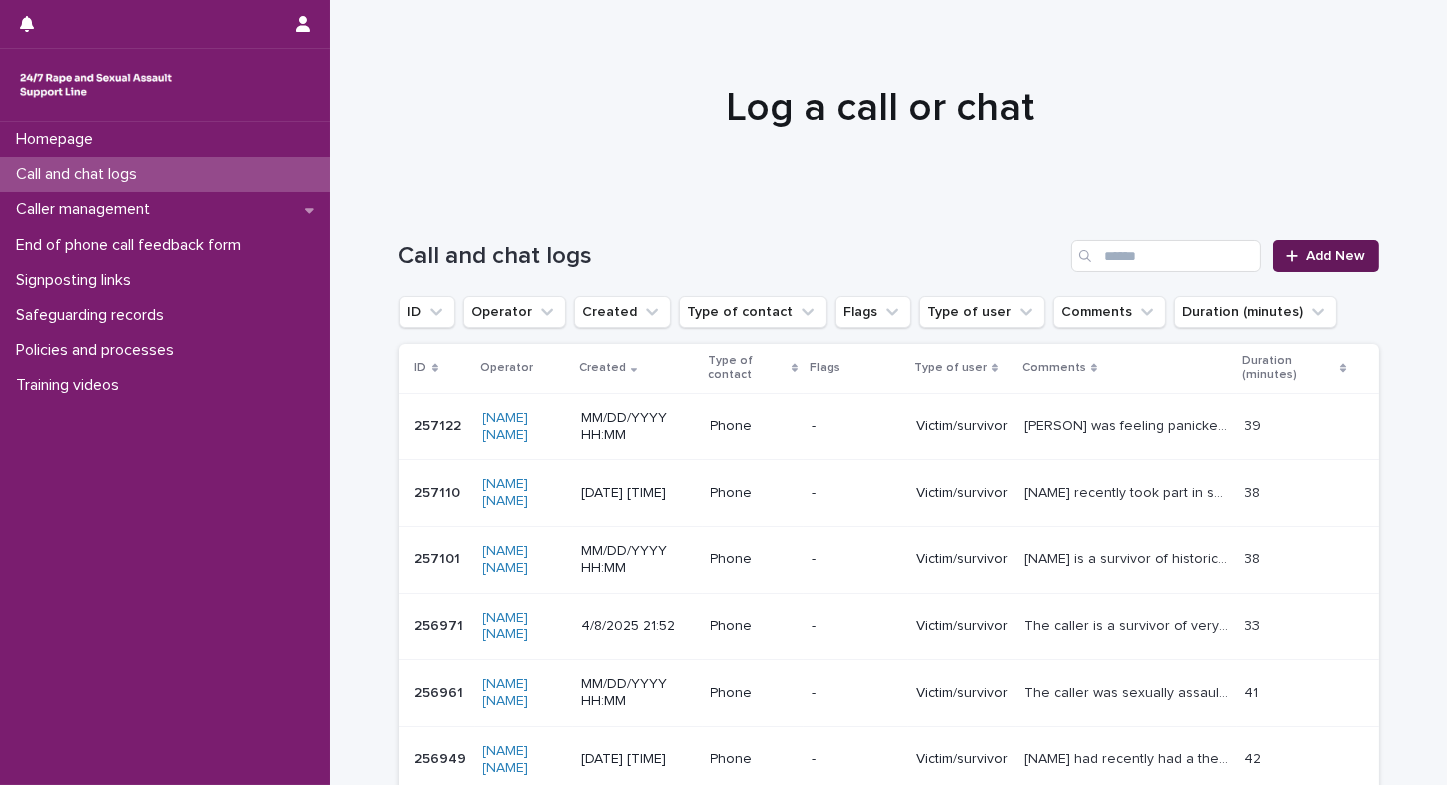 click on "Add New" at bounding box center (1336, 256) 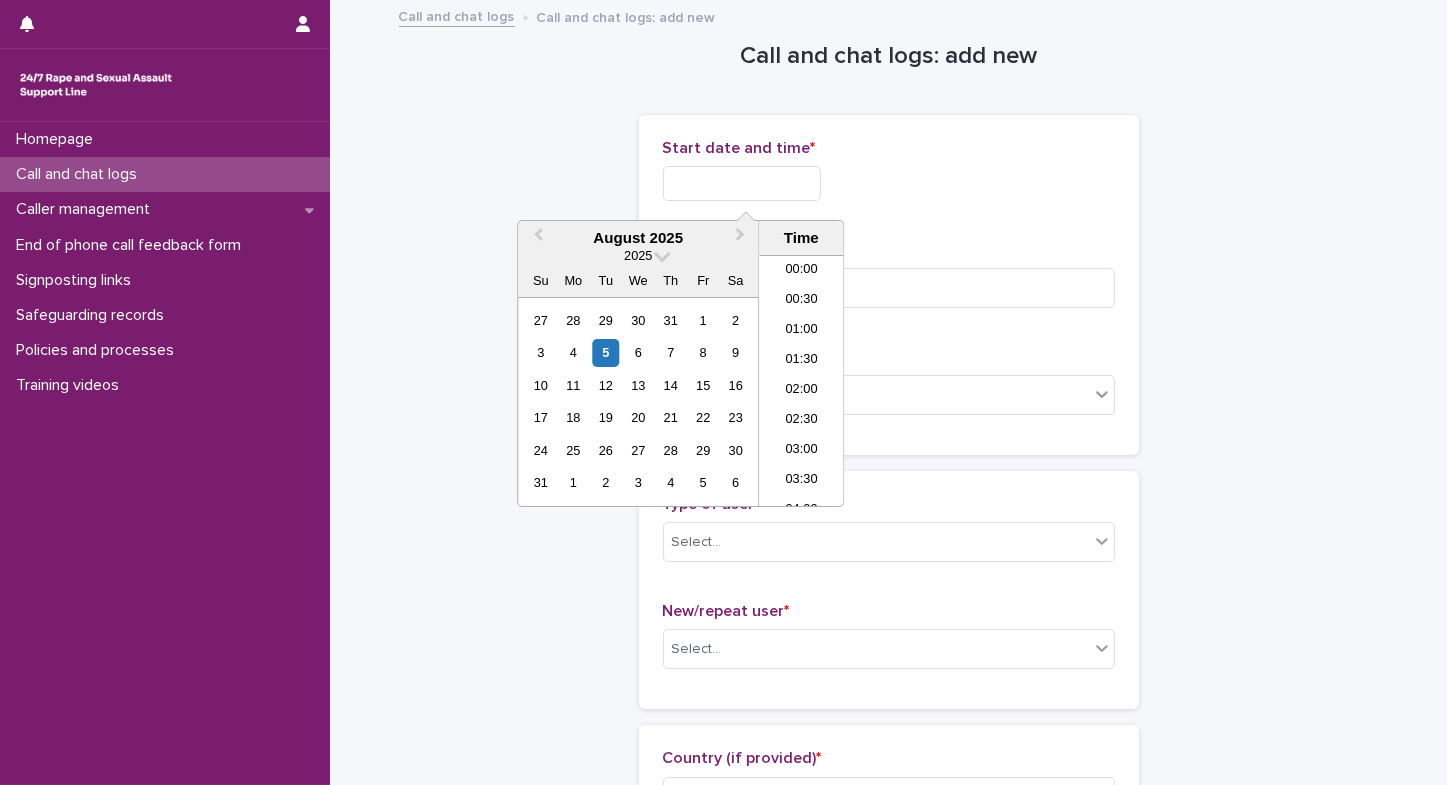 click at bounding box center (742, 183) 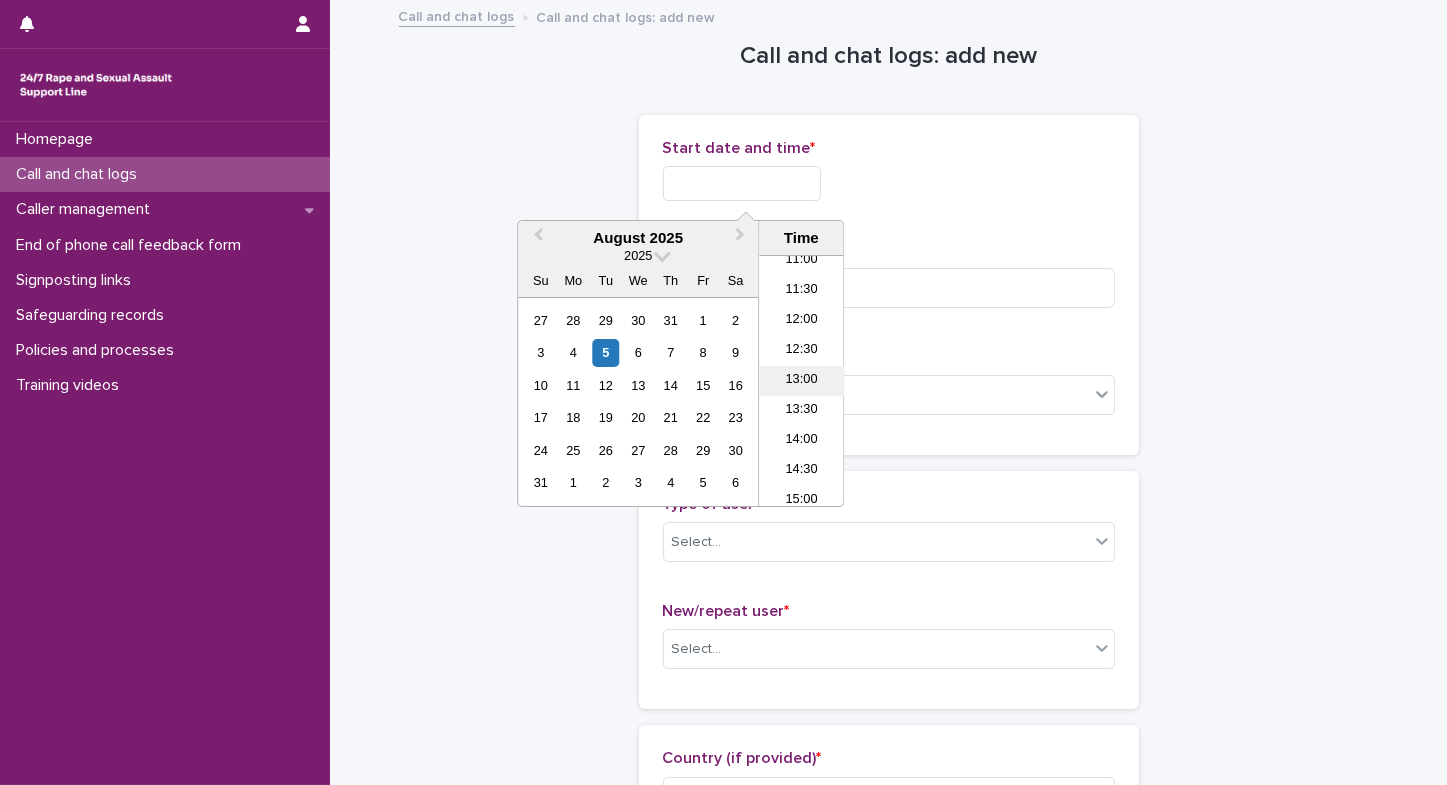 click on "13:00" at bounding box center (801, 381) 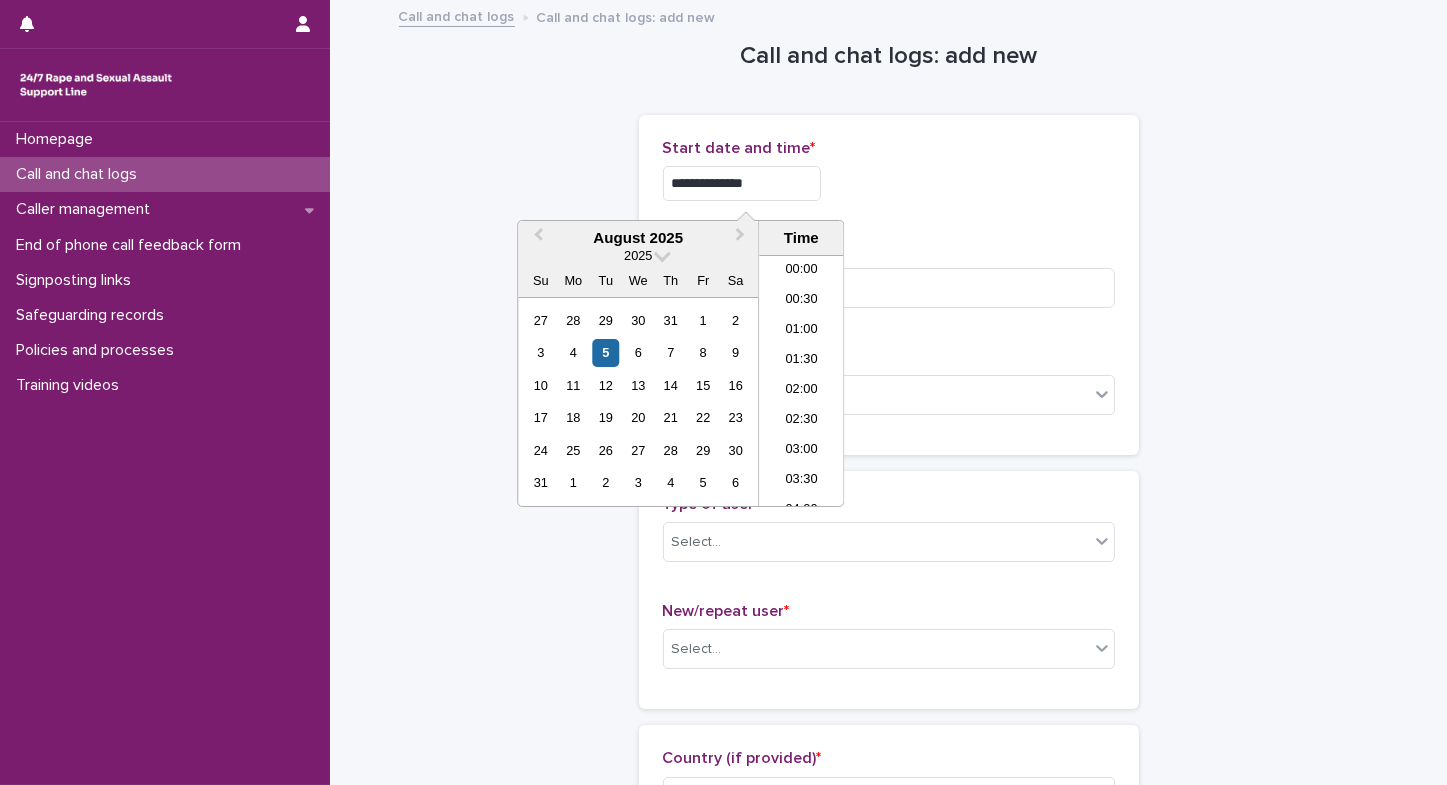 click on "**********" at bounding box center [742, 183] 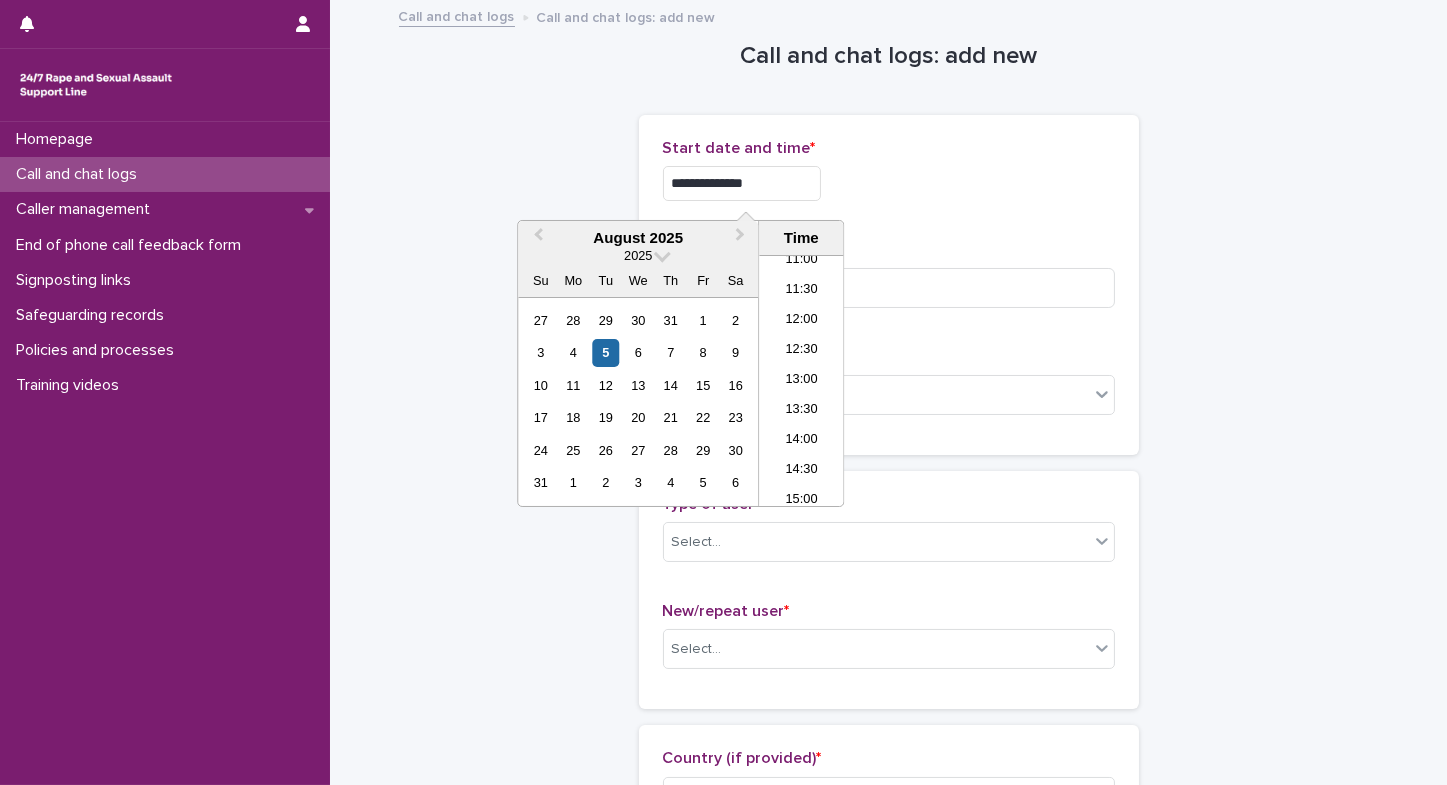 type on "**********" 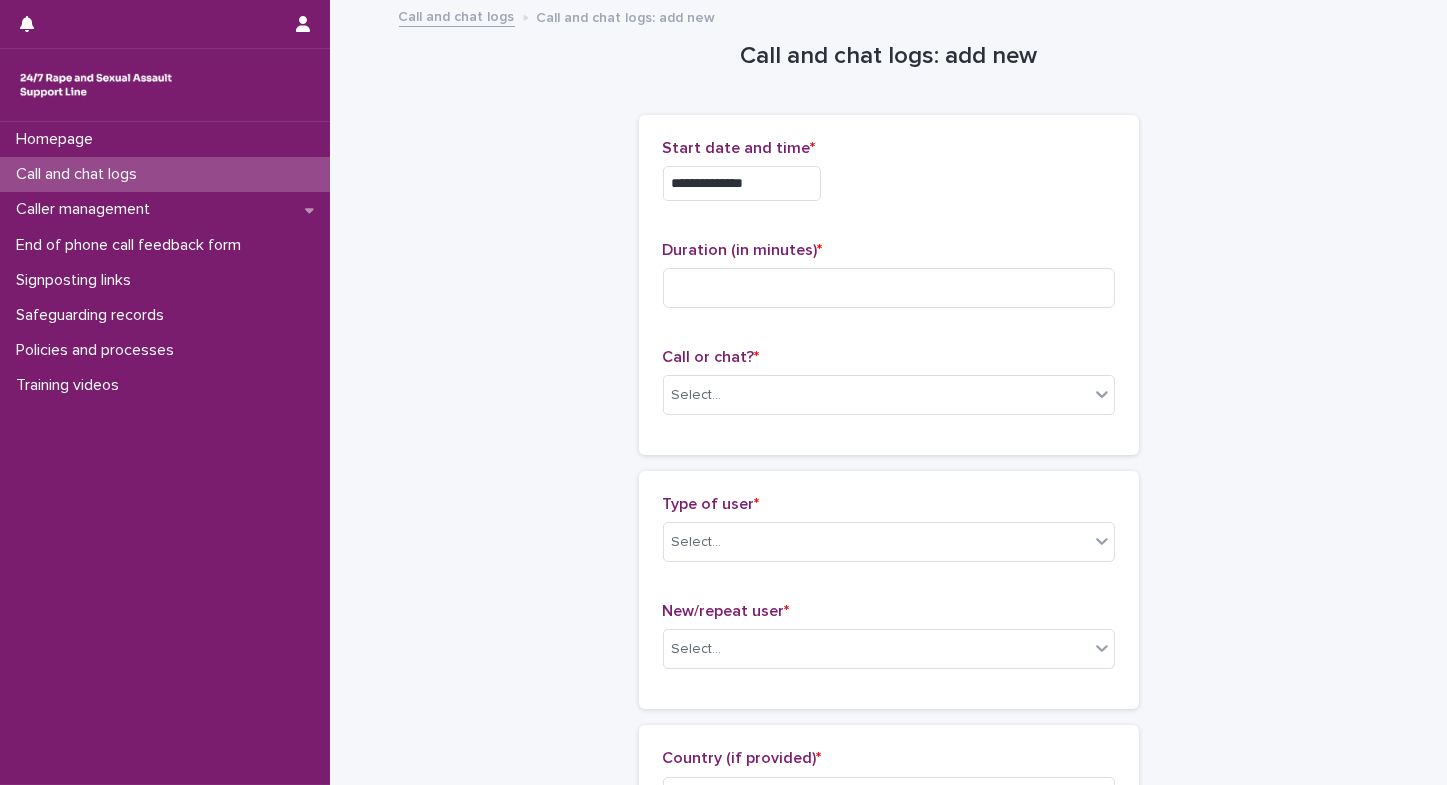 click on "**********" at bounding box center (889, 1084) 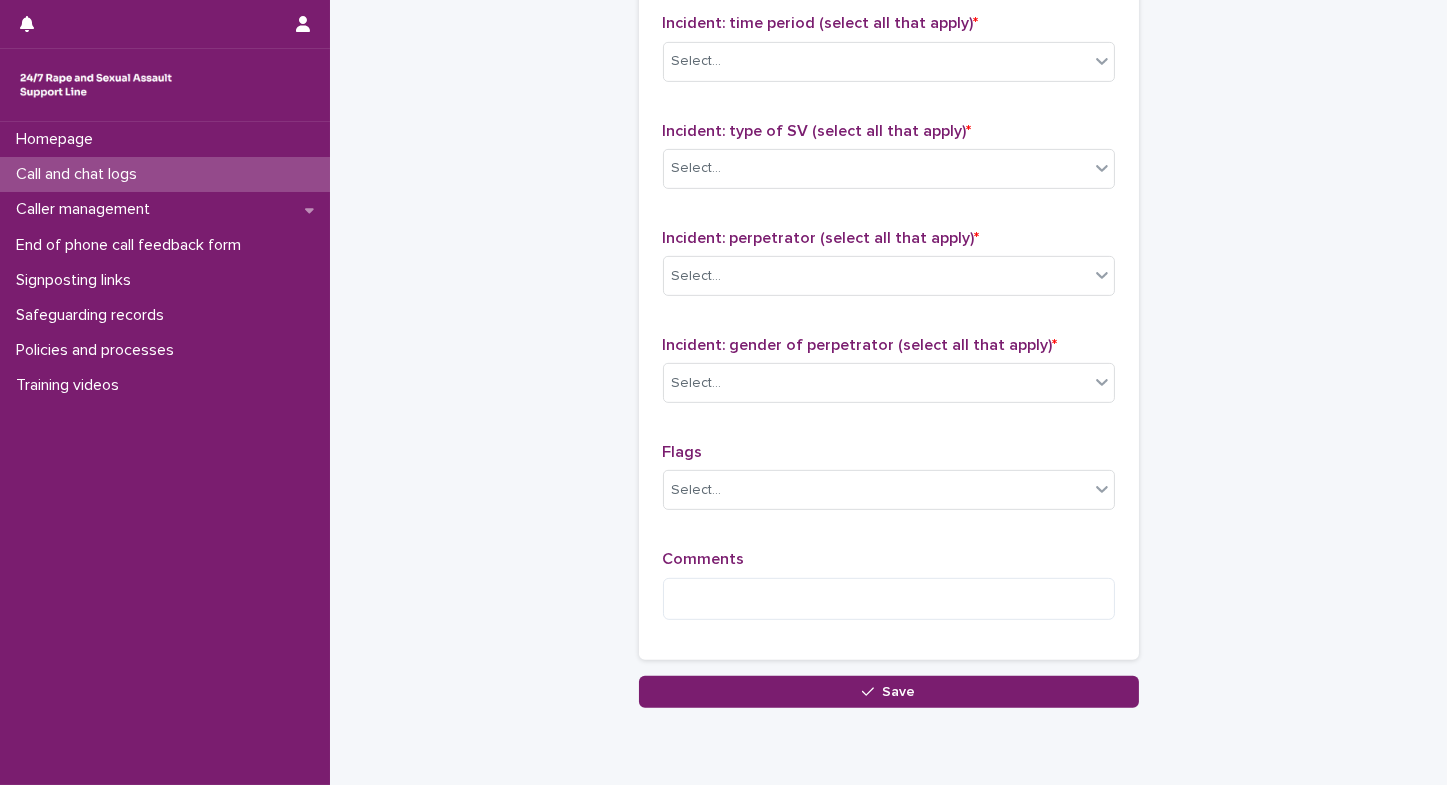 scroll, scrollTop: 1523, scrollLeft: 0, axis: vertical 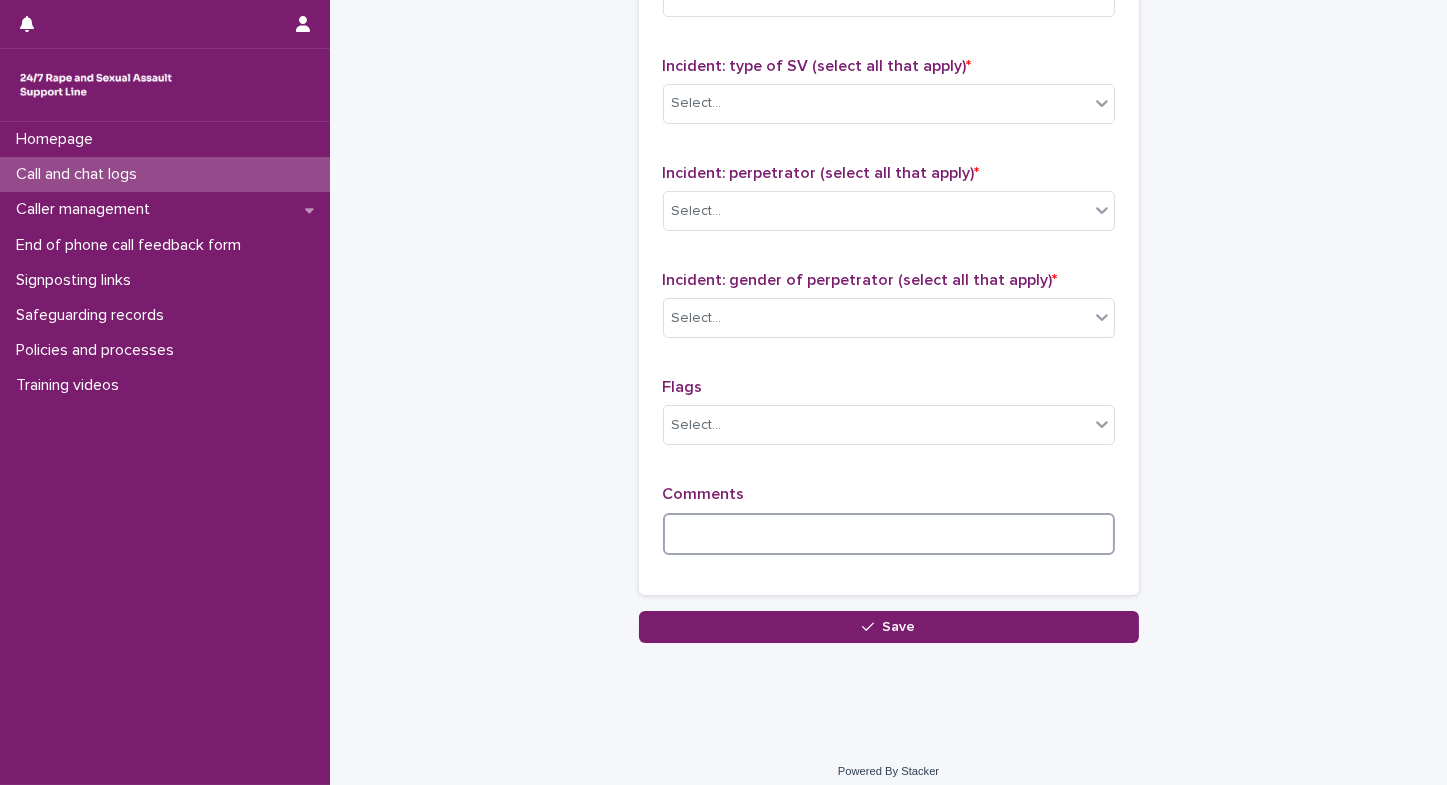 click at bounding box center [889, 534] 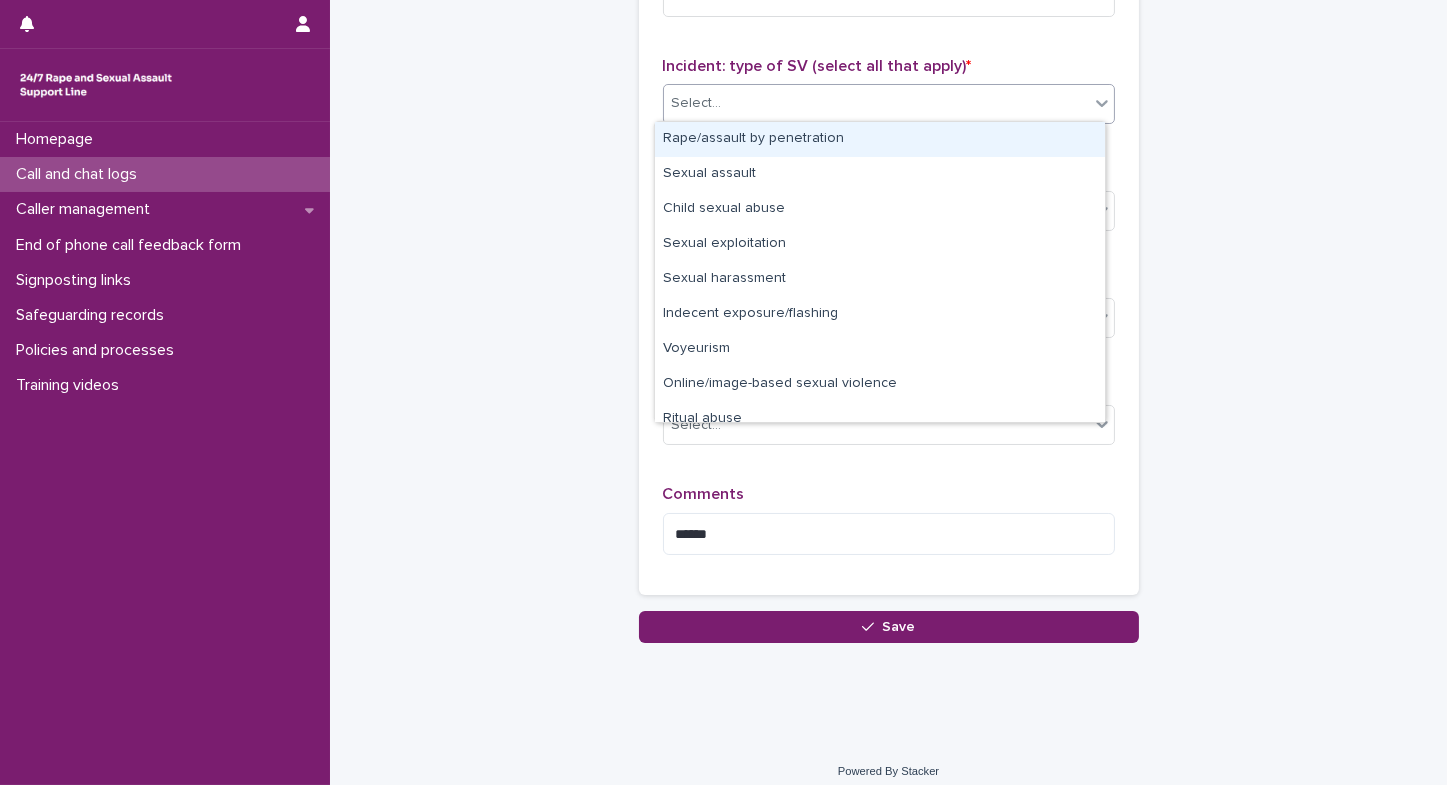 click on "Select..." at bounding box center (876, 103) 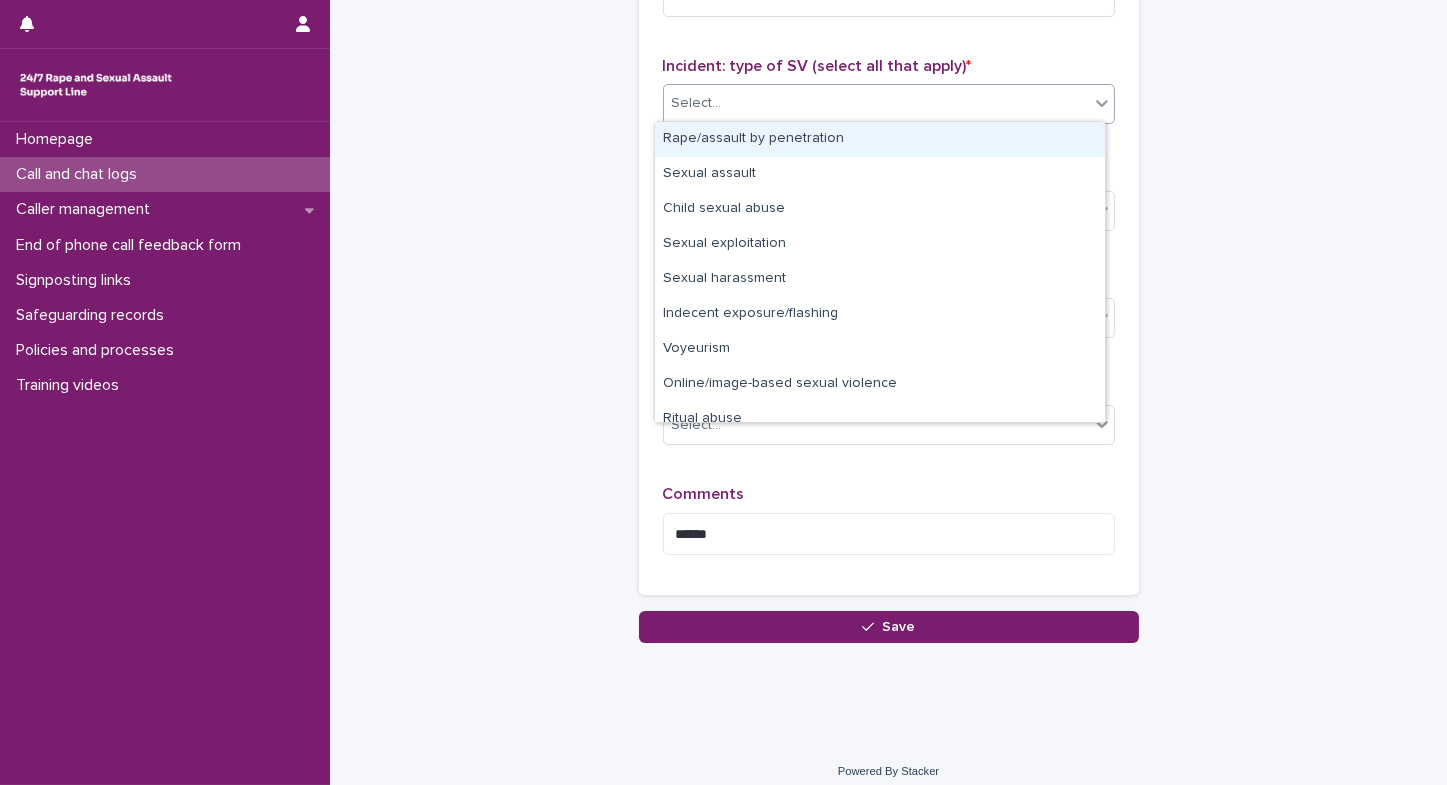 click on "Rape/assault by penetration" at bounding box center [880, 139] 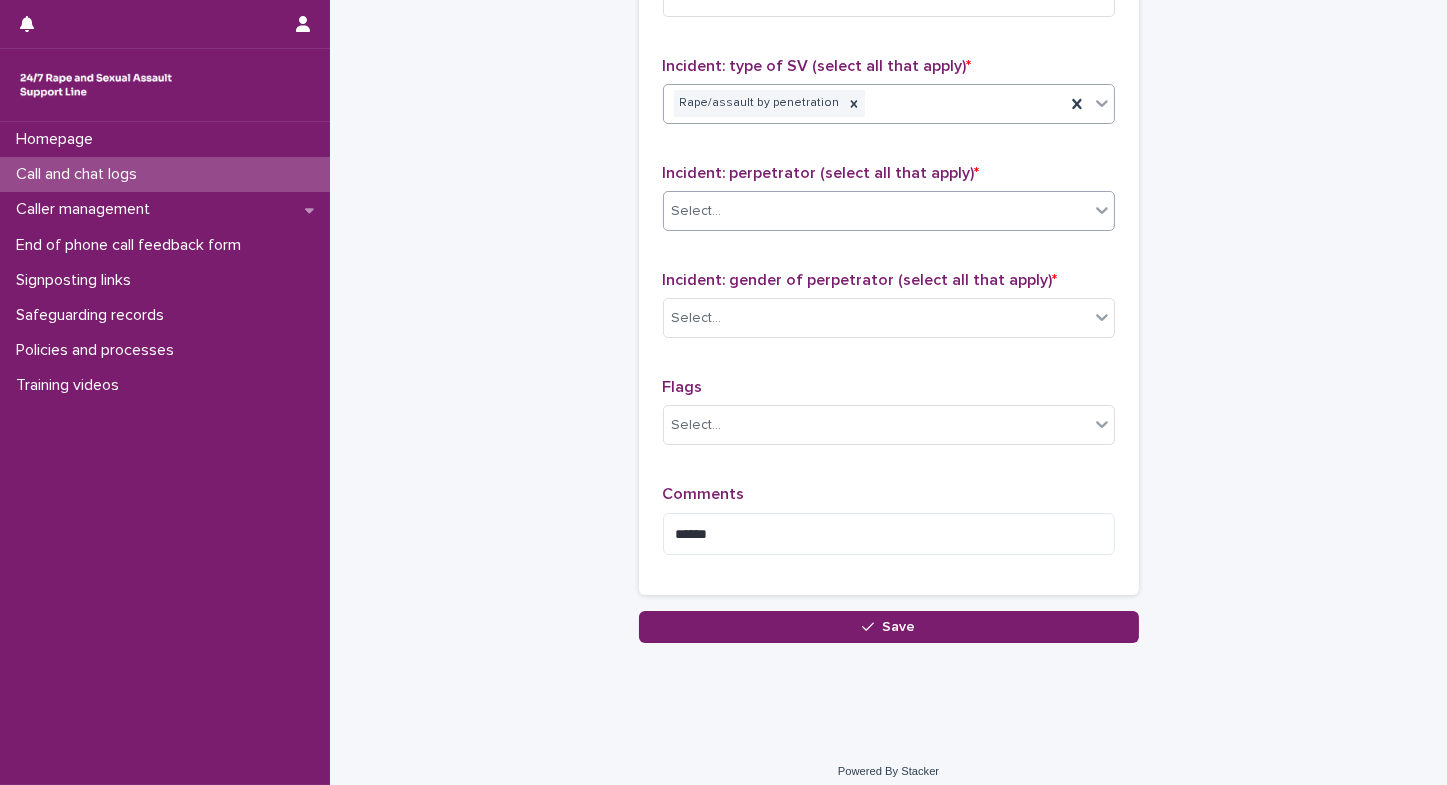 click on "Select..." at bounding box center (697, 211) 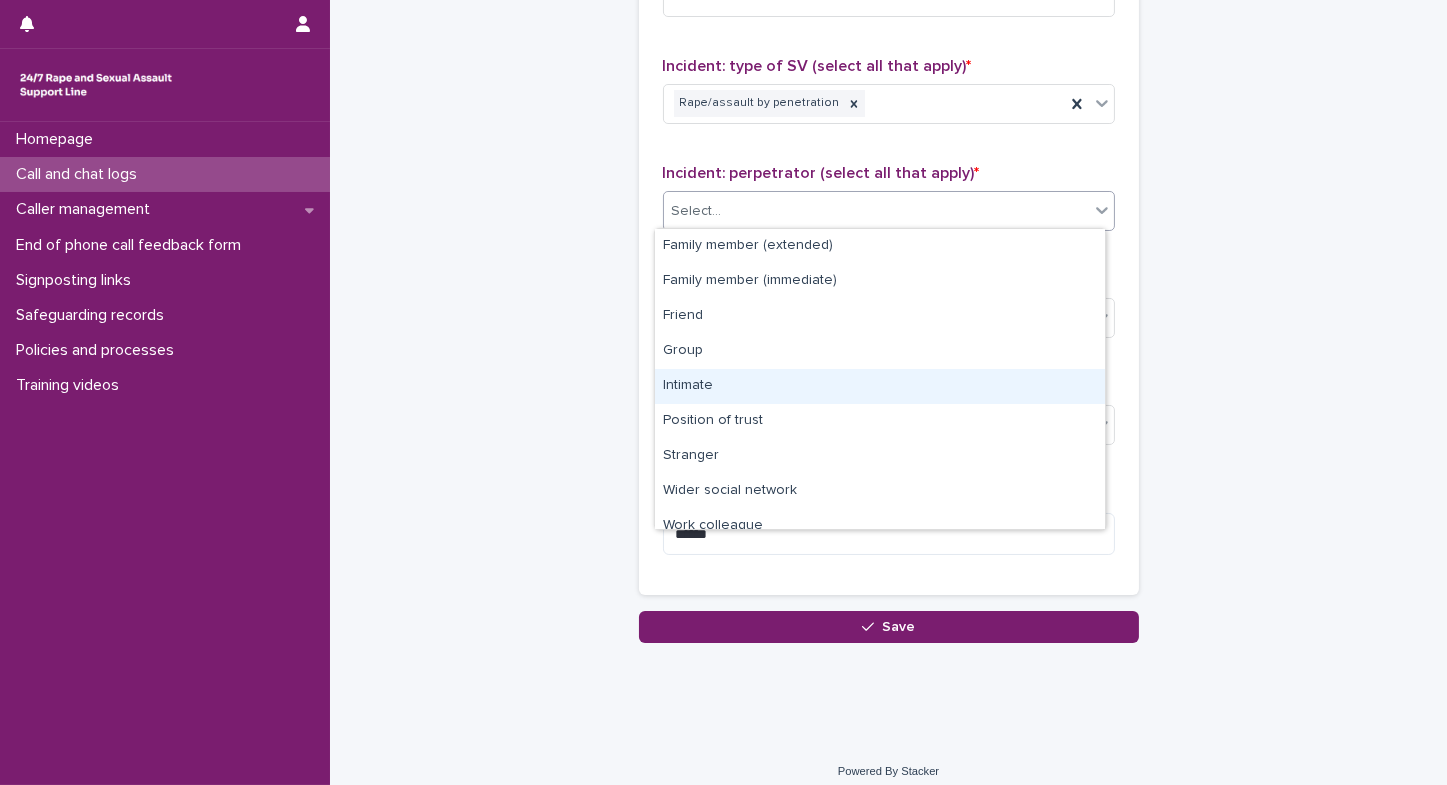 click on "Intimate" at bounding box center [880, 386] 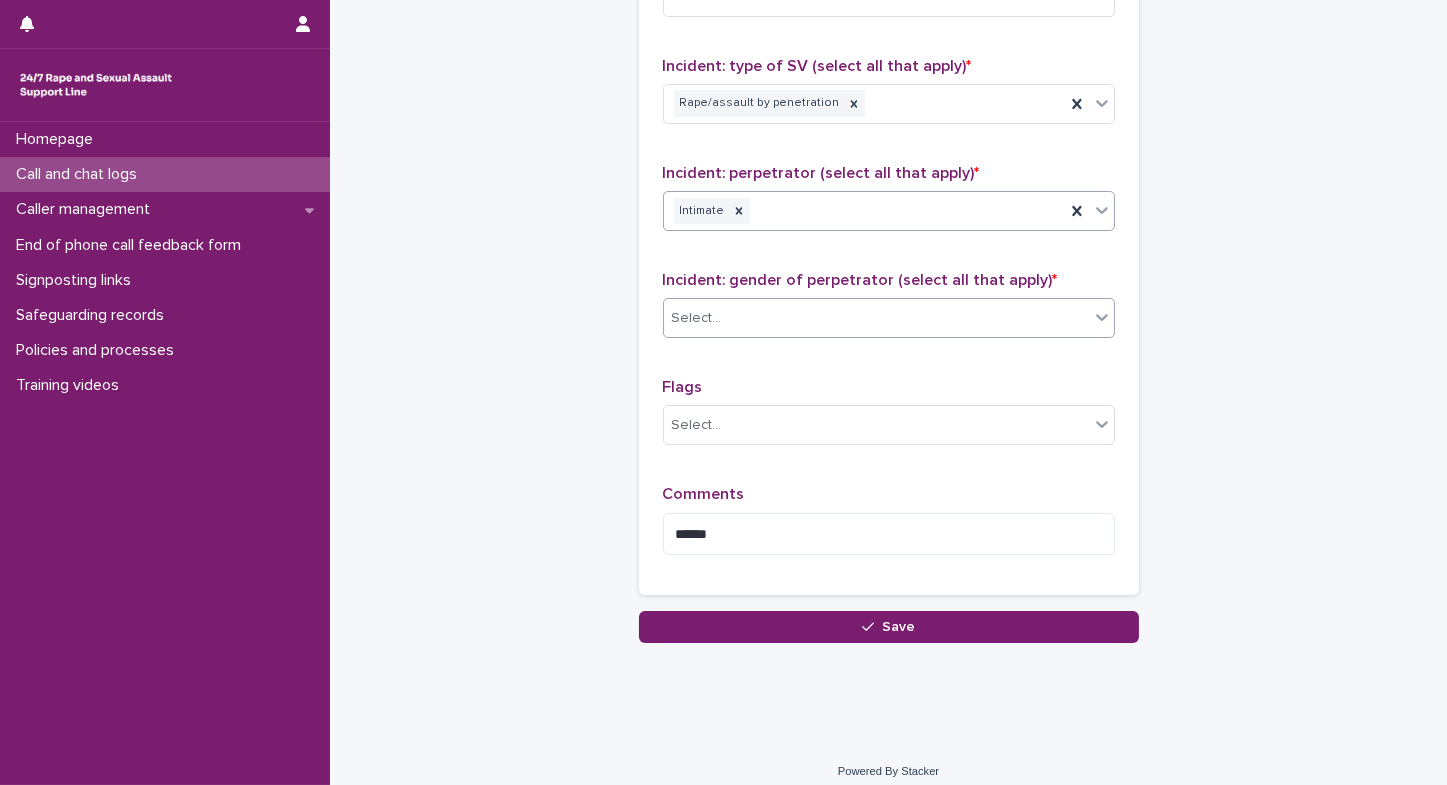click on "Select..." at bounding box center [876, 318] 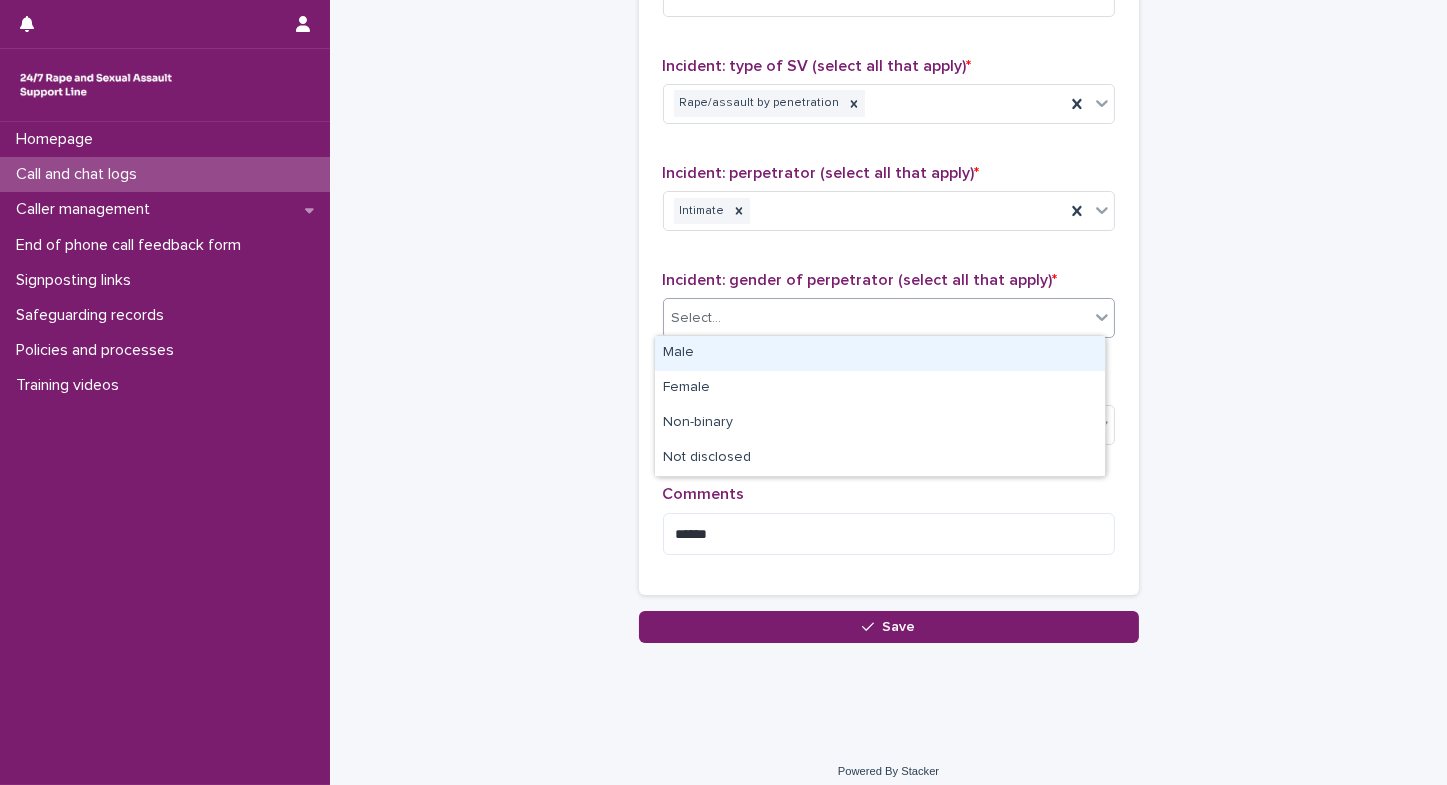 click on "Male" at bounding box center (880, 353) 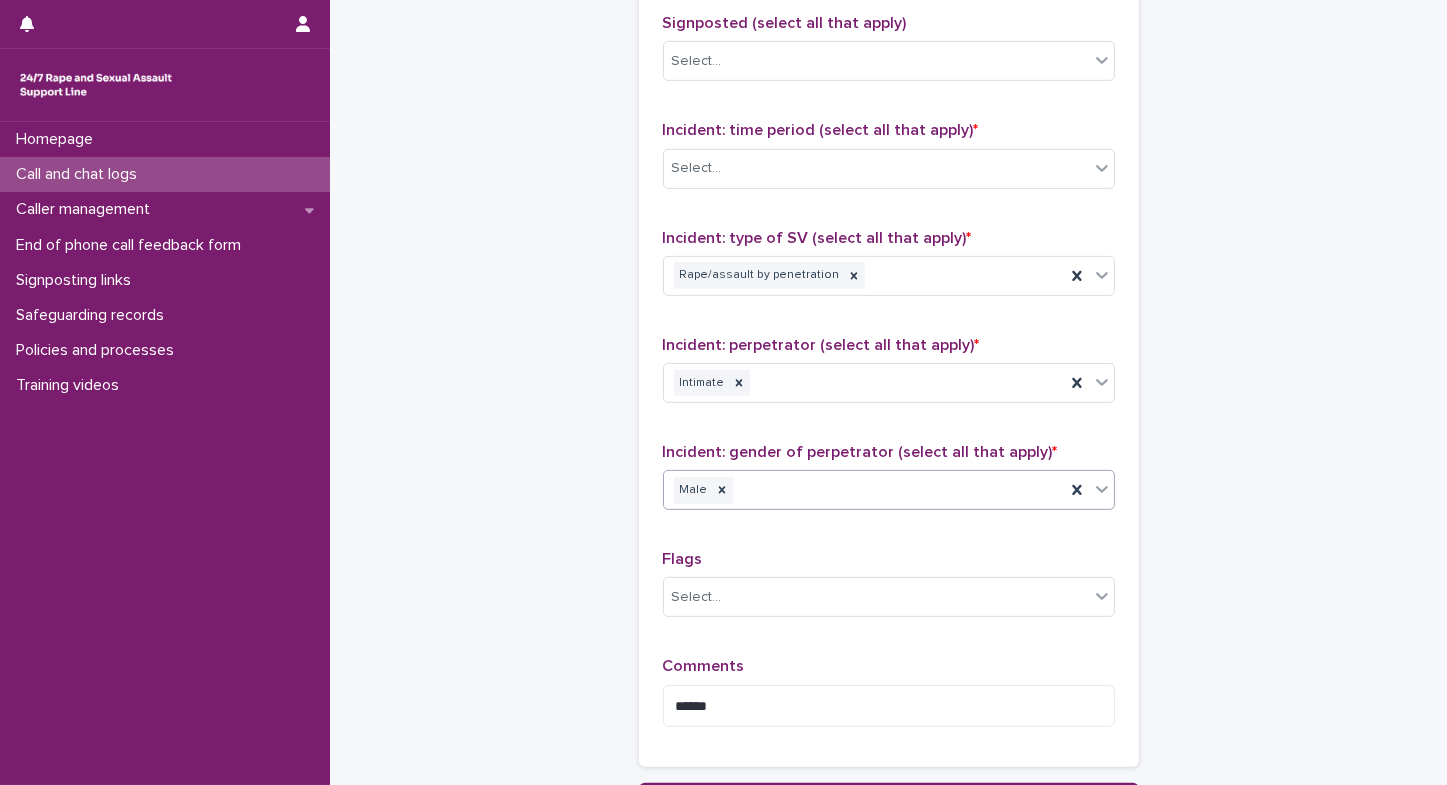 scroll, scrollTop: 1317, scrollLeft: 0, axis: vertical 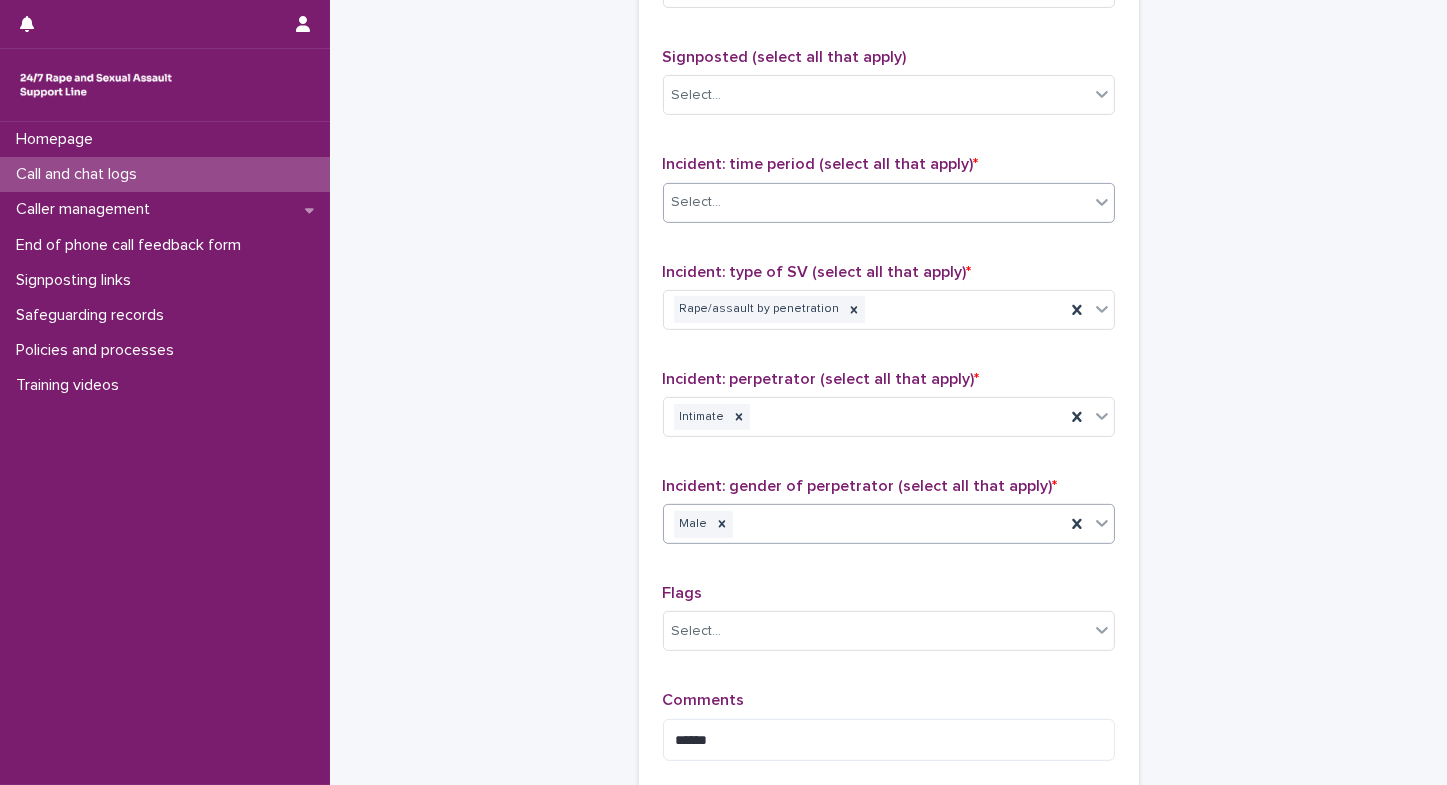 click on "Select..." at bounding box center [876, 202] 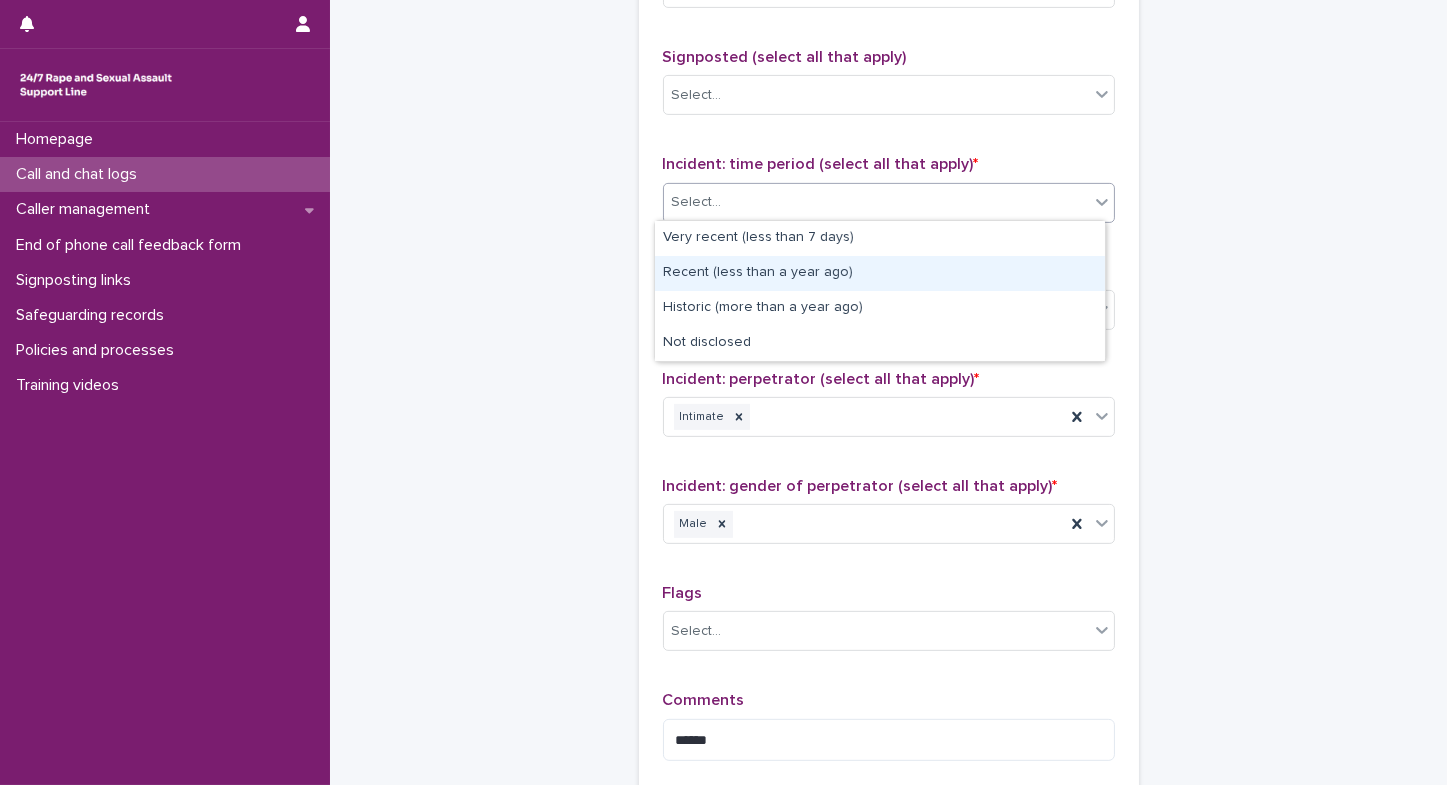 click on "Recent (less than a year ago)" at bounding box center (880, 273) 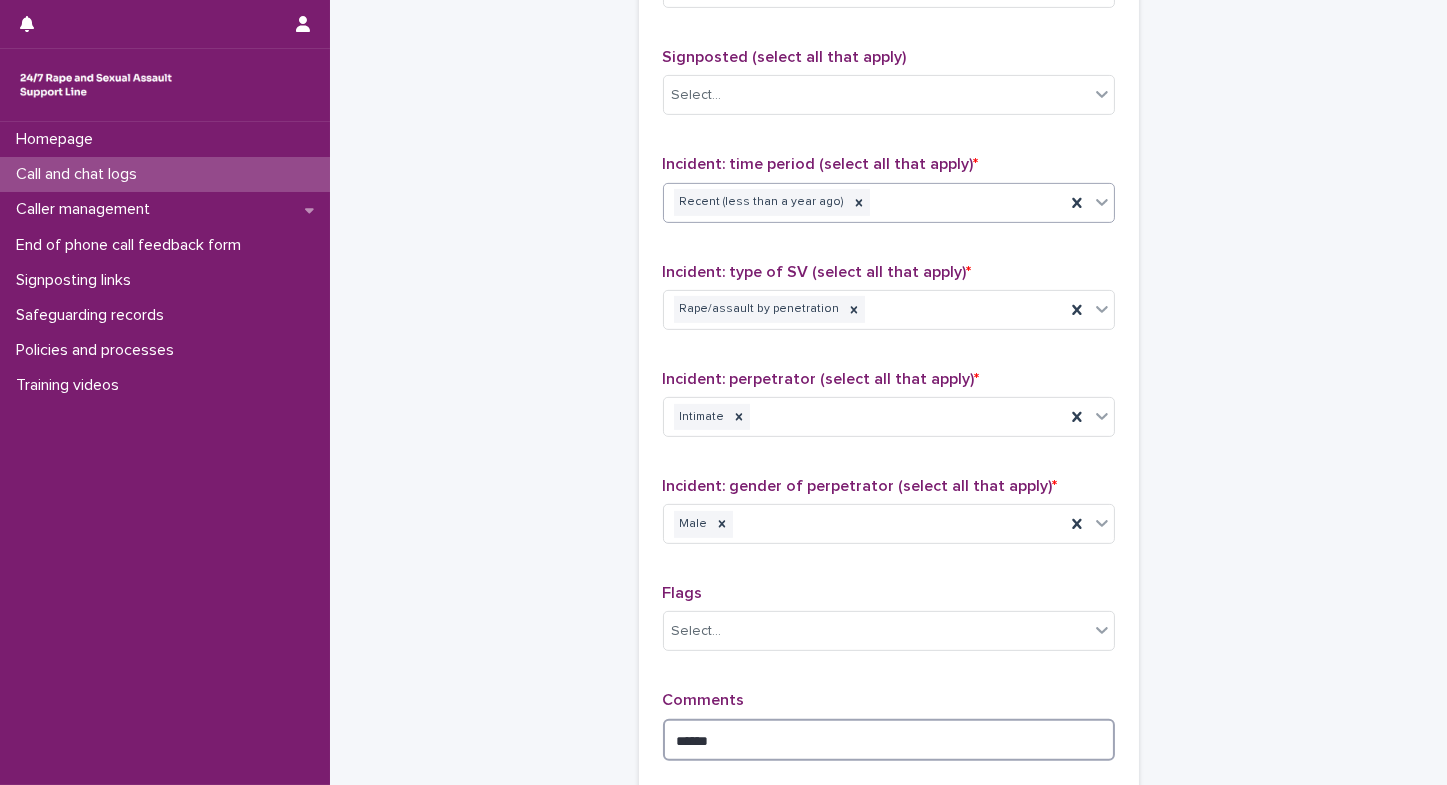 click on "*****" at bounding box center (889, 740) 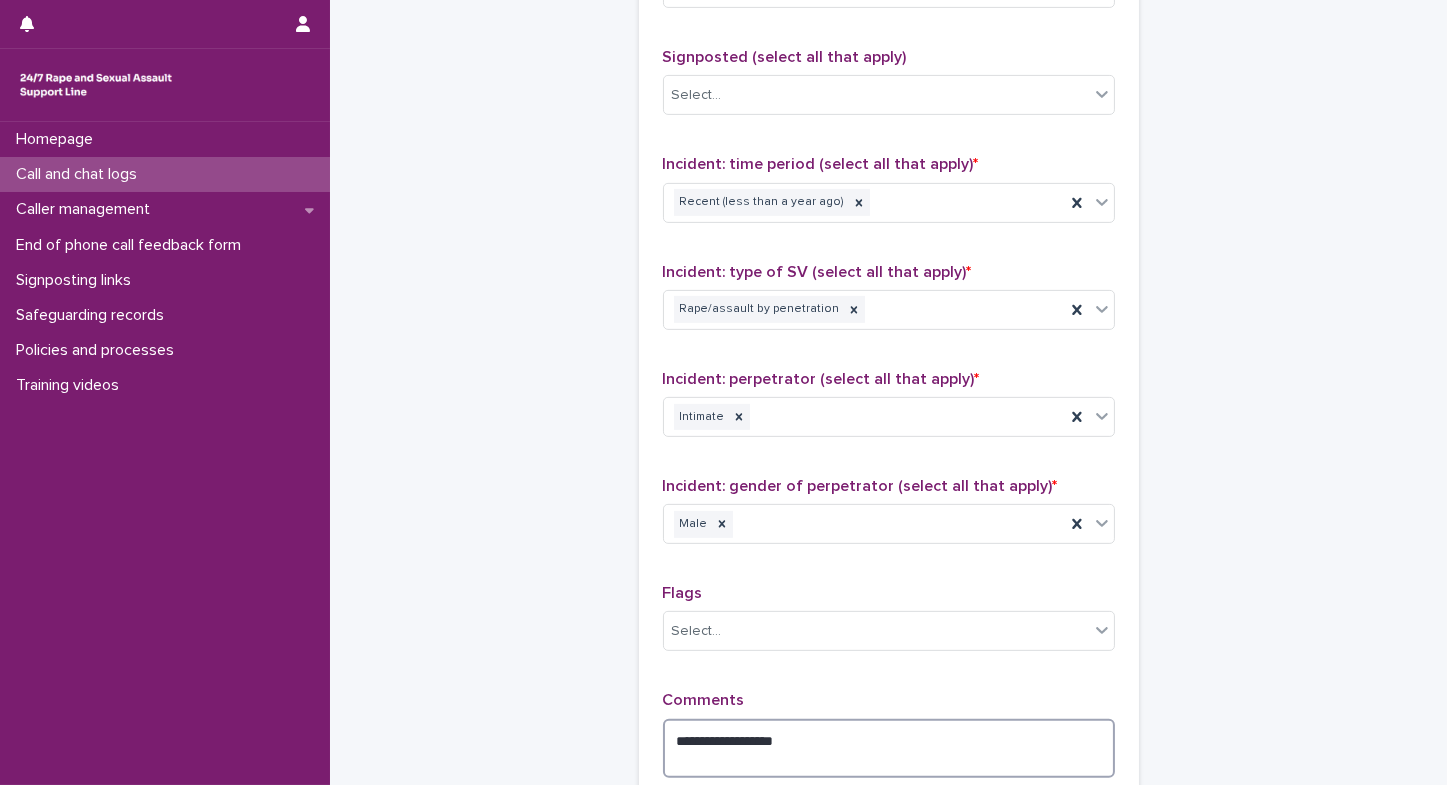 type on "**********" 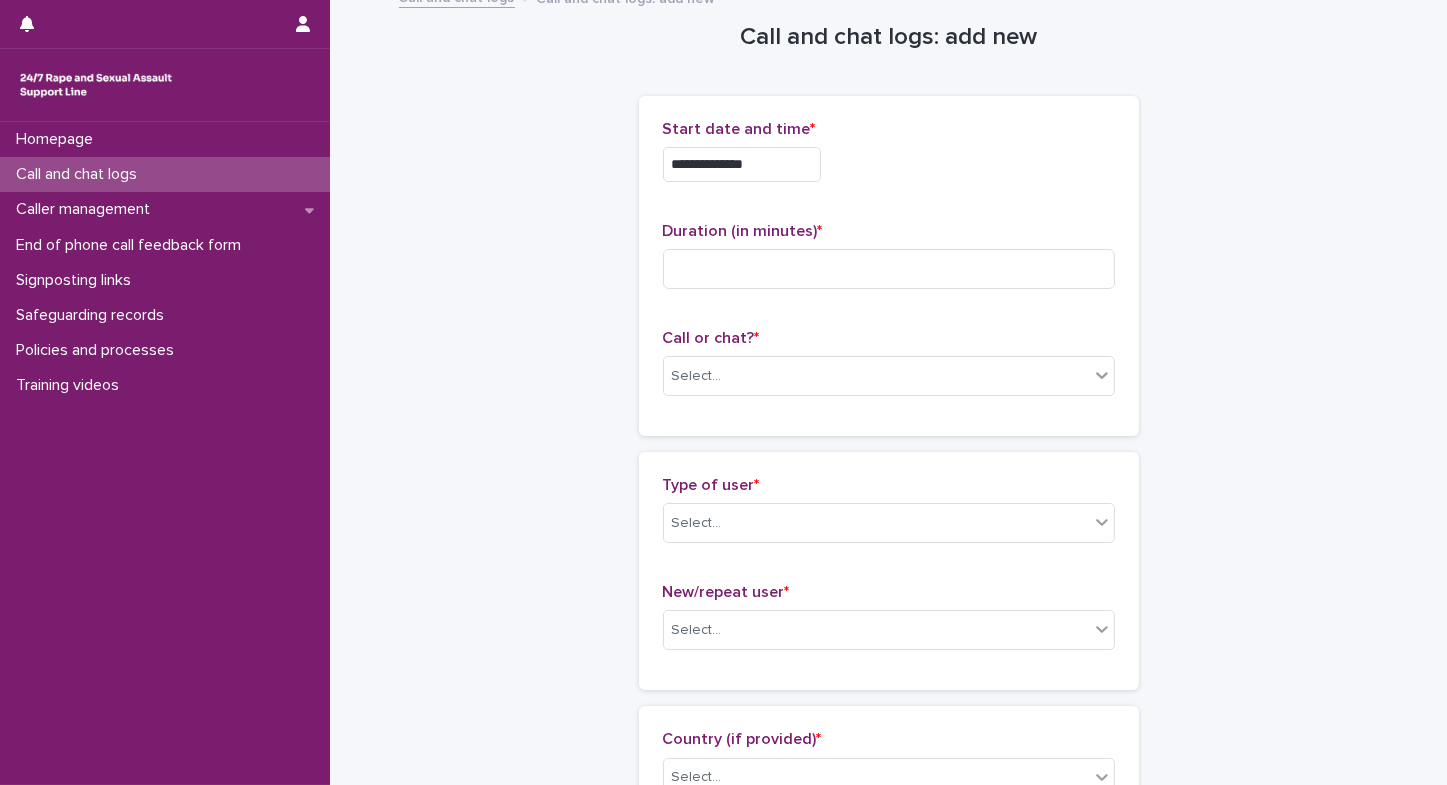 scroll, scrollTop: 0, scrollLeft: 0, axis: both 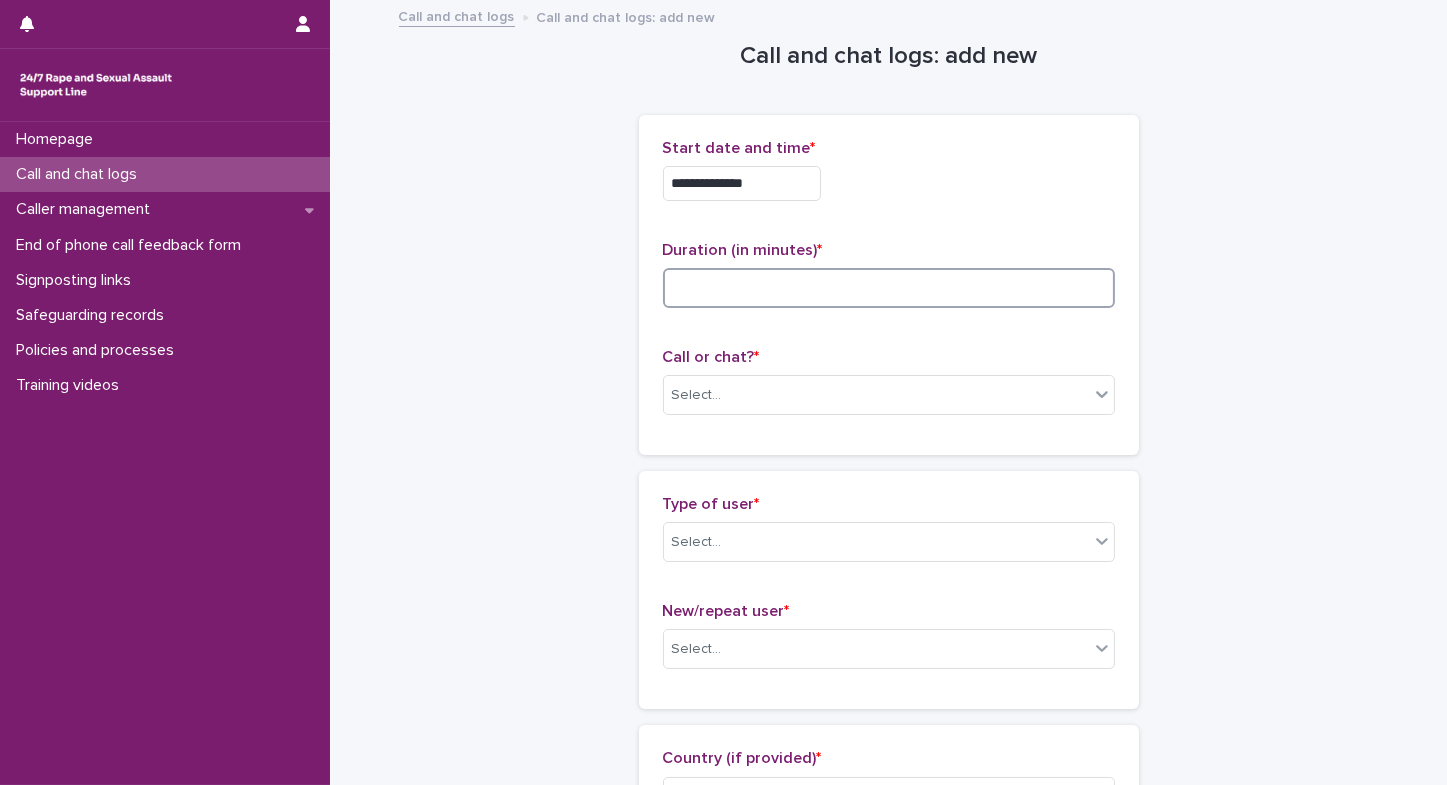 click at bounding box center (889, 288) 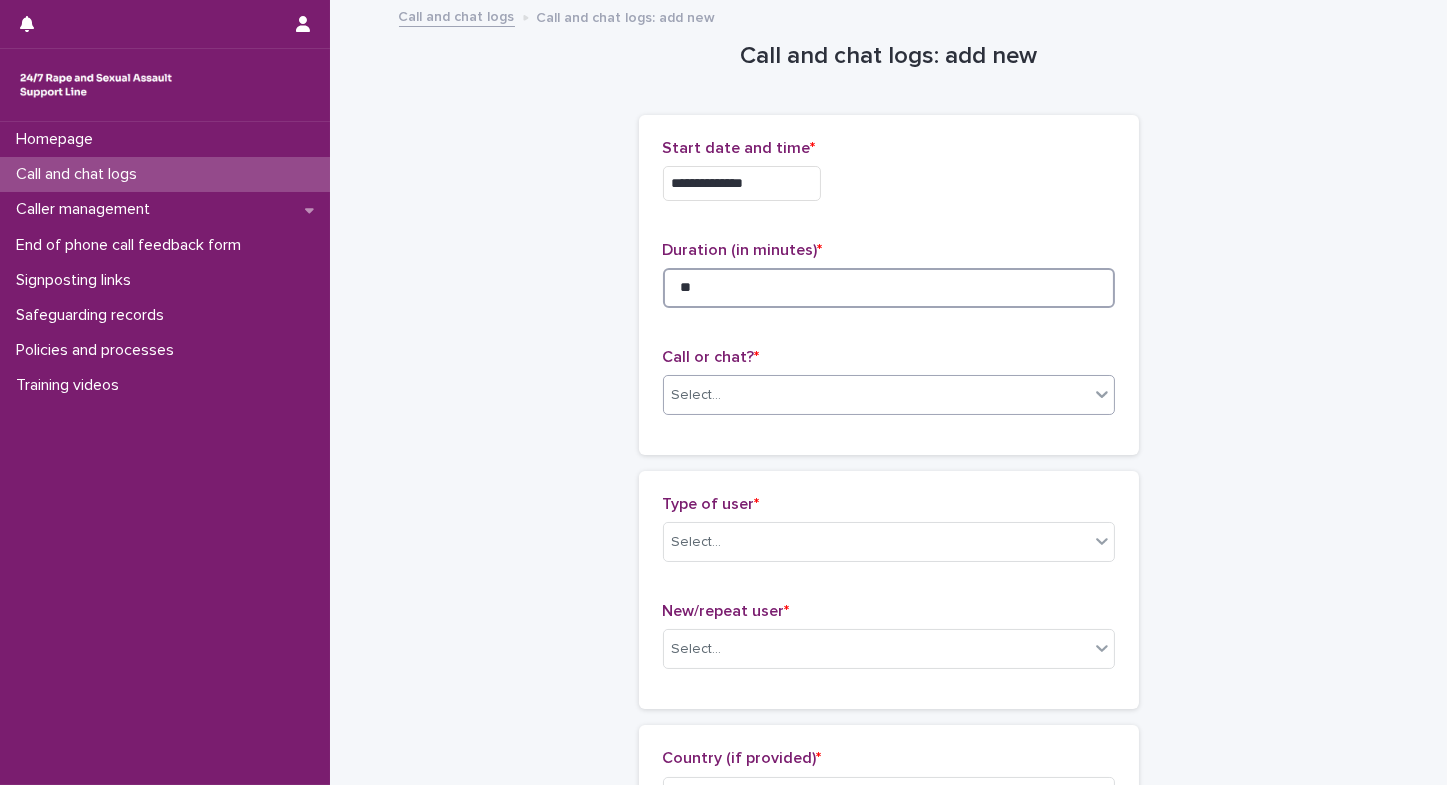 type on "**" 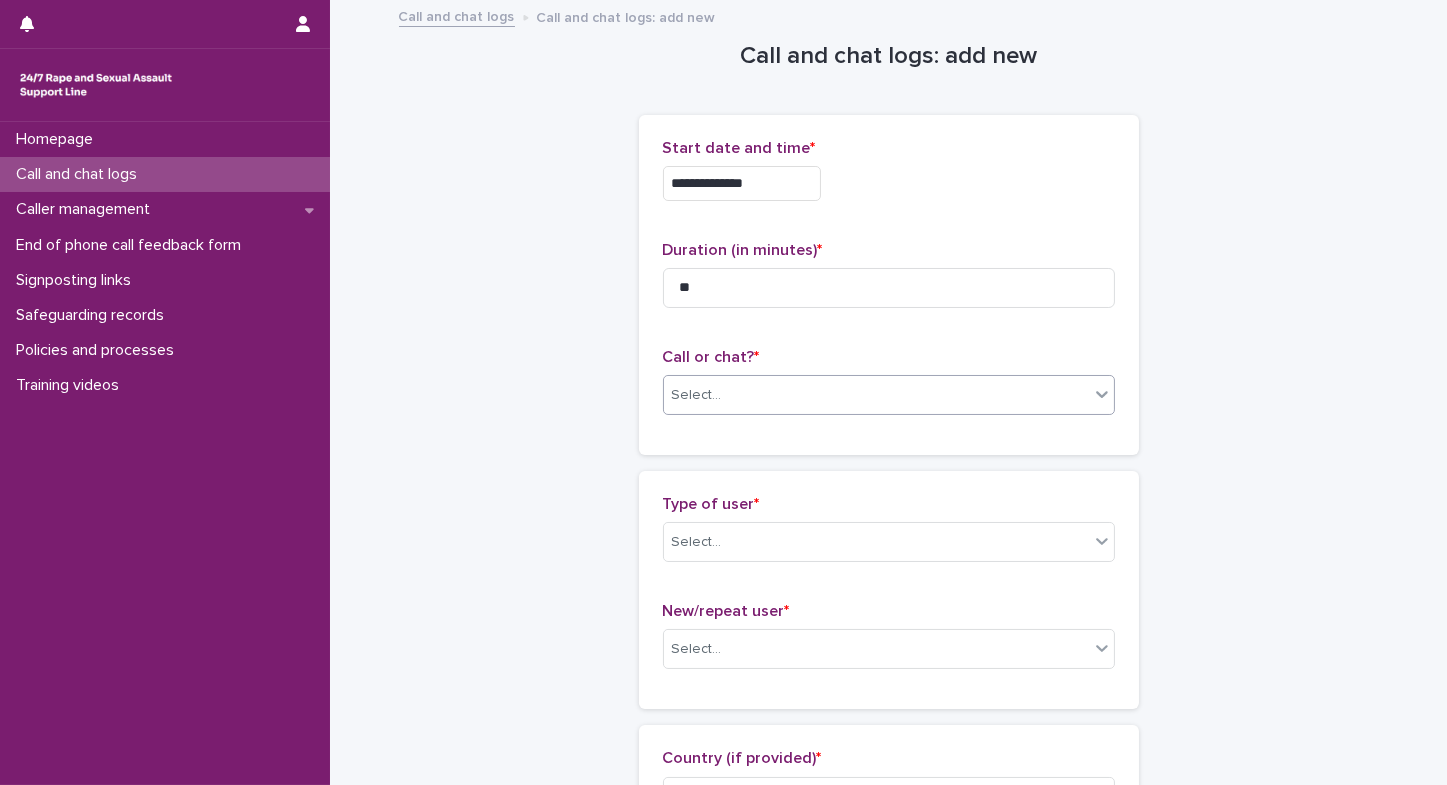 click on "Select..." at bounding box center (876, 395) 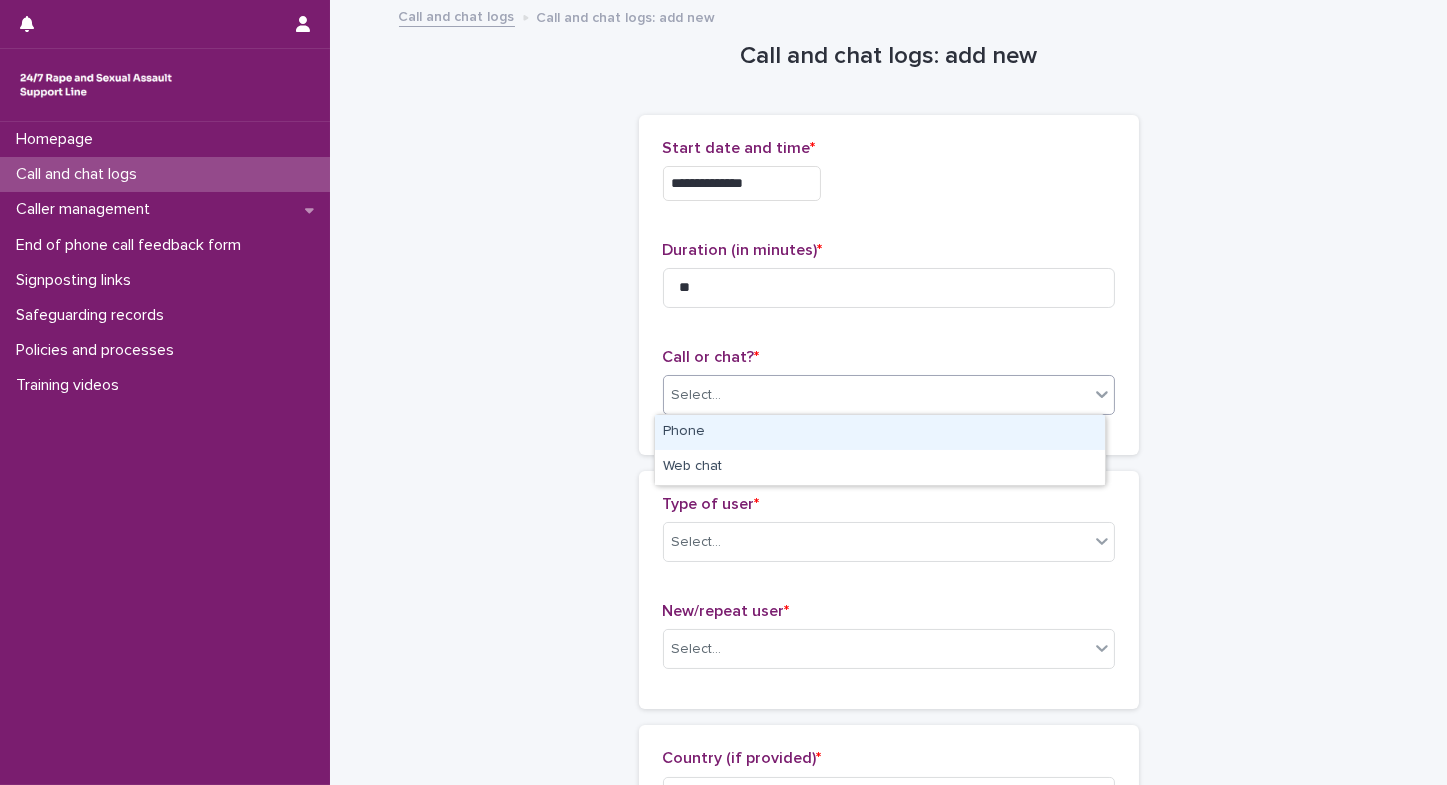 click on "Phone" at bounding box center (880, 432) 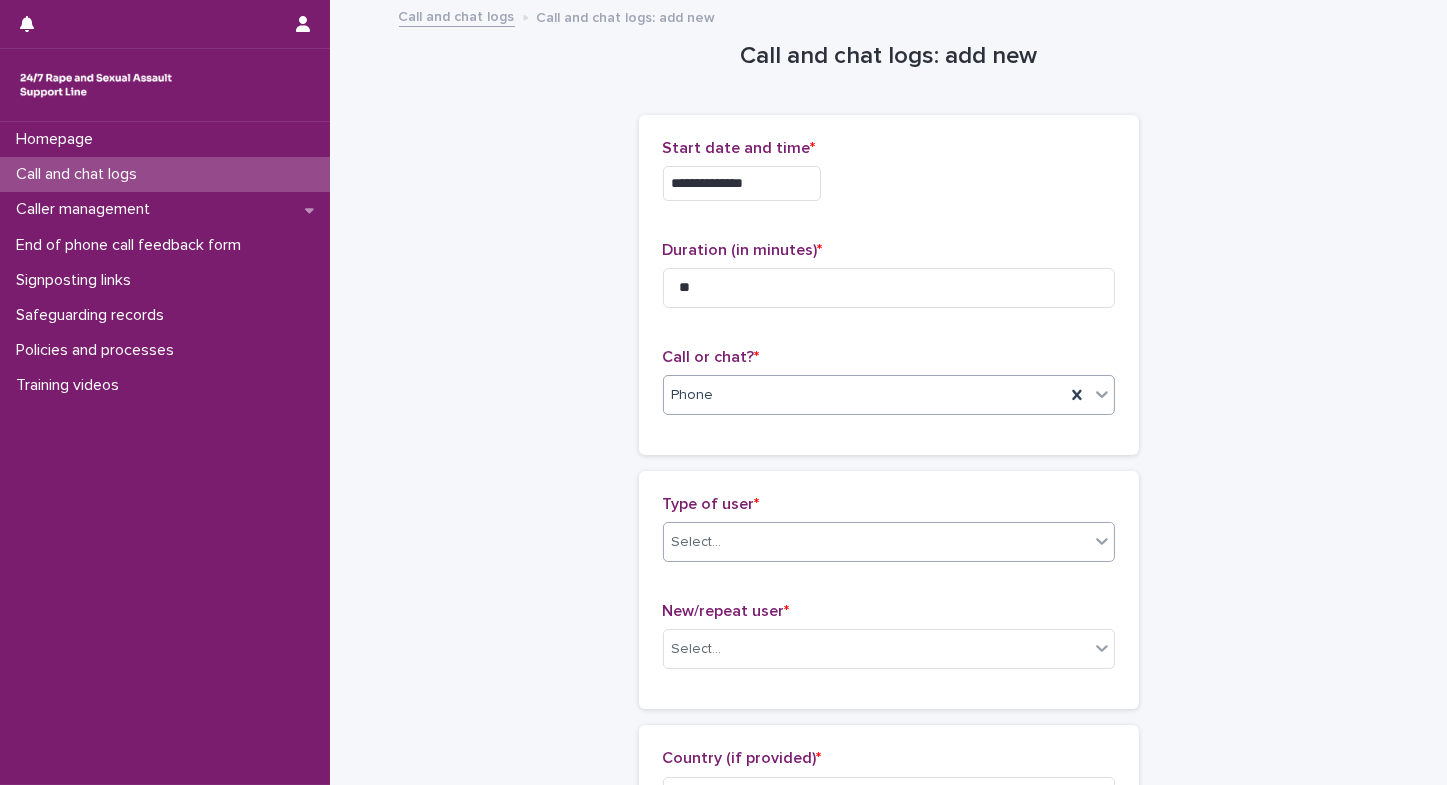 click at bounding box center (725, 542) 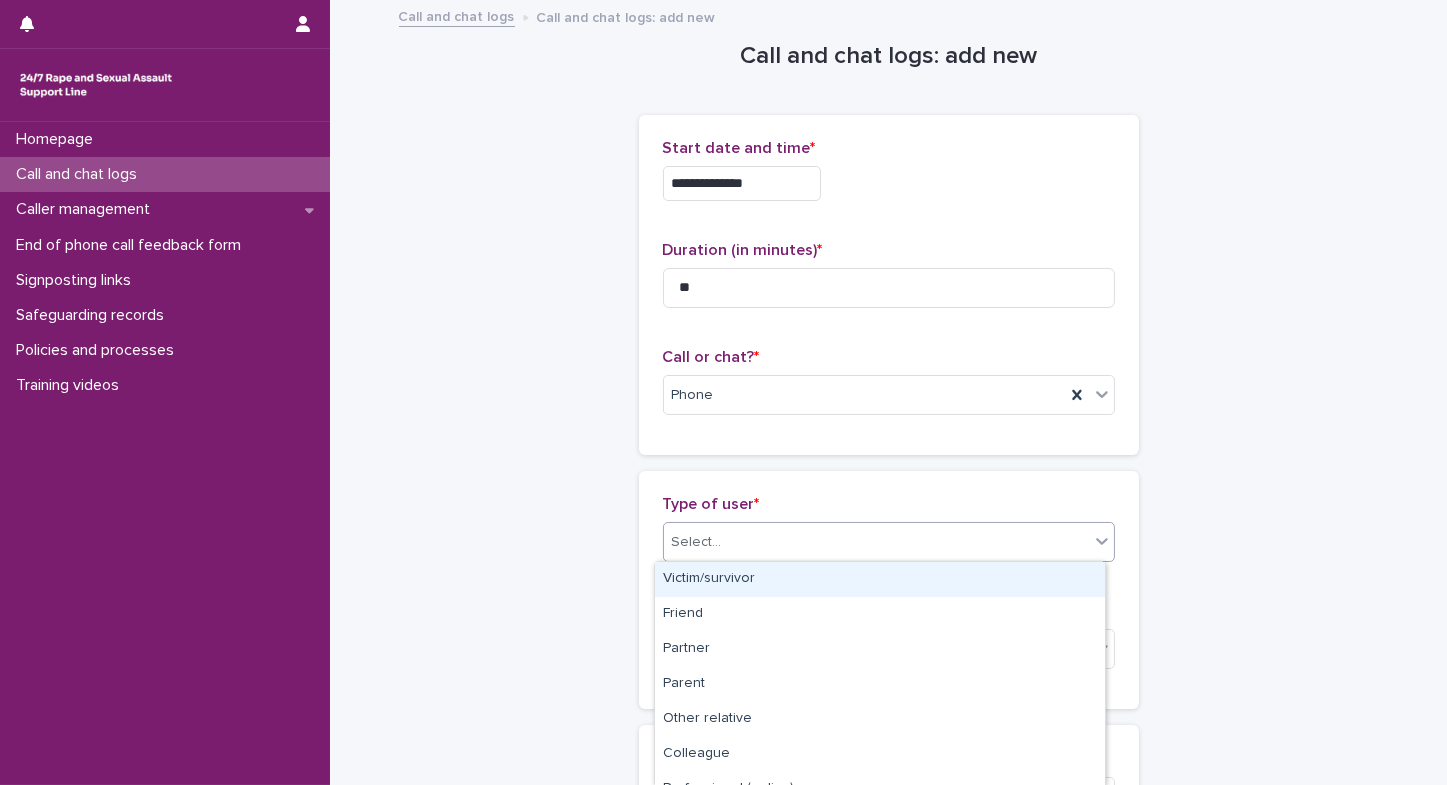 click on "Victim/survivor" at bounding box center (880, 579) 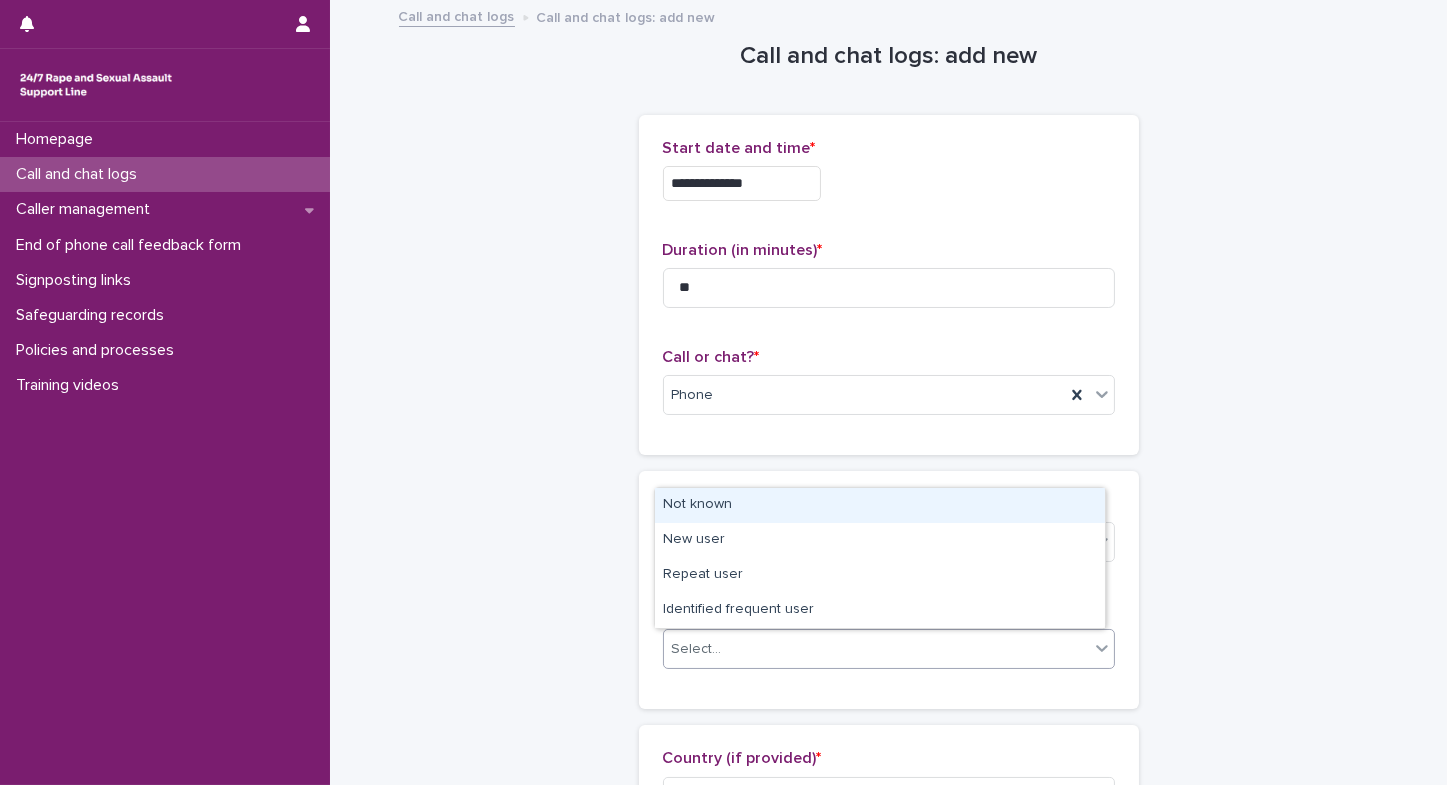 click on "Select..." at bounding box center (876, 649) 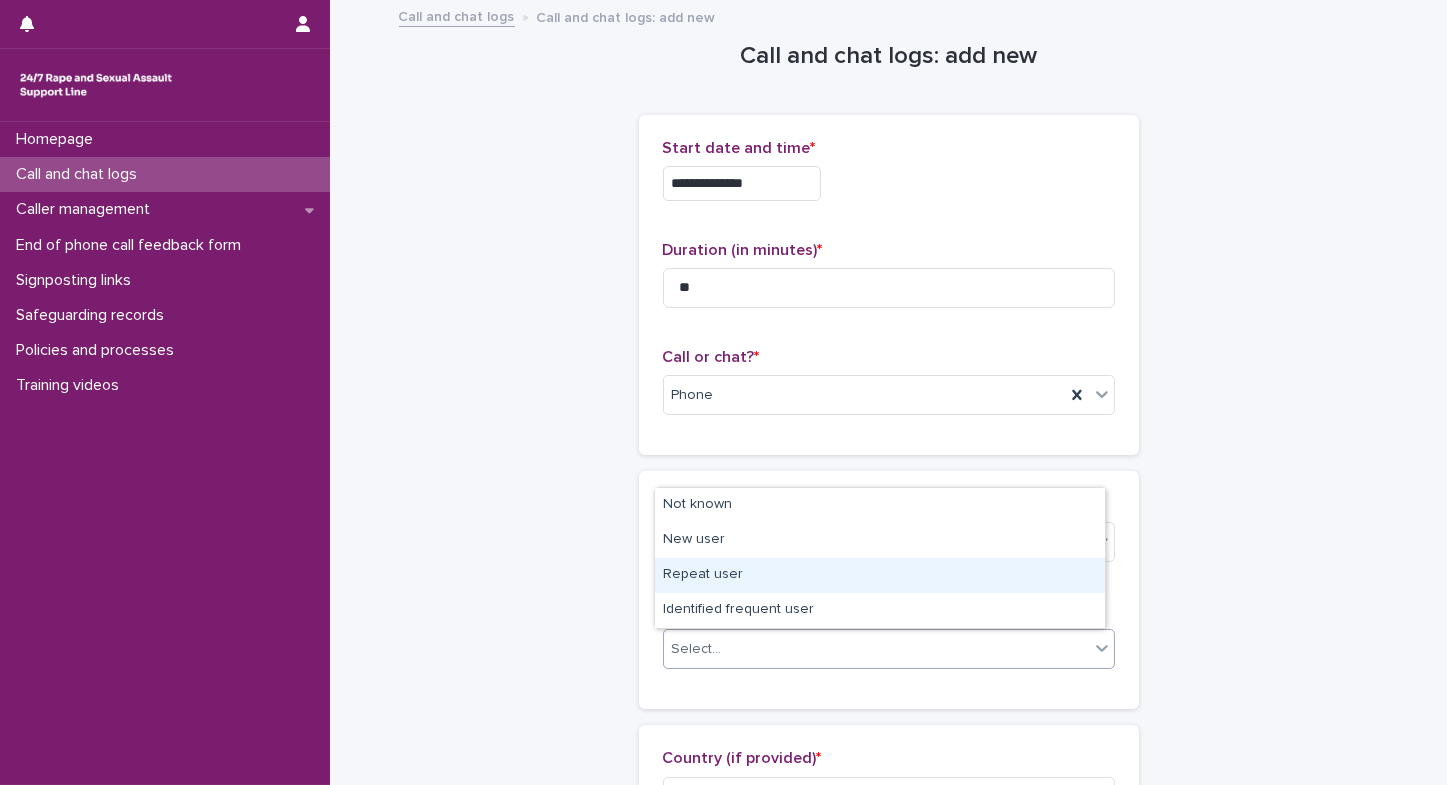 click on "Repeat user" at bounding box center (880, 575) 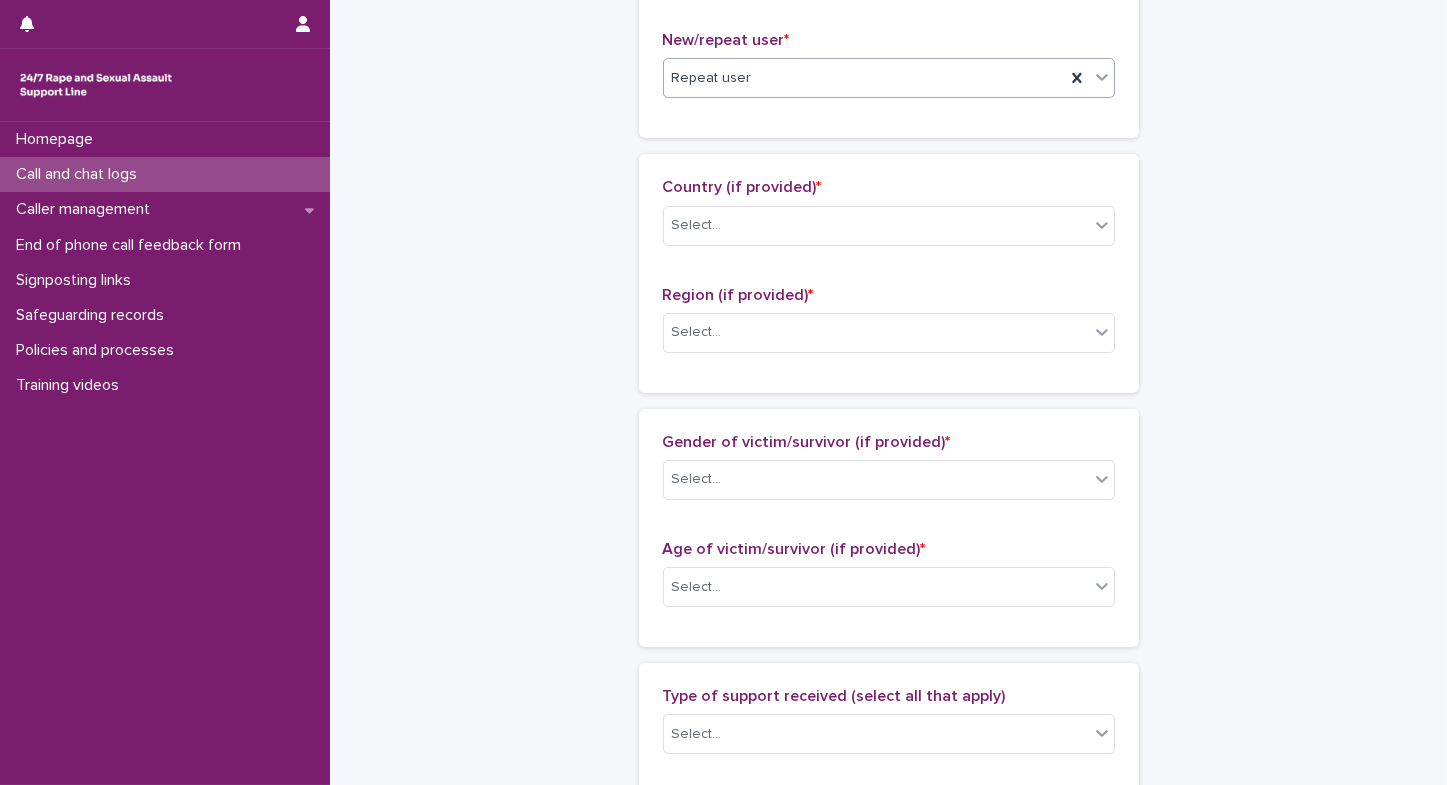 scroll, scrollTop: 576, scrollLeft: 0, axis: vertical 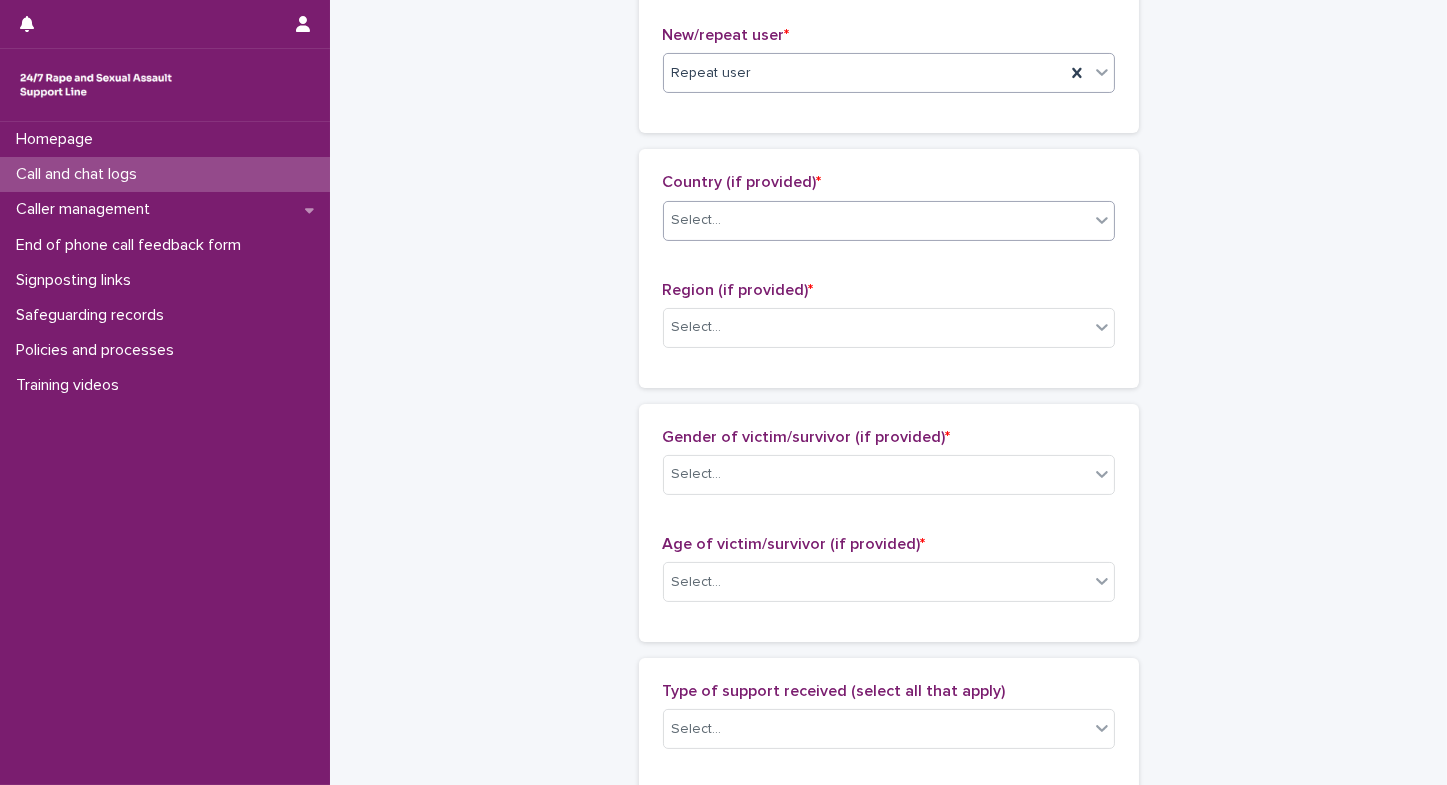 click on "Select..." at bounding box center (889, 221) 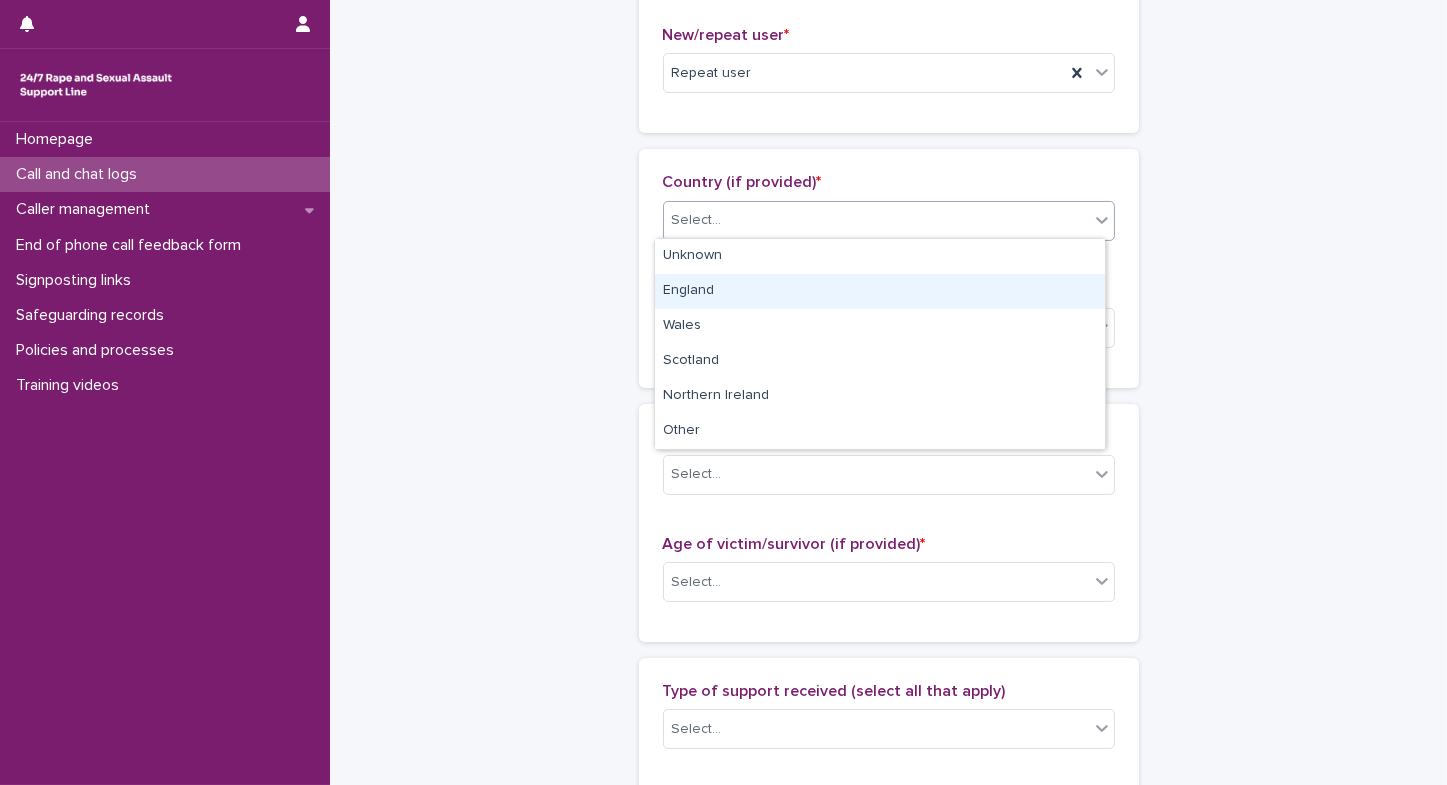 click on "England" at bounding box center [880, 291] 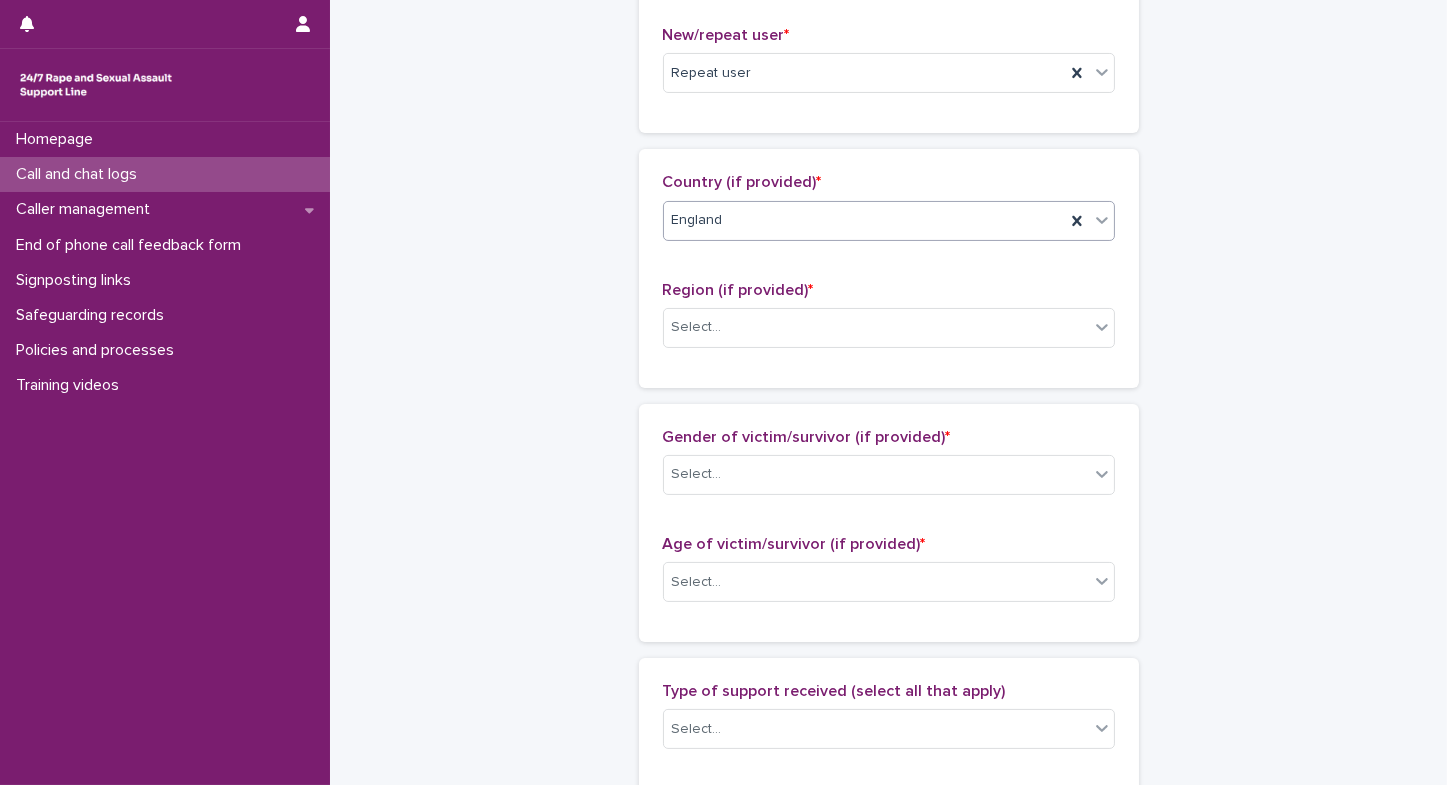 click on "Region (if provided) * Select..." at bounding box center (889, 322) 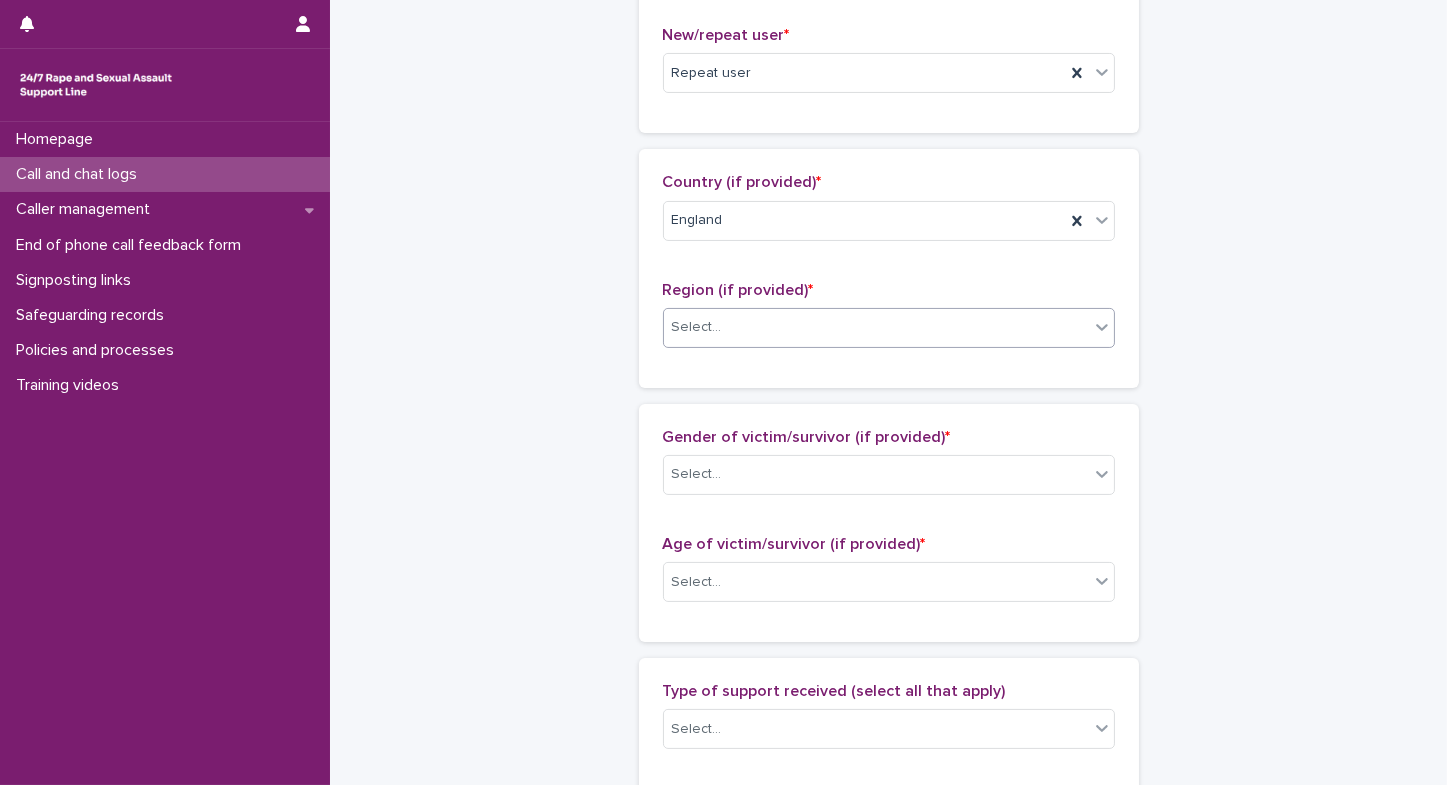 click on "Select..." at bounding box center [697, 327] 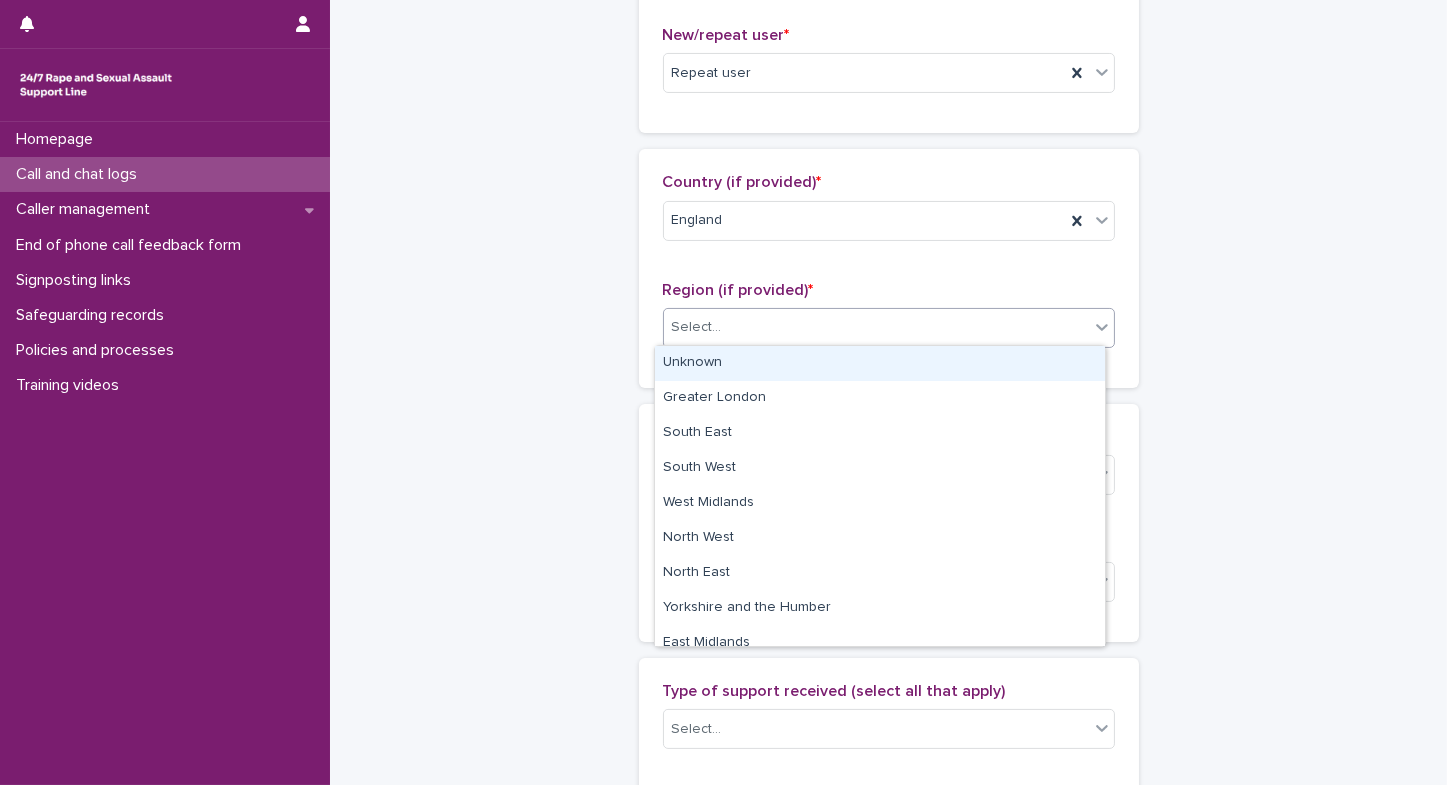 click on "Unknown" at bounding box center (880, 363) 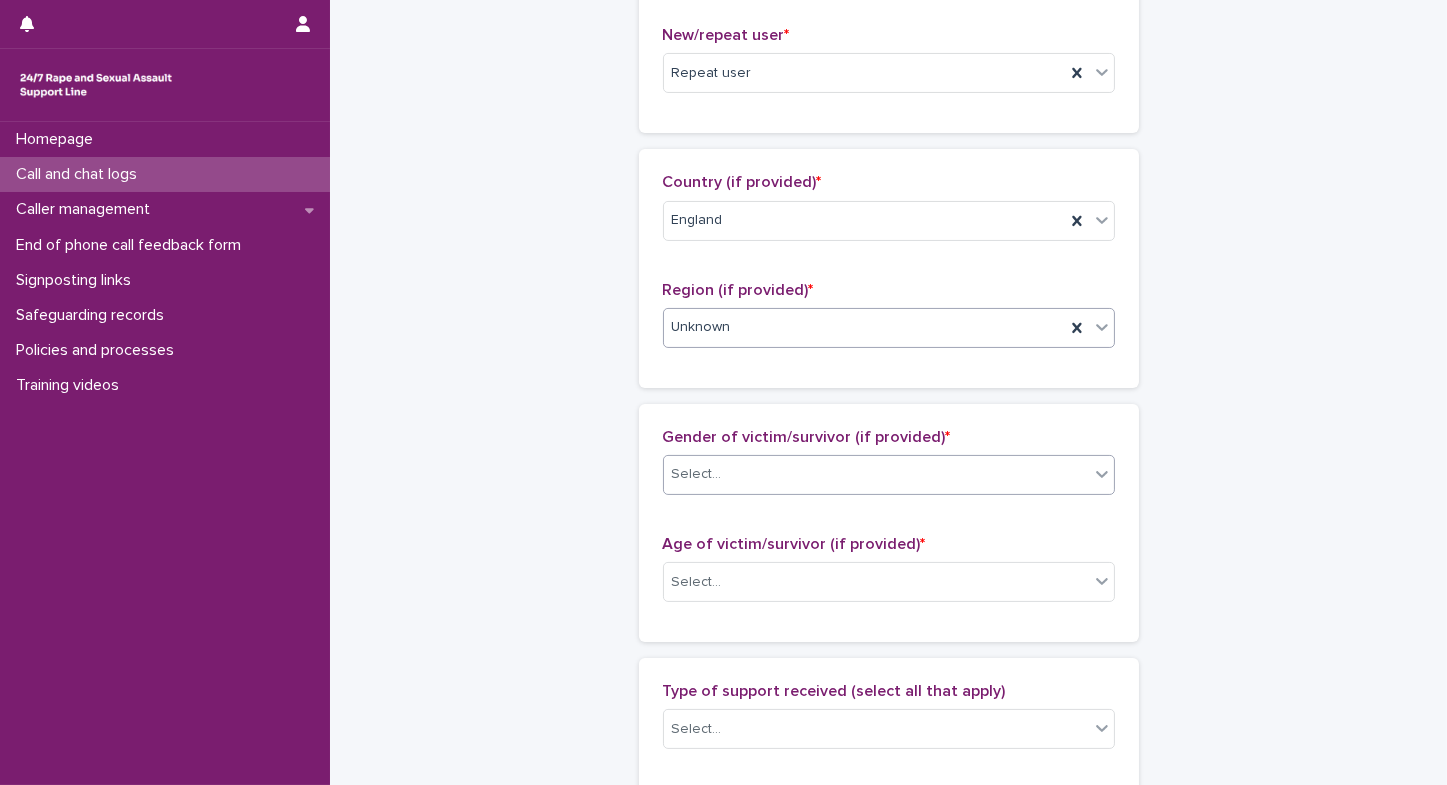 click on "Select..." at bounding box center (697, 474) 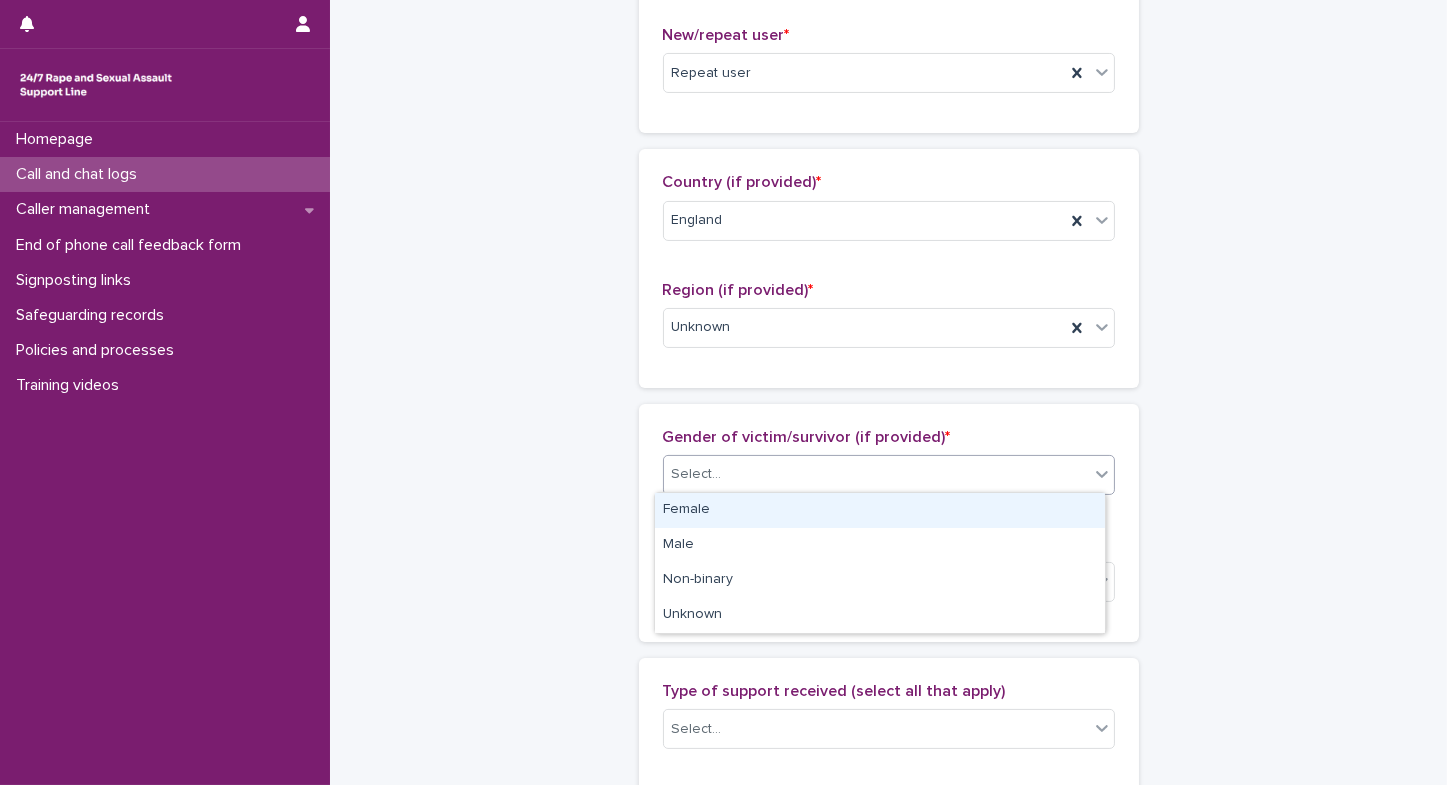 click on "Female" at bounding box center (880, 510) 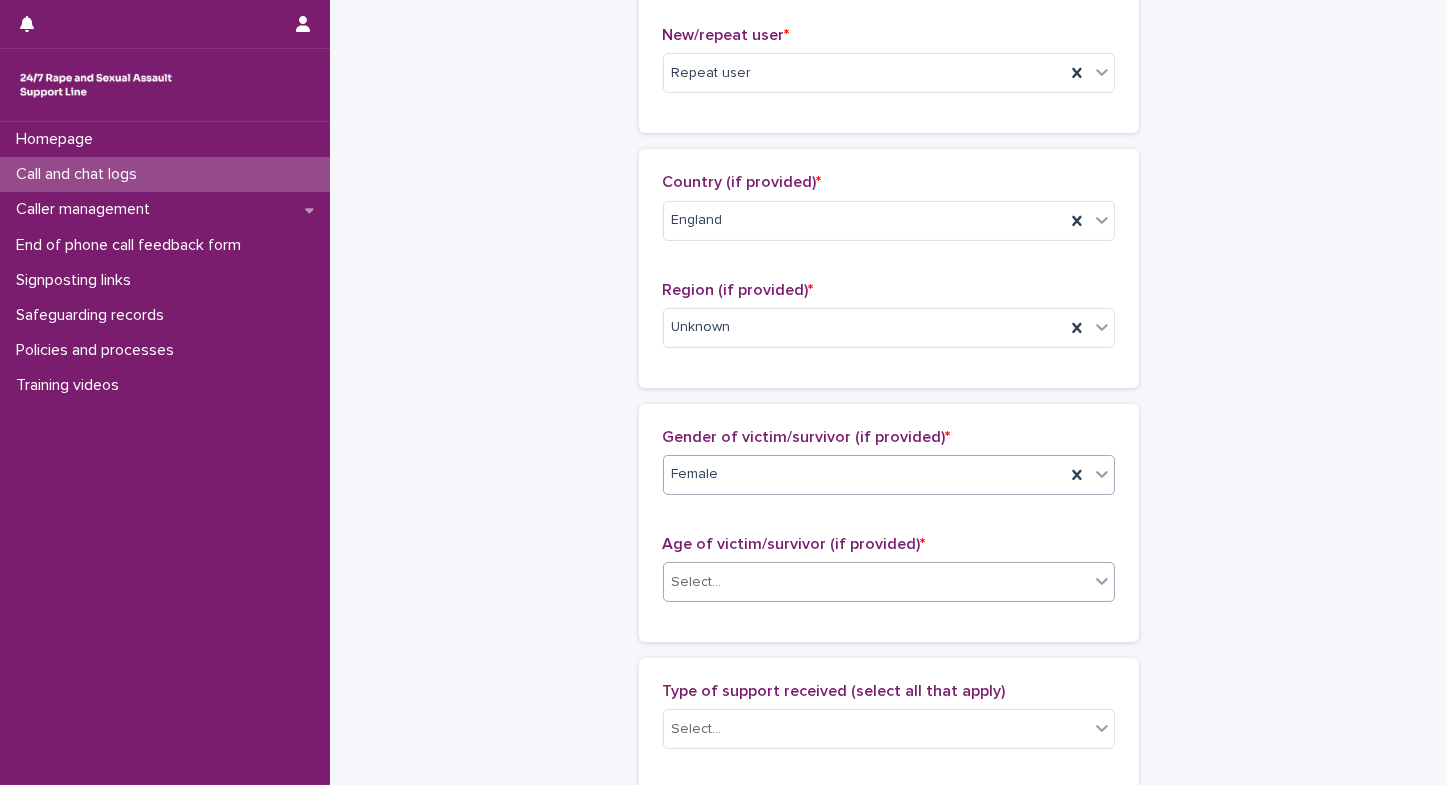 click on "Select..." at bounding box center (697, 582) 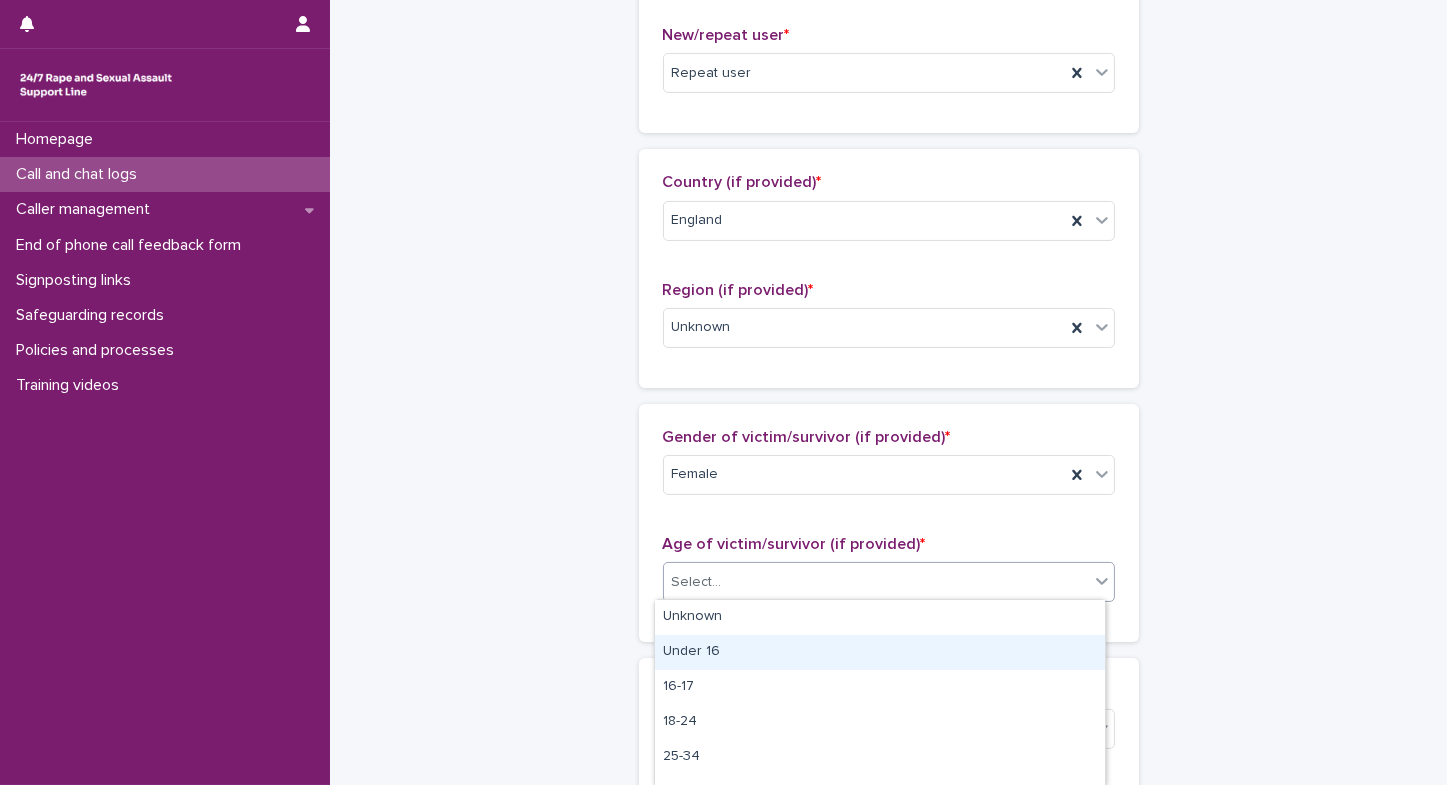 click on "Under 16" at bounding box center [880, 652] 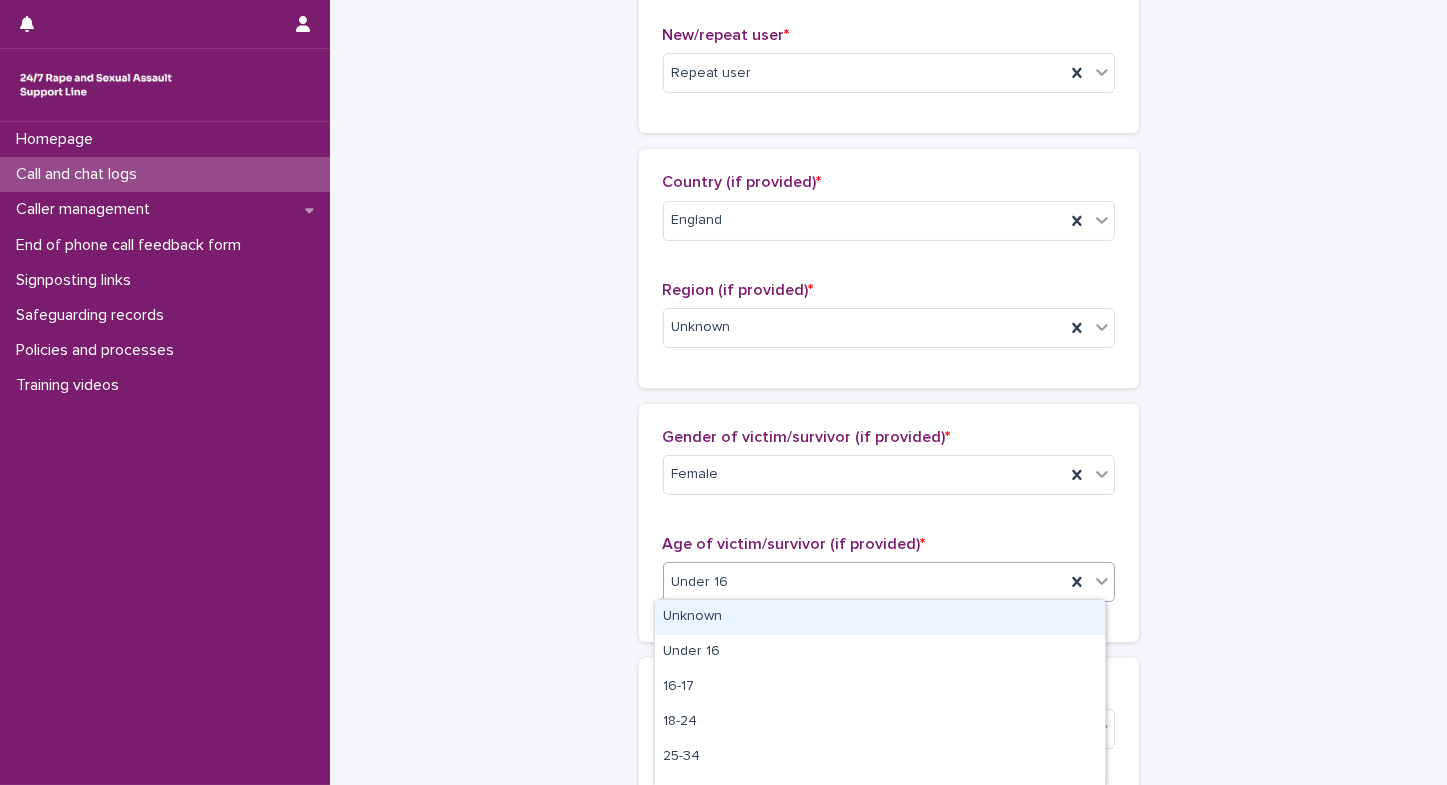 click on "Under 16" at bounding box center (700, 582) 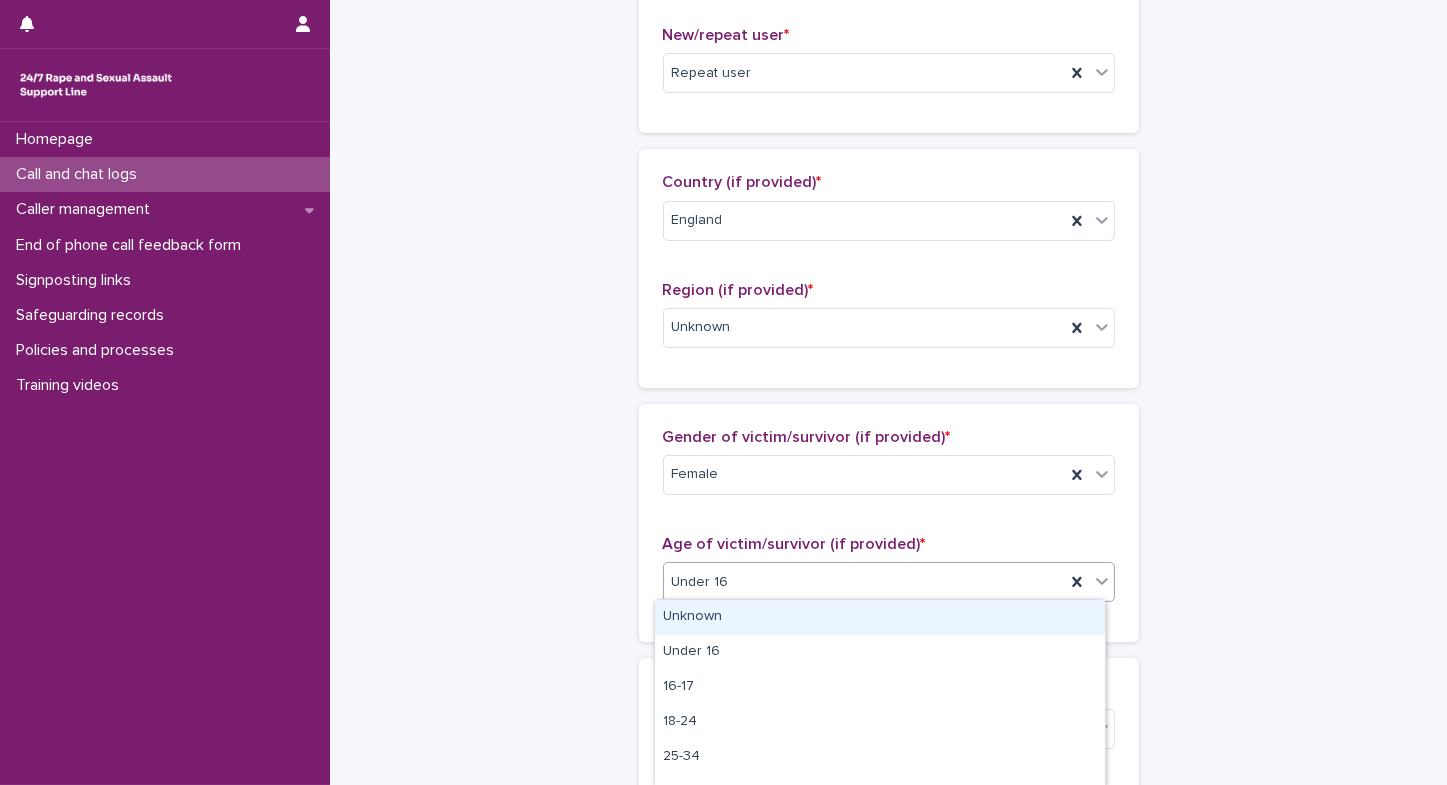 click on "Unknown" at bounding box center [880, 617] 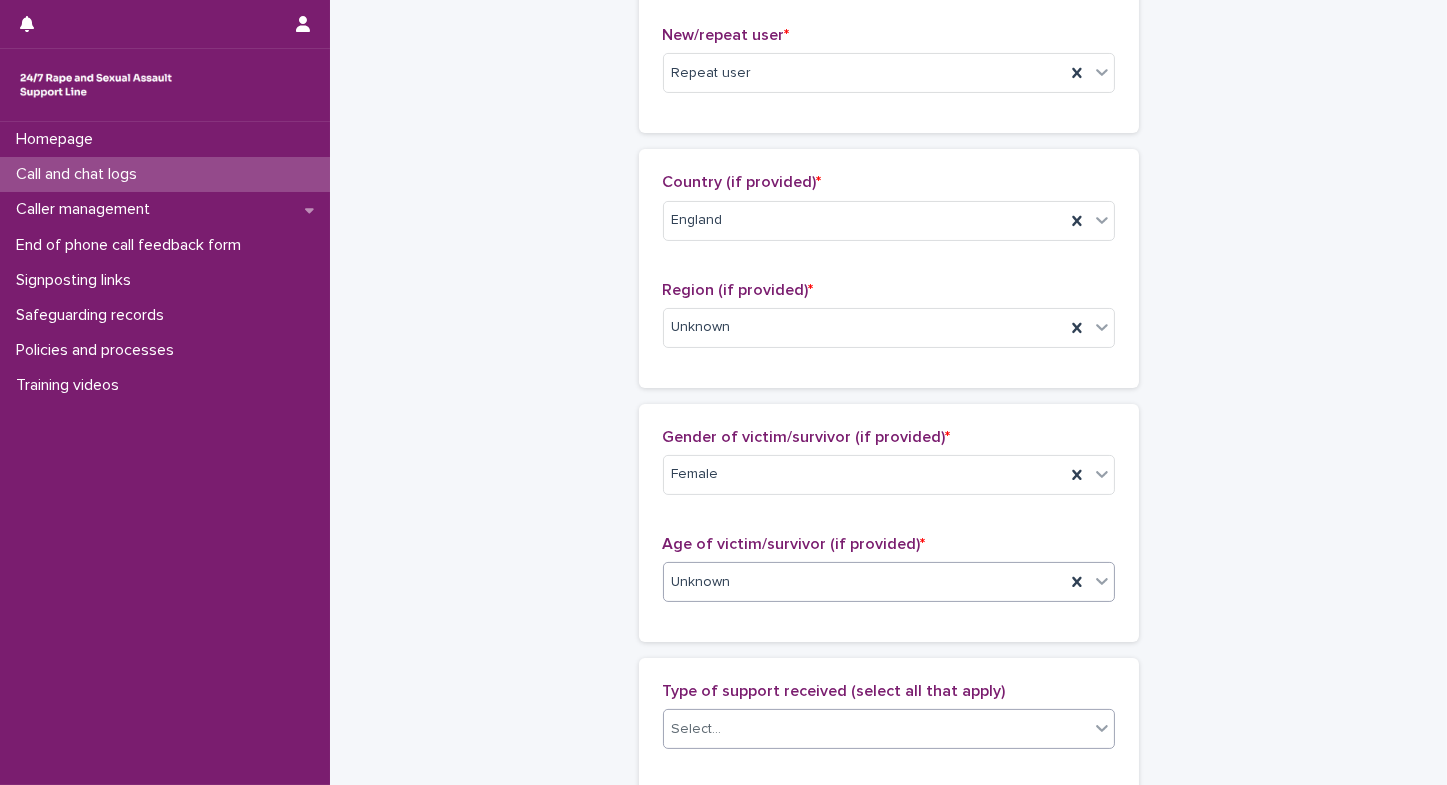 click on "Select..." at bounding box center [889, 729] 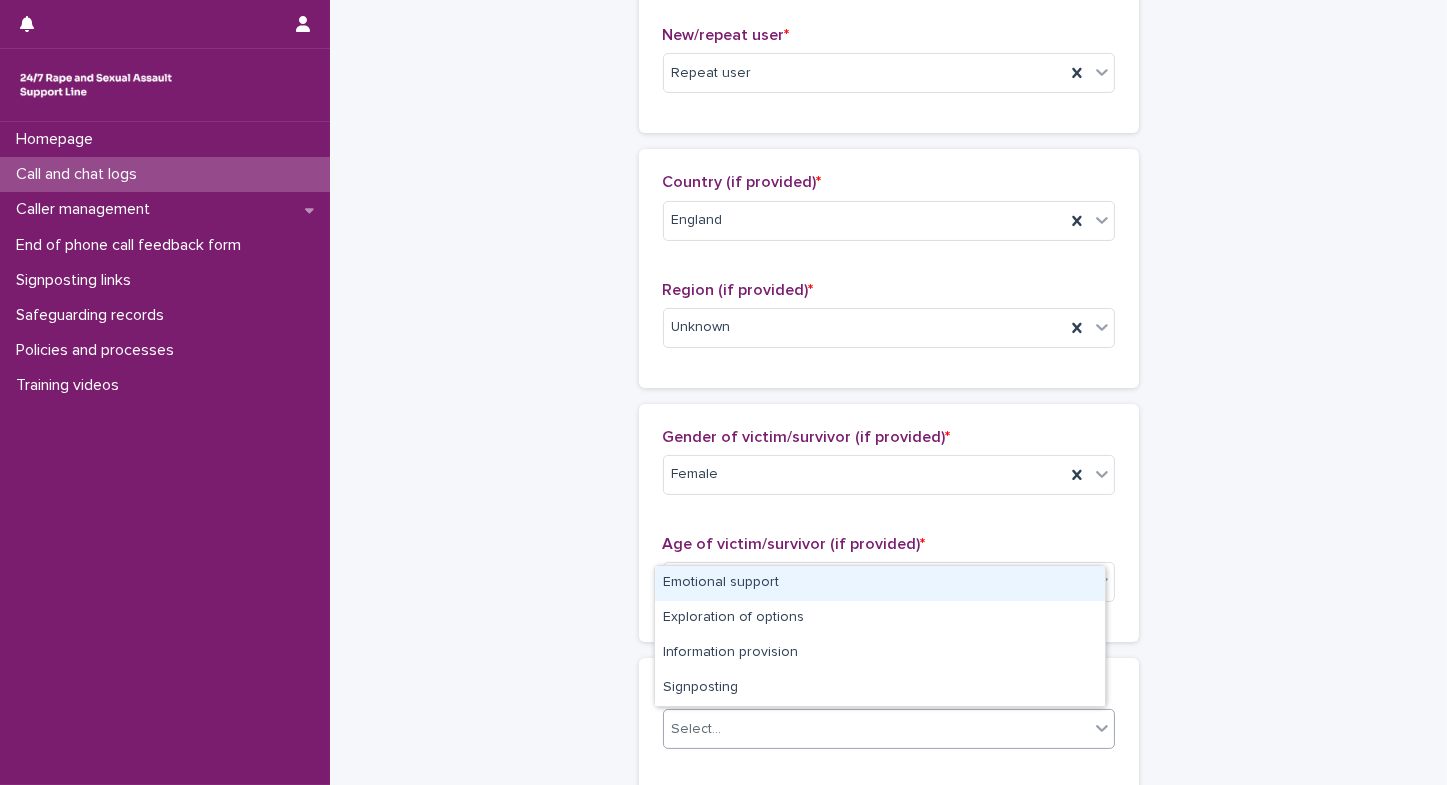 click on "Emotional support" at bounding box center [880, 583] 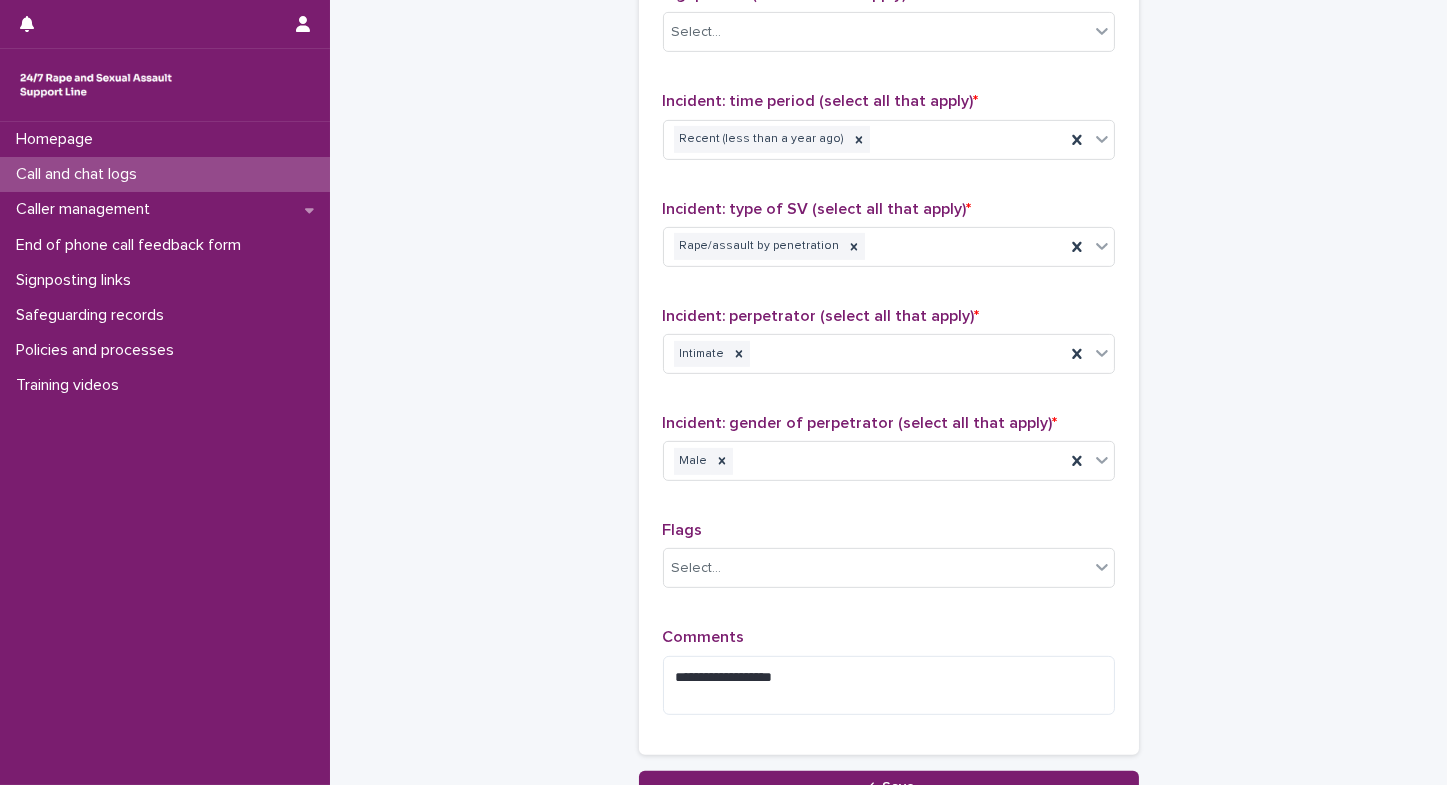 scroll, scrollTop: 1403, scrollLeft: 0, axis: vertical 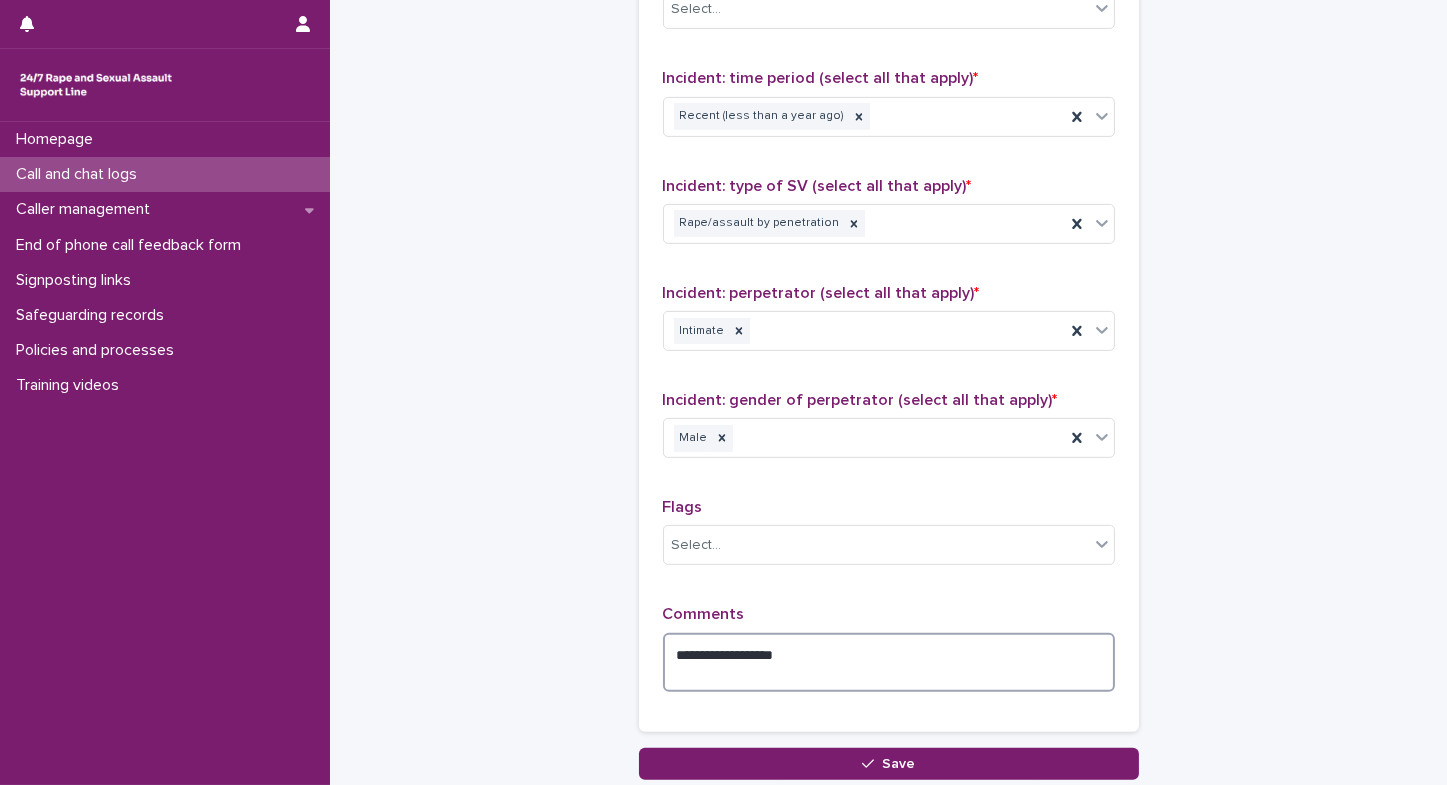click on "**********" at bounding box center (889, 663) 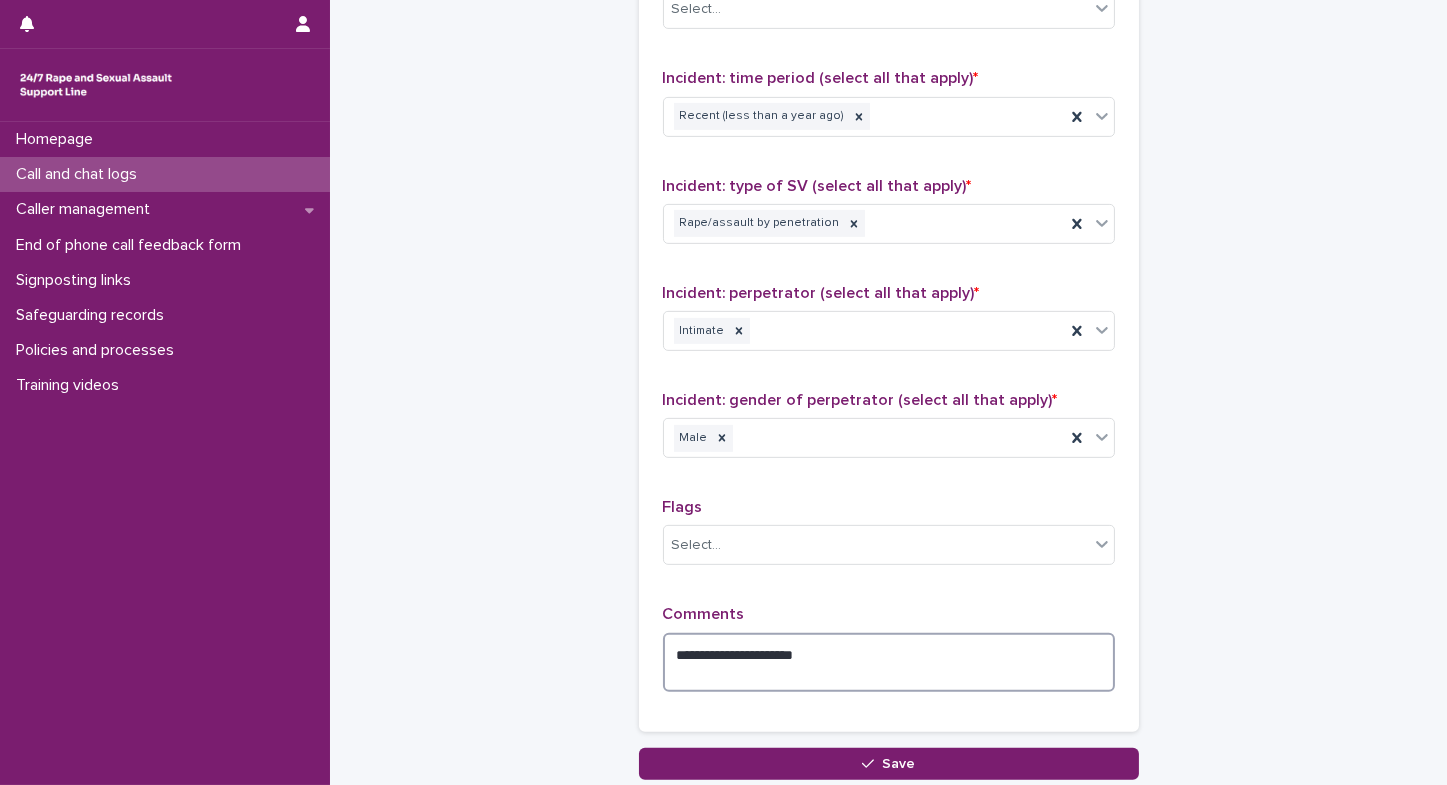 click on "**********" at bounding box center (889, 663) 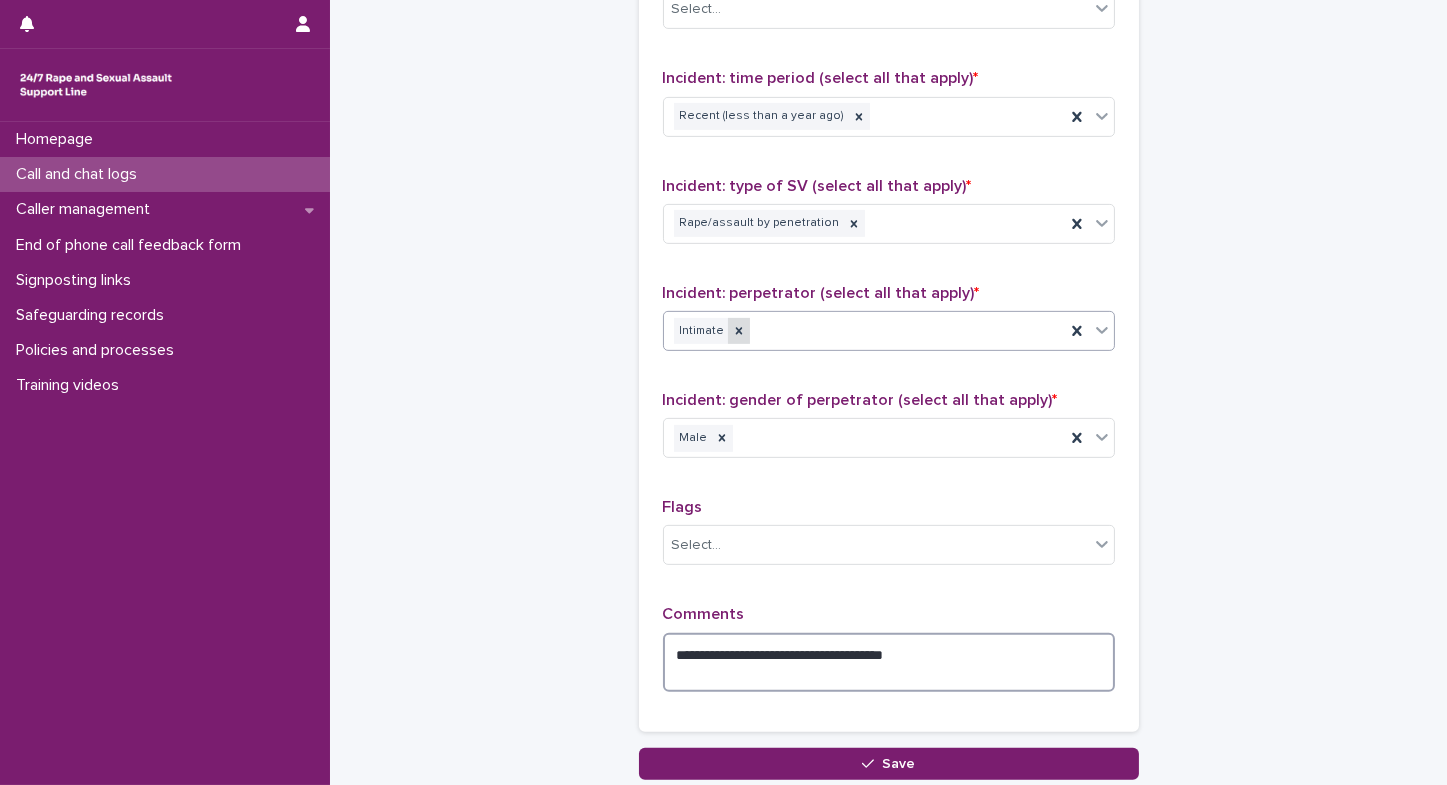 click 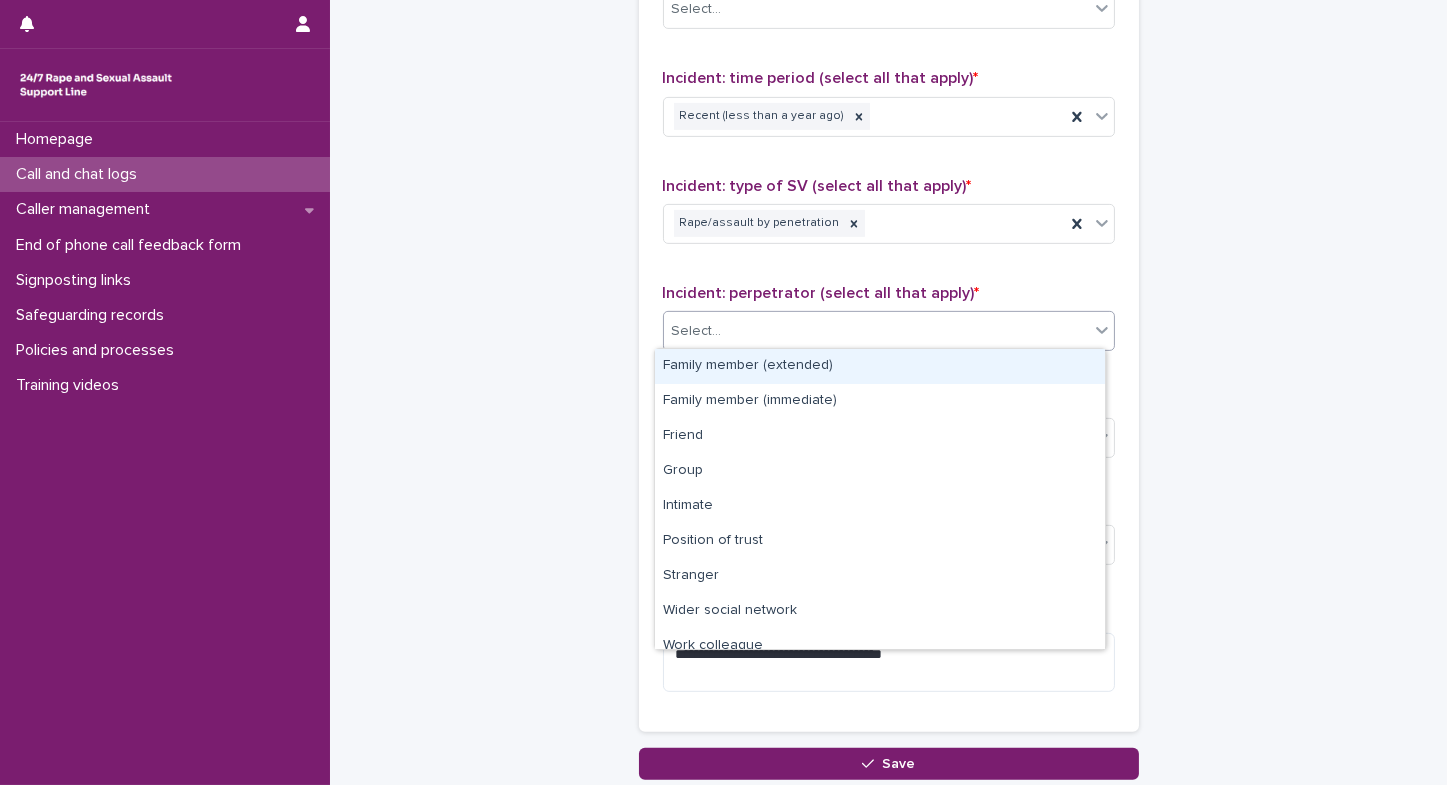 click 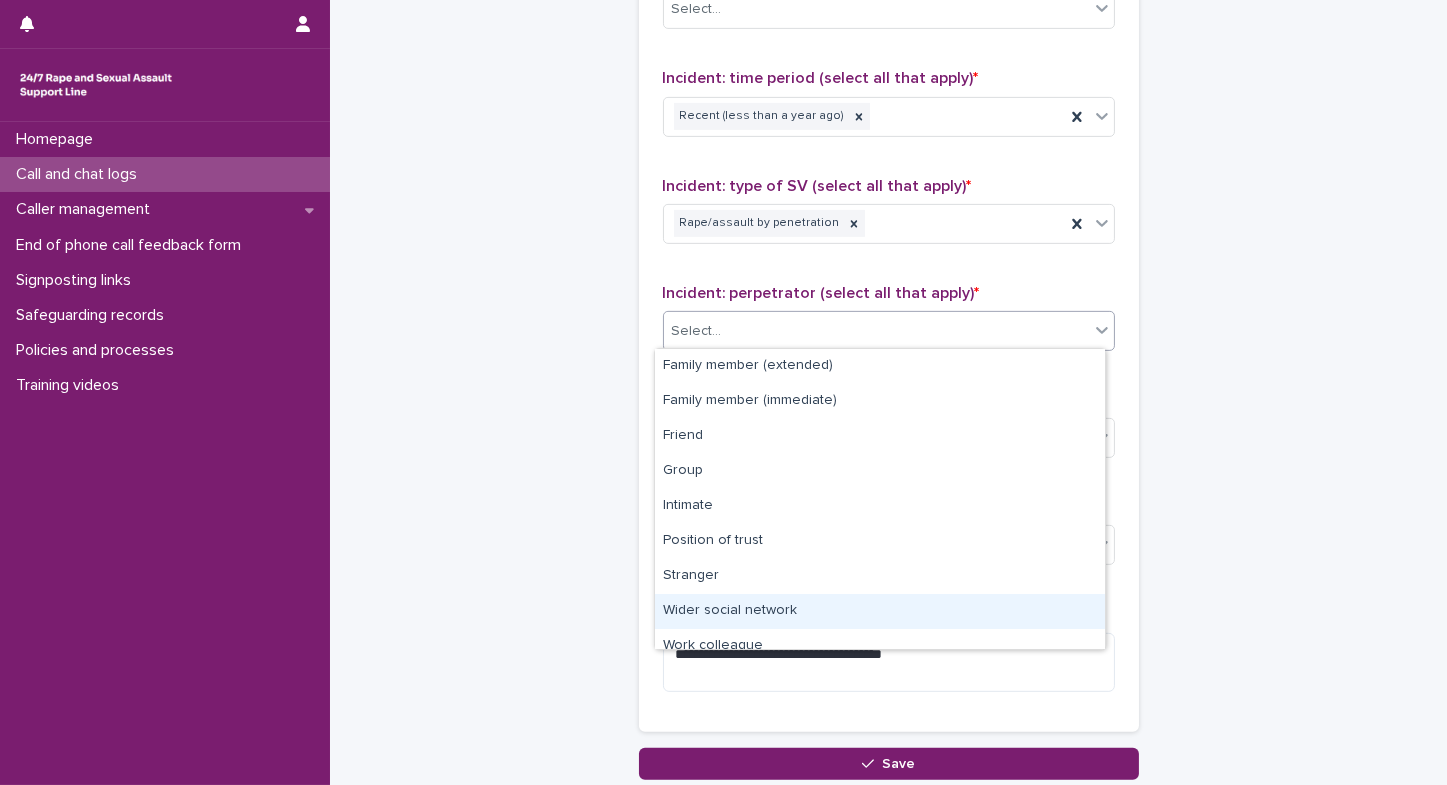 click on "Wider social network" at bounding box center (880, 611) 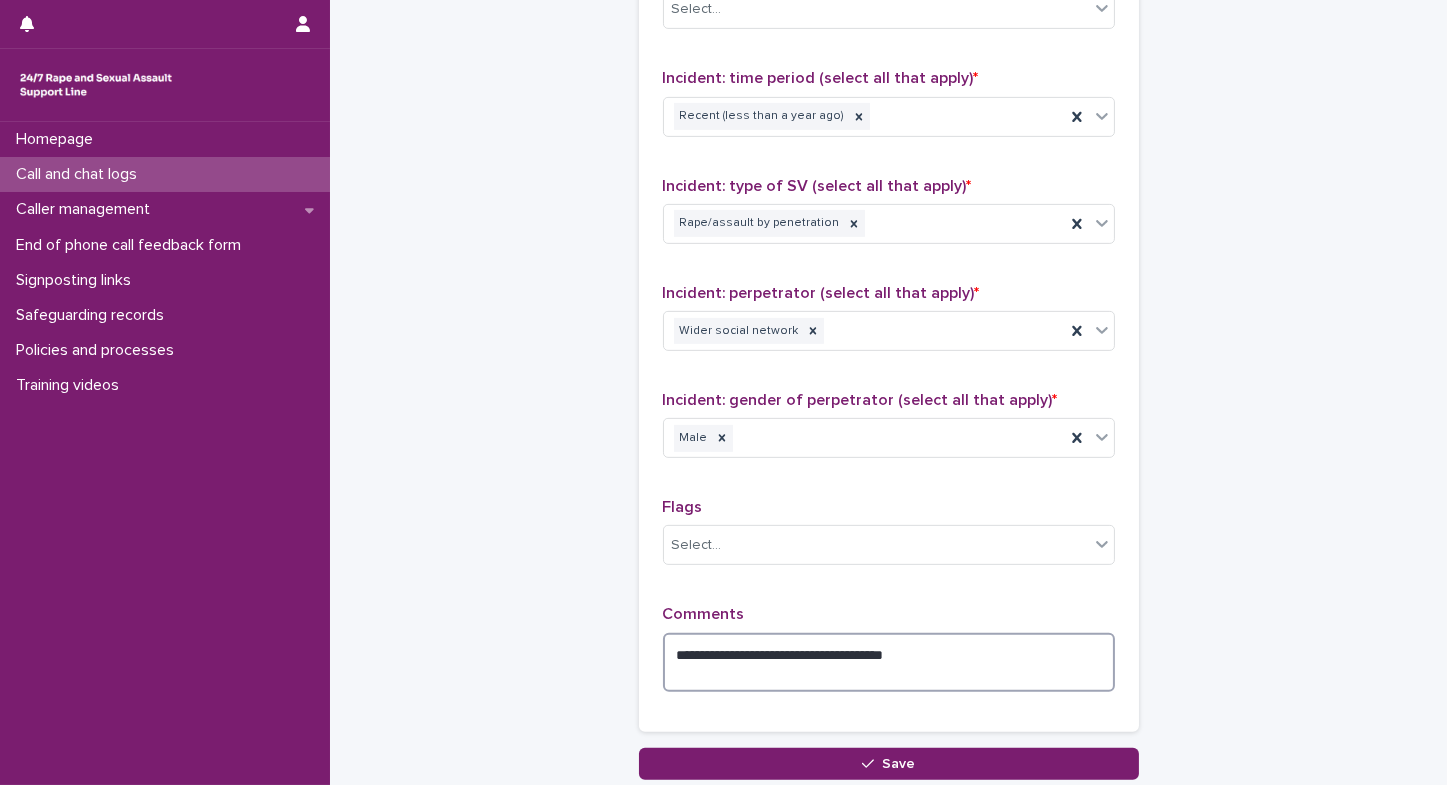 click on "**********" at bounding box center [889, 663] 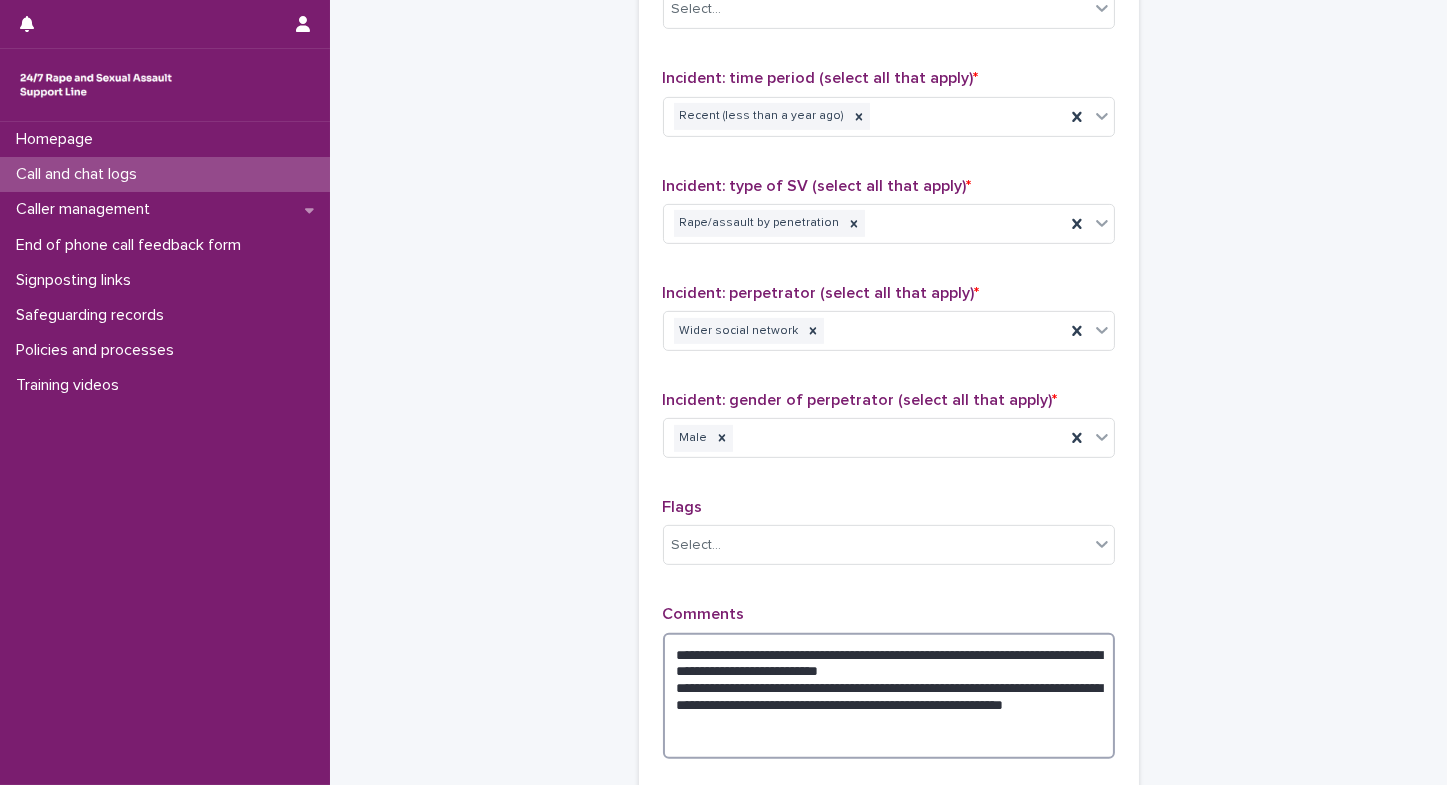 click on "**********" at bounding box center [889, 696] 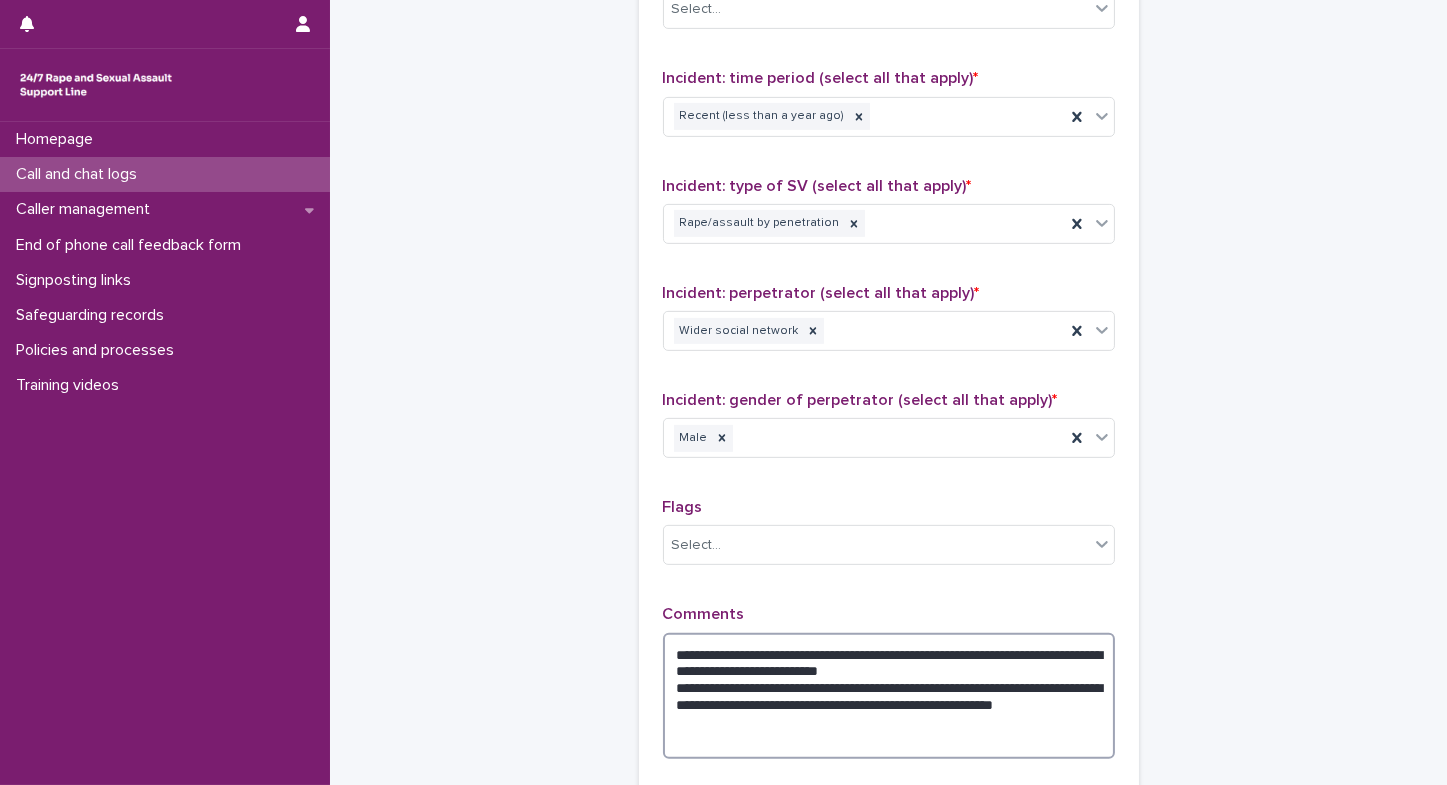 click on "**********" at bounding box center (889, 696) 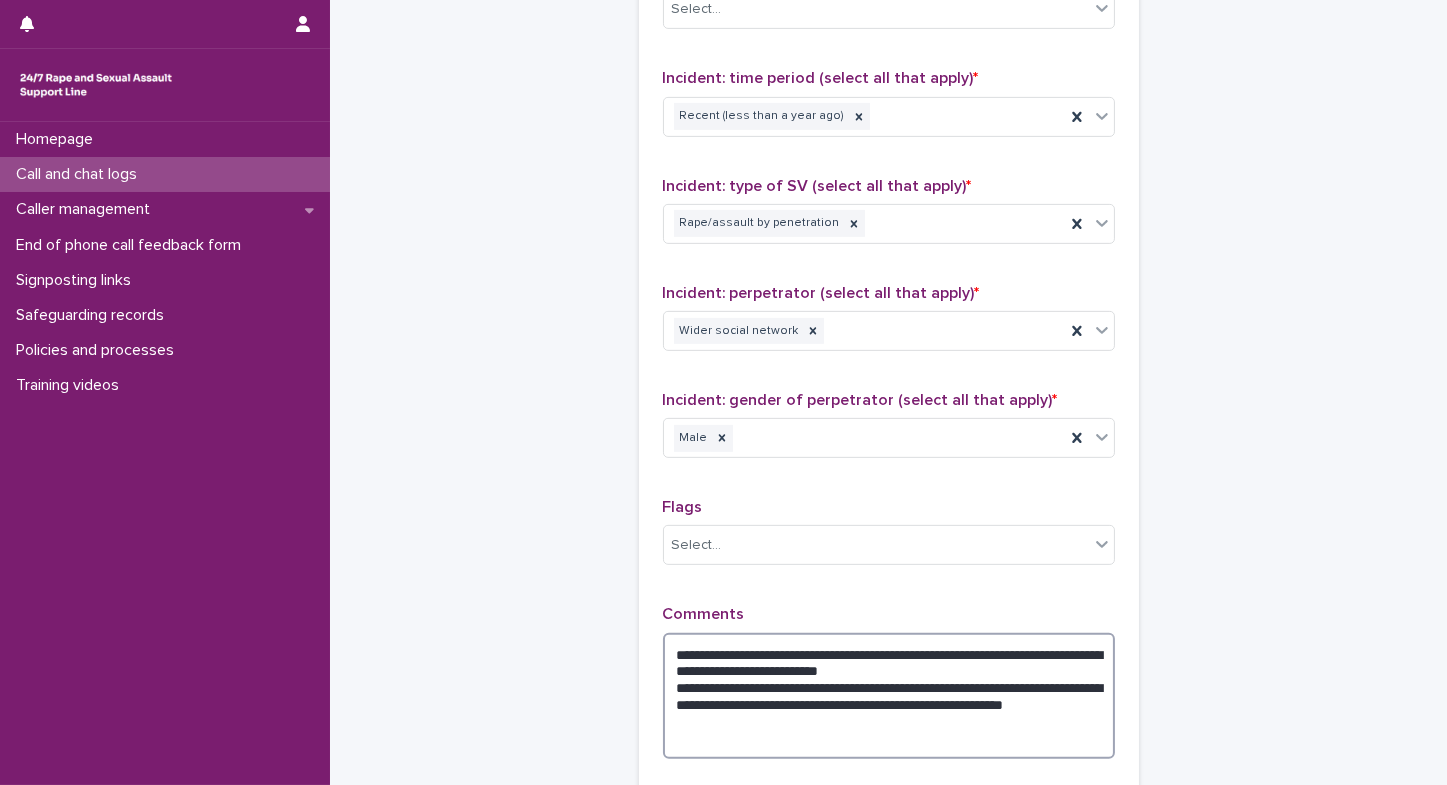 click on "**********" at bounding box center (889, 696) 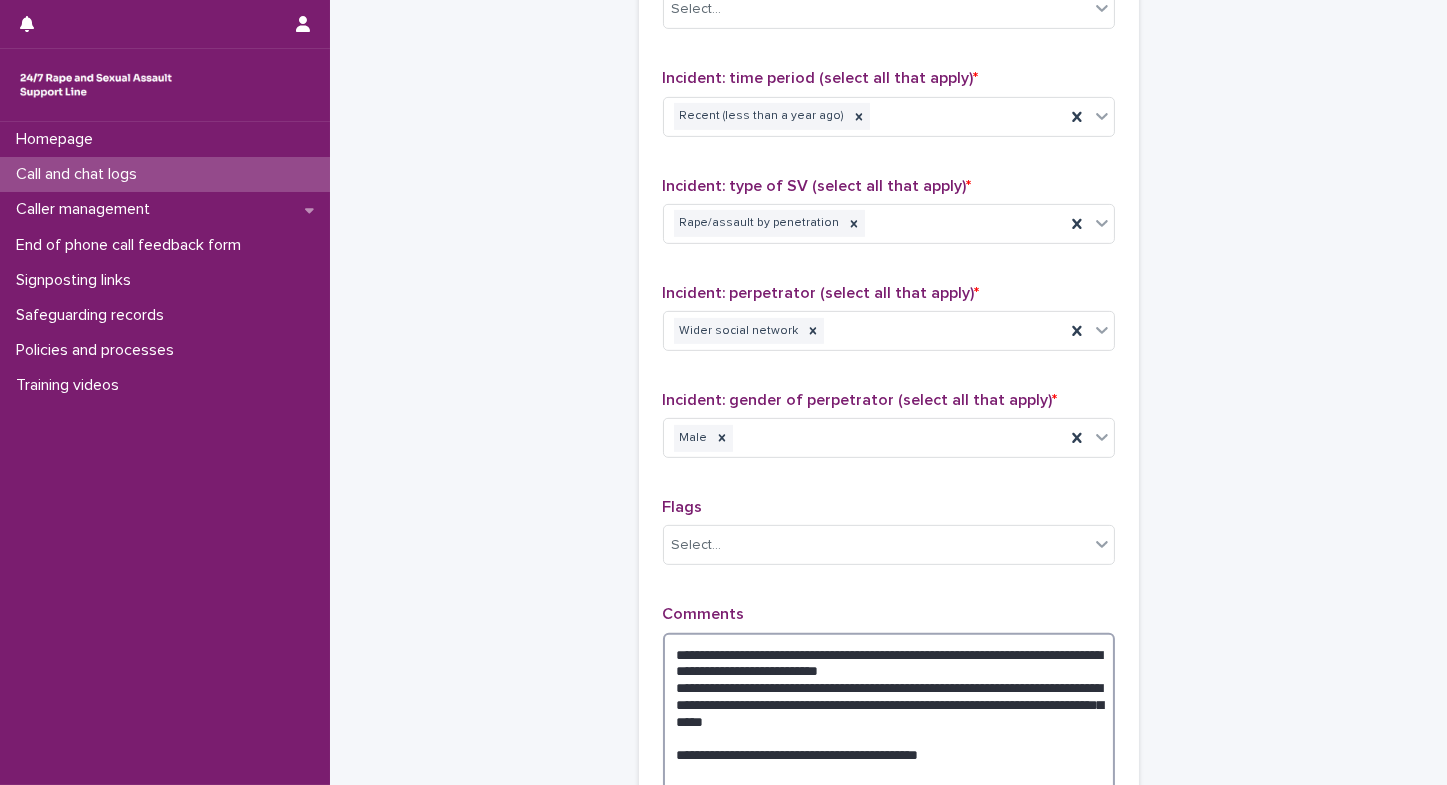 click on "**********" at bounding box center [889, 713] 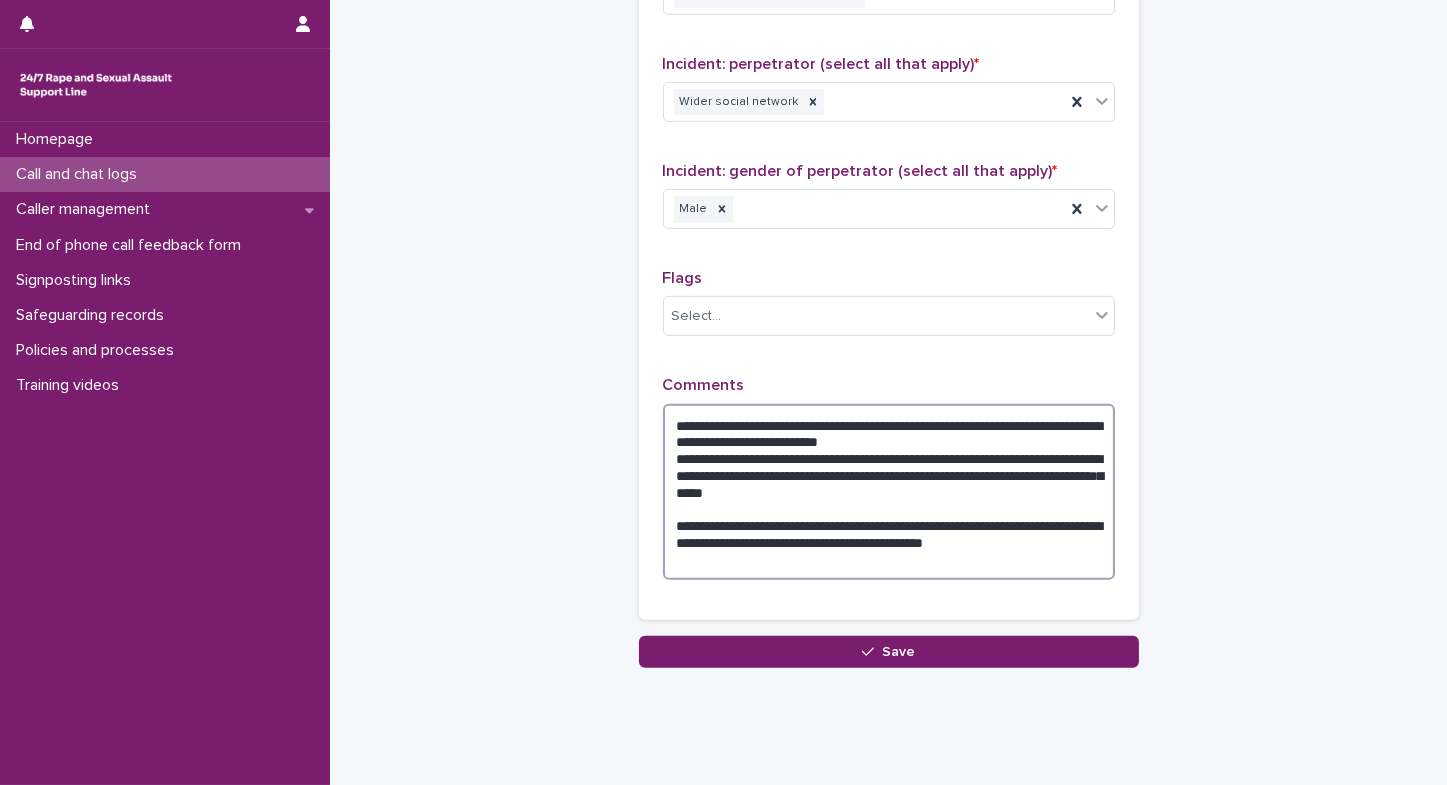 scroll, scrollTop: 1634, scrollLeft: 0, axis: vertical 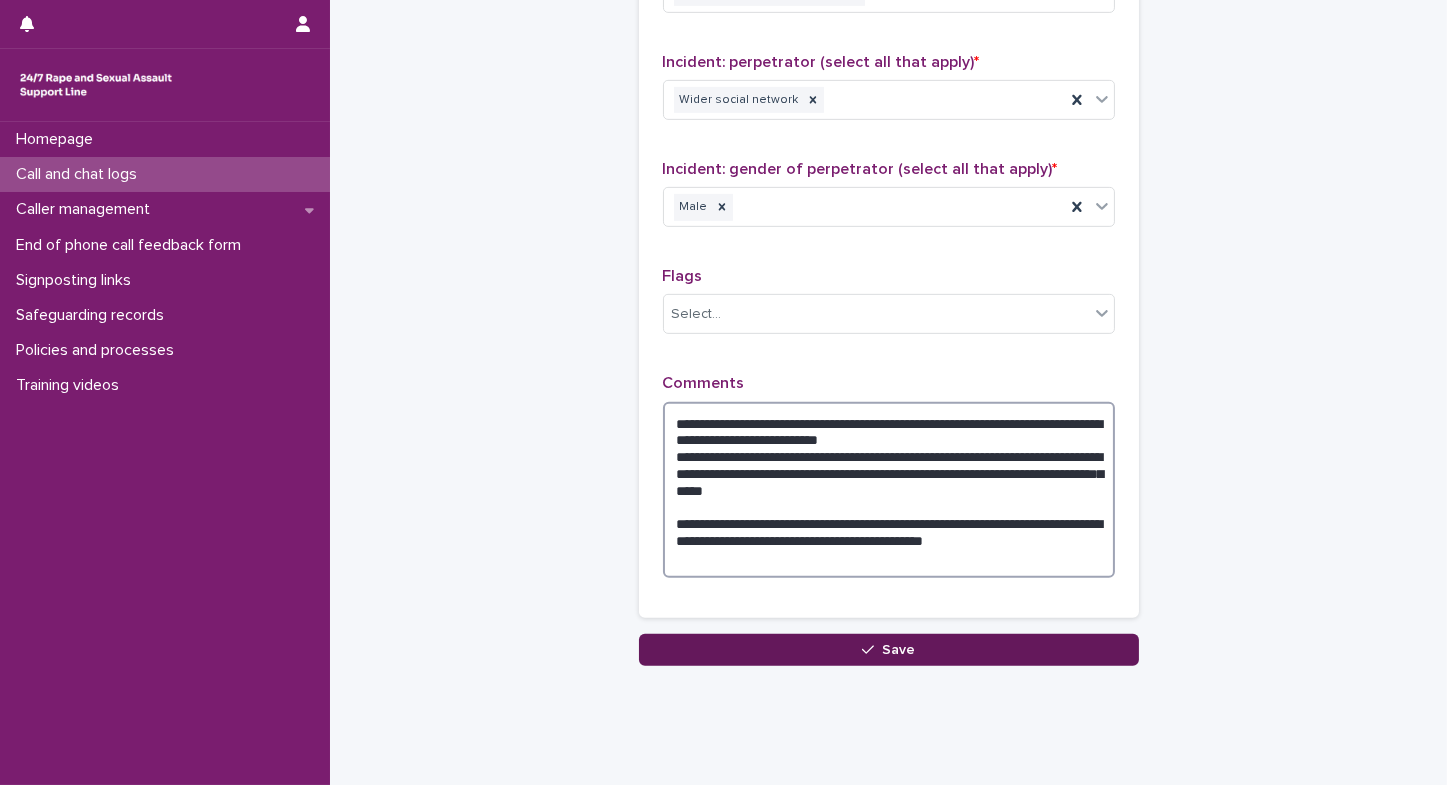 type on "**********" 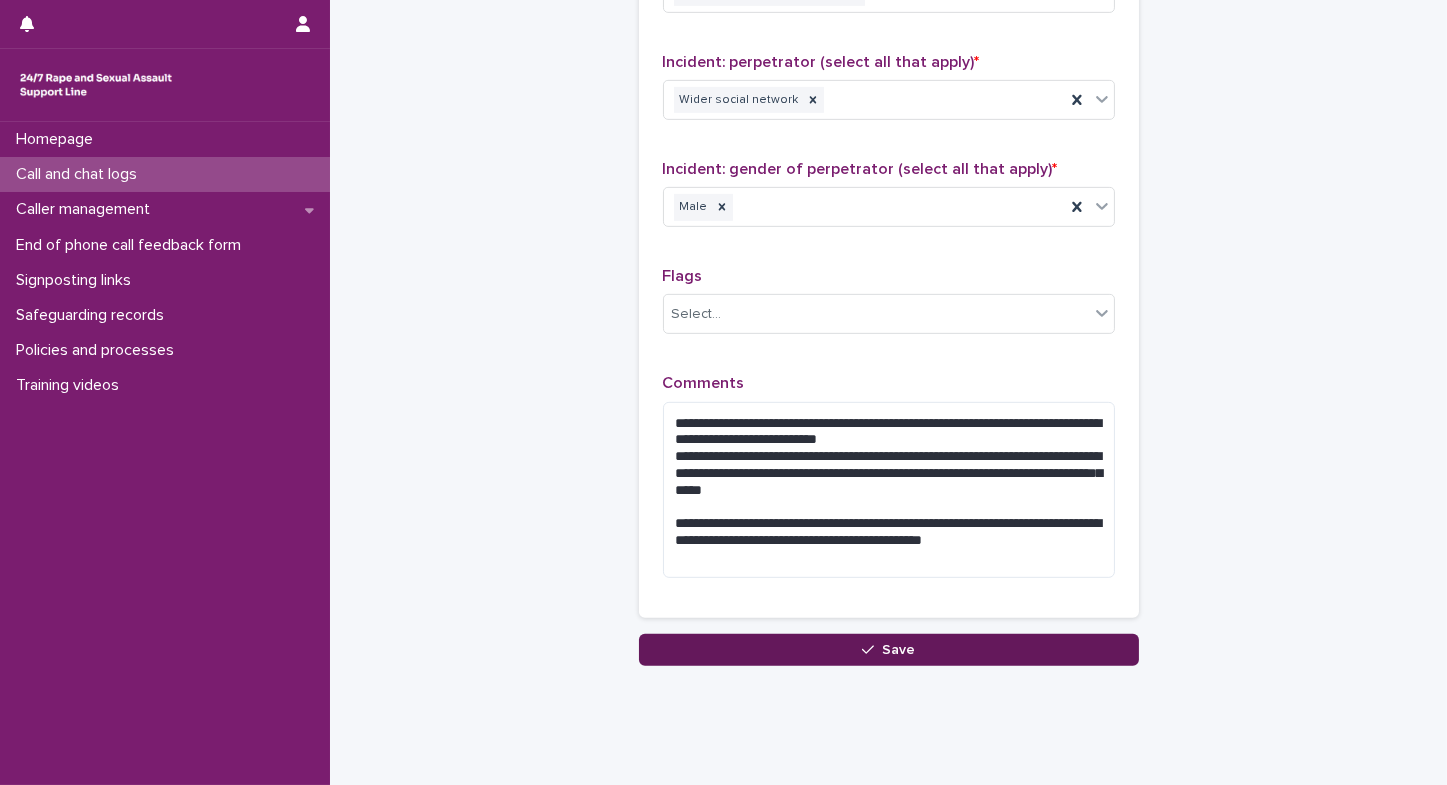 click on "Save" at bounding box center [889, 650] 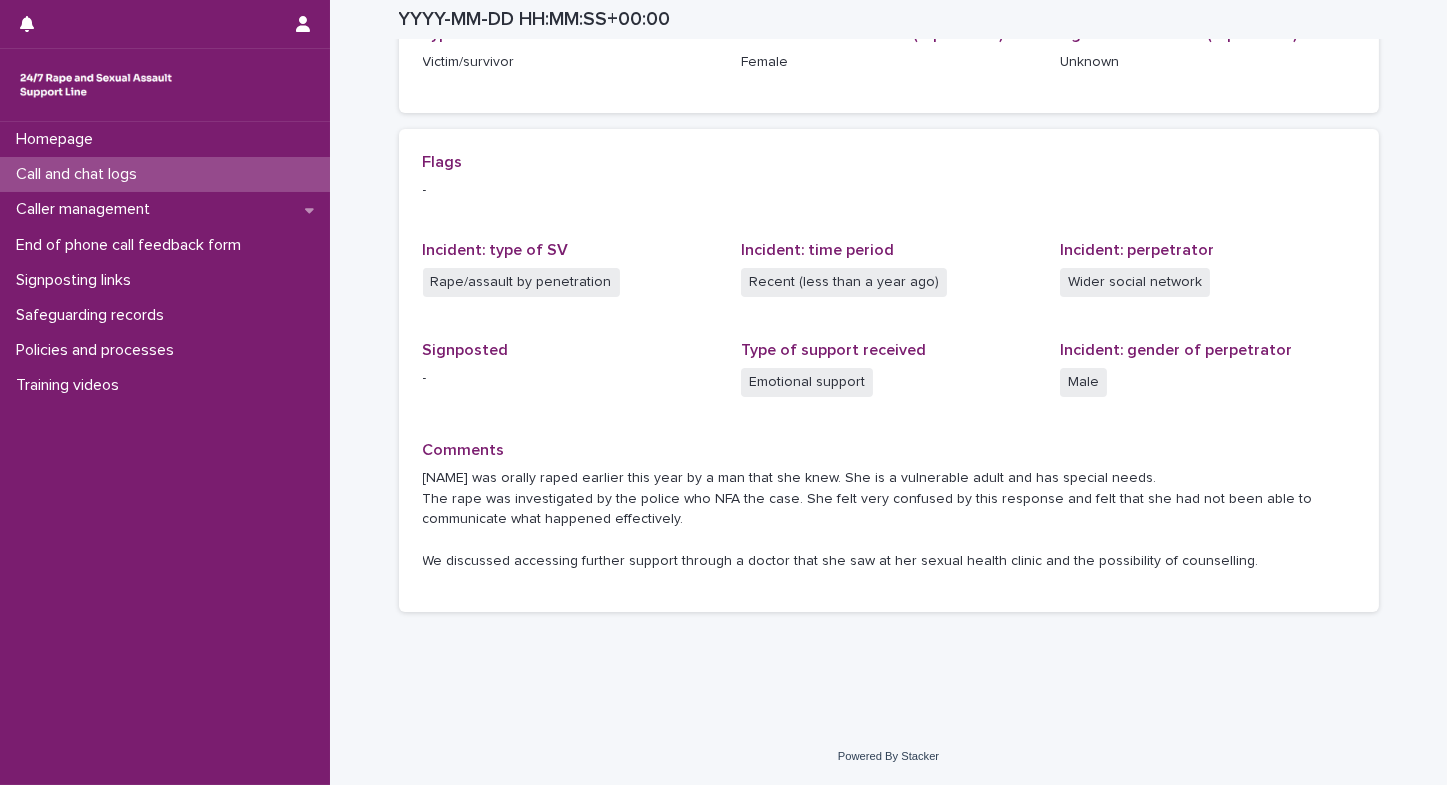 scroll, scrollTop: 360, scrollLeft: 0, axis: vertical 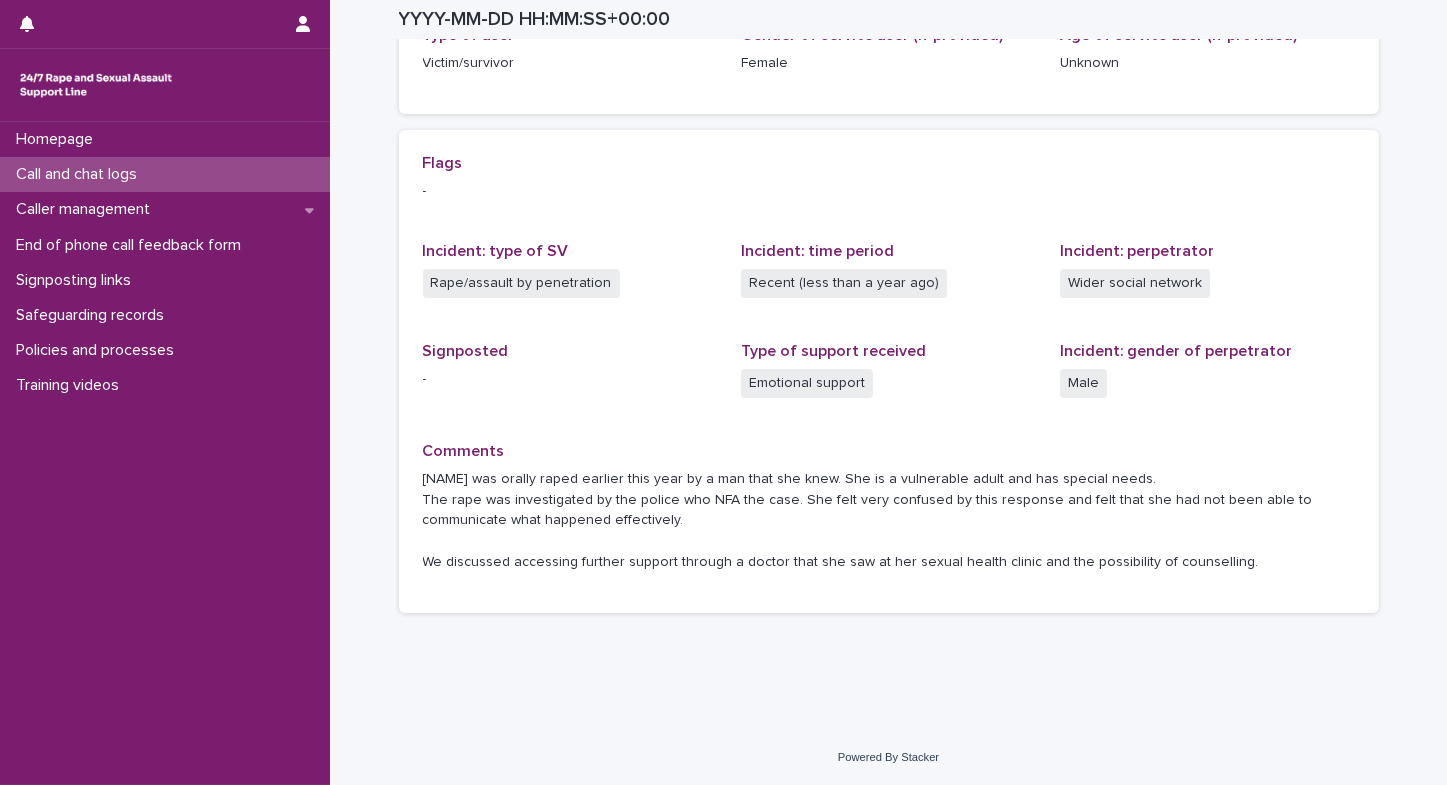 click on "Homepage Call and chat logs Caller management End of phone call feedback form Signposting links Safeguarding records Policies and processes Training videos" at bounding box center (165, 453) 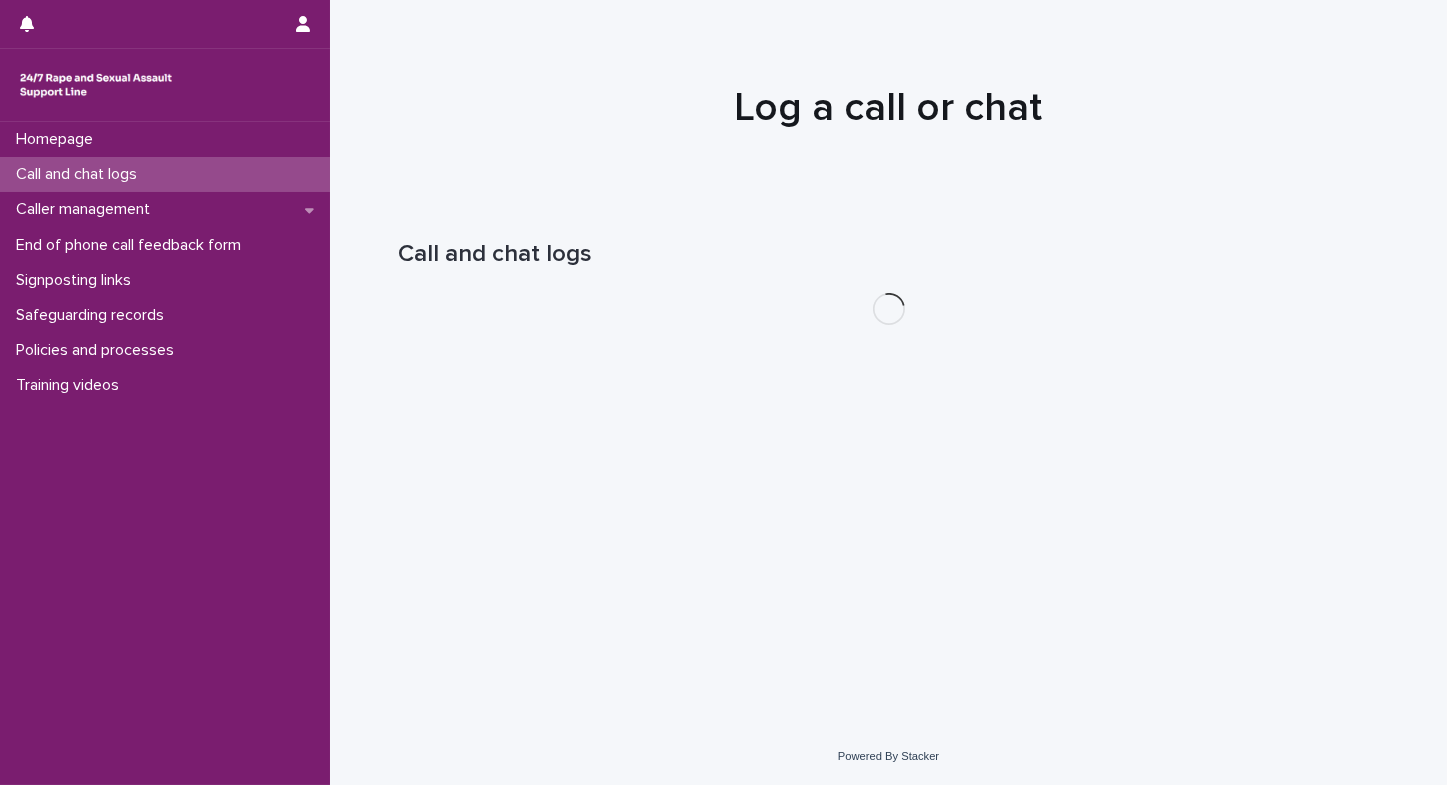 scroll, scrollTop: 0, scrollLeft: 0, axis: both 